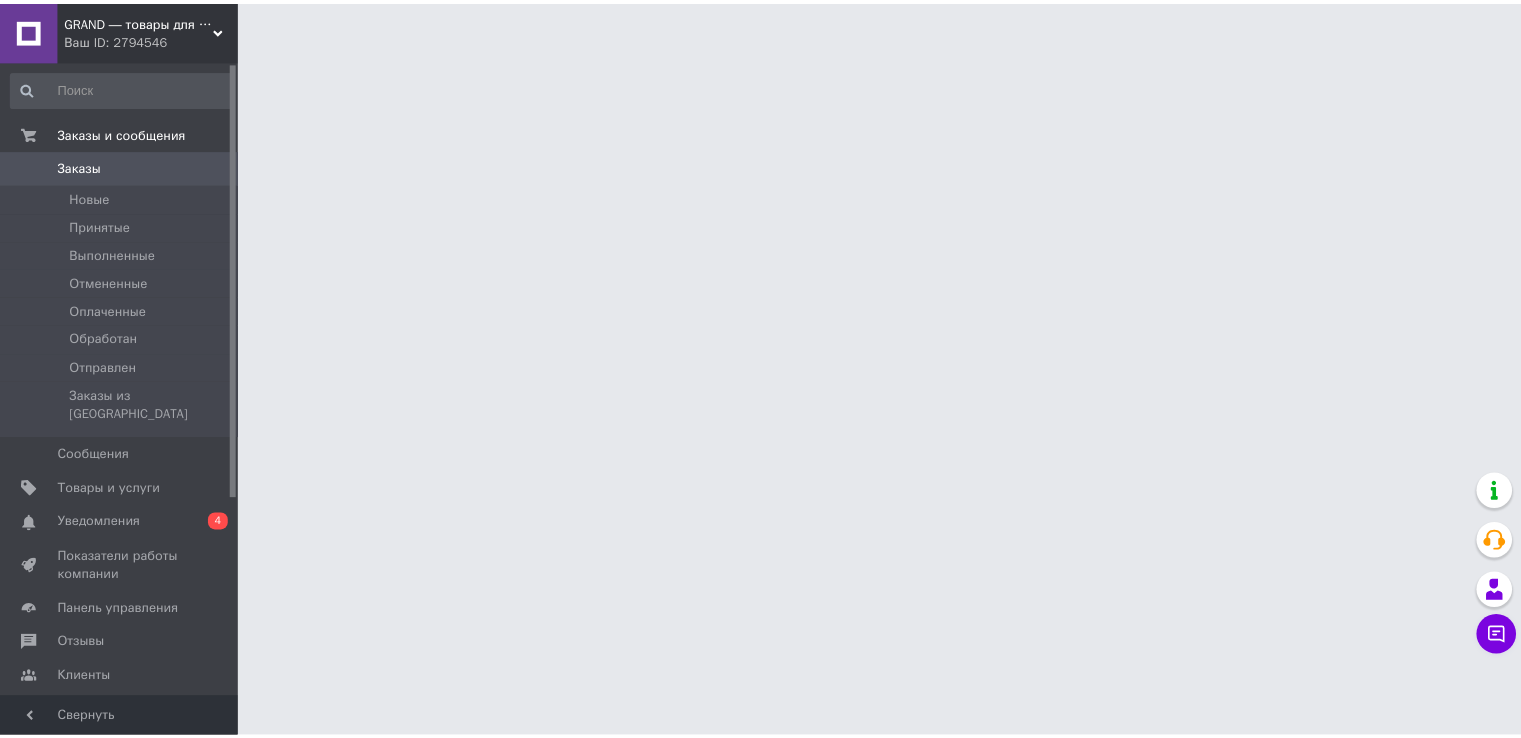 scroll, scrollTop: 0, scrollLeft: 0, axis: both 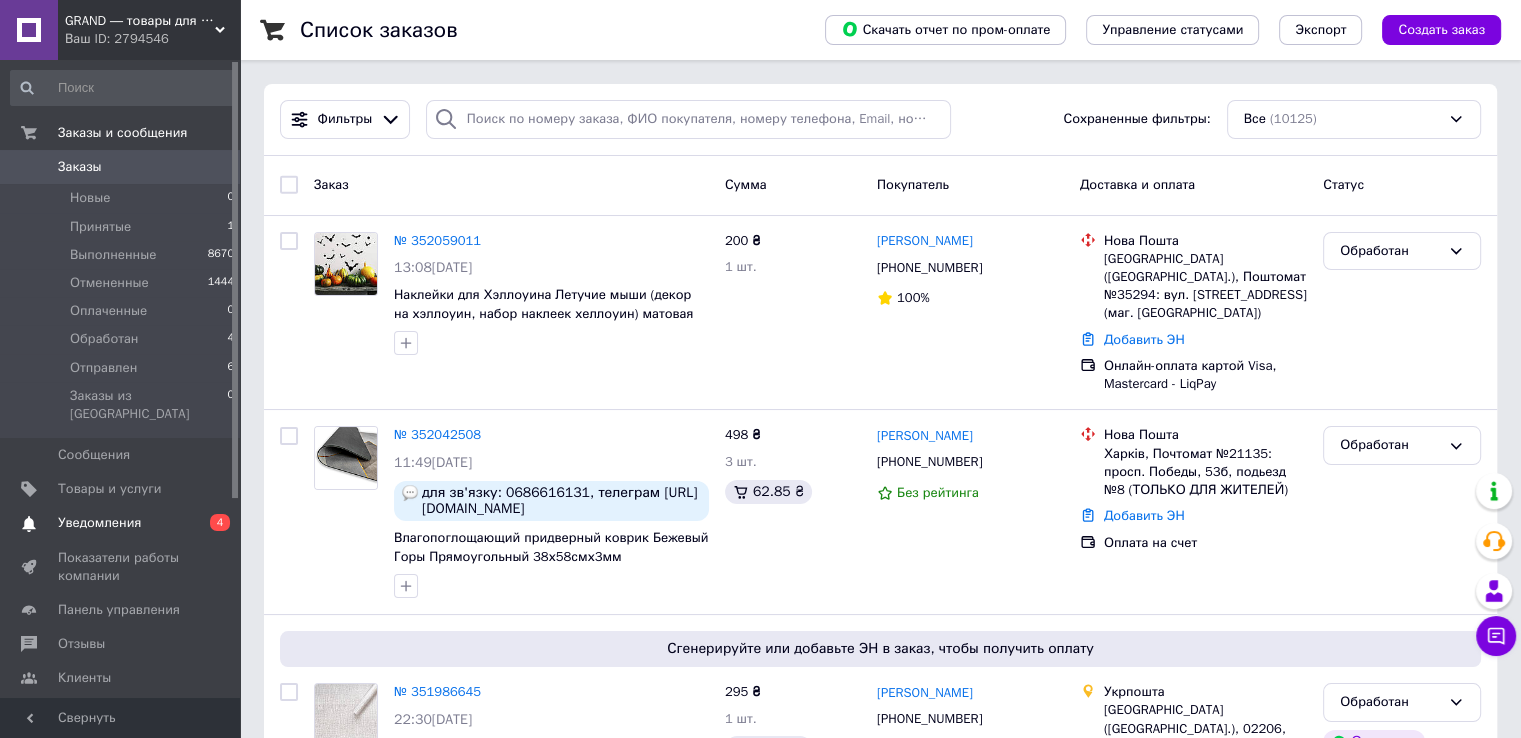 click on "Уведомления" at bounding box center (121, 523) 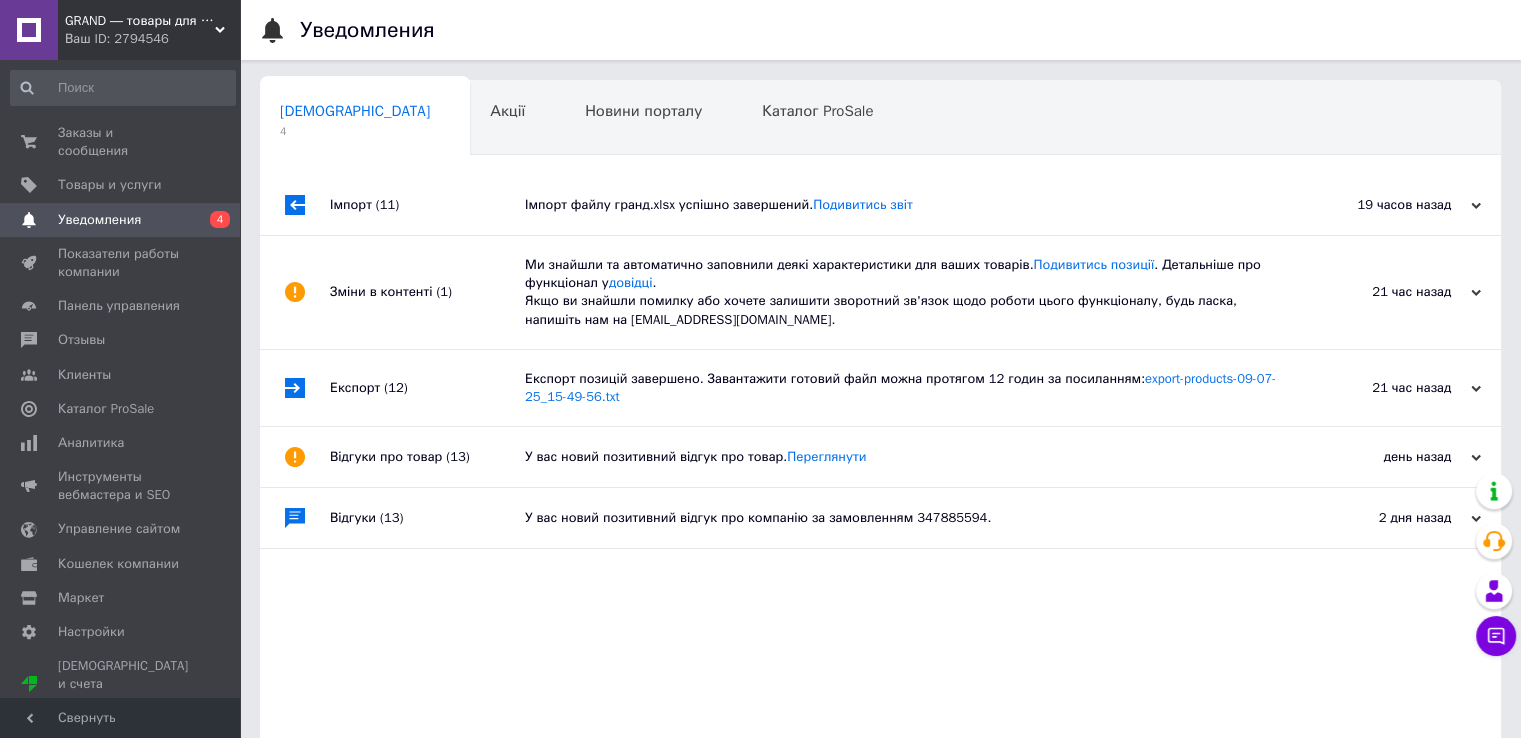 click on "Експорт позицій завершено. Завантажити готовий файл можна протягом 12 годин за посиланням:  export-products-09-07-25_15-49-56.txt" at bounding box center [903, 388] 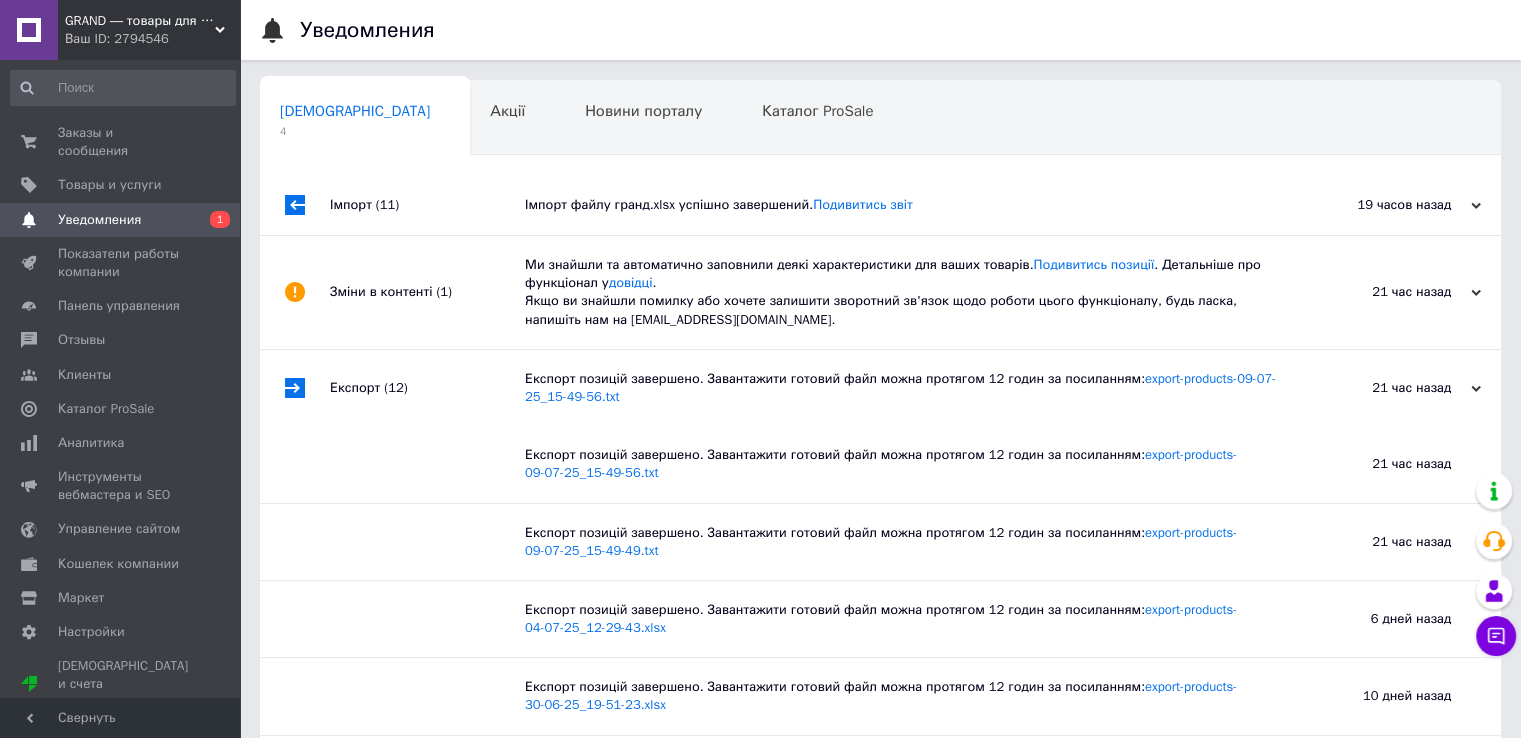 click on "Ми знайшли та автоматично заповнили деякі характеристики для ваших товарів.  Подивитись позиції . Детальніше про функціонал у  довідці . Якщо ви знайшли помилку або хочете залишити зворотний зв'язок щодо роботи цього функціоналу, будь ласка, напишіть нам на [EMAIL_ADDRESS][DOMAIN_NAME]." at bounding box center [903, 292] 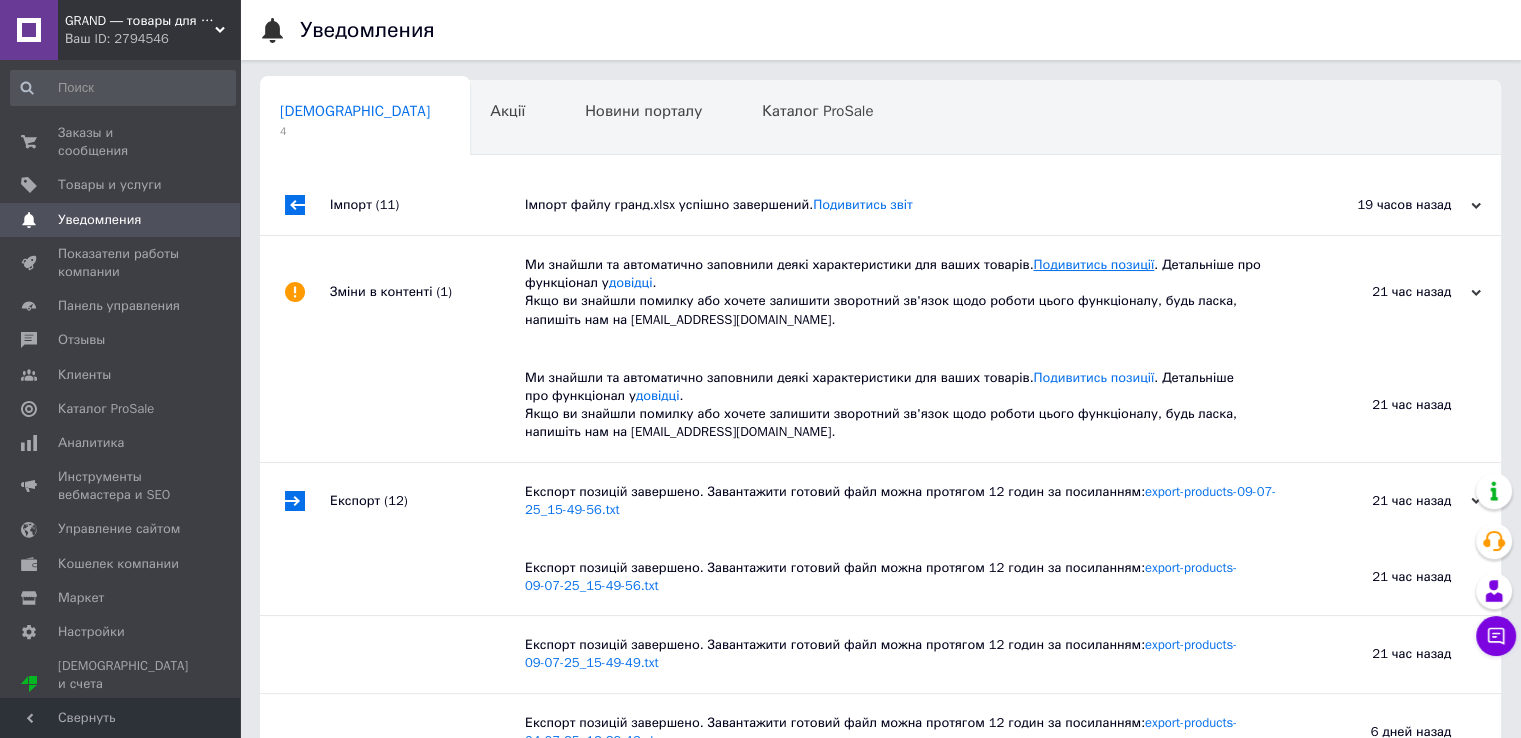 click on "Подивитись позиції" at bounding box center [1093, 264] 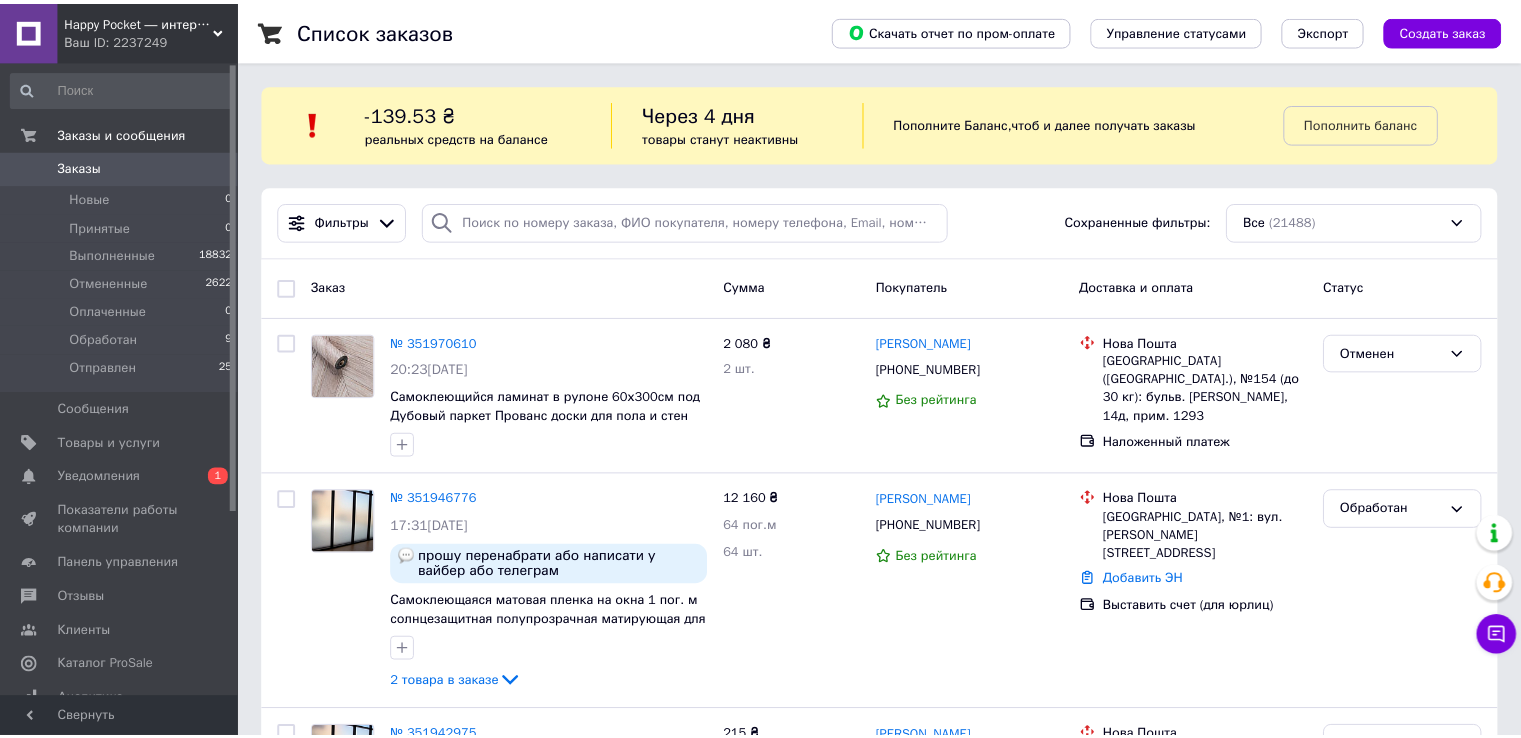 scroll, scrollTop: 0, scrollLeft: 0, axis: both 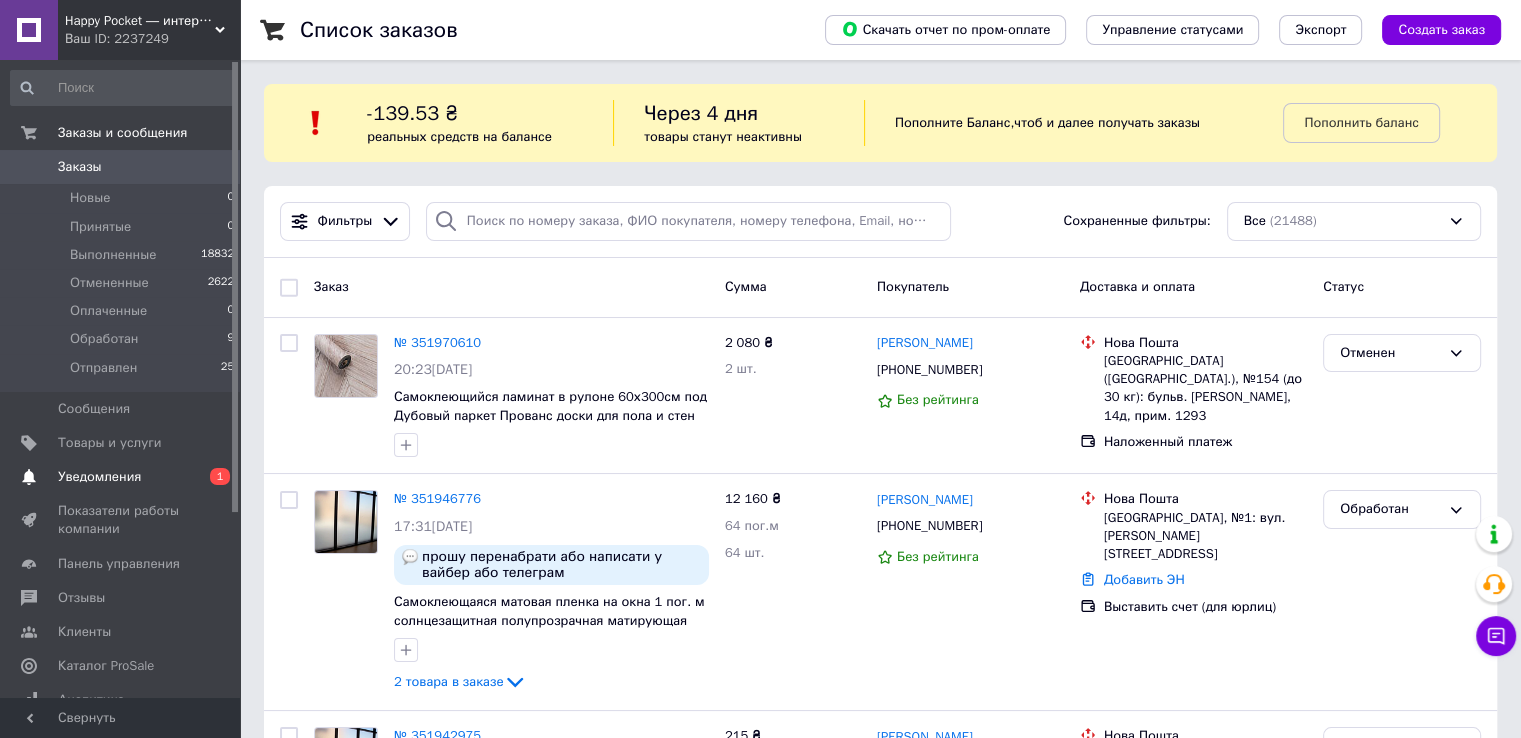 click on "Уведомления" at bounding box center (99, 477) 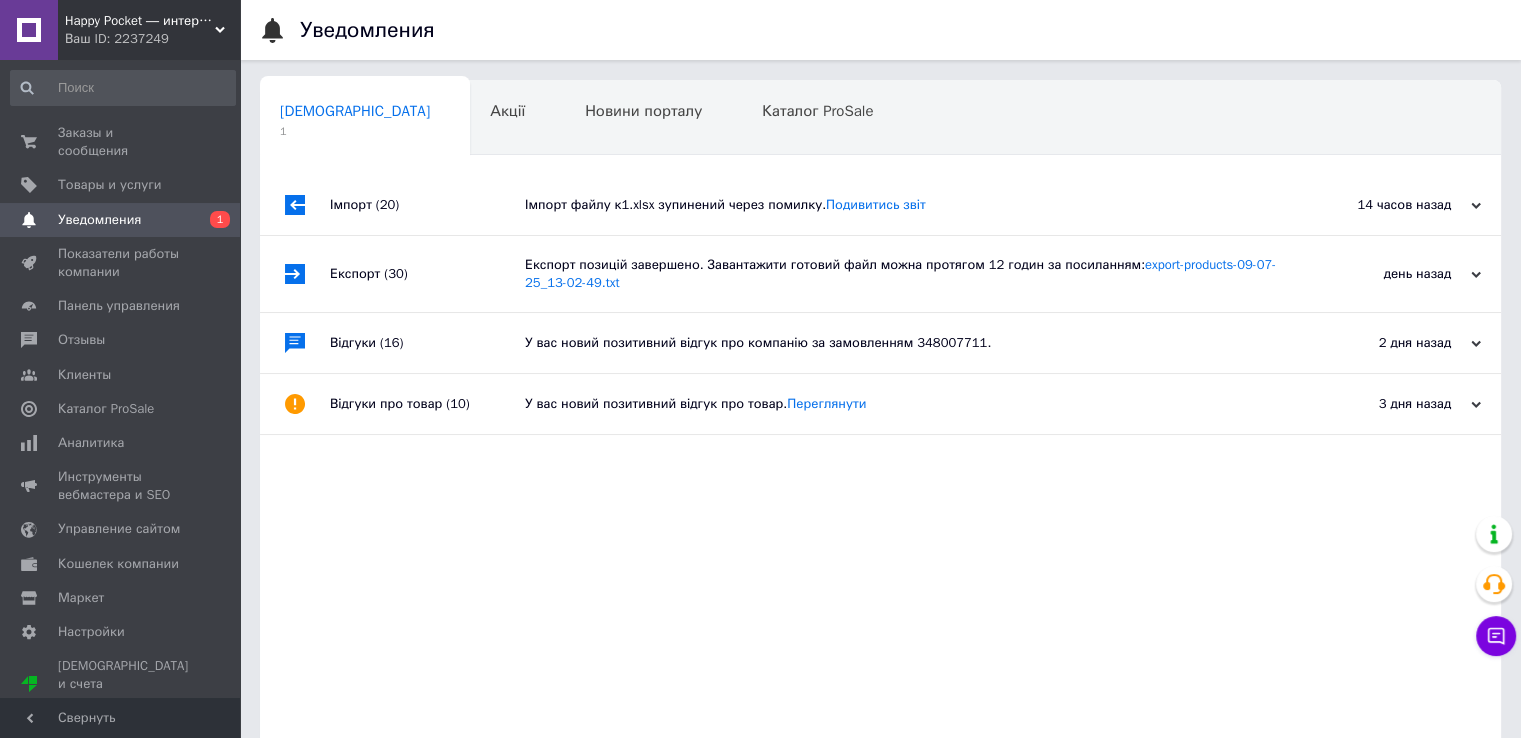 click on "Імпорт файлу к1.xlsx зупинений через помилку.  Подивитись звіт" at bounding box center [903, 205] 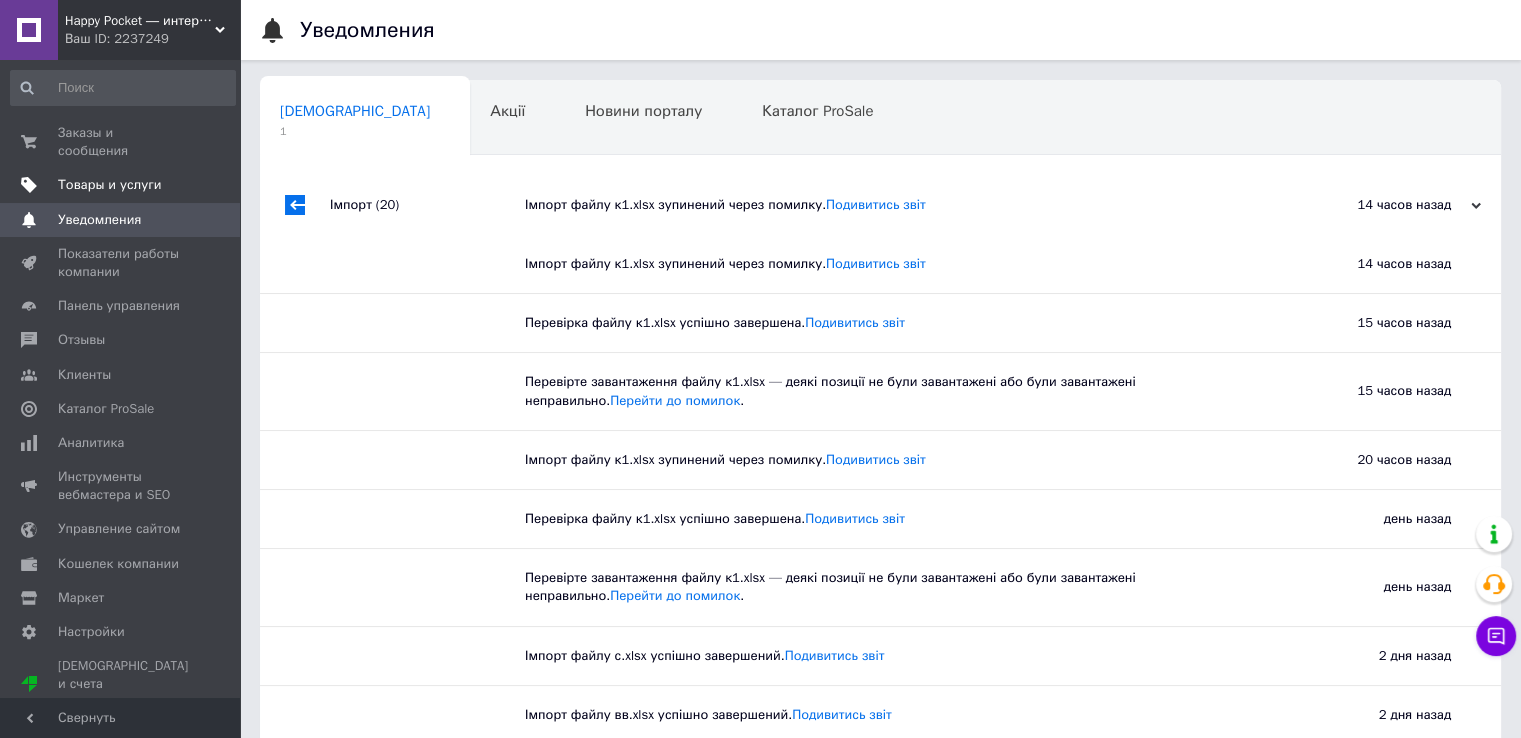 click on "Товары и услуги" at bounding box center (110, 185) 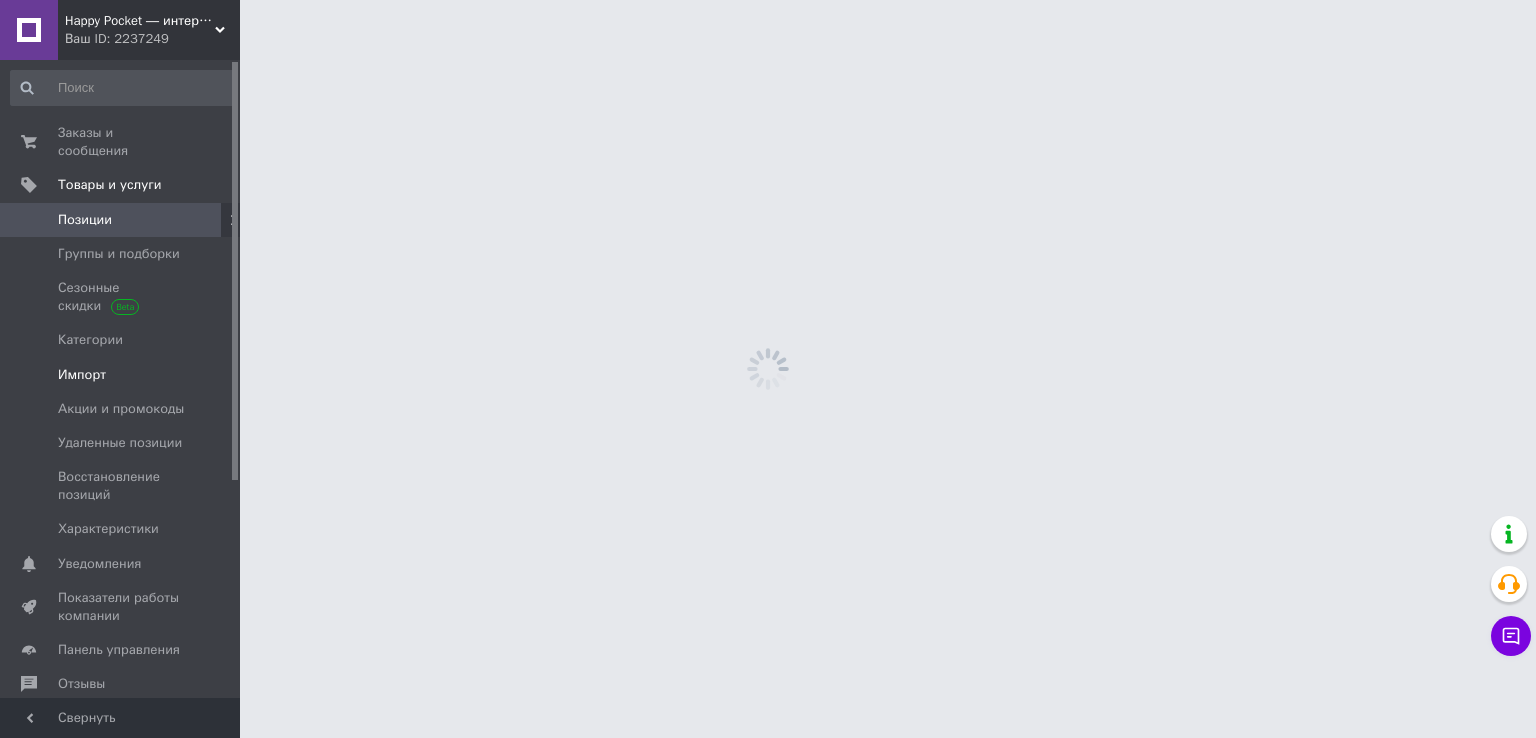 click on "Импорт" at bounding box center (82, 375) 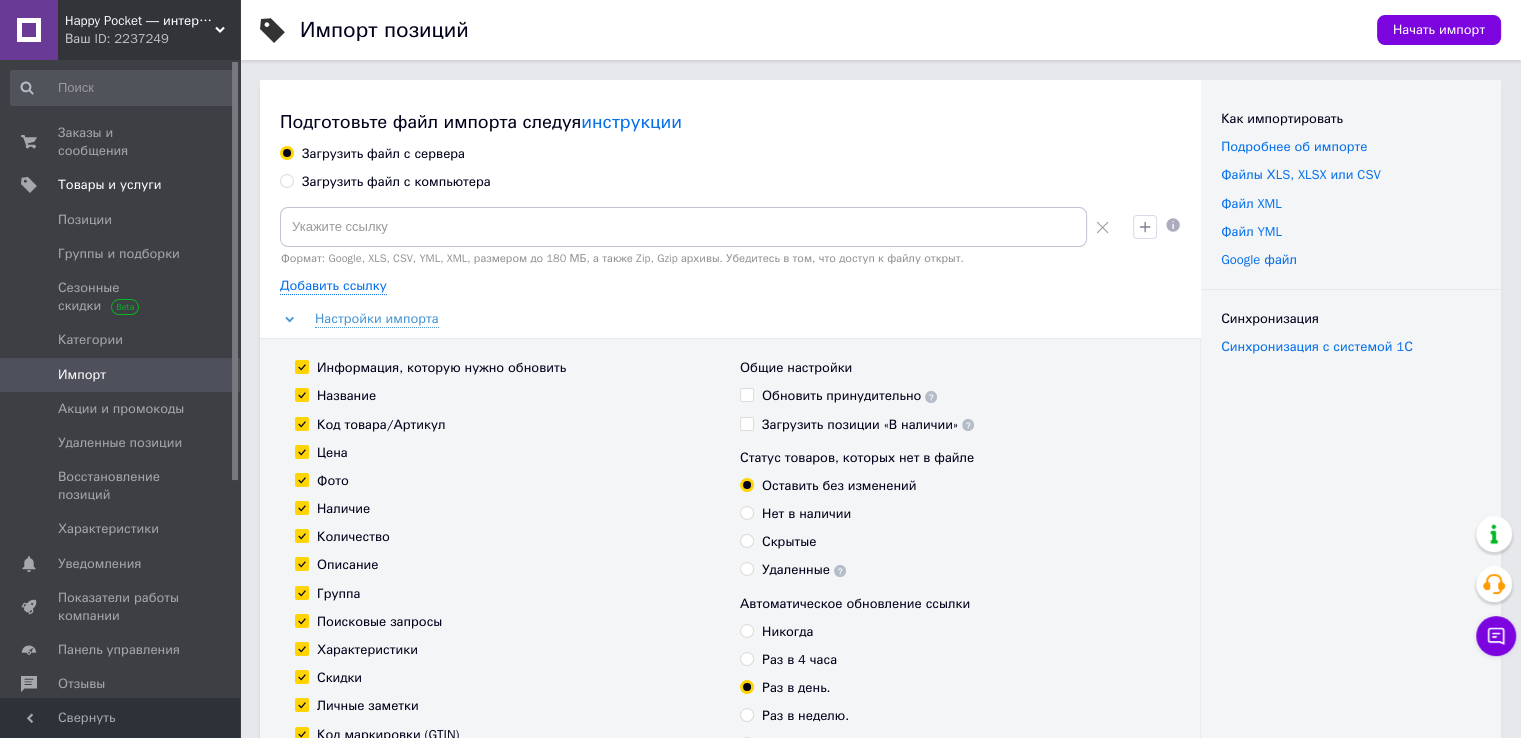 click on "Загрузить файл с компьютера" at bounding box center [396, 182] 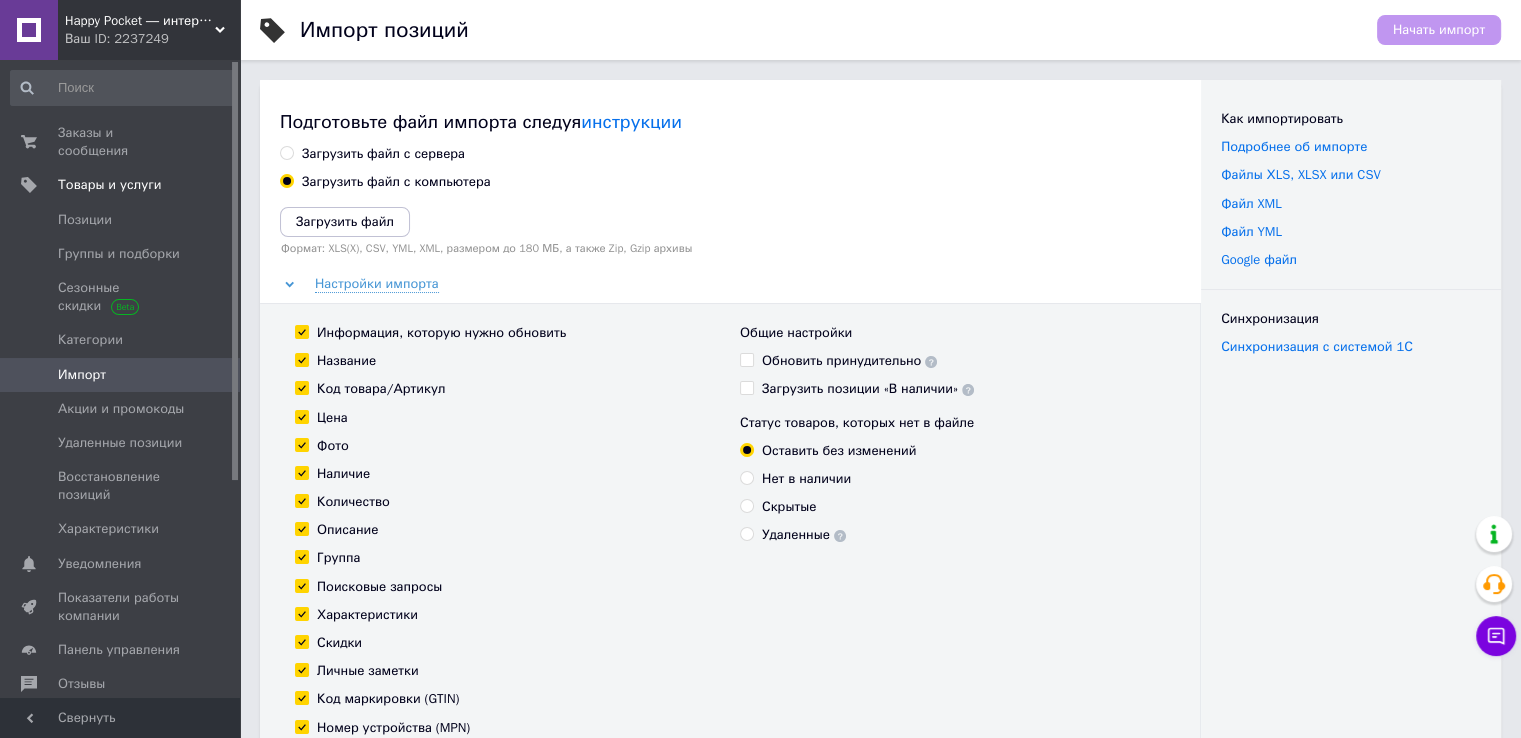 click on "Загрузить файл Формат: XLS(X), CSV, YML, XML,
размером до 180 МБ,
а также Zip, Gzip архивы" at bounding box center (730, 231) 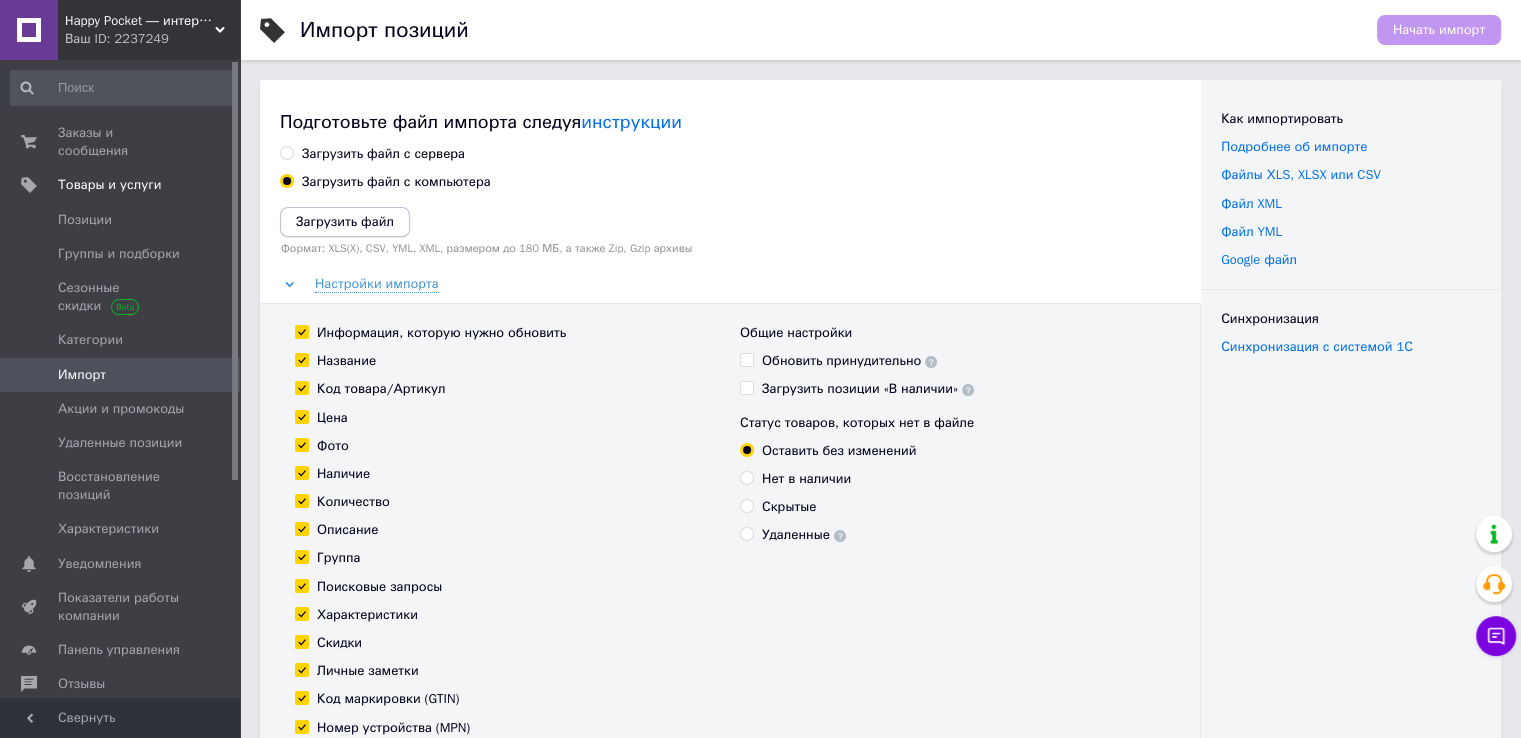 click on "Загрузить файл" at bounding box center [345, 221] 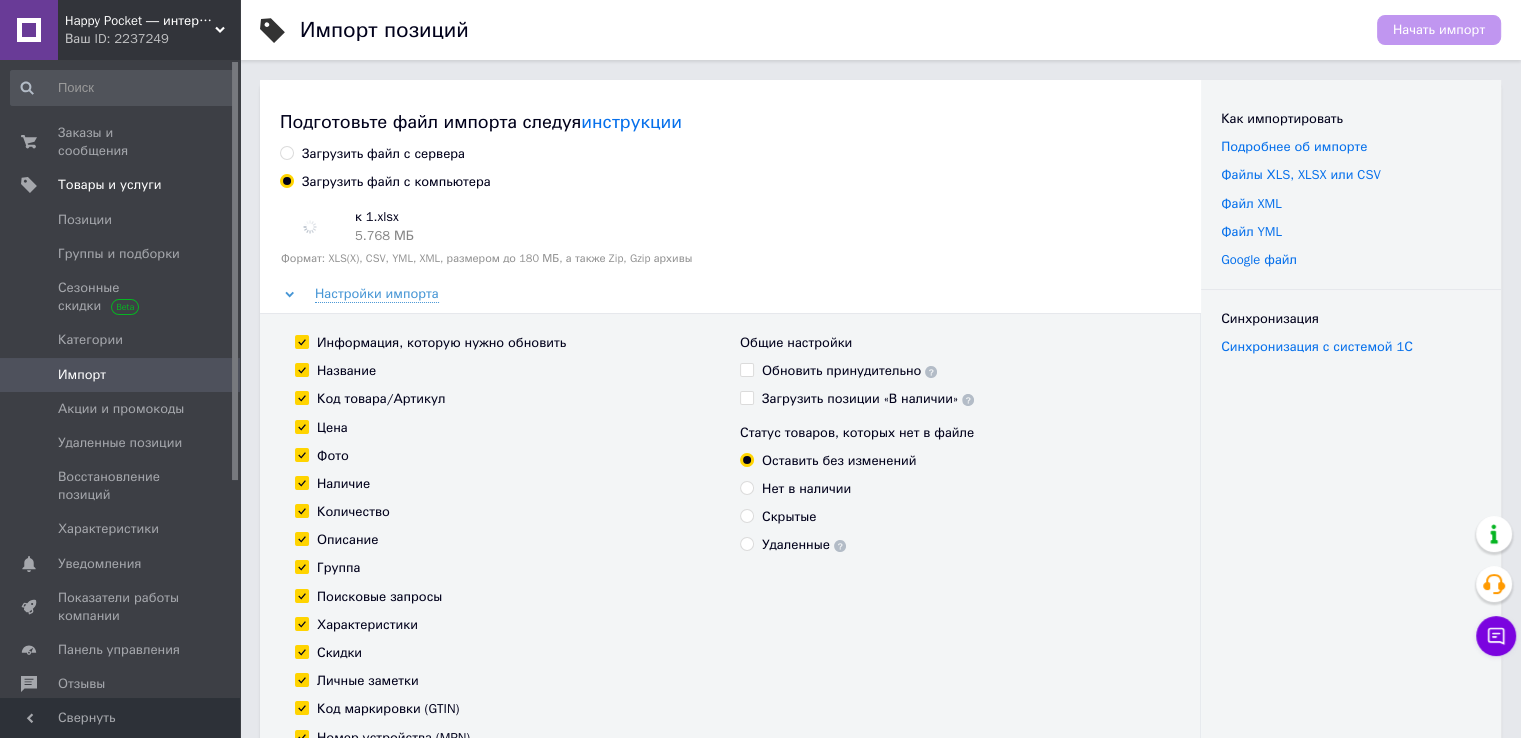 click on "Цена" at bounding box center (507, 428) 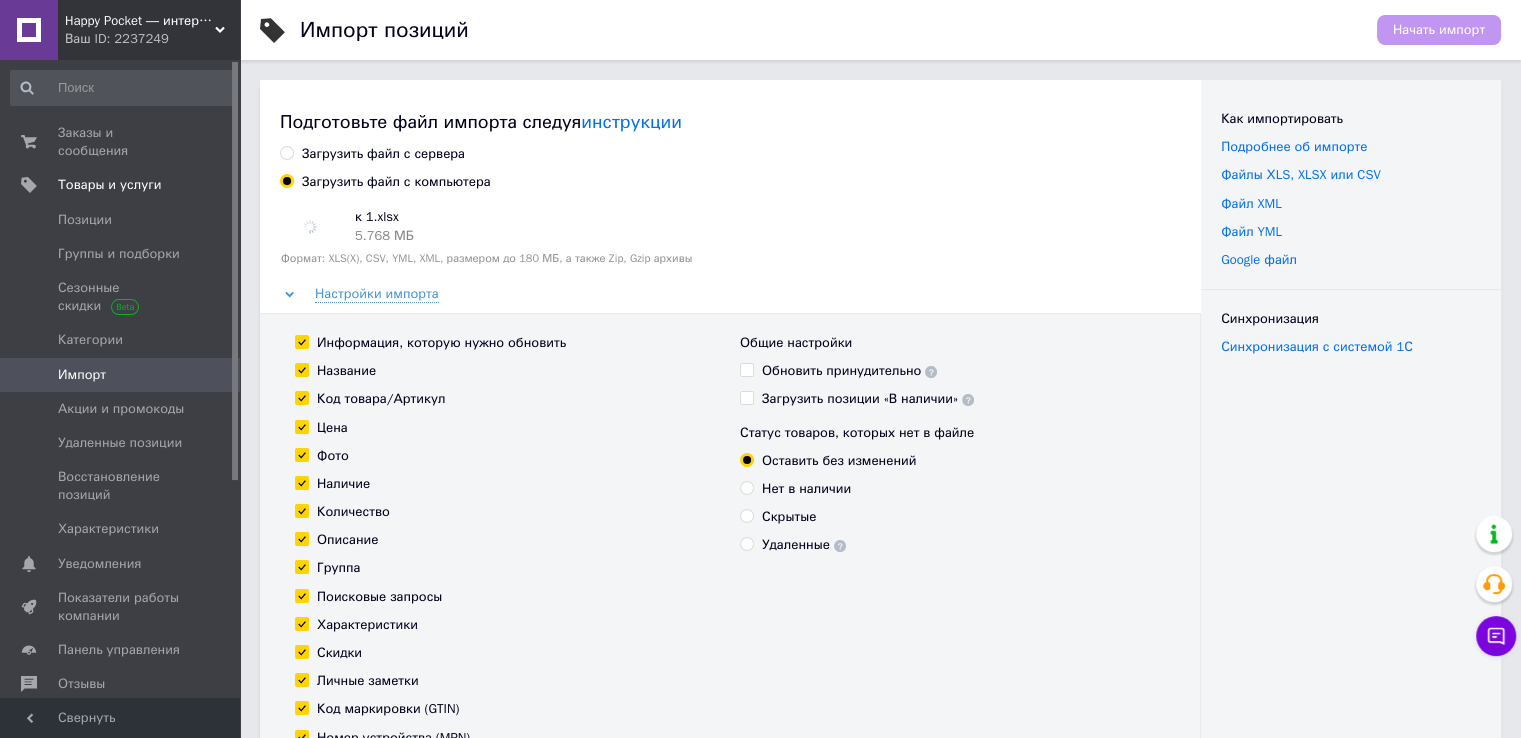 click on "Фото" at bounding box center [333, 456] 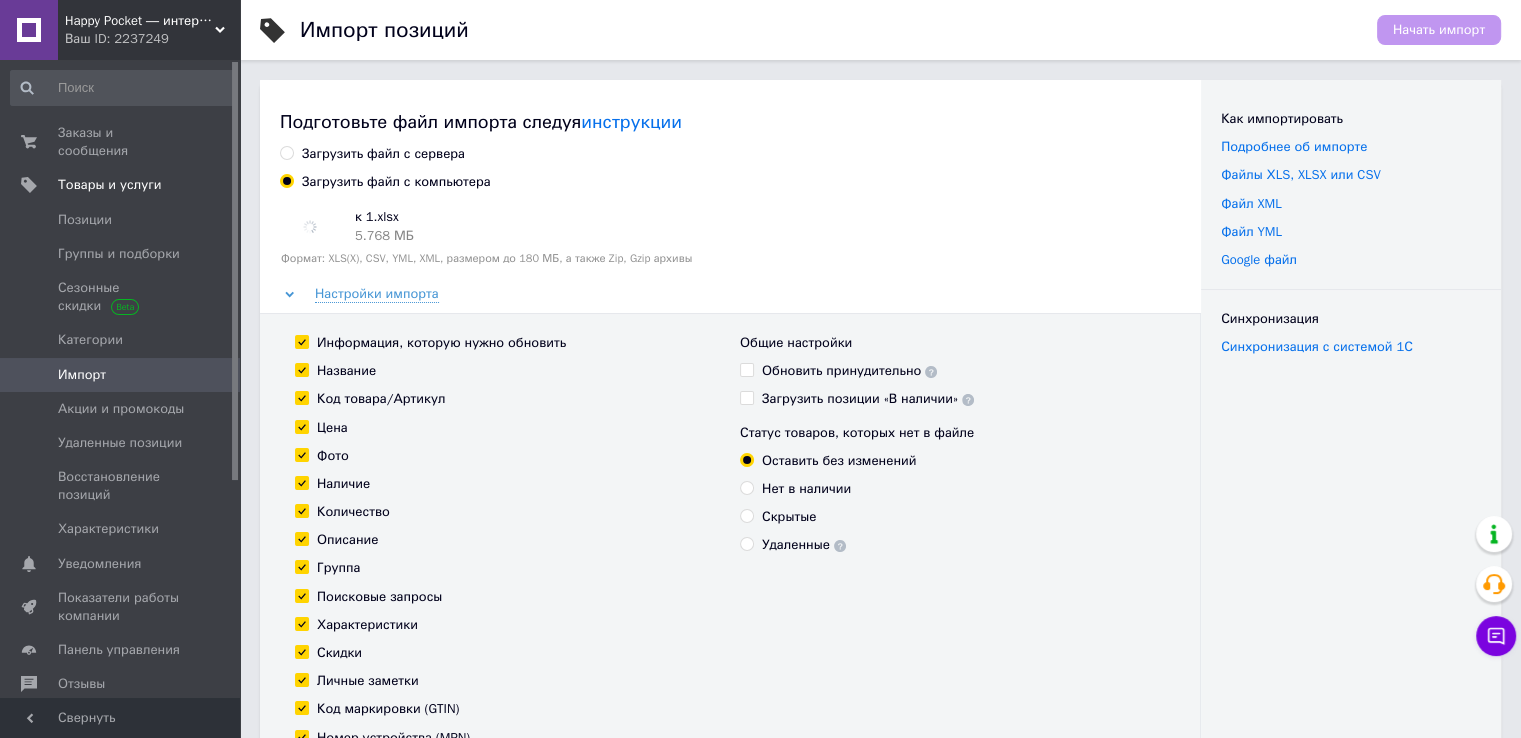 click on "Фото" at bounding box center (301, 454) 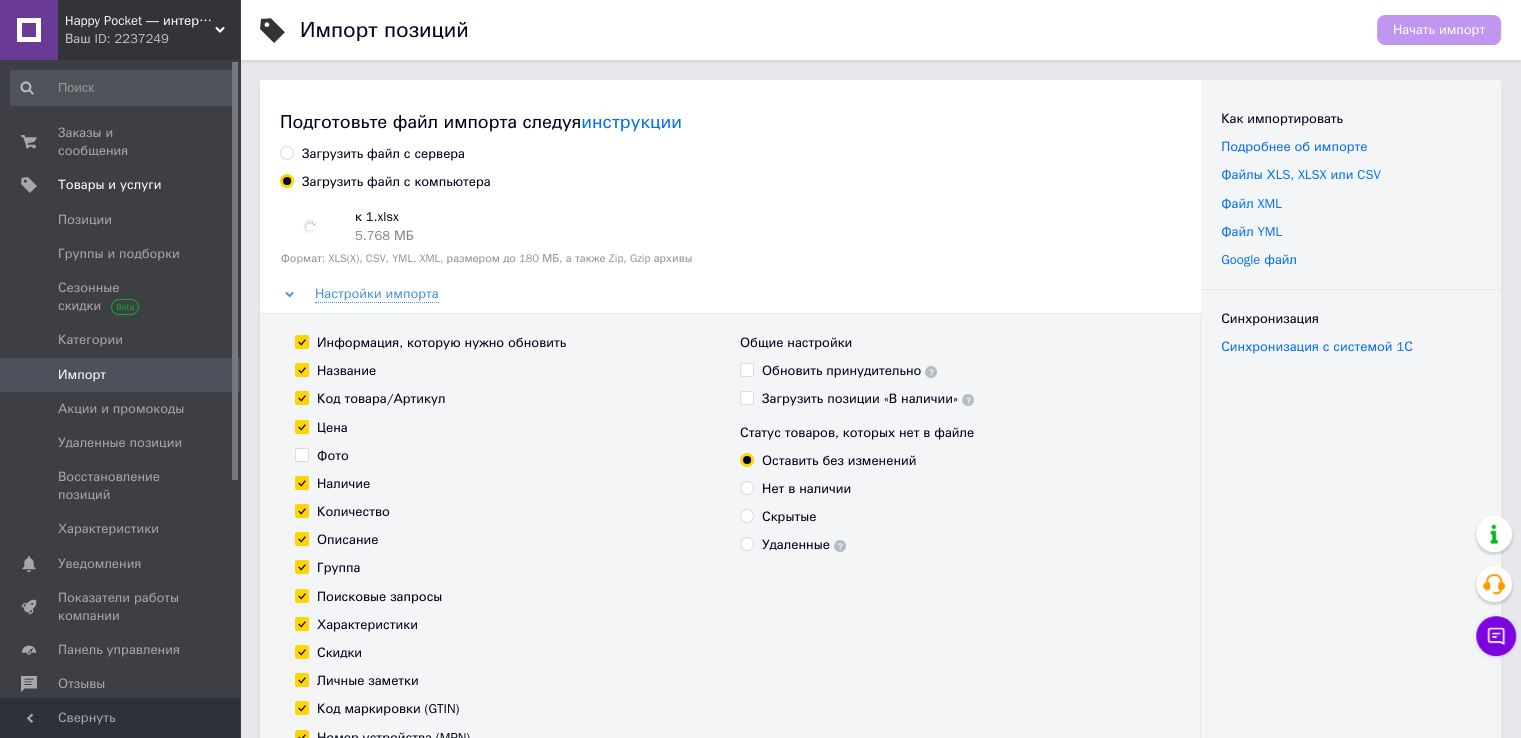 checkbox on "false" 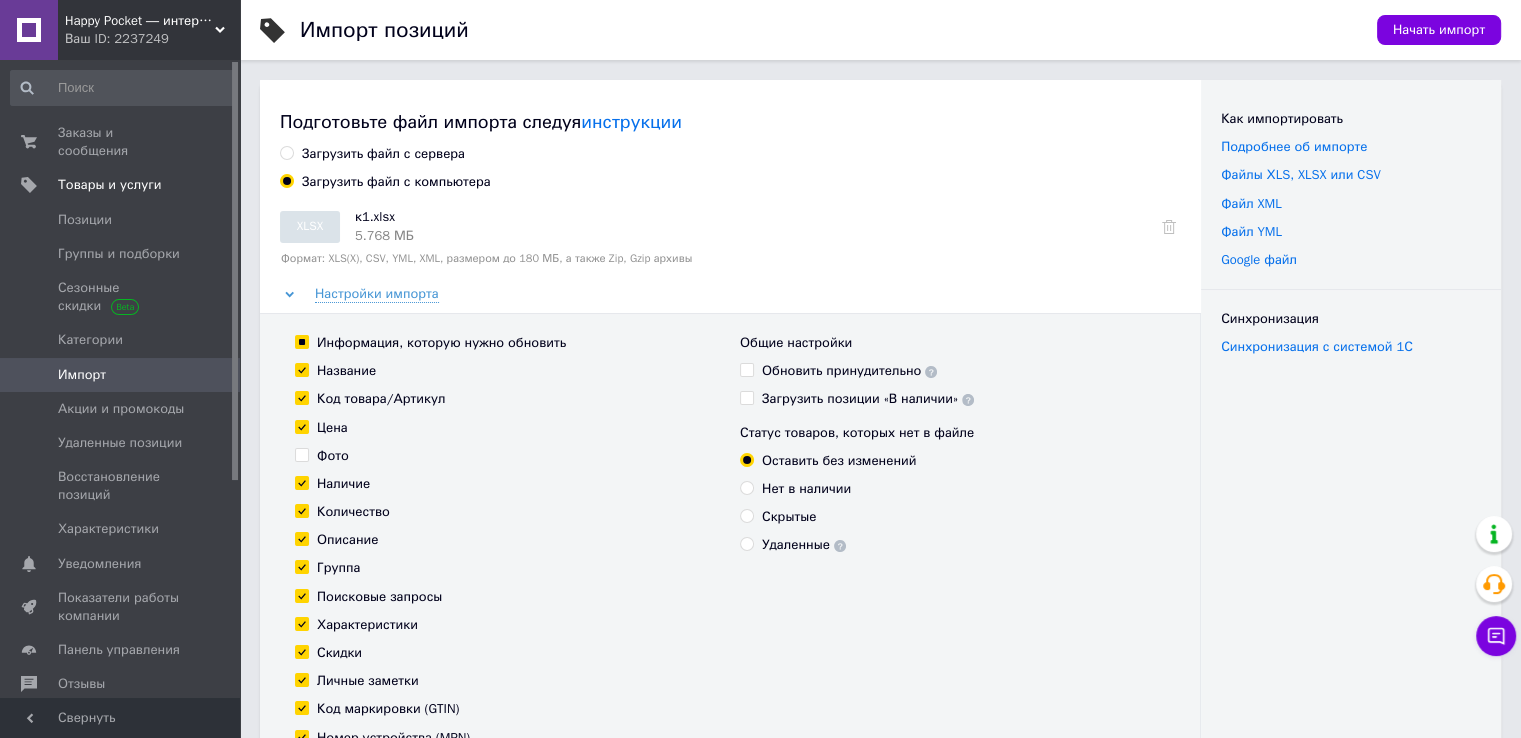 click on "Общие настройки Обновить принудительно   Загрузить позиции «В наличии»" at bounding box center [952, 371] 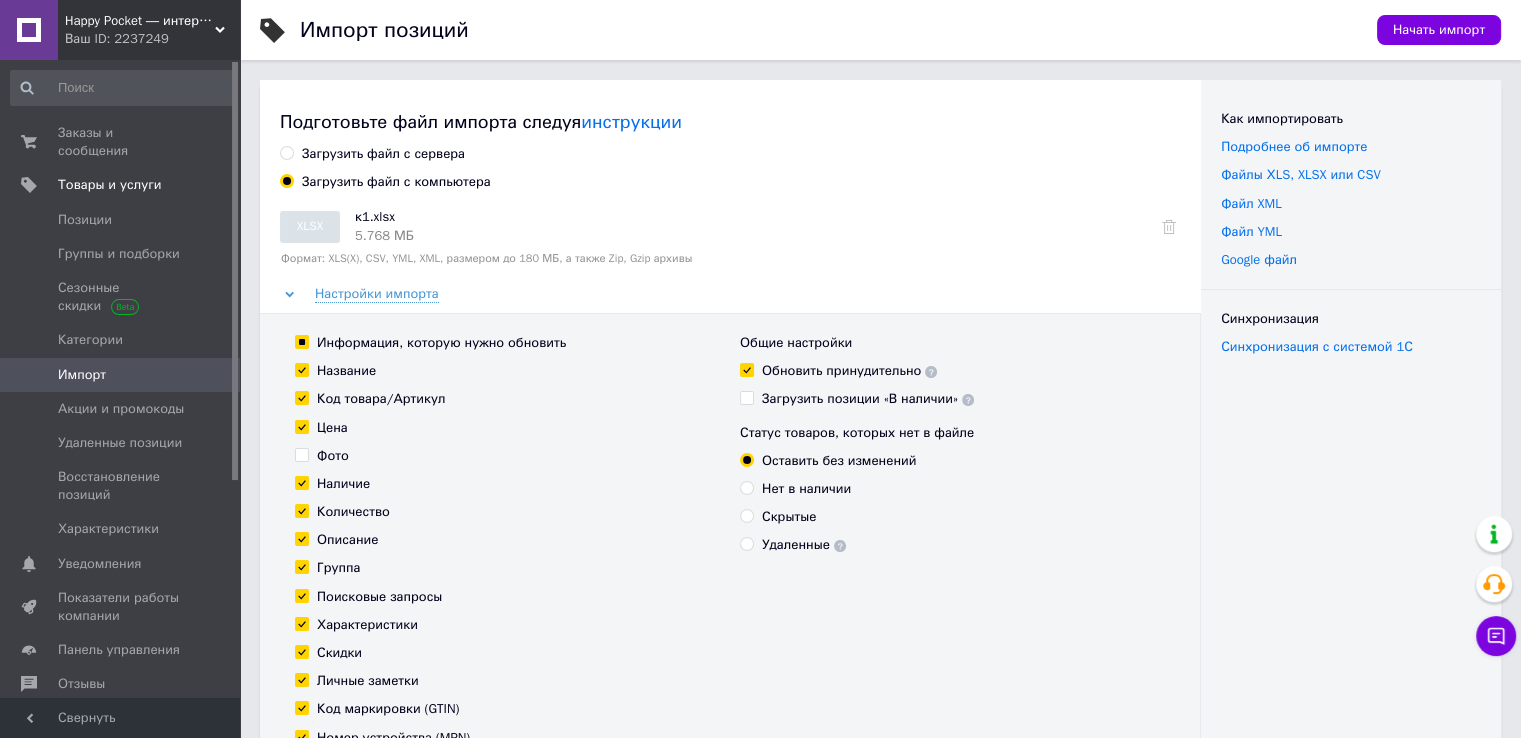 checkbox on "true" 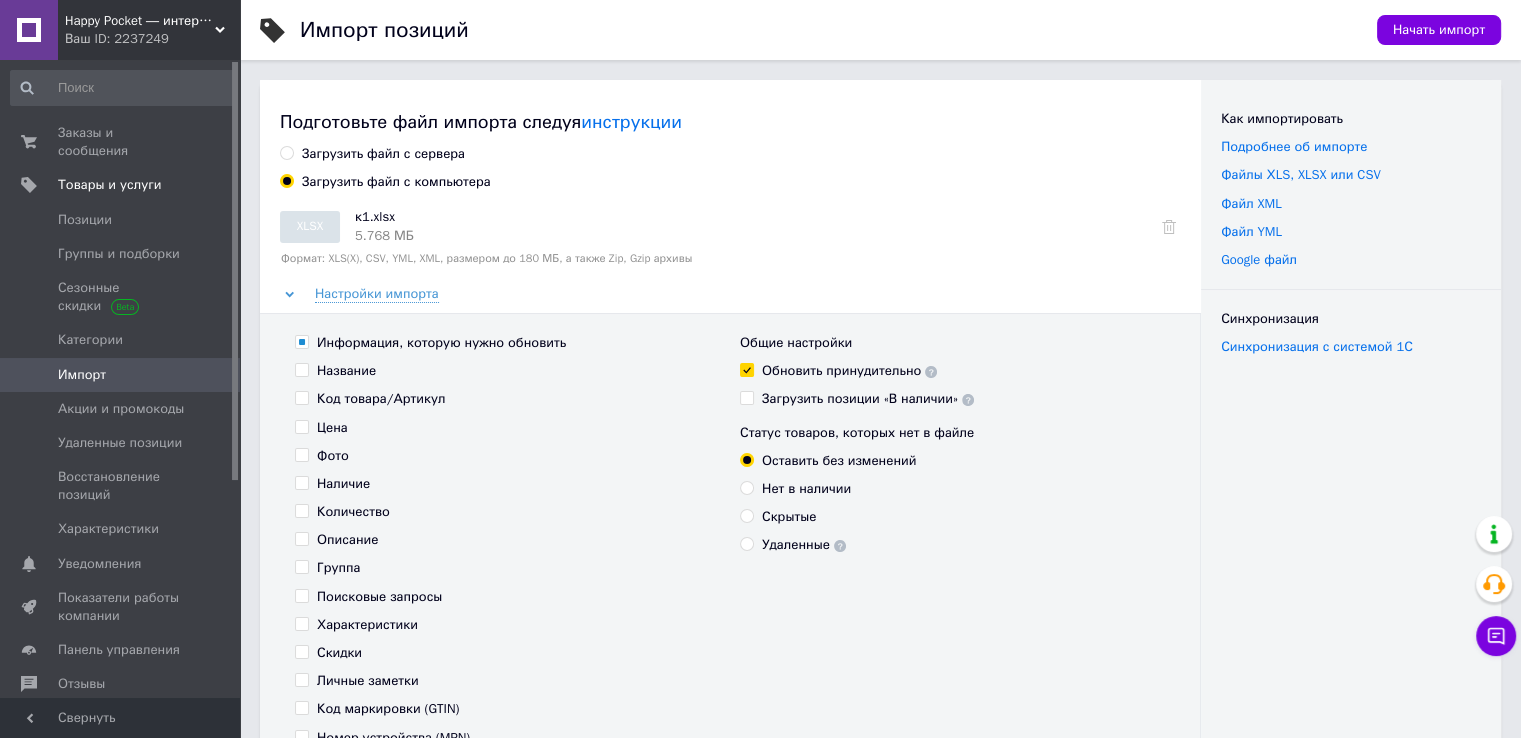 checkbox on "false" 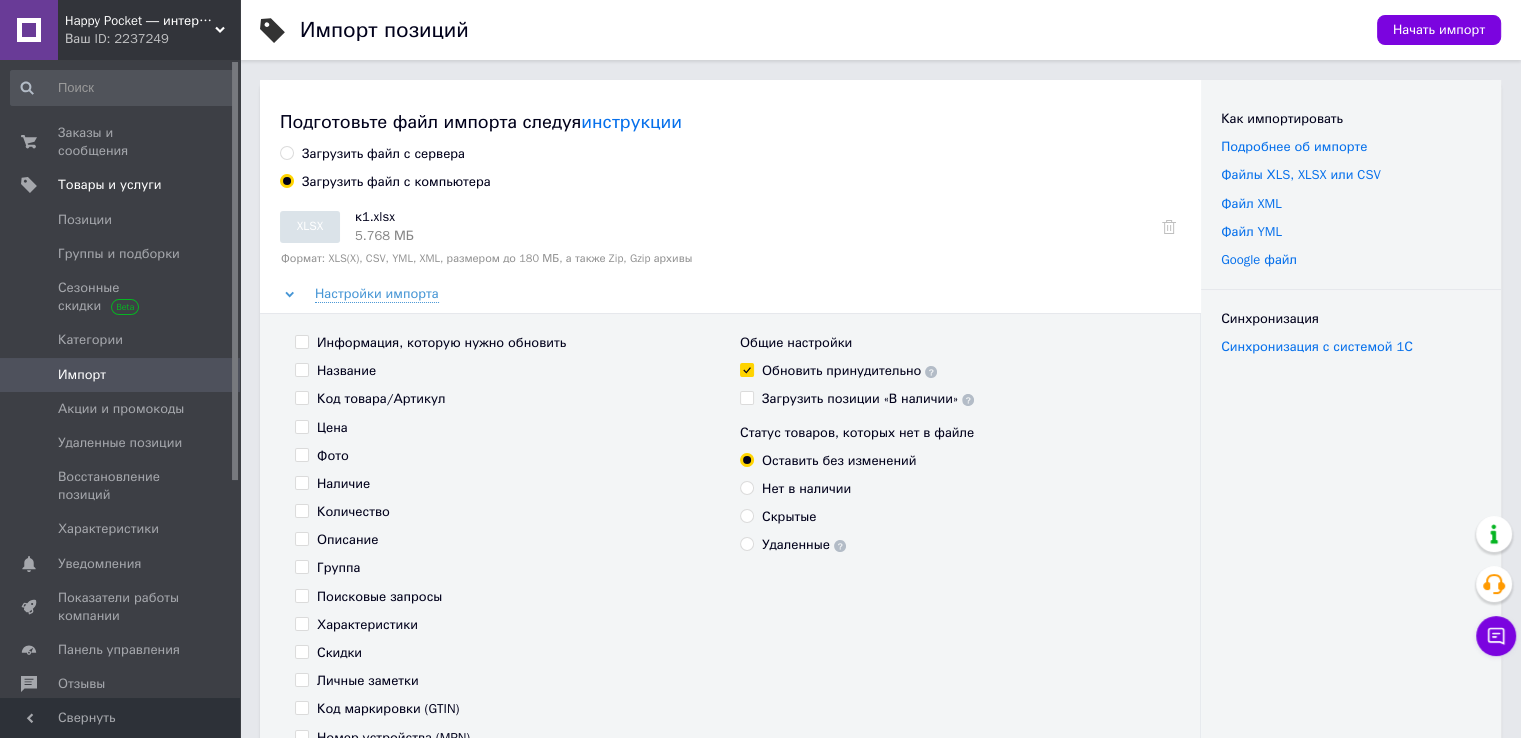 click on "Наличие" at bounding box center (343, 484) 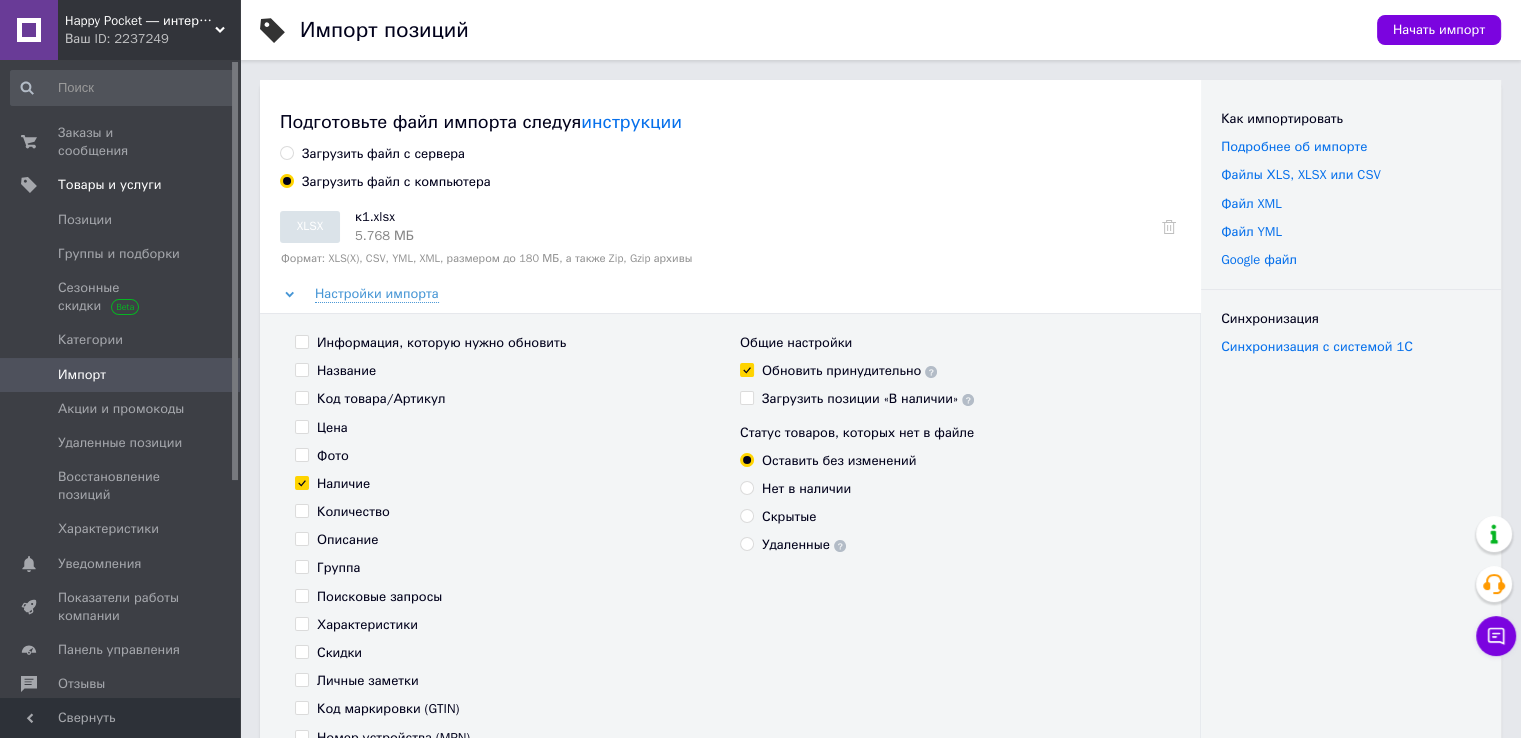 checkbox on "true" 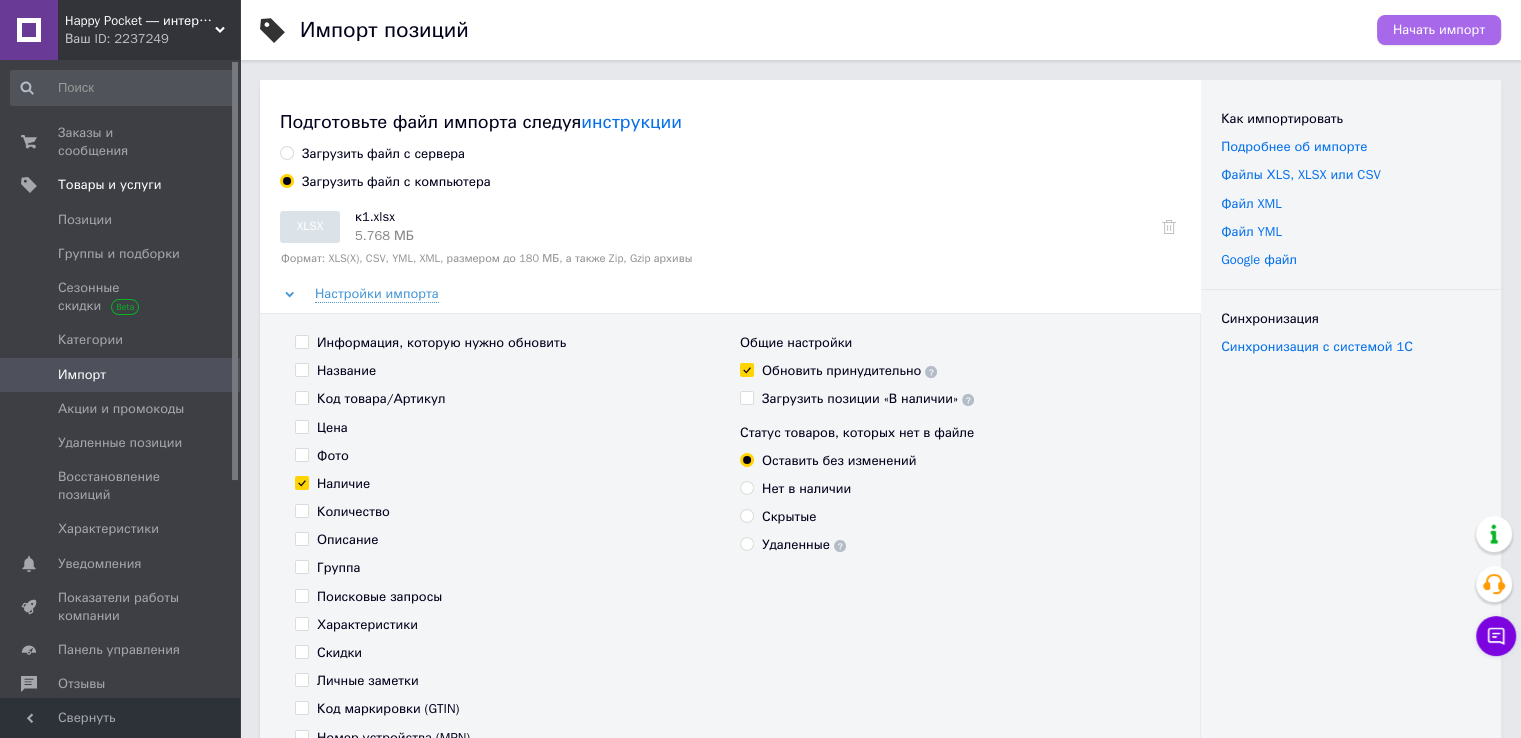 click on "Начать импорт" at bounding box center [1439, 30] 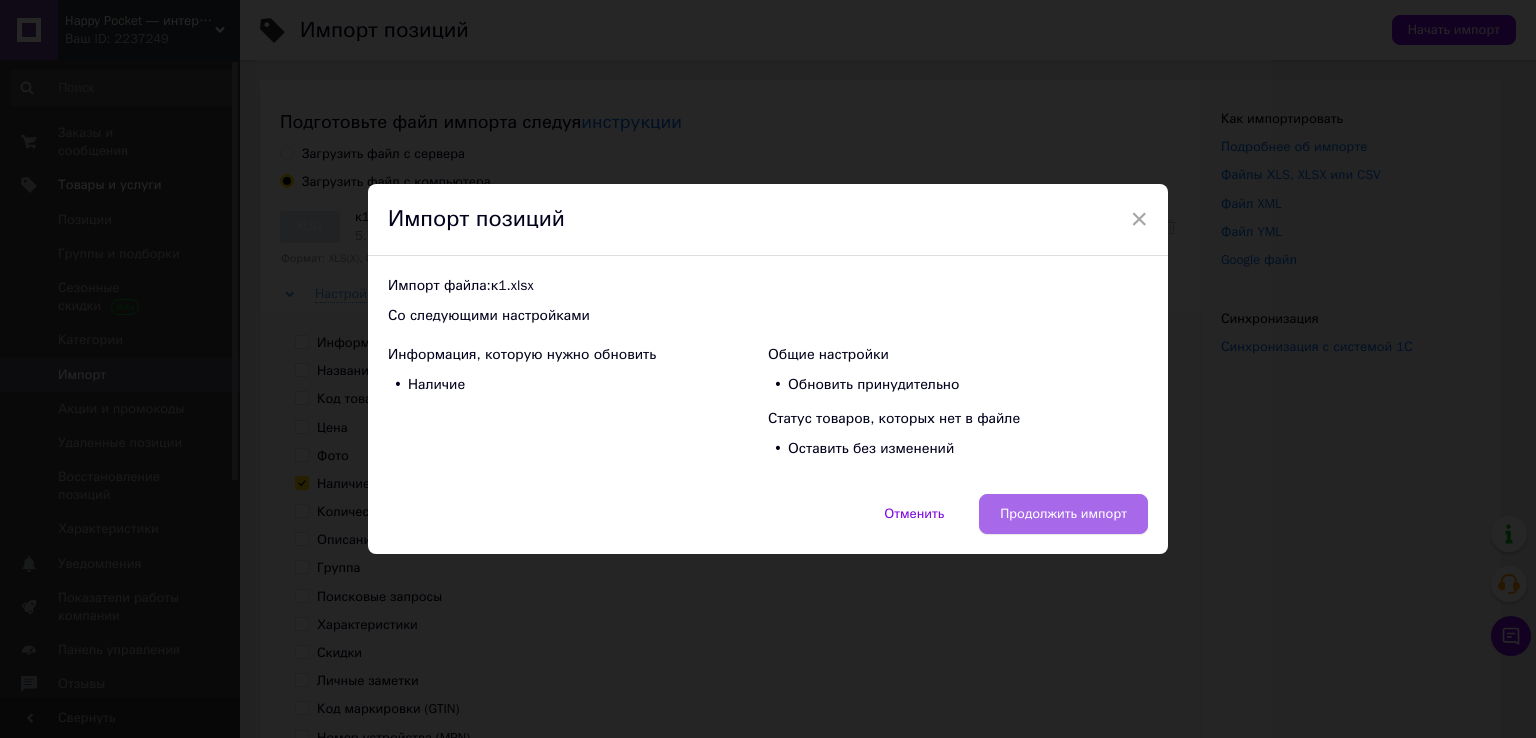 click on "Продолжить импорт" at bounding box center (1063, 514) 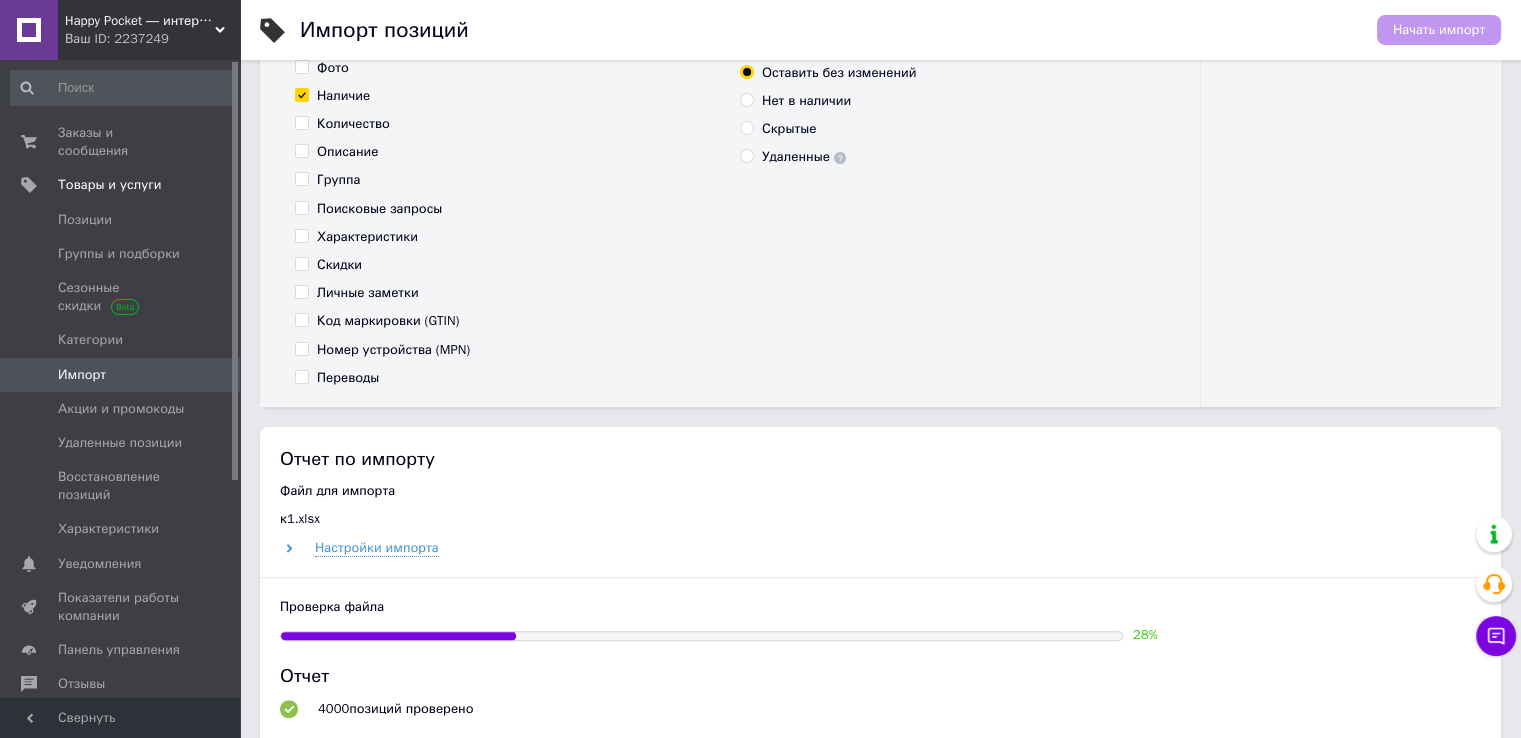 scroll, scrollTop: 400, scrollLeft: 0, axis: vertical 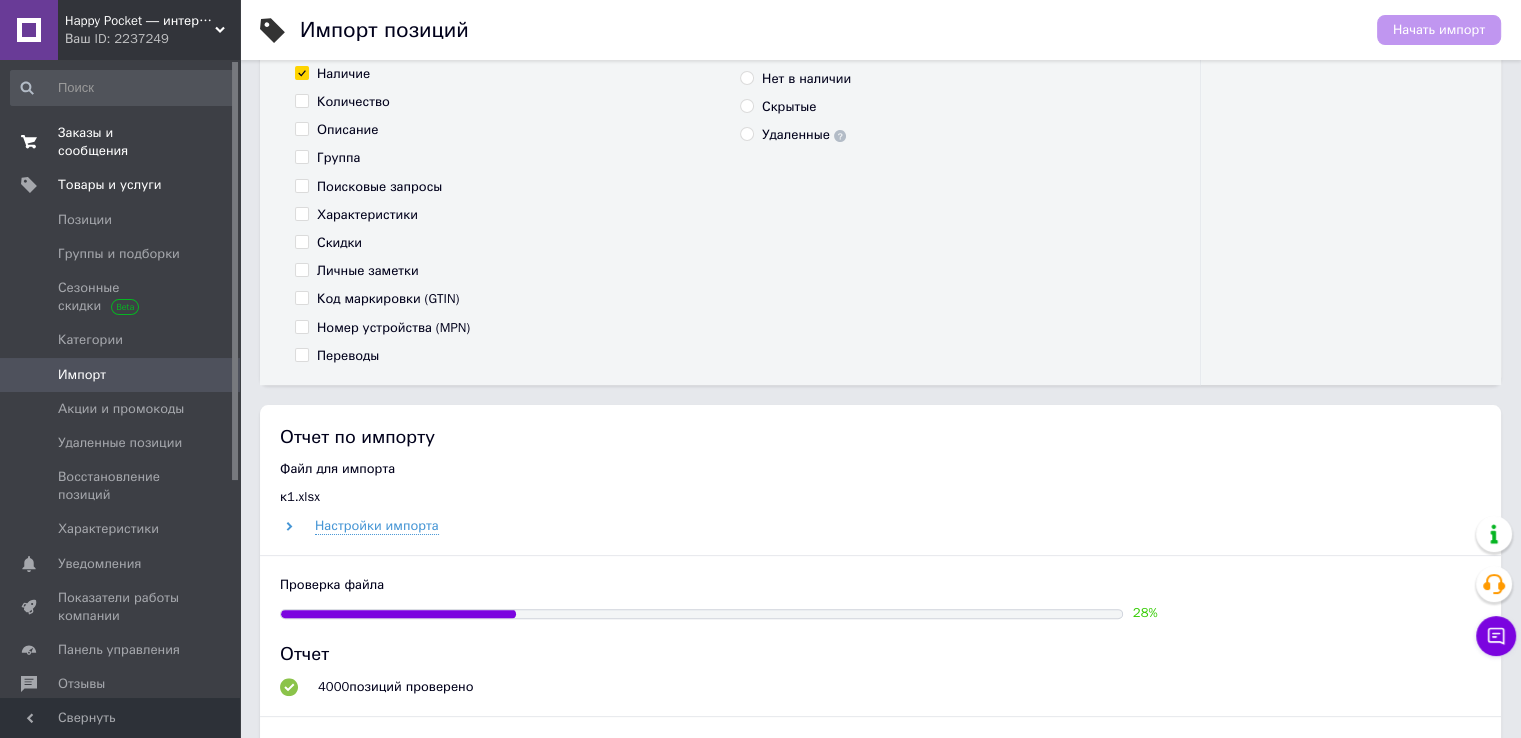click on "Заказы и сообщения" at bounding box center [121, 142] 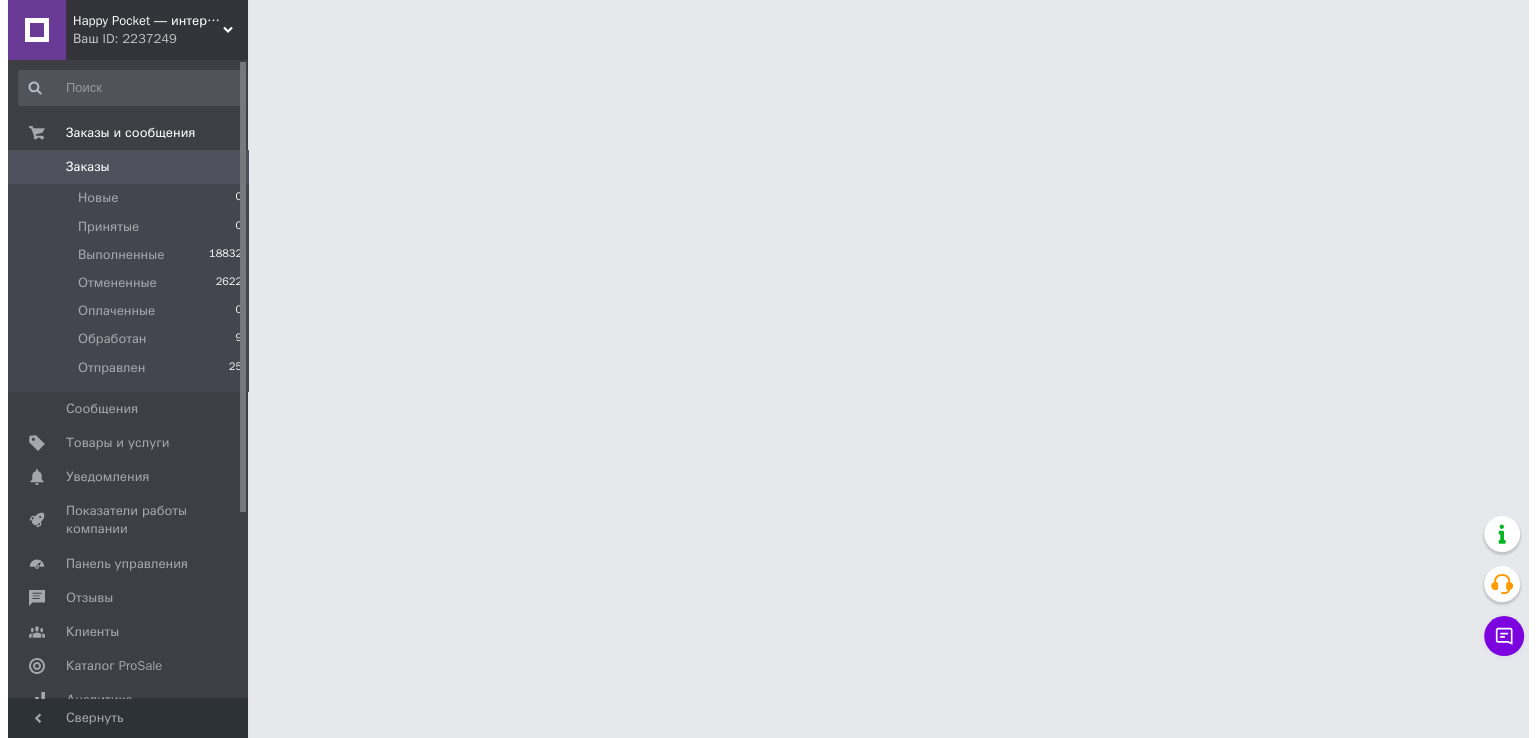 scroll, scrollTop: 0, scrollLeft: 0, axis: both 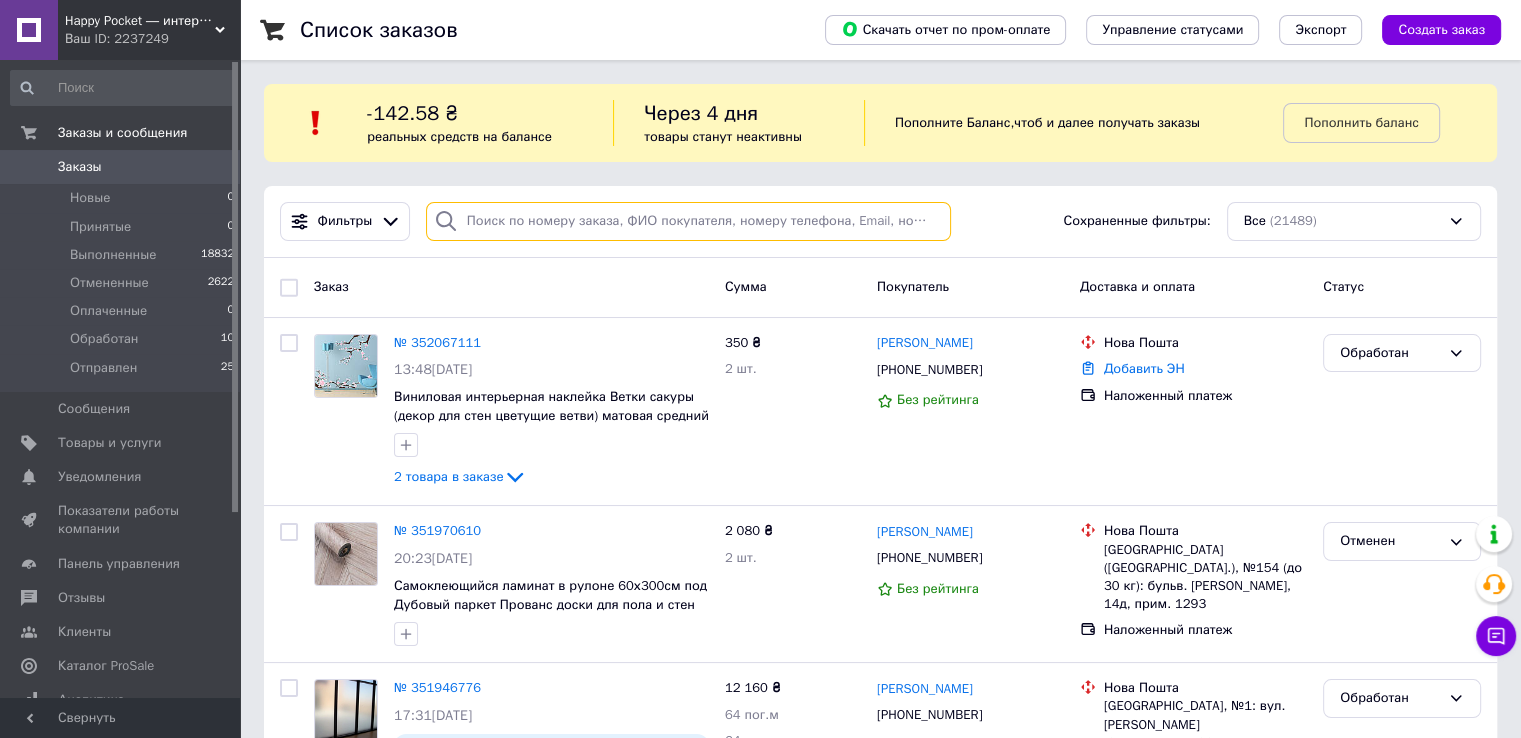 click at bounding box center (688, 221) 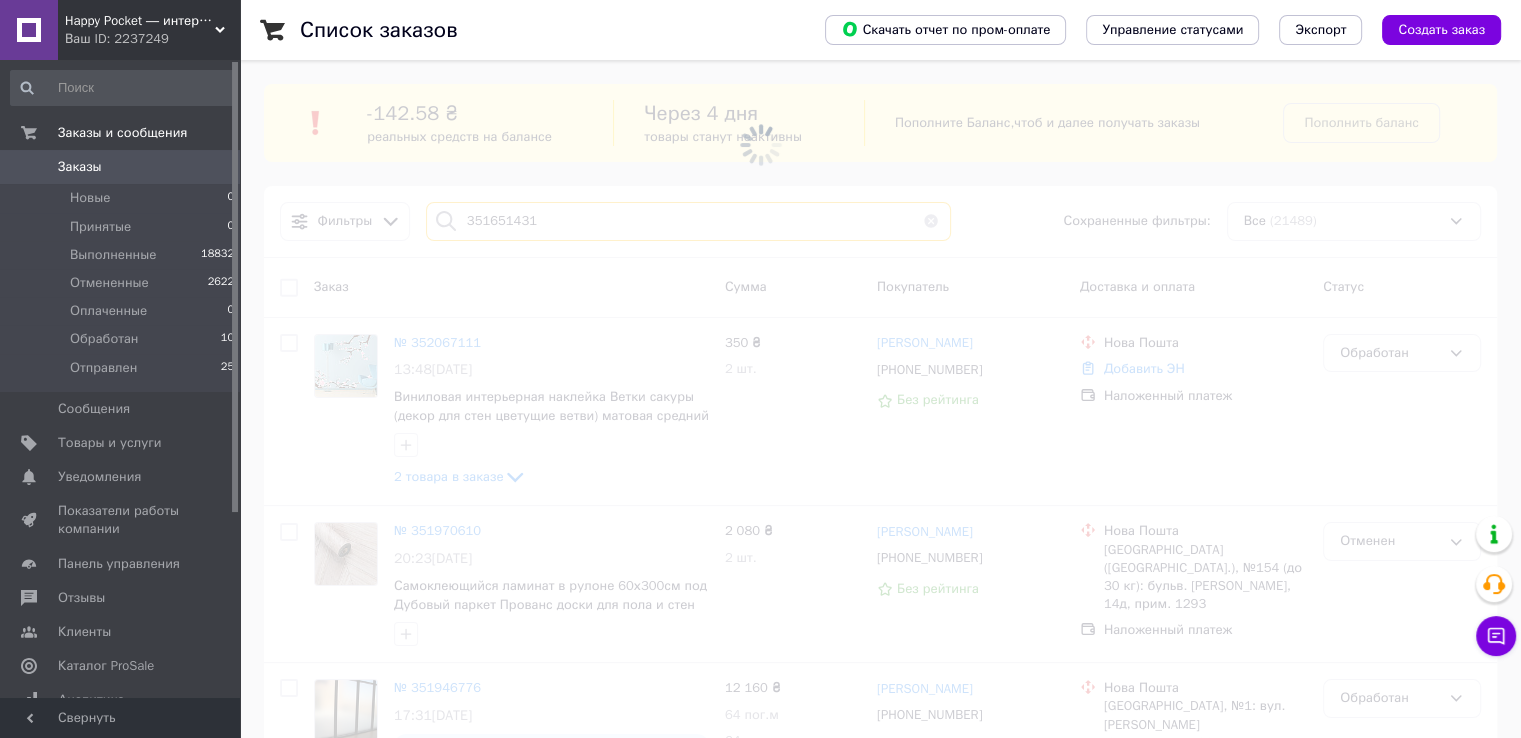 type on "351651431" 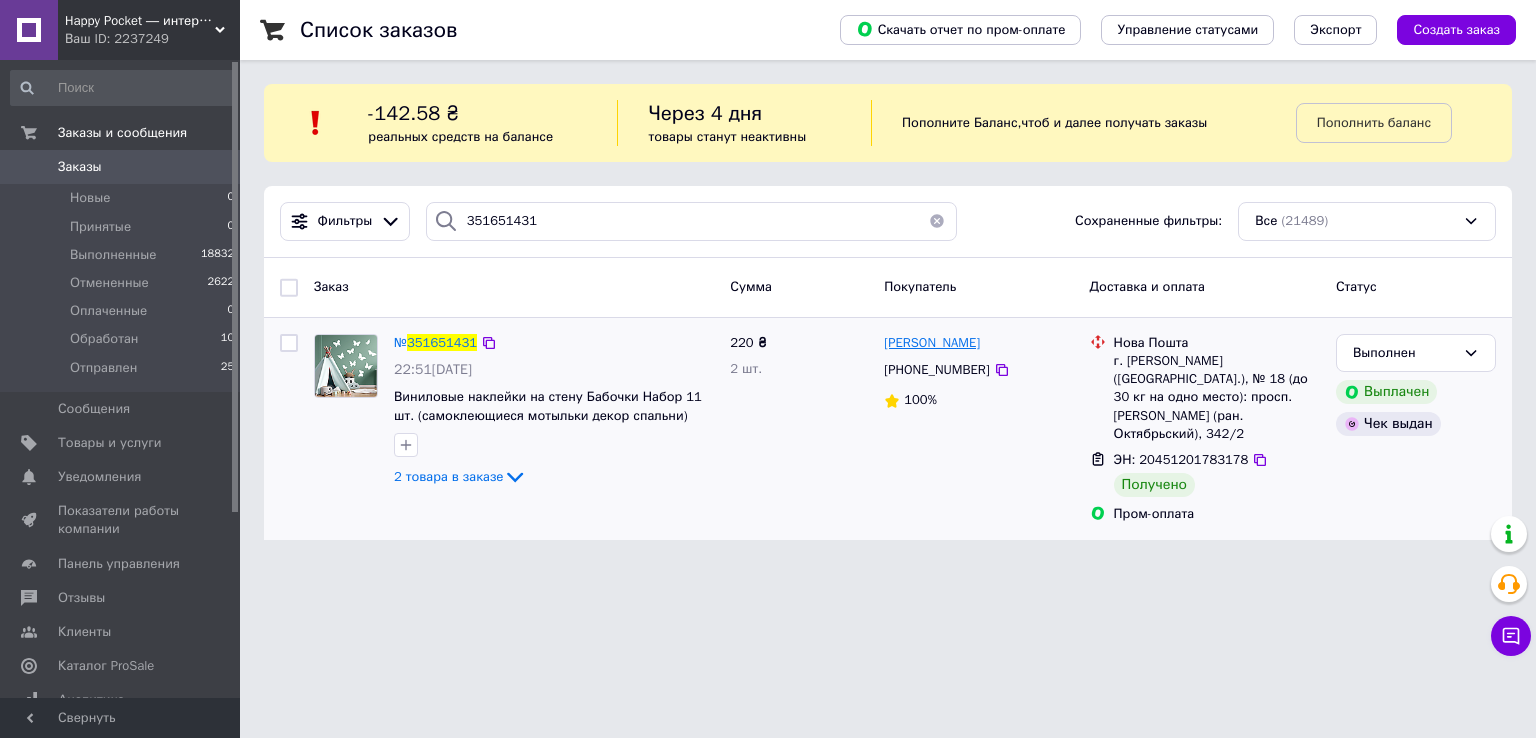 drag, startPoint x: 1002, startPoint y: 345, endPoint x: 932, endPoint y: 345, distance: 70 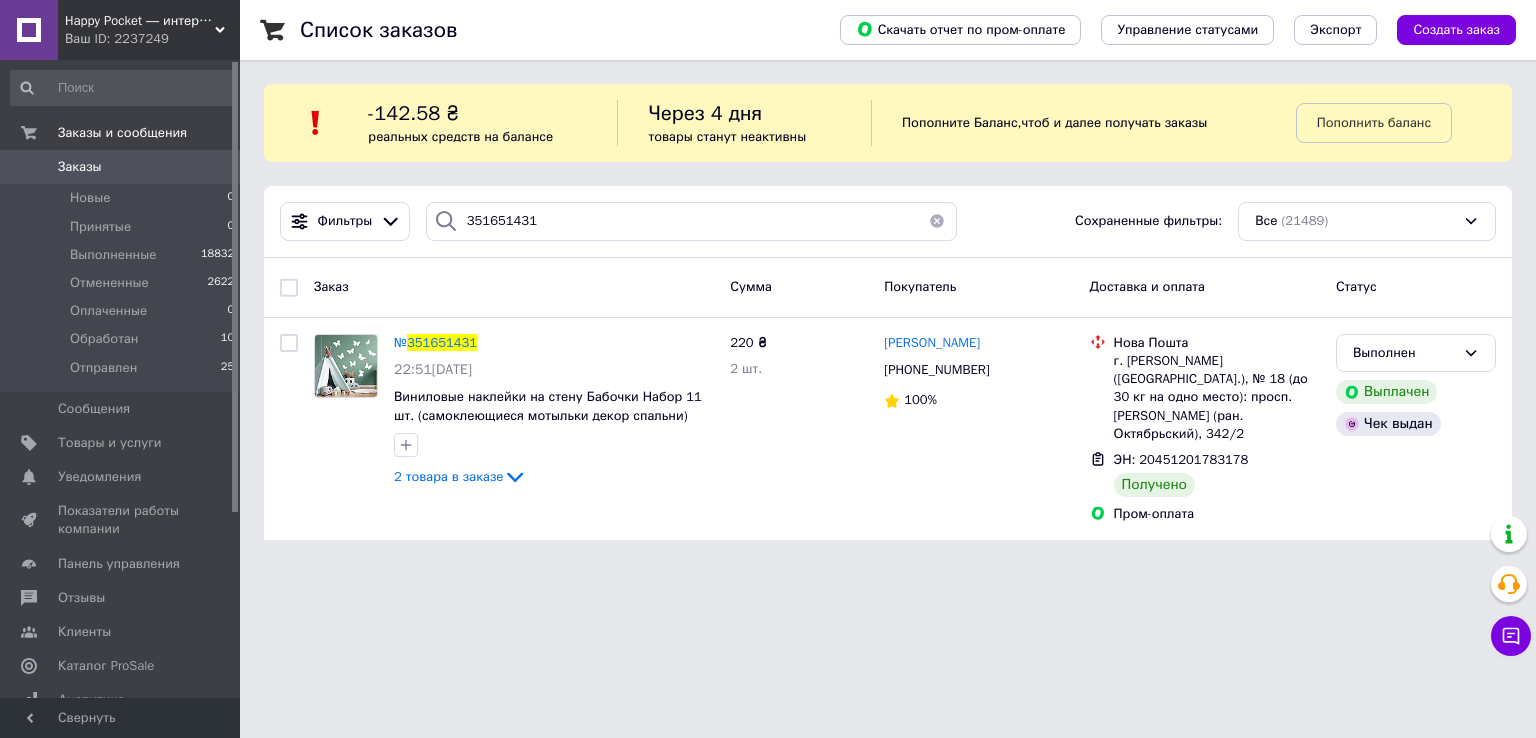 click on "Happy Pocket ― интерьерные виниловые наклейки, кухонные фартуки, 3Д-панели" at bounding box center [140, 21] 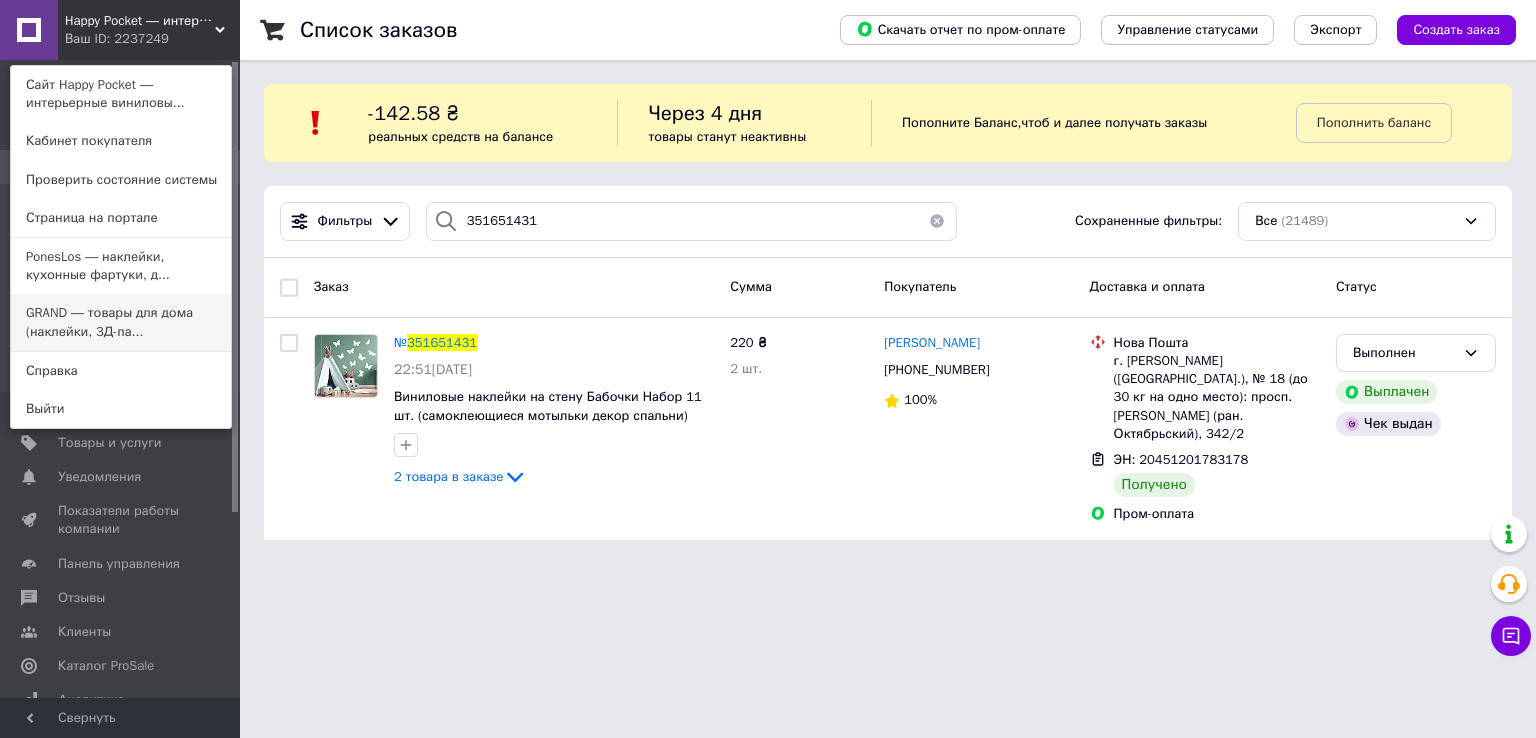 click on "GRAND ― товары для дома (наклейки, 3Д-па..." at bounding box center (121, 322) 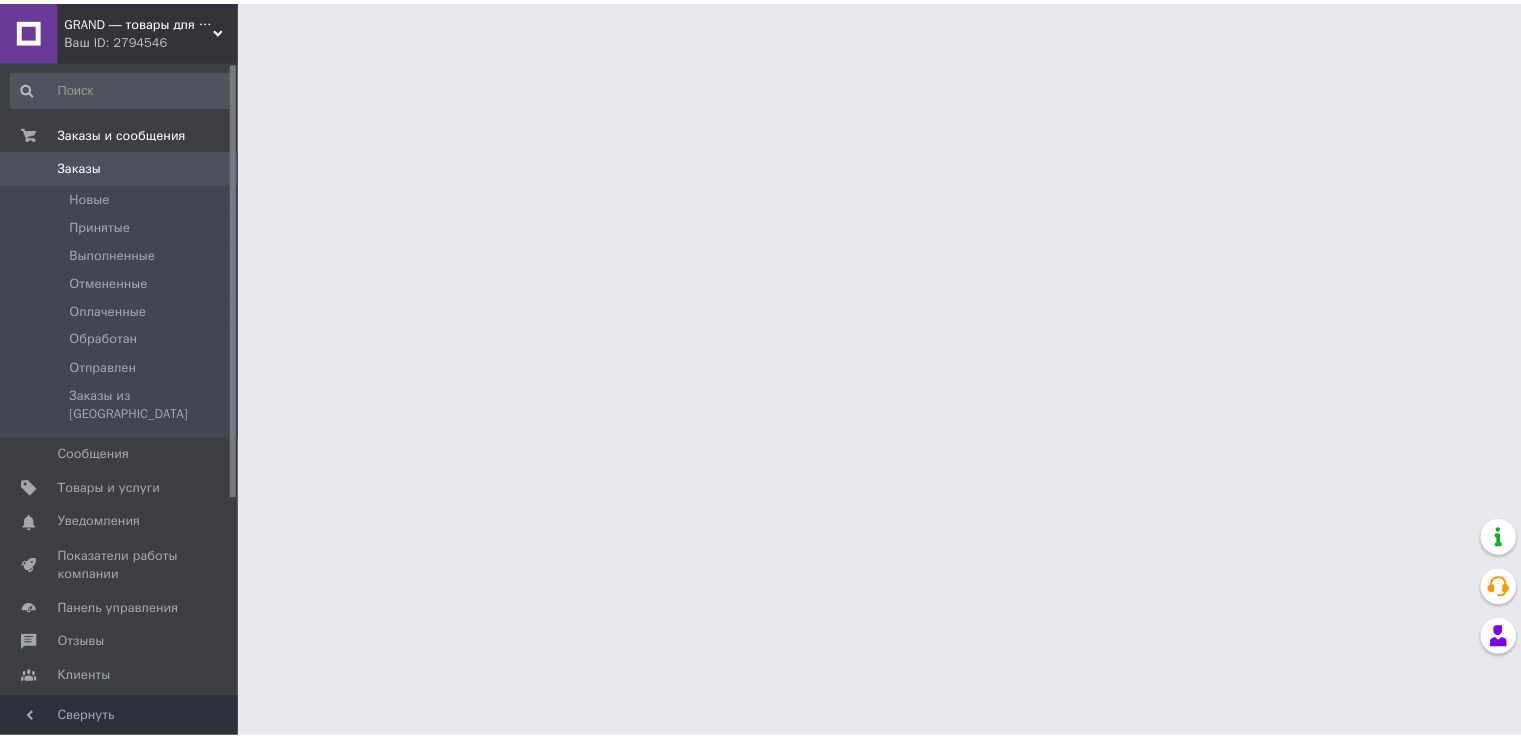 scroll, scrollTop: 0, scrollLeft: 0, axis: both 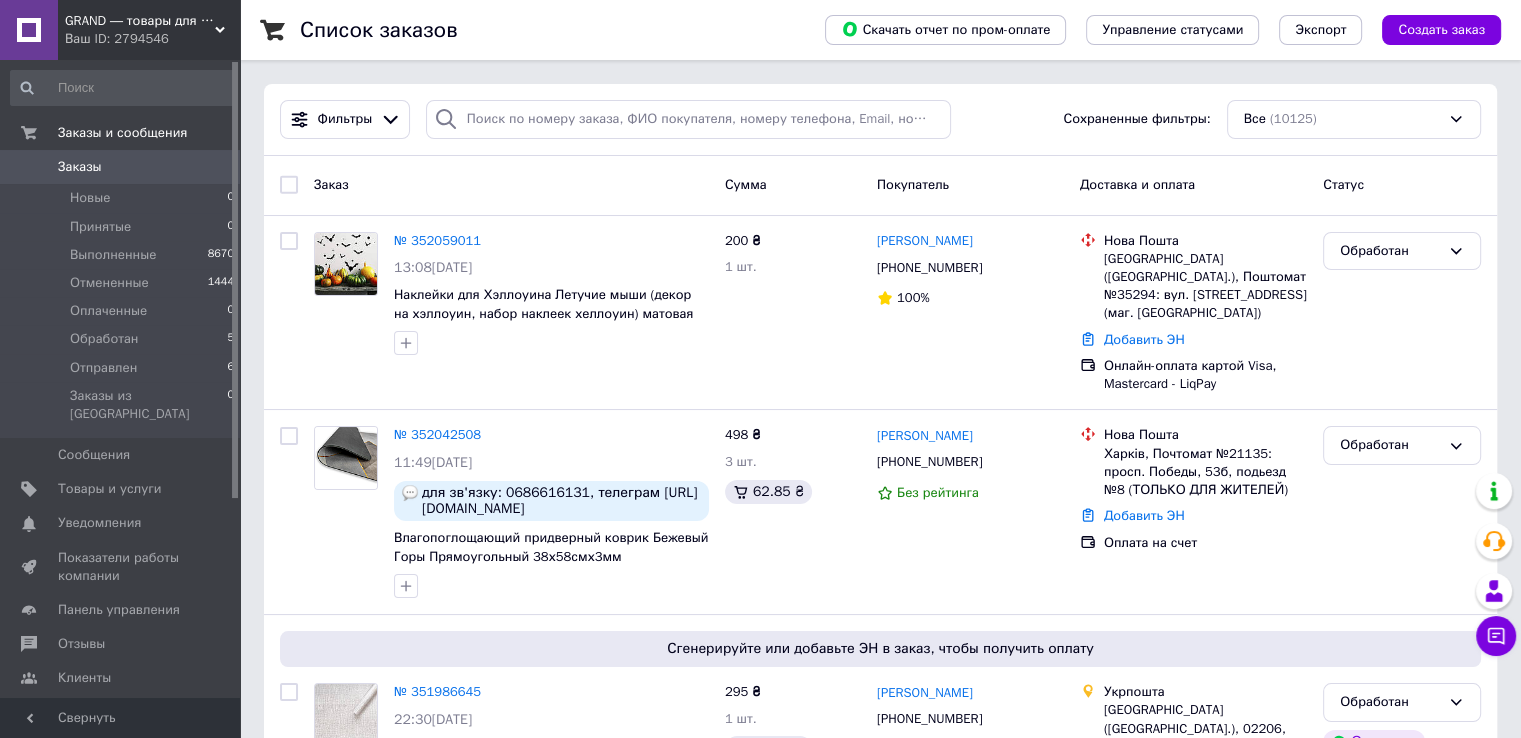 click on "Фильтры Сохраненные фильтры: Все (10125)" at bounding box center [880, 120] 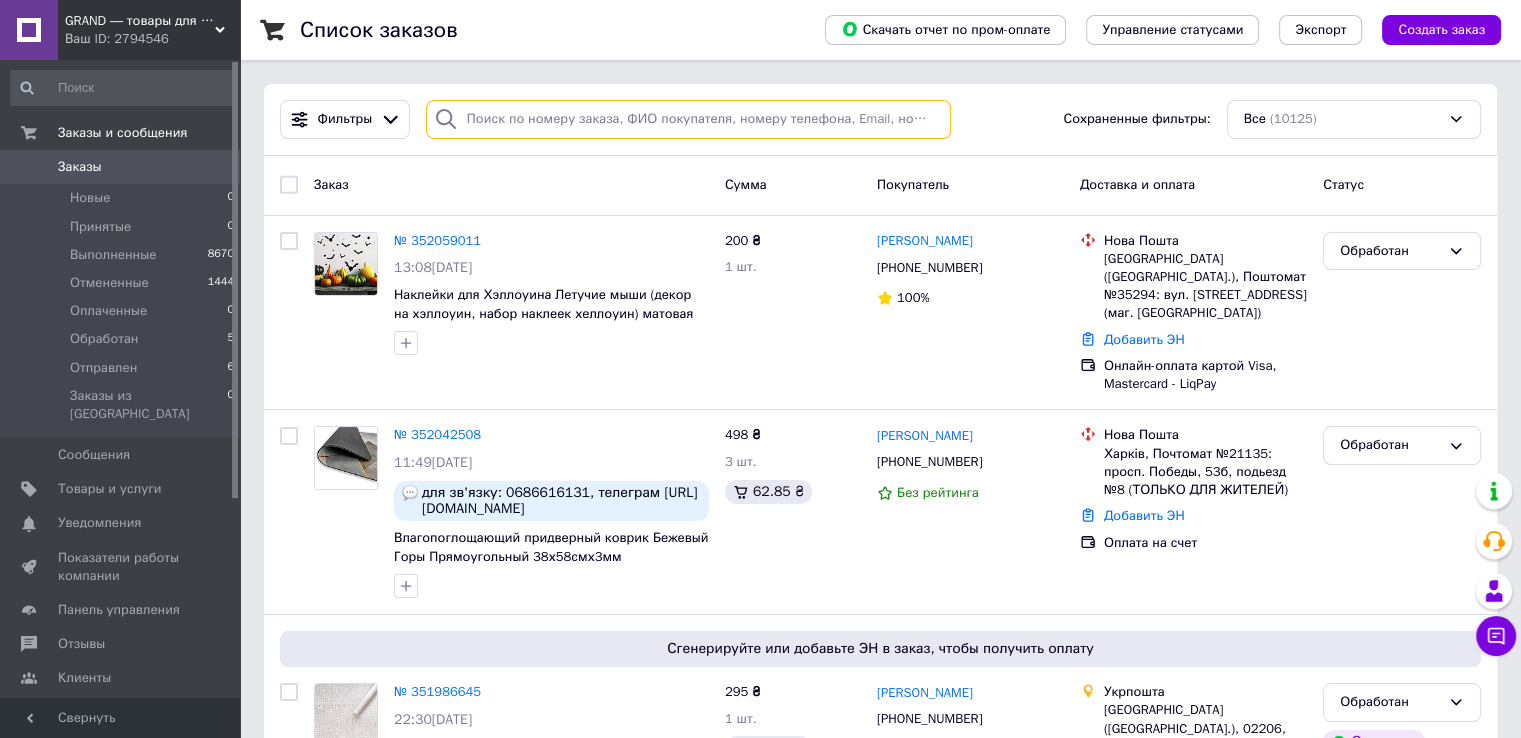 click at bounding box center [688, 119] 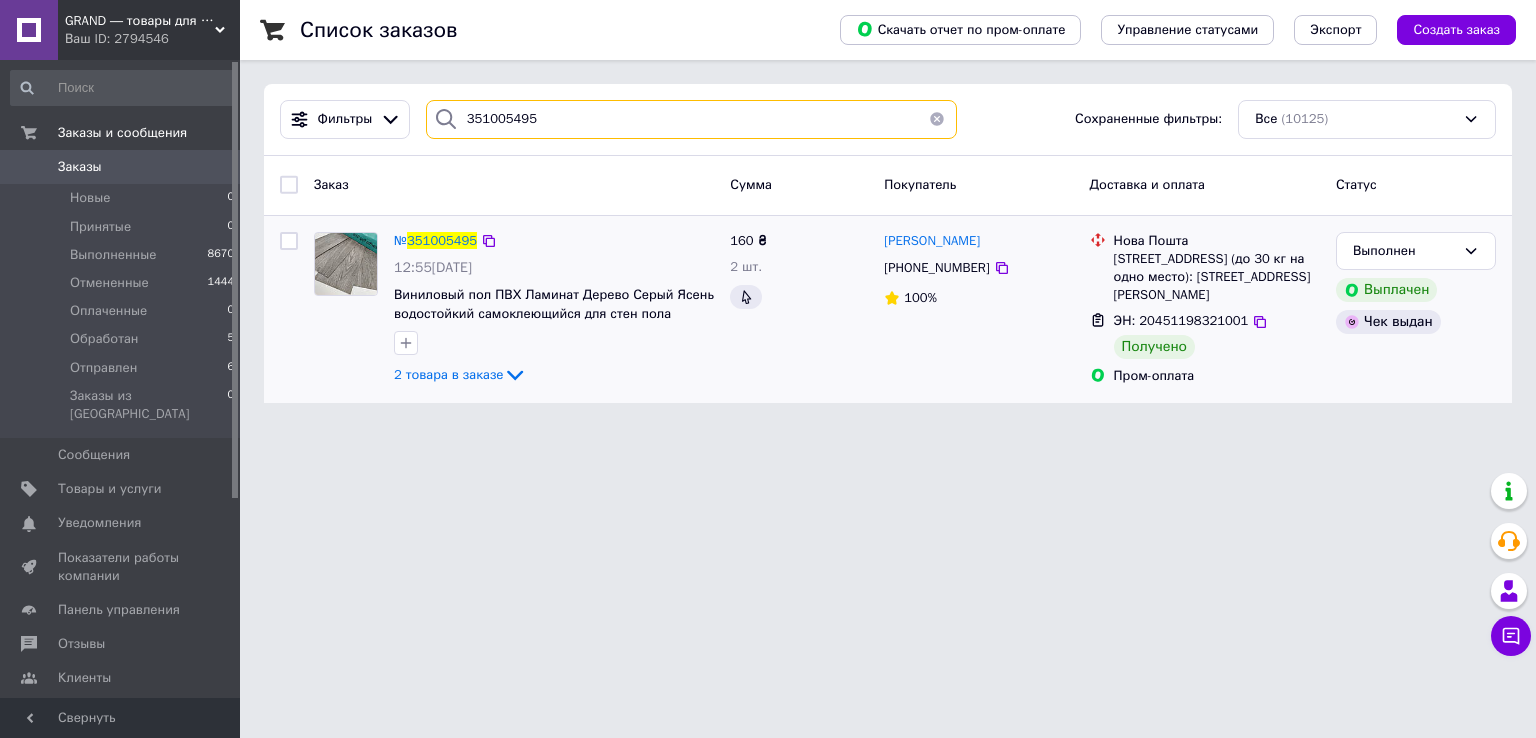 type on "351005495" 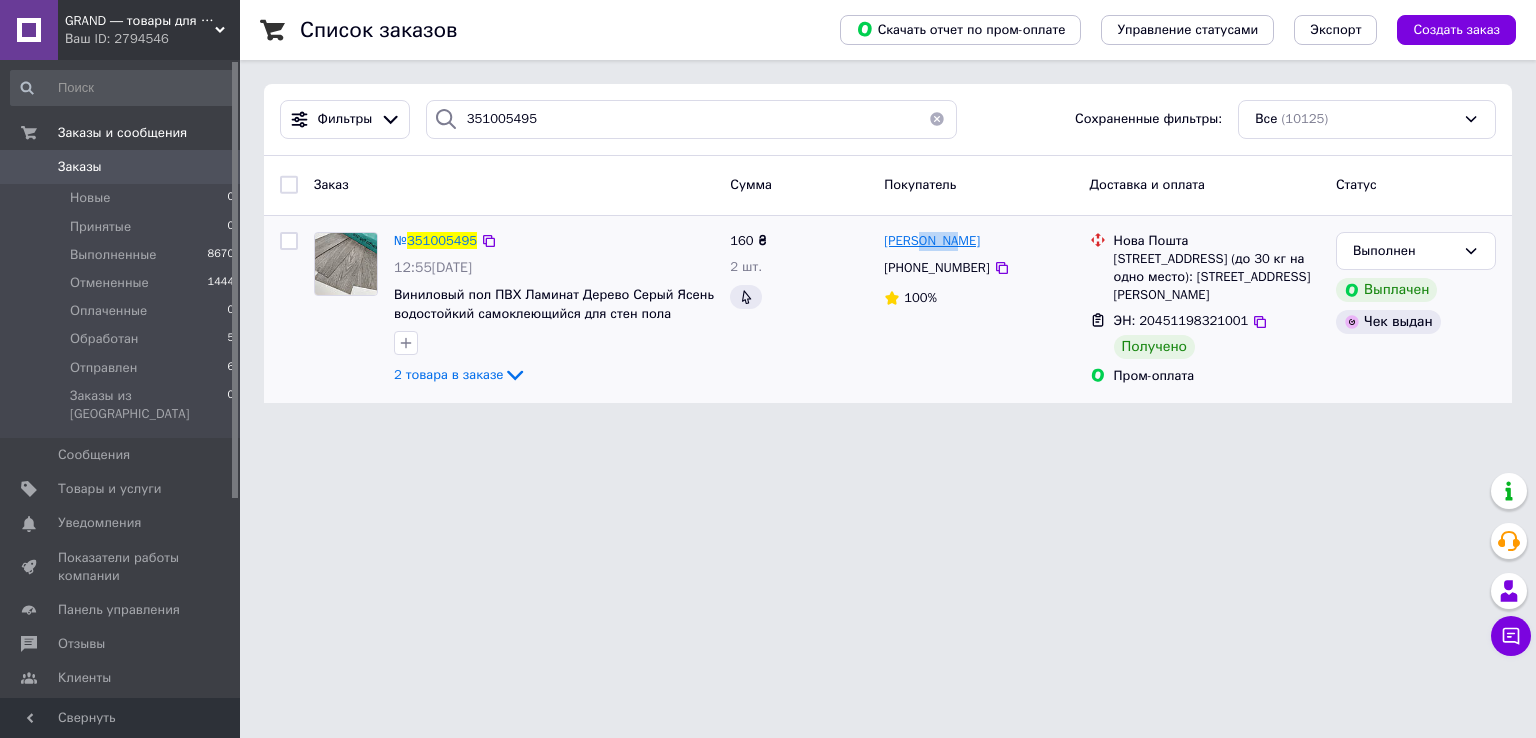 drag, startPoint x: 957, startPoint y: 241, endPoint x: 916, endPoint y: 237, distance: 41.19466 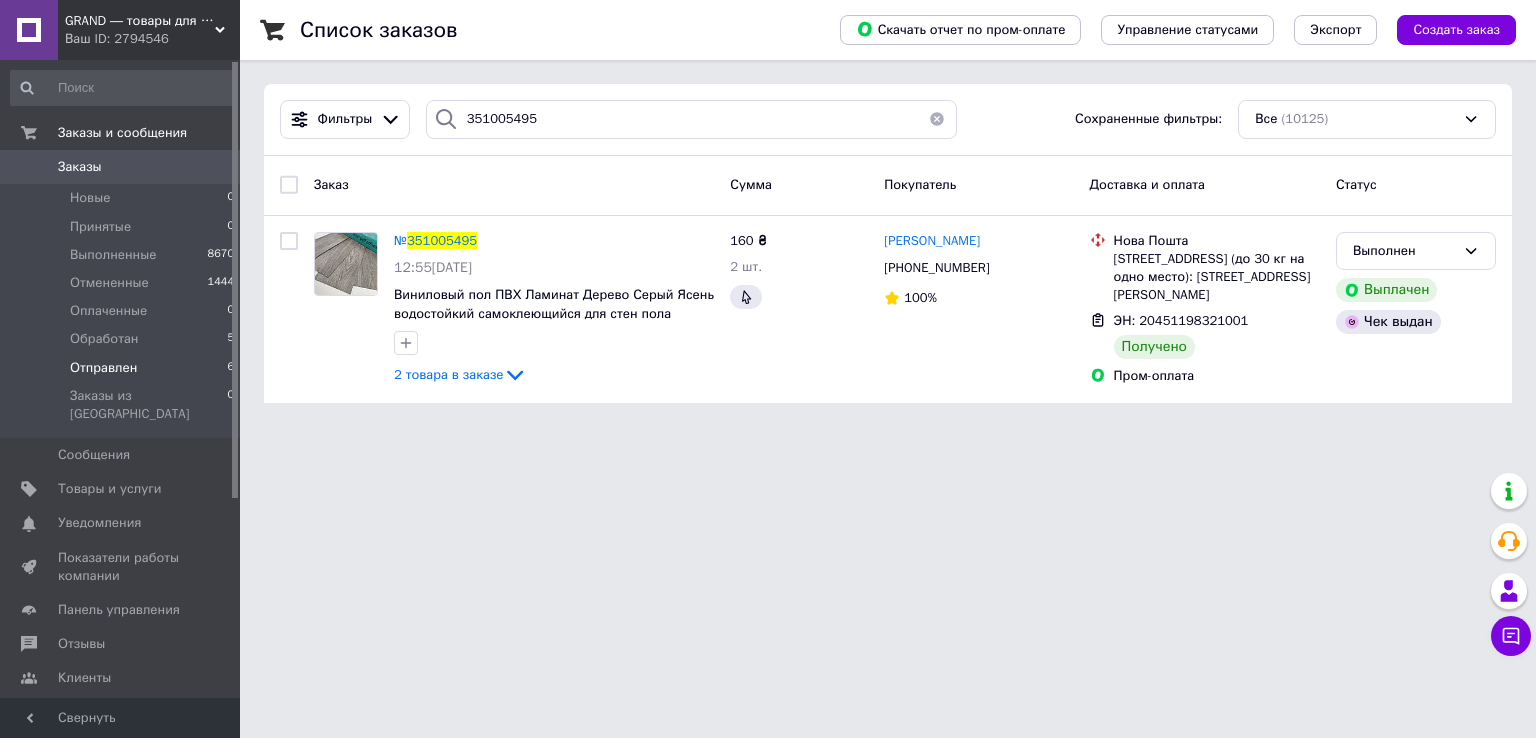 click on "Отправлен 6" at bounding box center (123, 368) 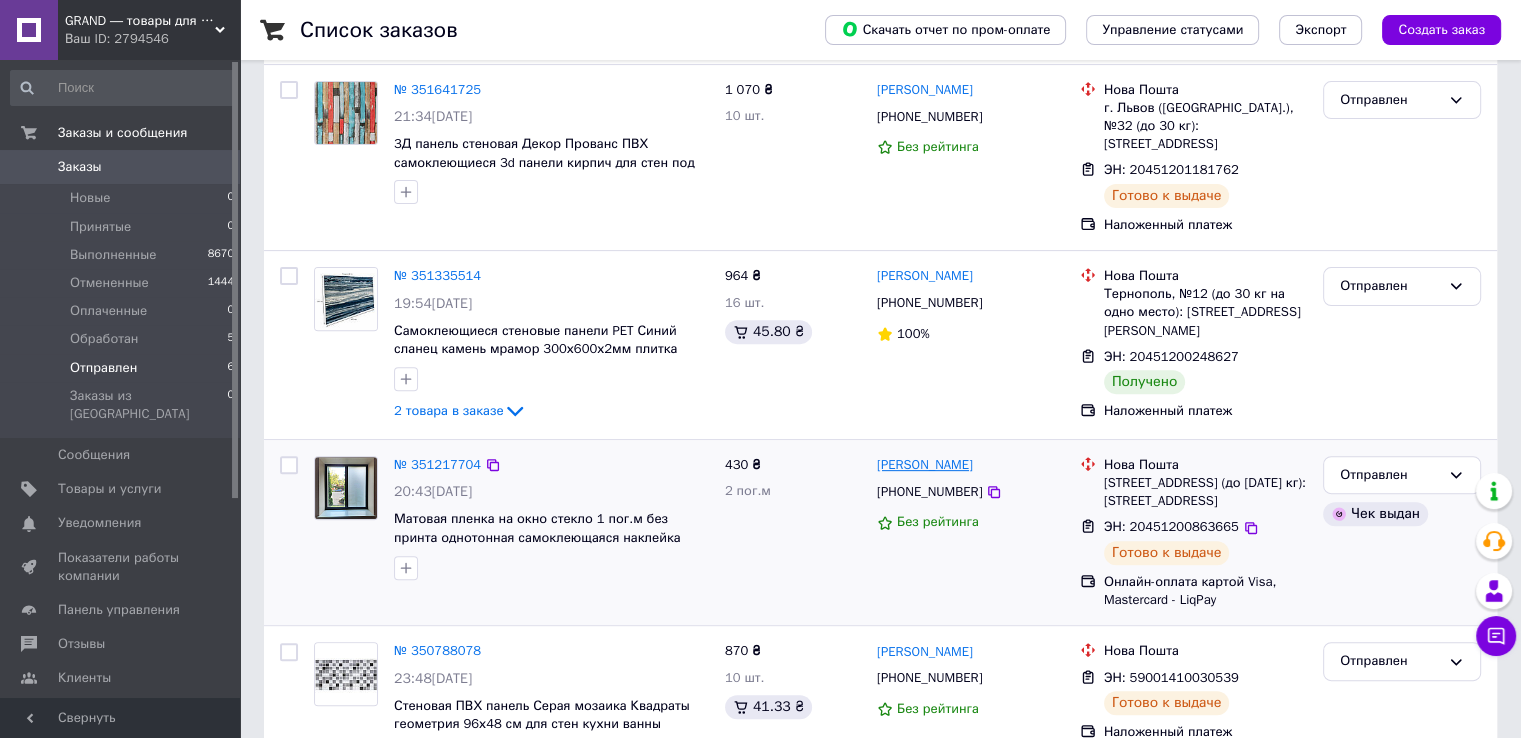 scroll, scrollTop: 644, scrollLeft: 0, axis: vertical 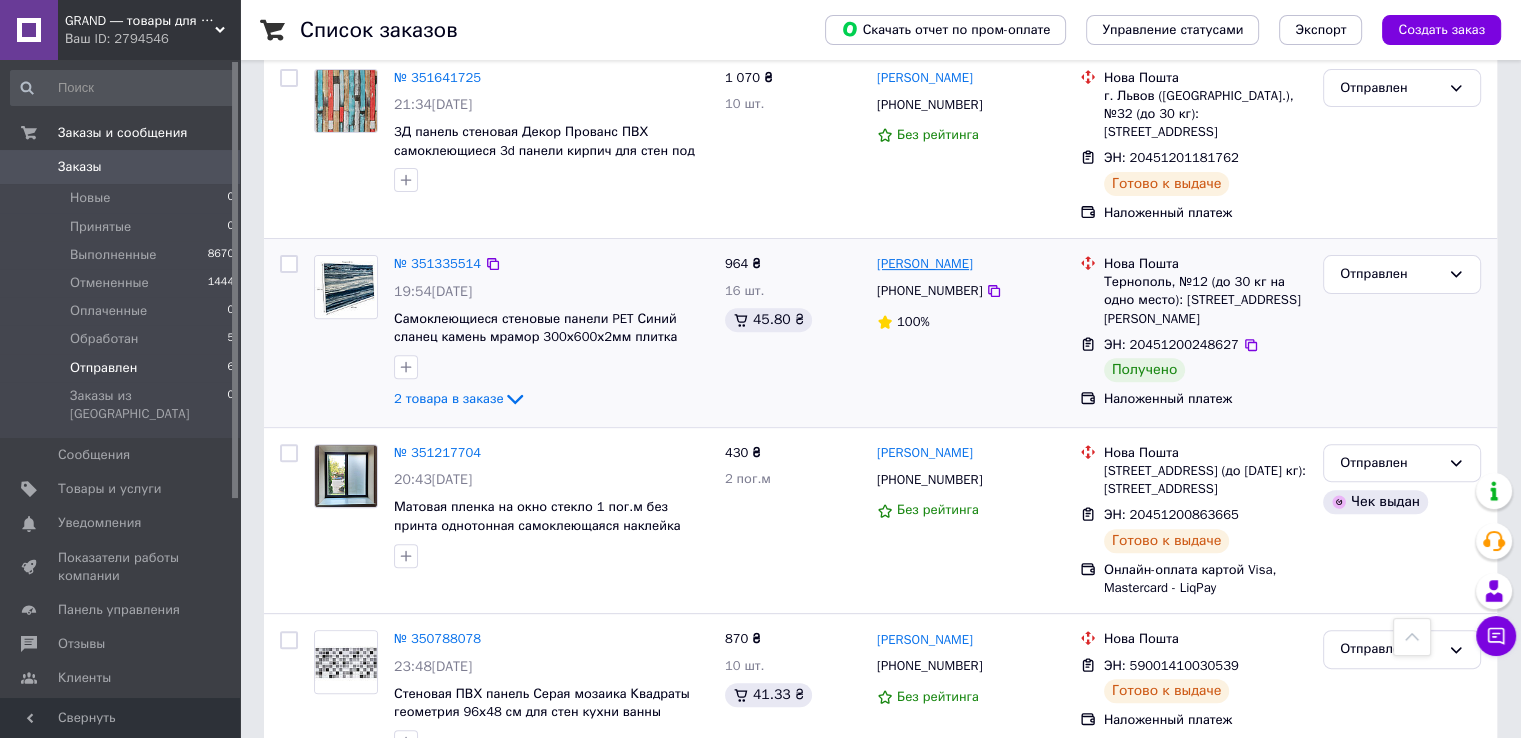 drag, startPoint x: 991, startPoint y: 192, endPoint x: 928, endPoint y: 191, distance: 63.007935 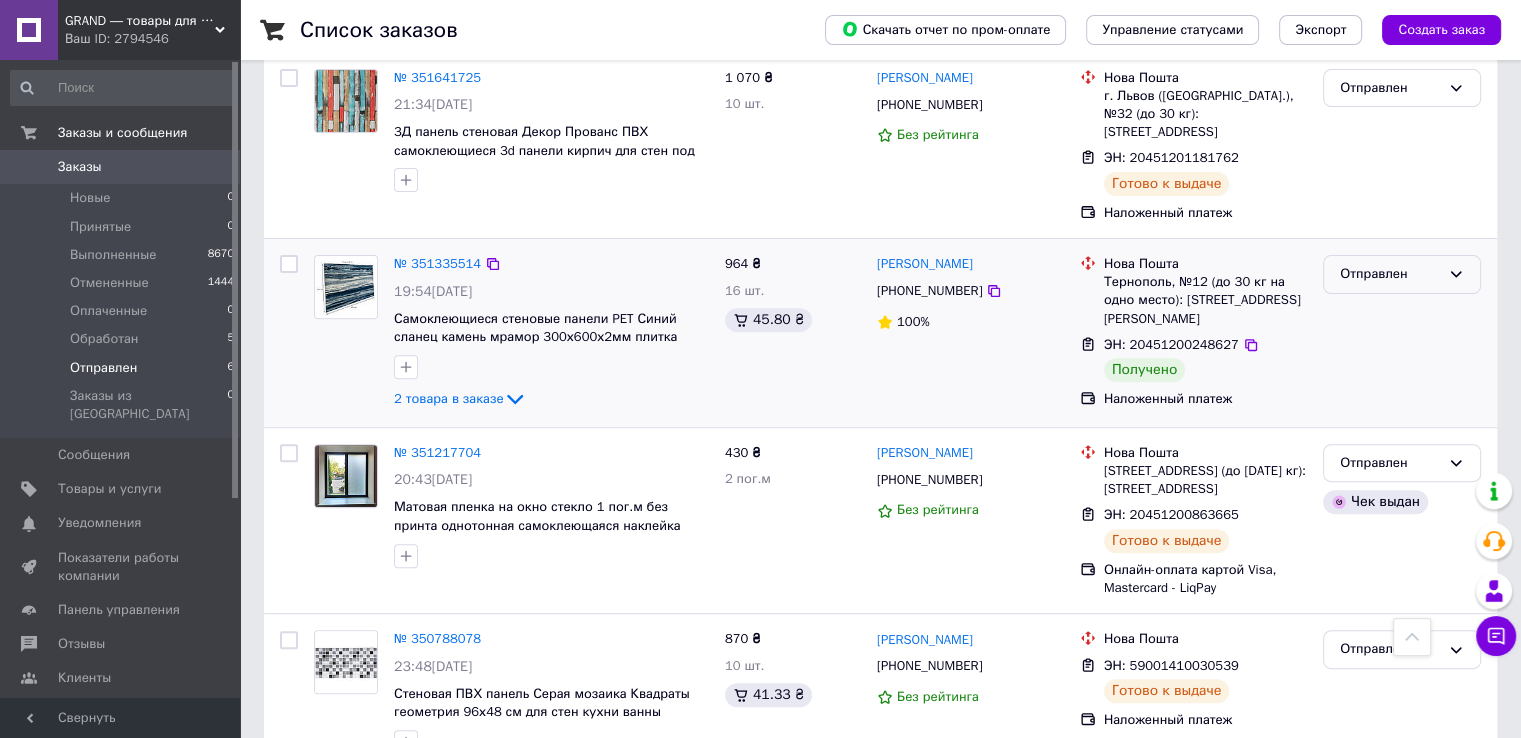 click on "Отправлен" at bounding box center [1402, 274] 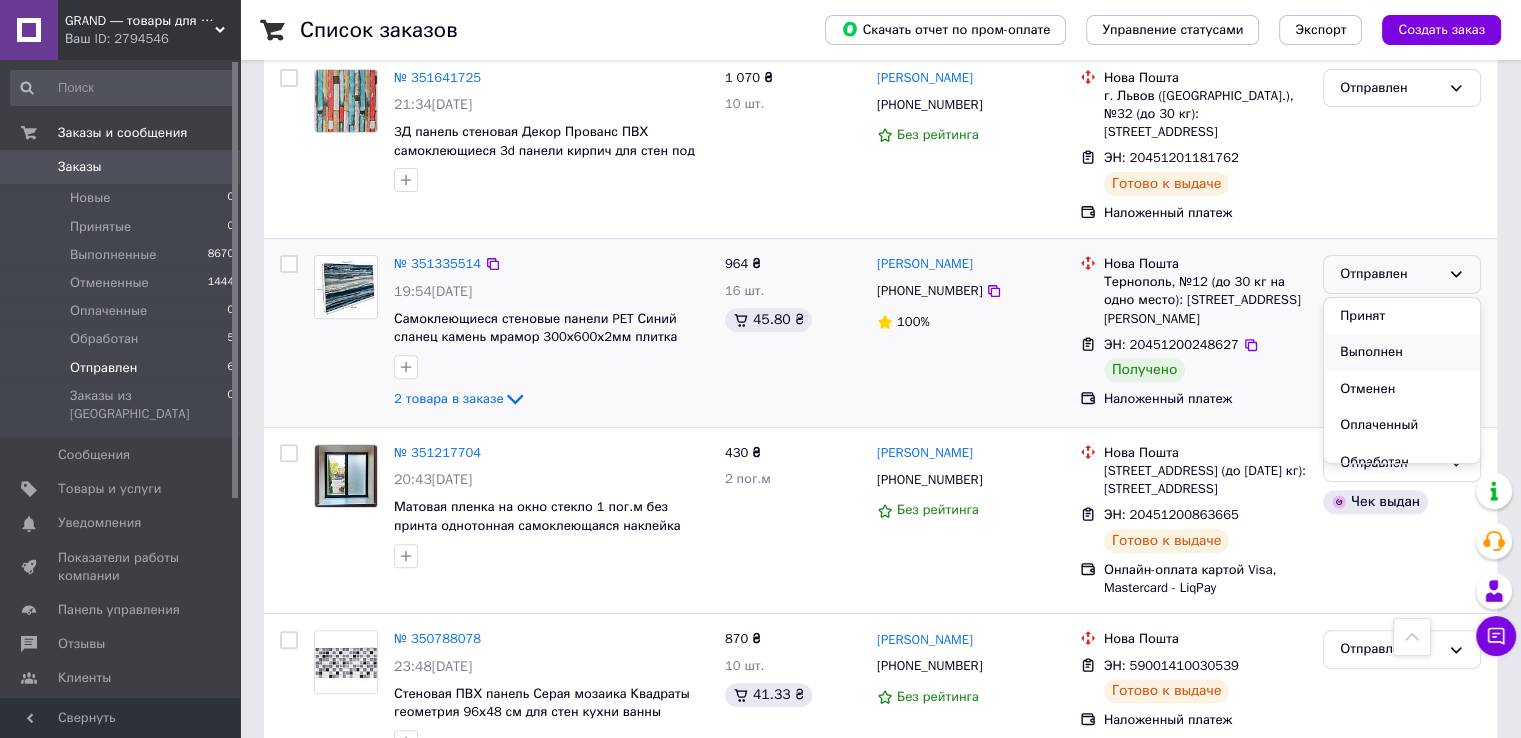 click on "Выполнен" at bounding box center [1402, 352] 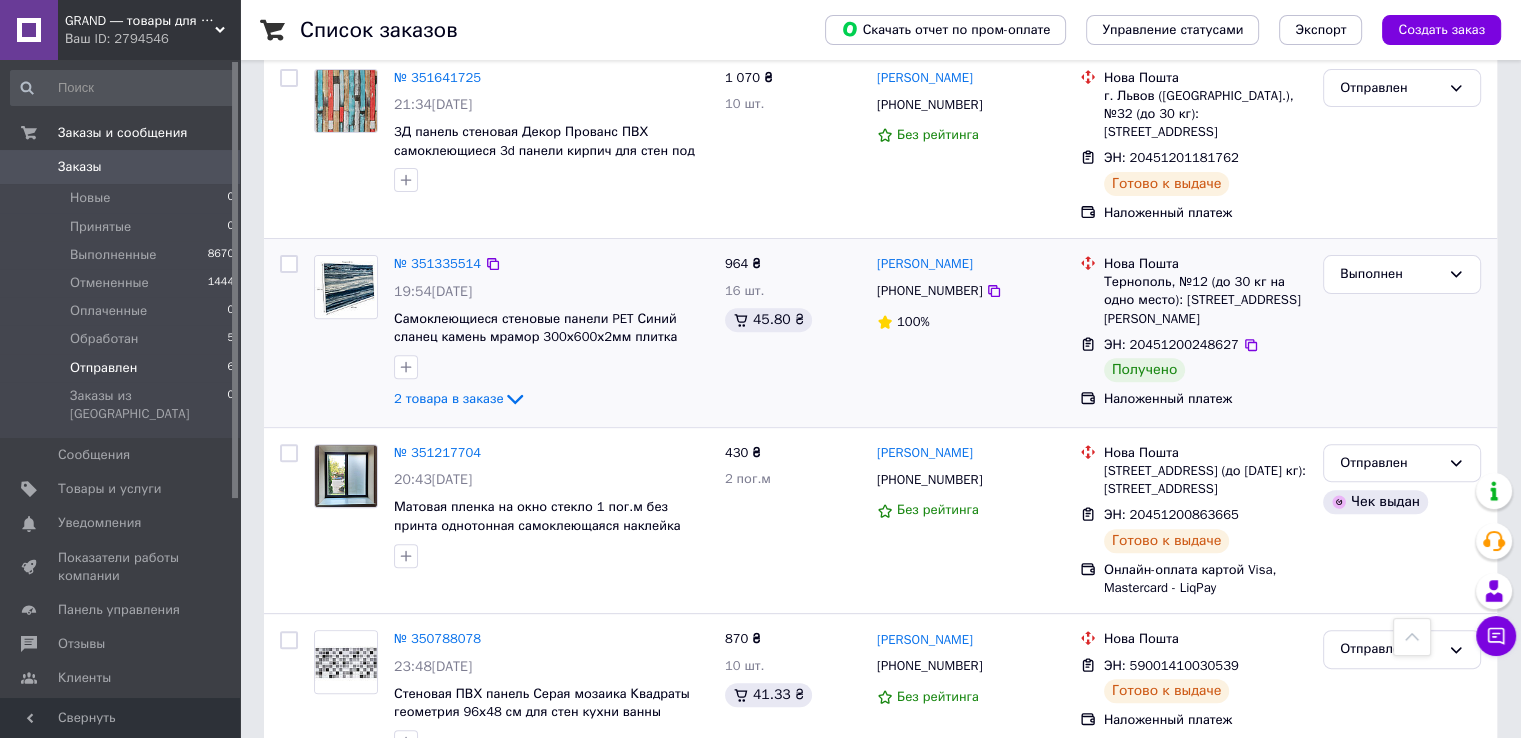 click on "GRAND ― товары для дома (наклейки, 3Д-панели, кухонные фартуки)" at bounding box center [140, 21] 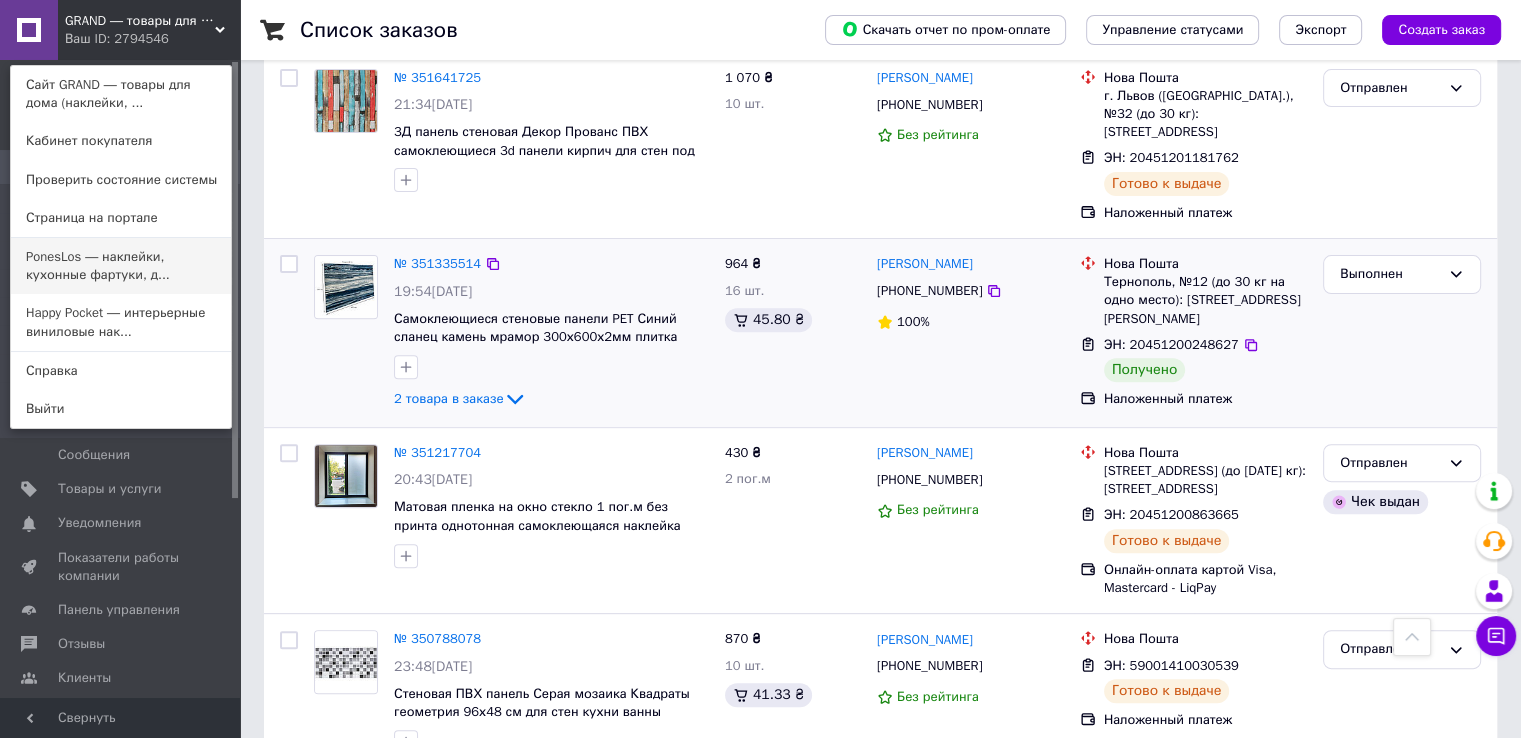 click on "PonesLos ― наклейки, кухонные фартуки, д..." at bounding box center [121, 266] 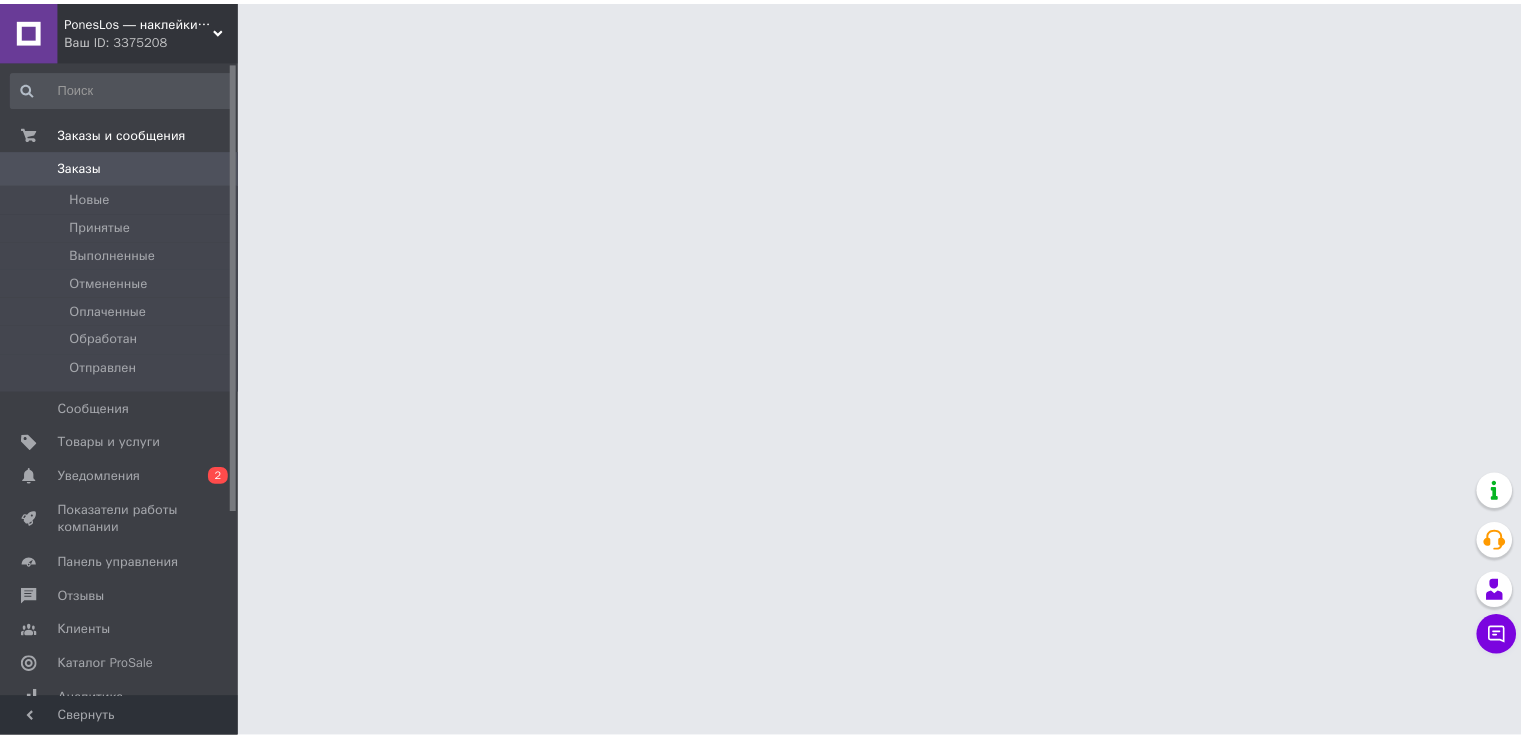 scroll, scrollTop: 0, scrollLeft: 0, axis: both 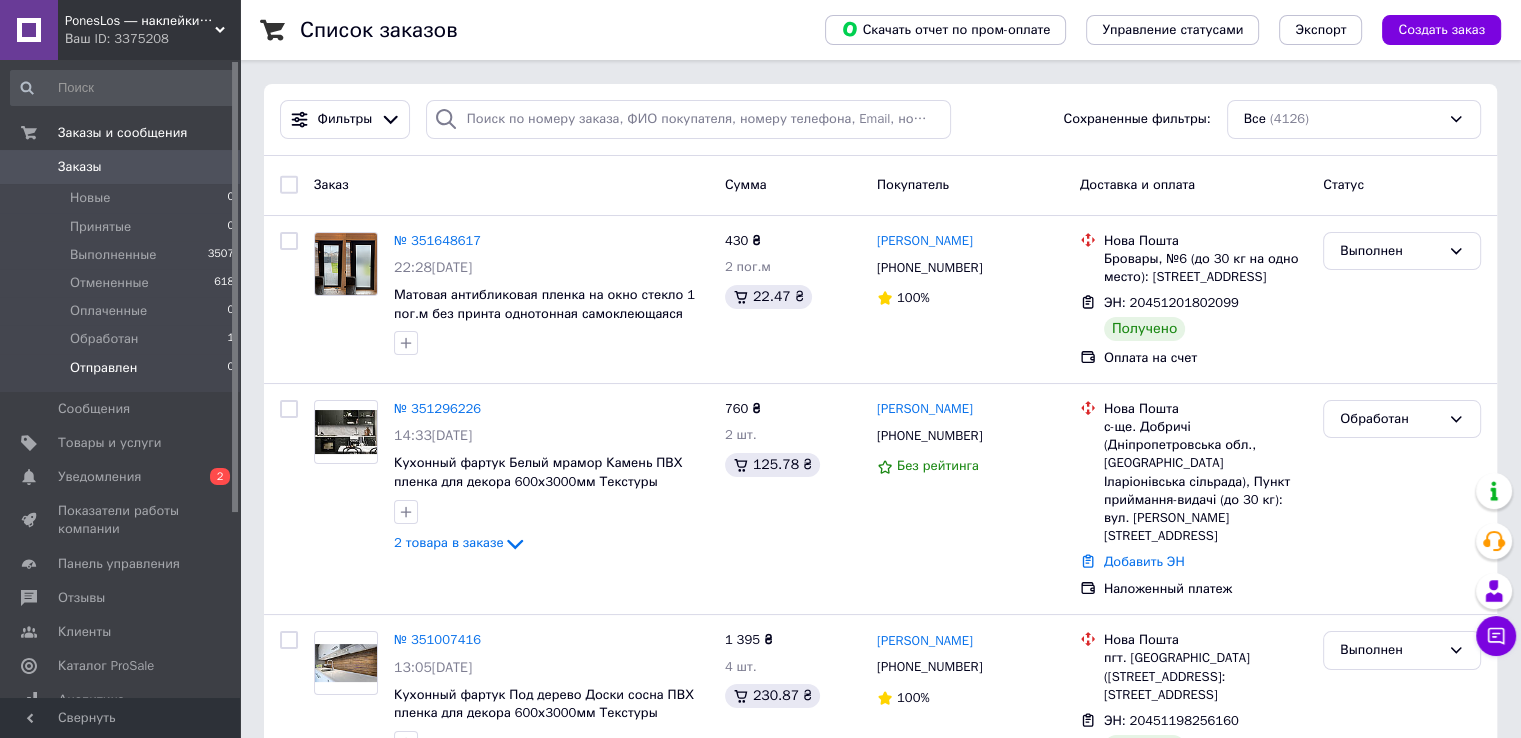 click on "Отправлен" at bounding box center [103, 368] 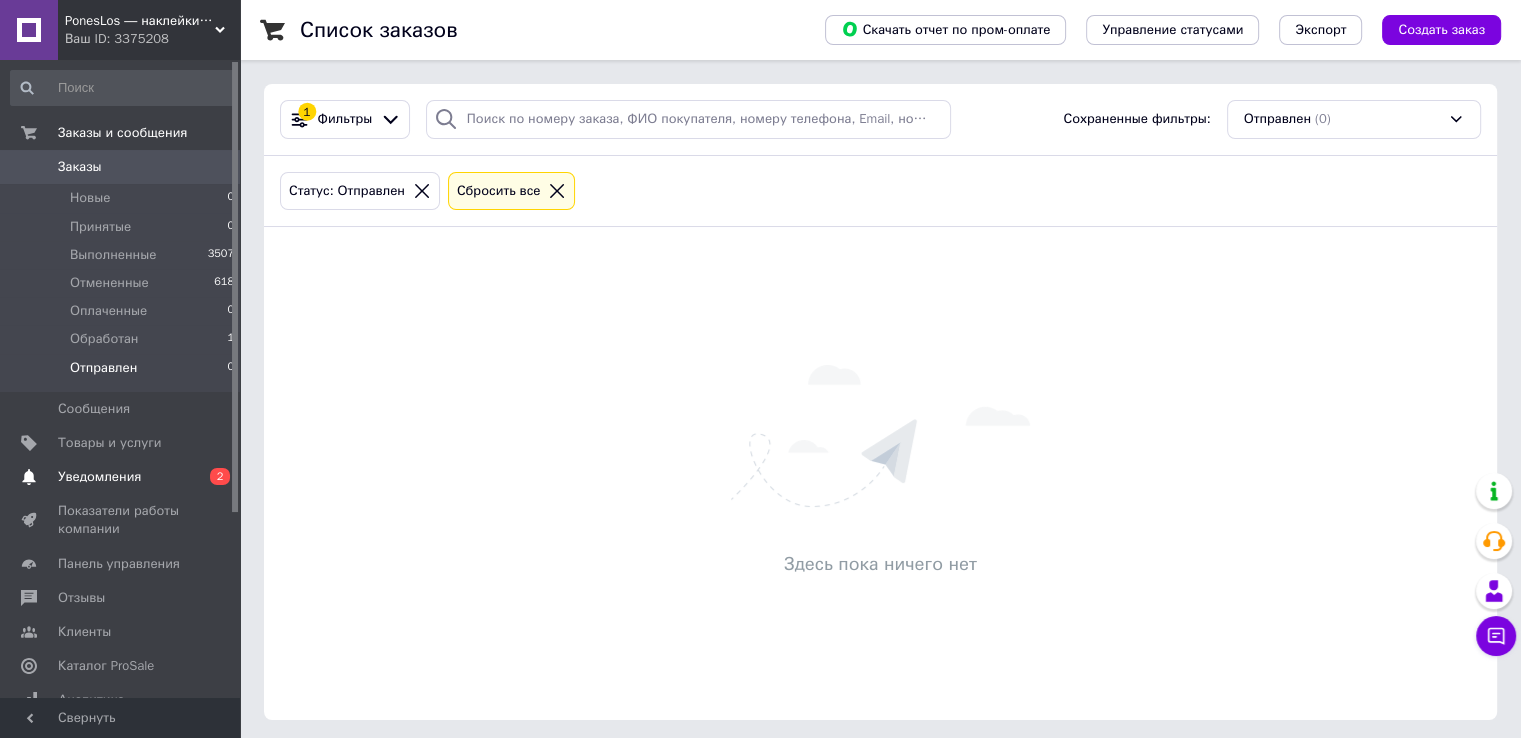 click on "Уведомления" at bounding box center (99, 477) 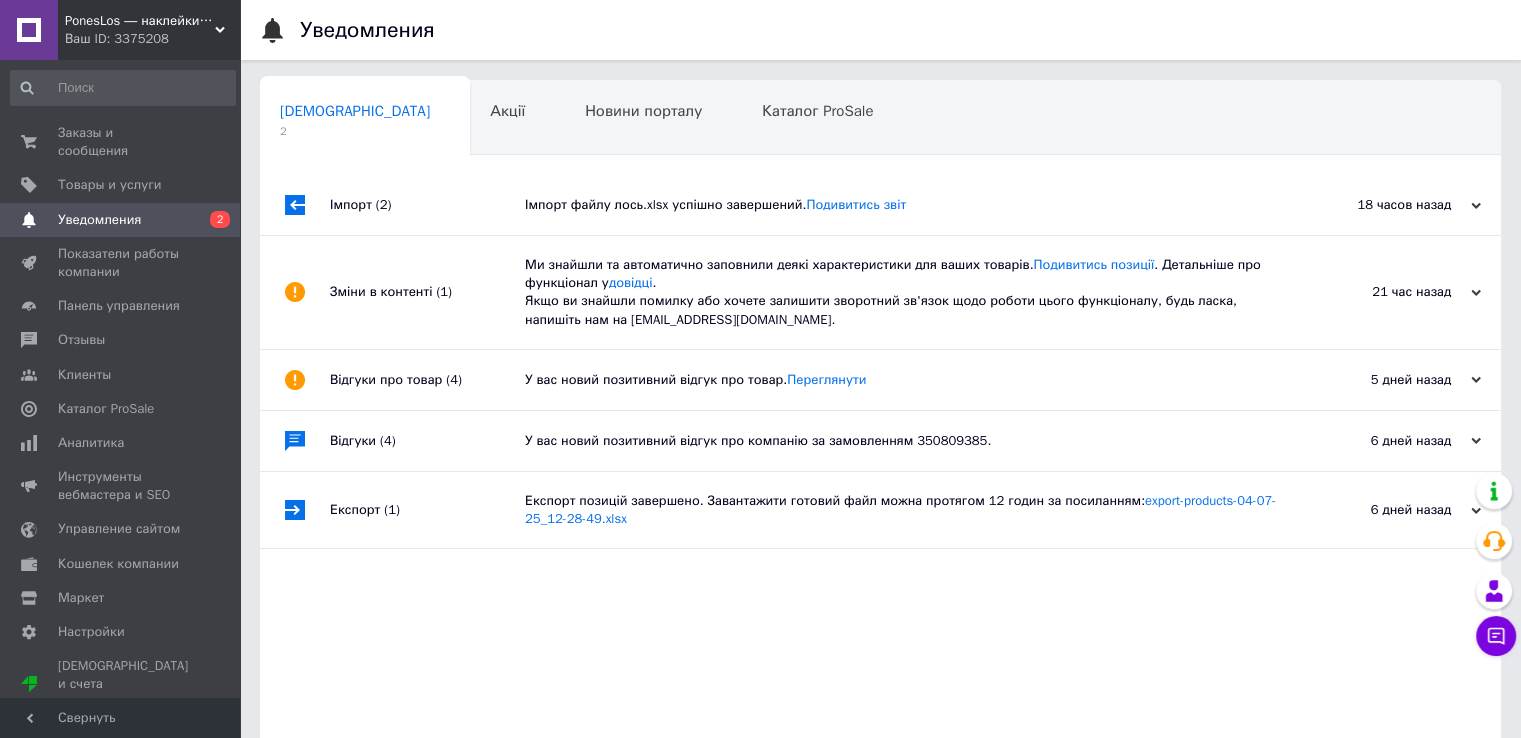 click on "Ми знайшли та автоматично заповнили деякі характеристики для ваших товарів.  Подивитись позиції . Детальніше про функціонал у  довідці . Якщо ви знайшли помилку або хочете залишити зворотний зв'язок щодо роботи цього функціоналу, будь ласка, напишіть нам на moderation@prom.ua." at bounding box center (903, 292) 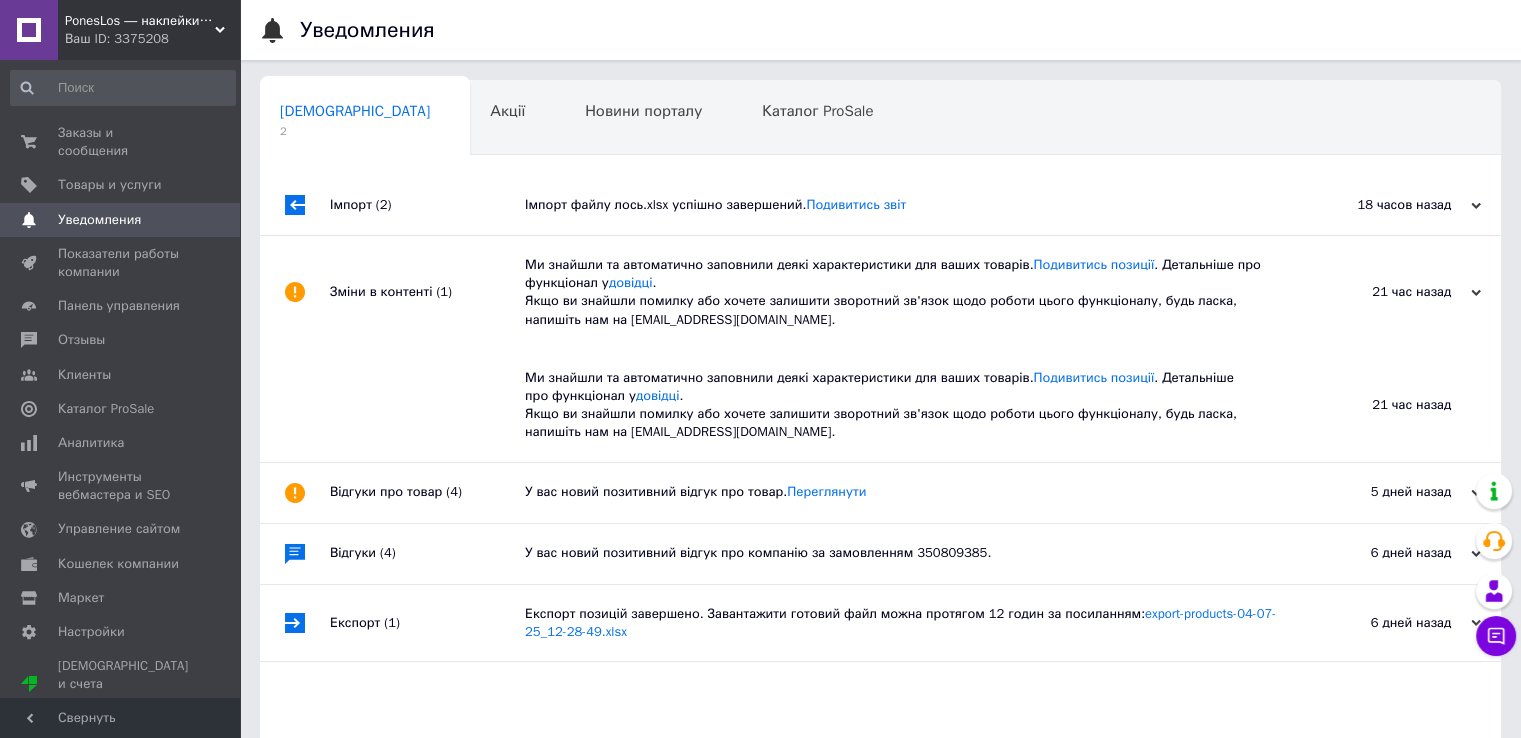 click on "Імпорт файлу лось.xlsx успішно завершений.  Подивитись звіт" at bounding box center (903, 205) 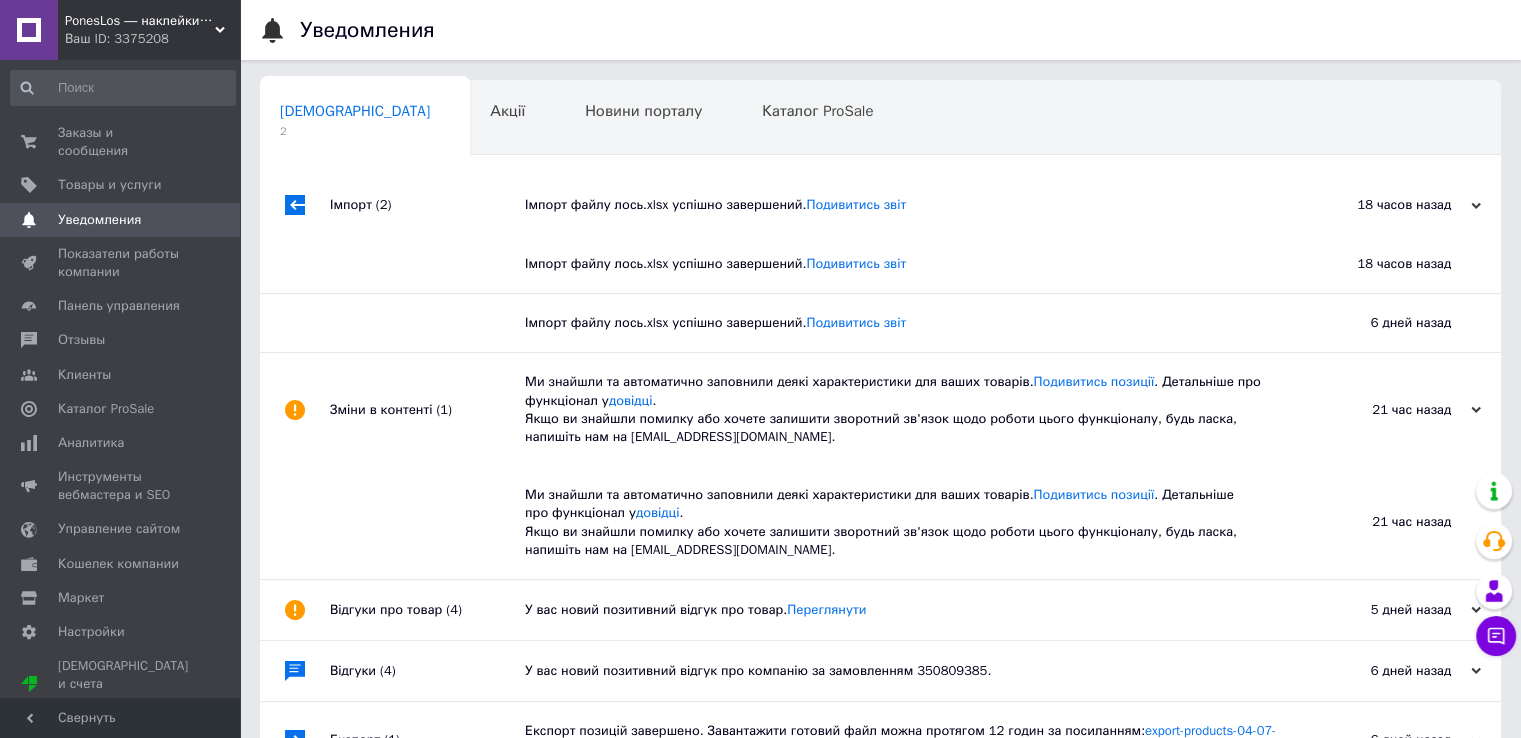 click on "Ваш ID: 3375208" at bounding box center [152, 39] 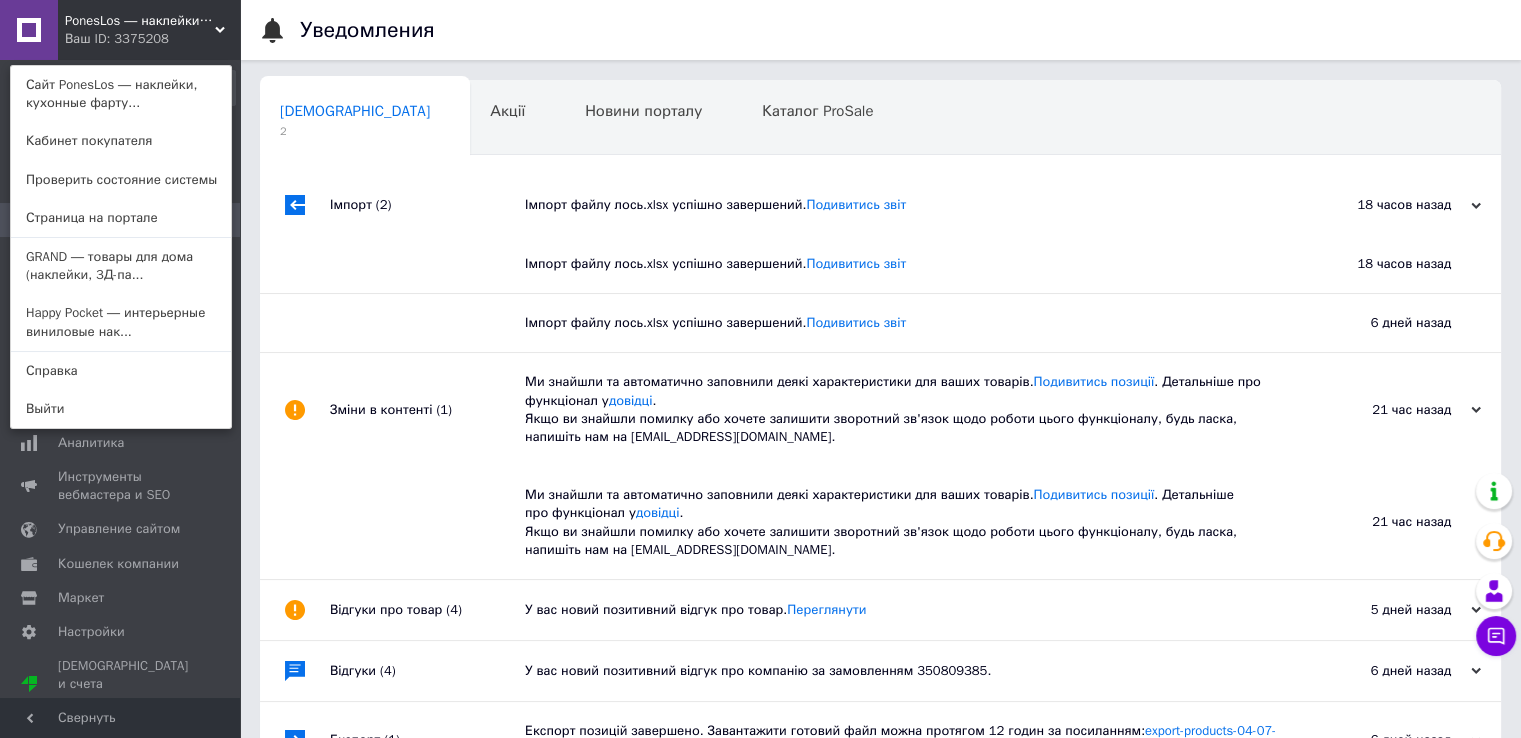 click on "Happy Pocket ― интерьерные виниловые нак..." at bounding box center (121, 322) 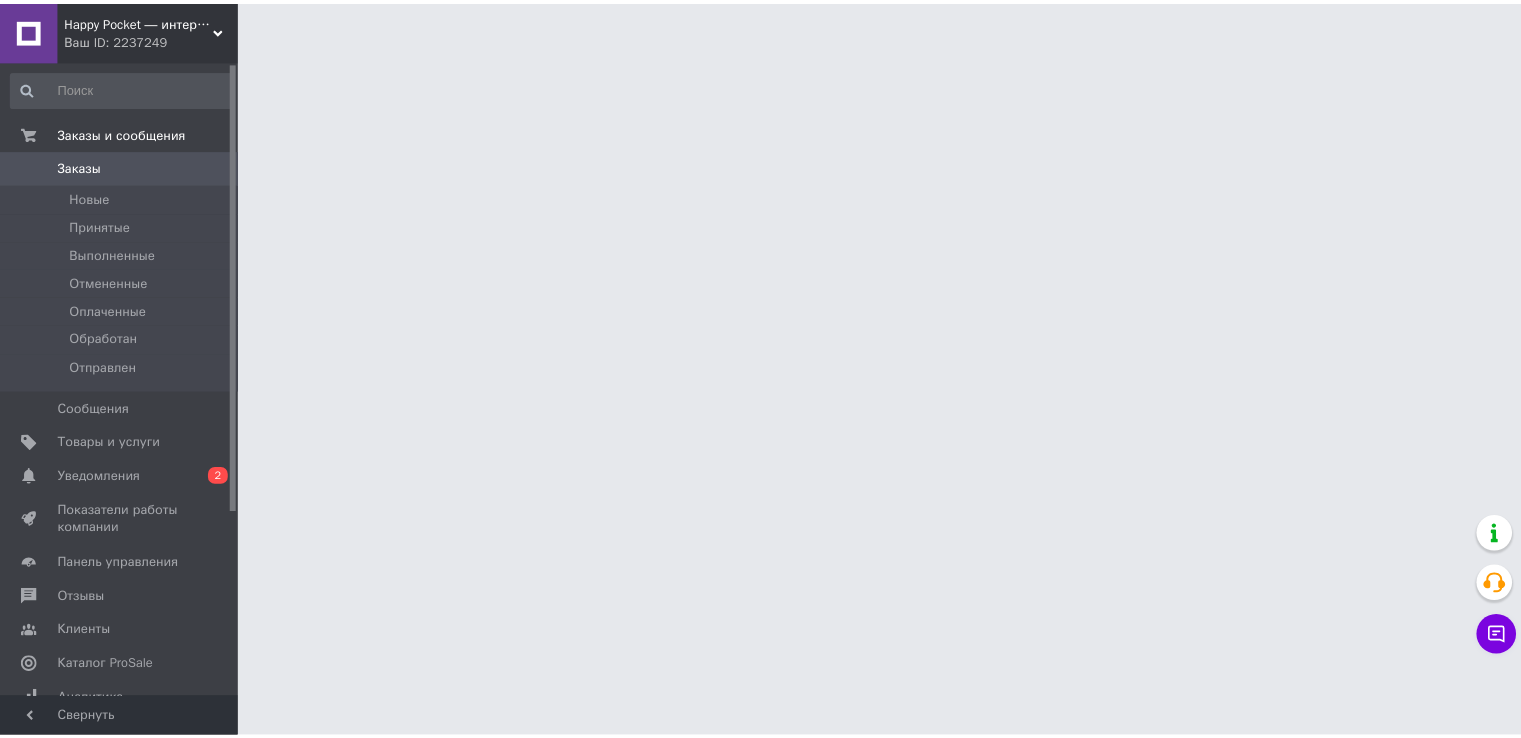 scroll, scrollTop: 0, scrollLeft: 0, axis: both 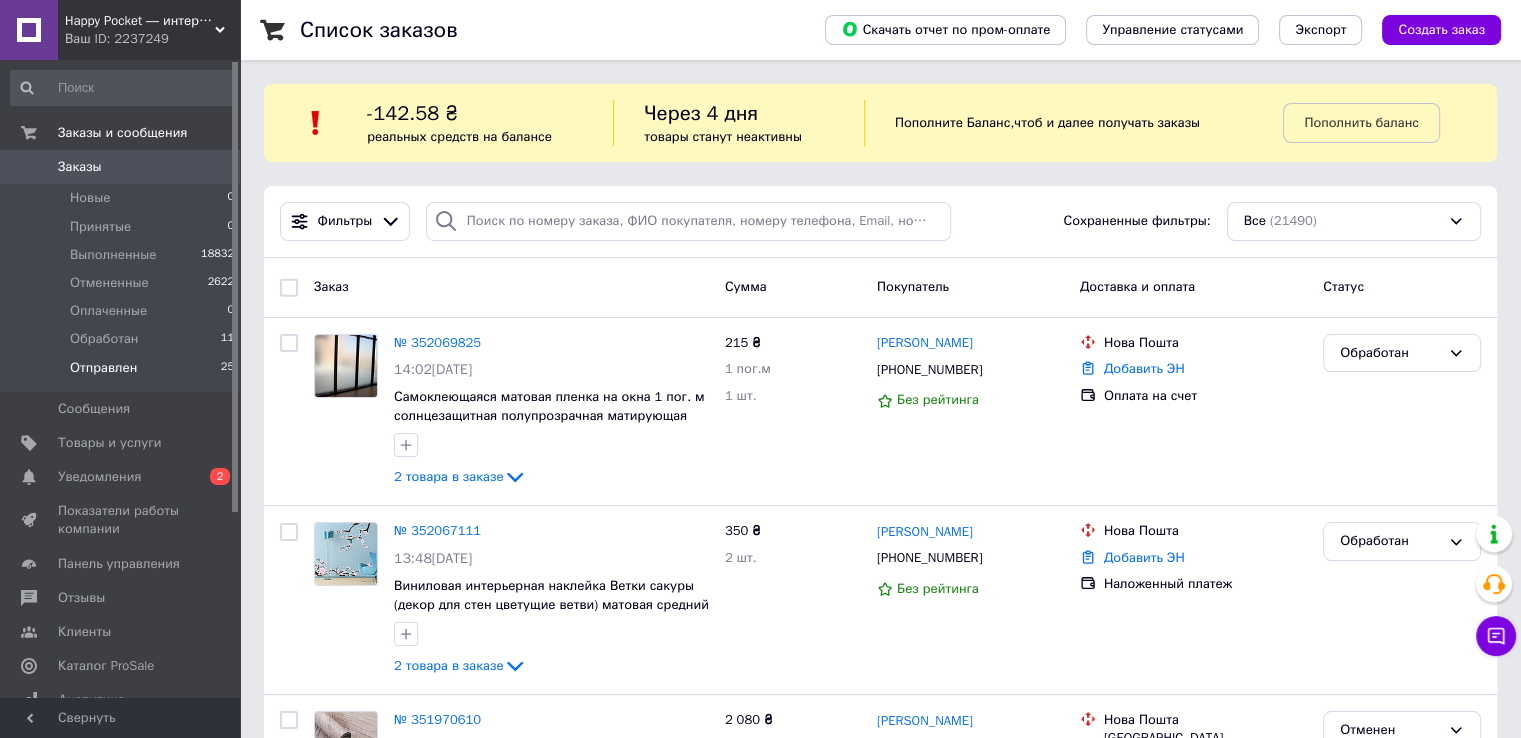 click on "Отправлен" at bounding box center (103, 368) 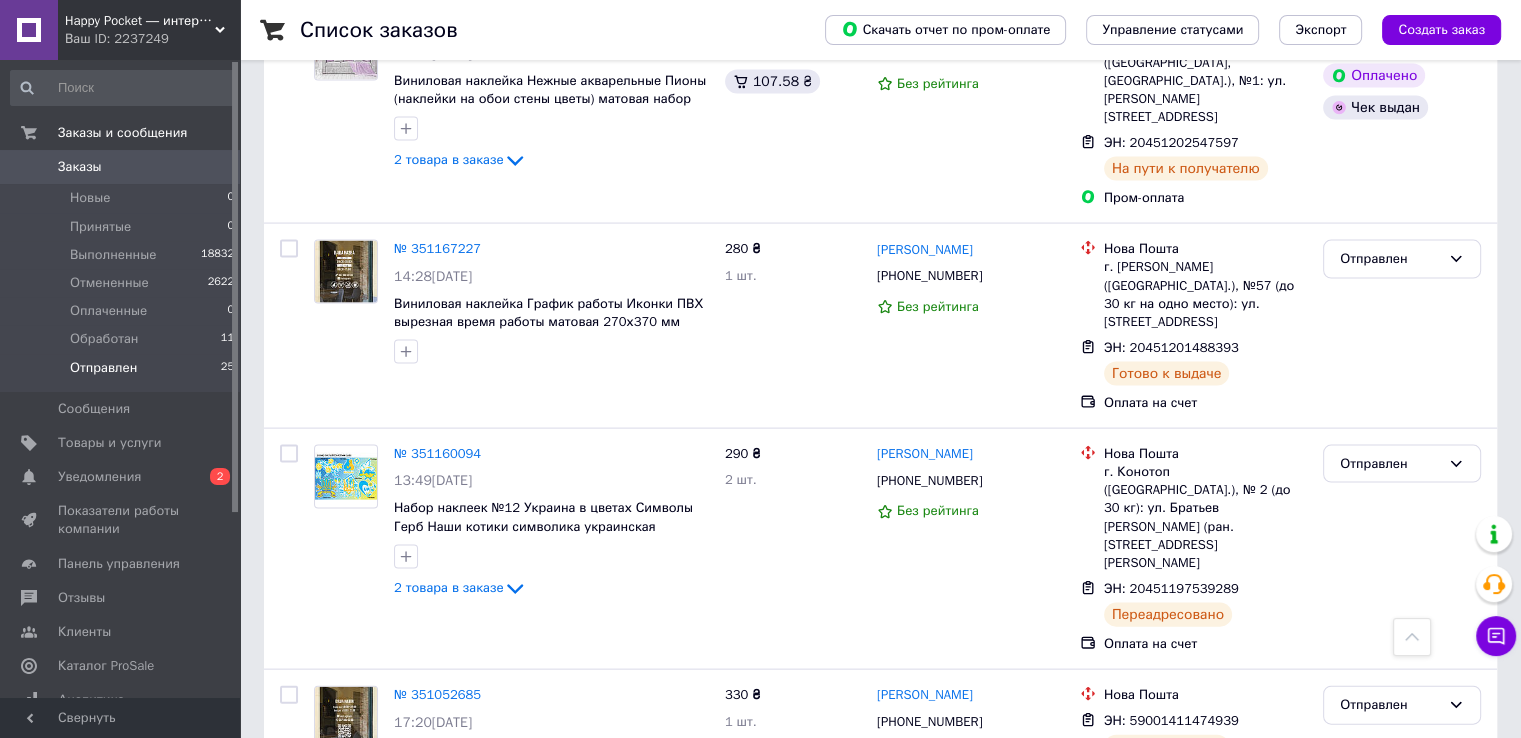 scroll, scrollTop: 4368, scrollLeft: 0, axis: vertical 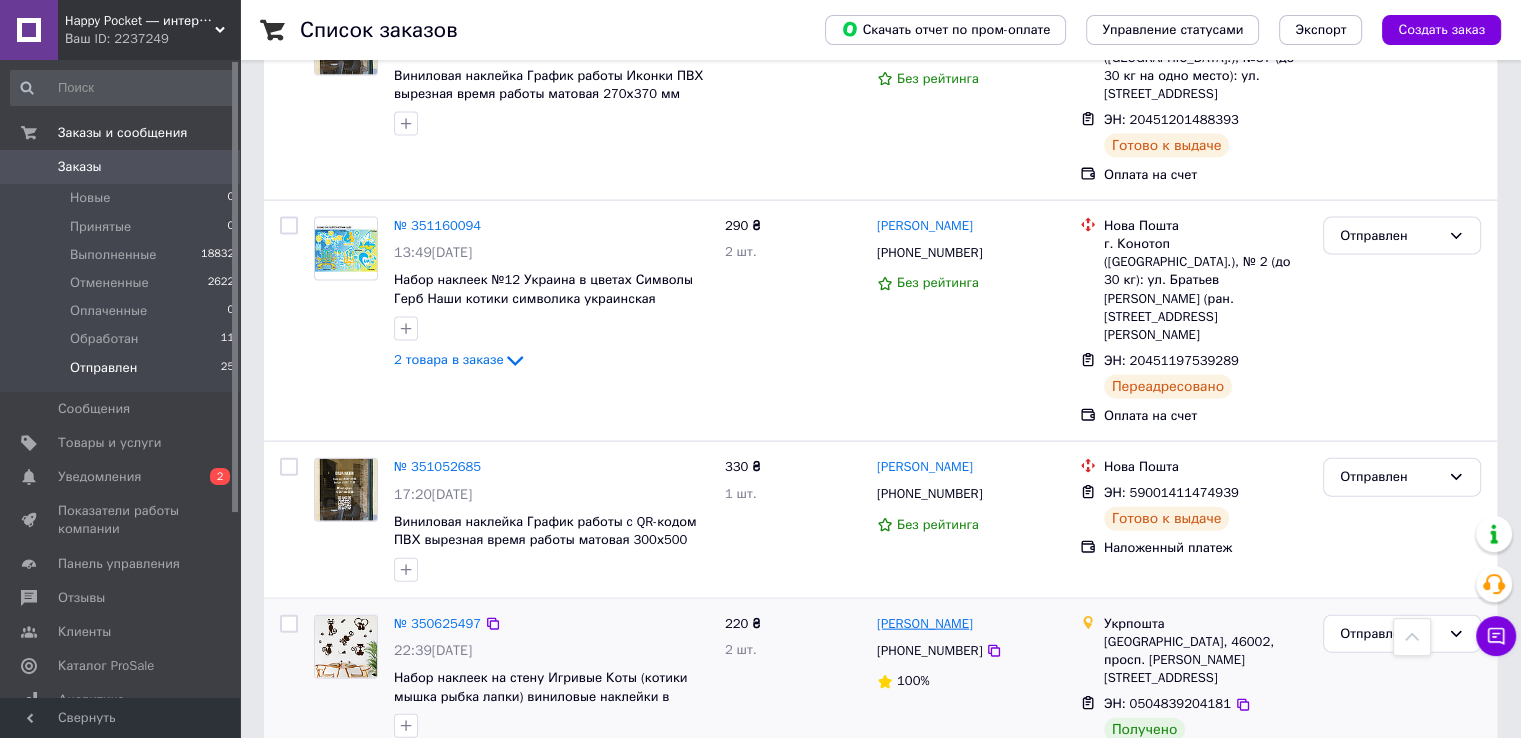 drag, startPoint x: 992, startPoint y: 268, endPoint x: 922, endPoint y: 266, distance: 70.028564 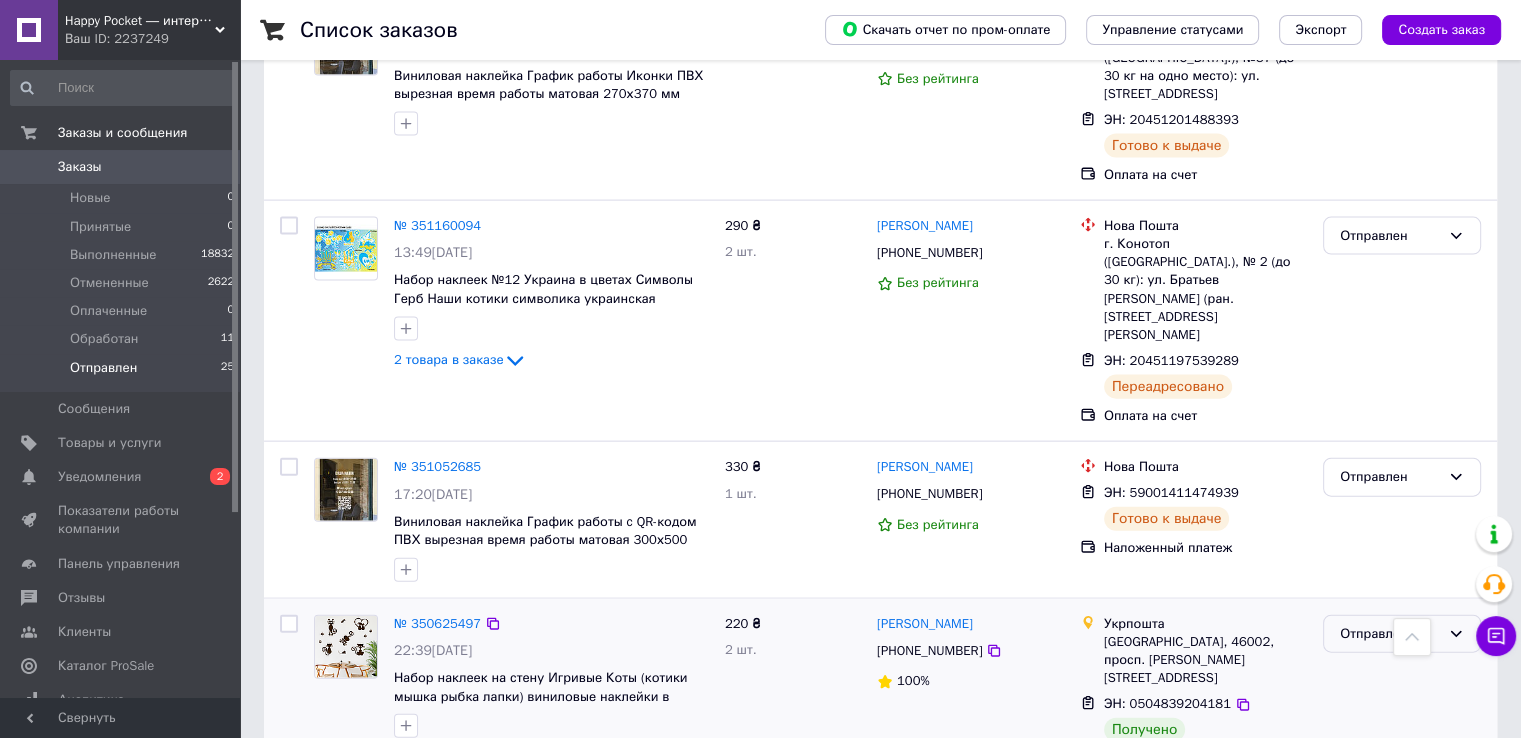 click on "Отправлен" at bounding box center [1390, 634] 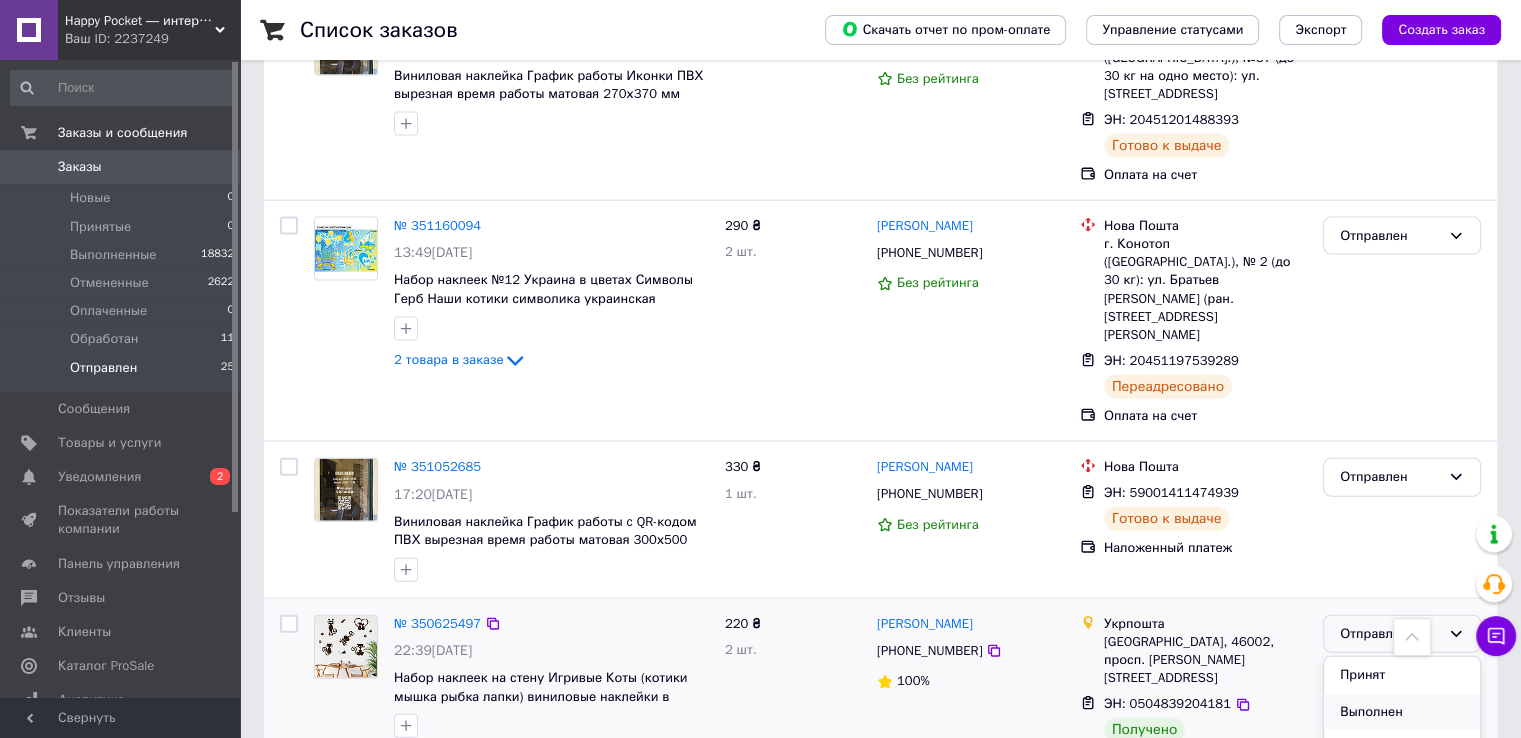 click on "Выполнен" at bounding box center (1402, 712) 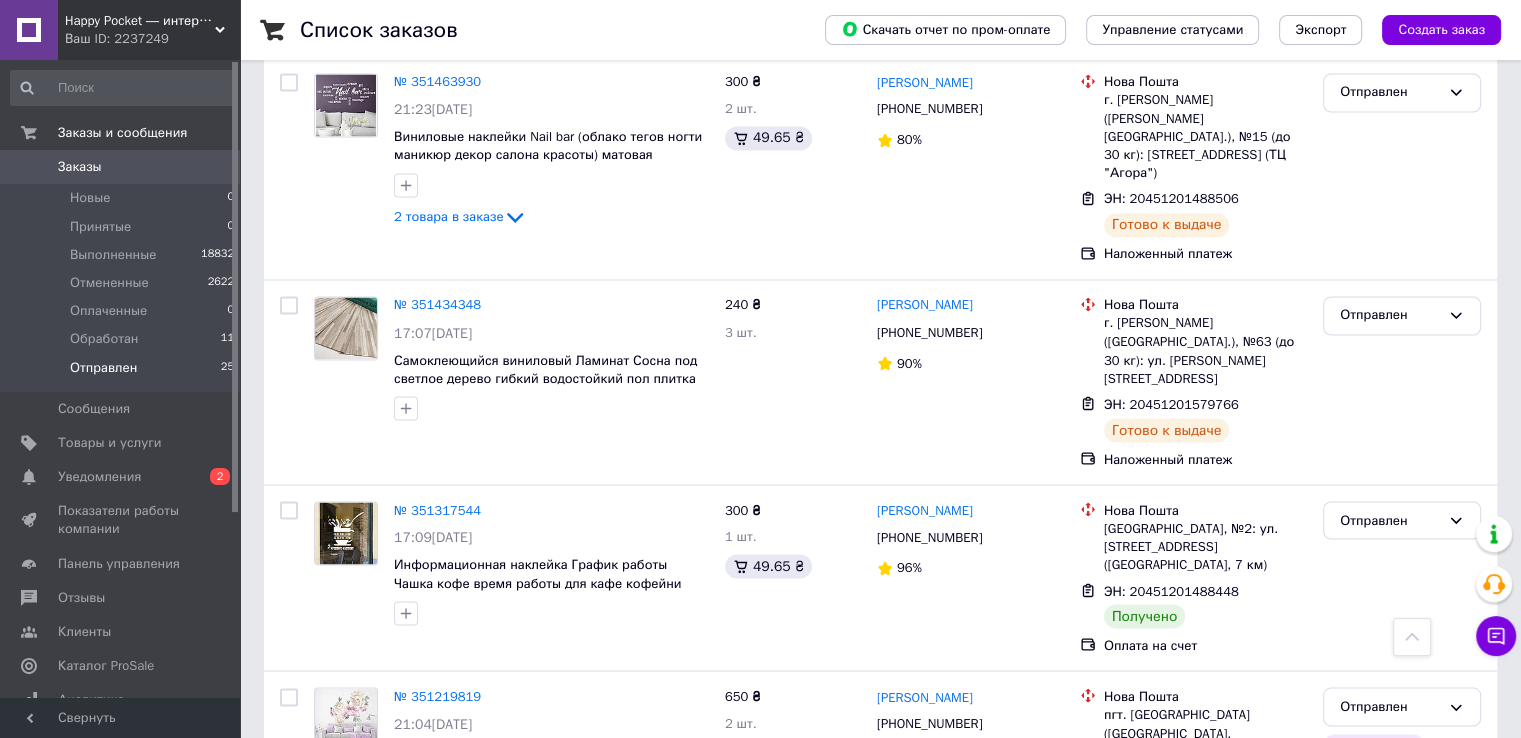 scroll, scrollTop: 3468, scrollLeft: 0, axis: vertical 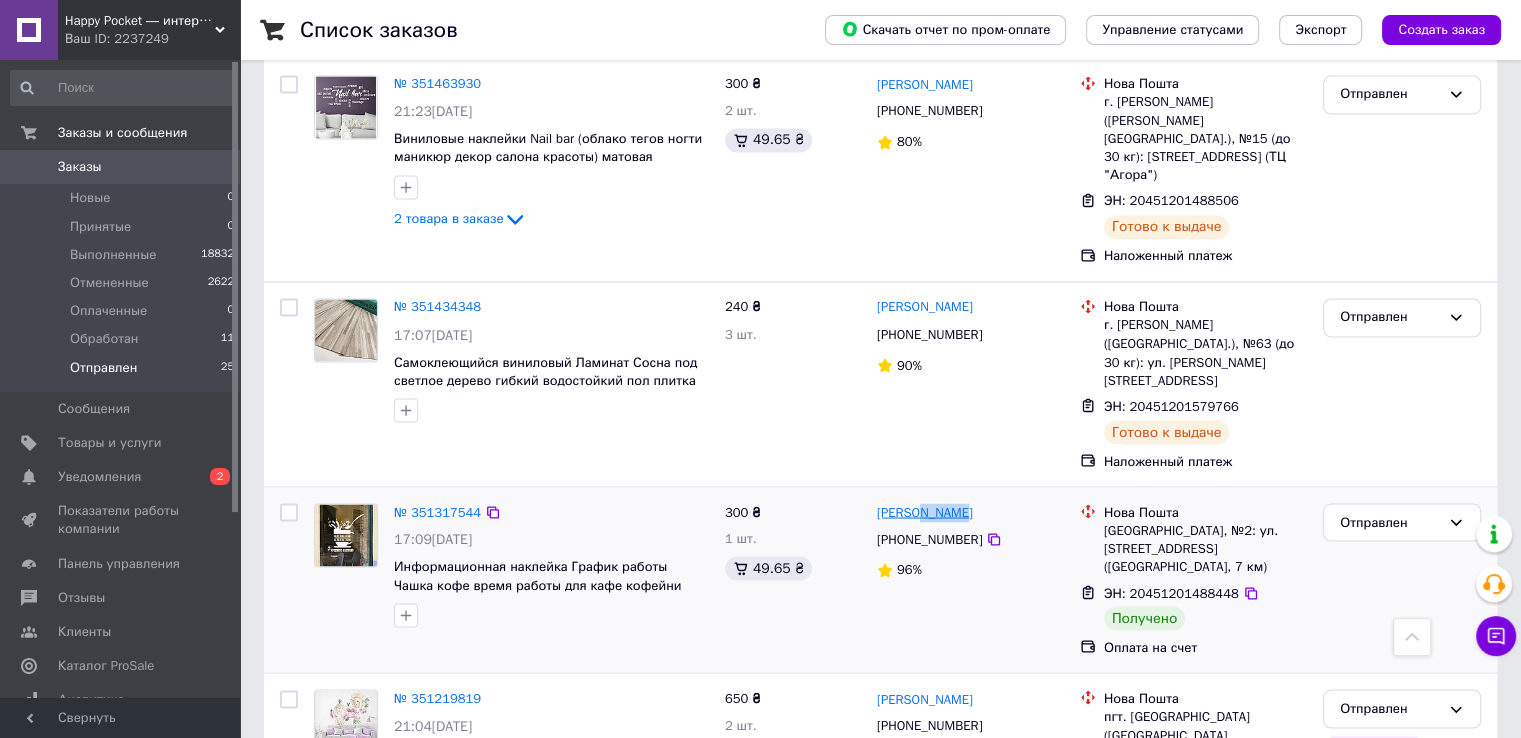 drag, startPoint x: 972, startPoint y: 280, endPoint x: 920, endPoint y: 276, distance: 52.153618 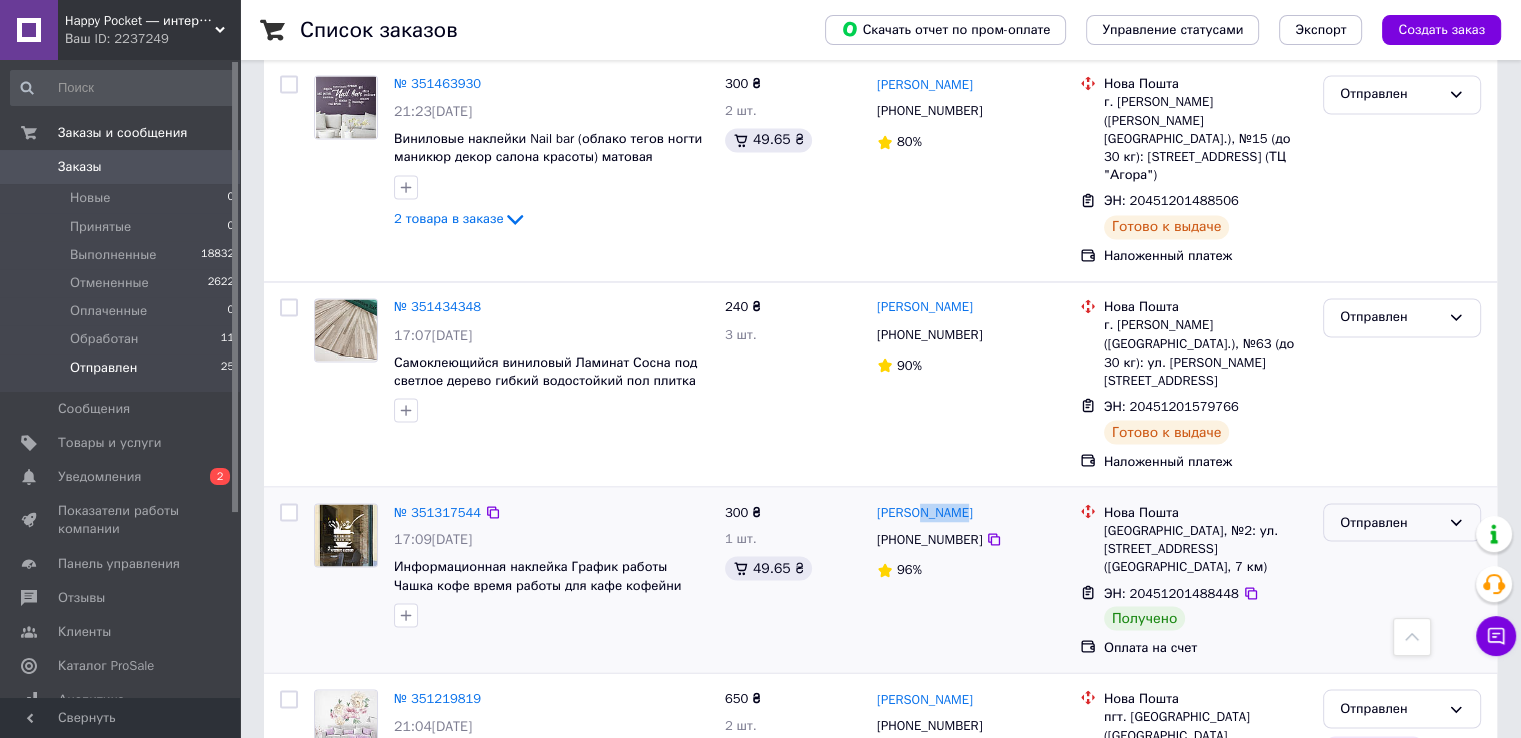 click on "Отправлен" at bounding box center [1402, 522] 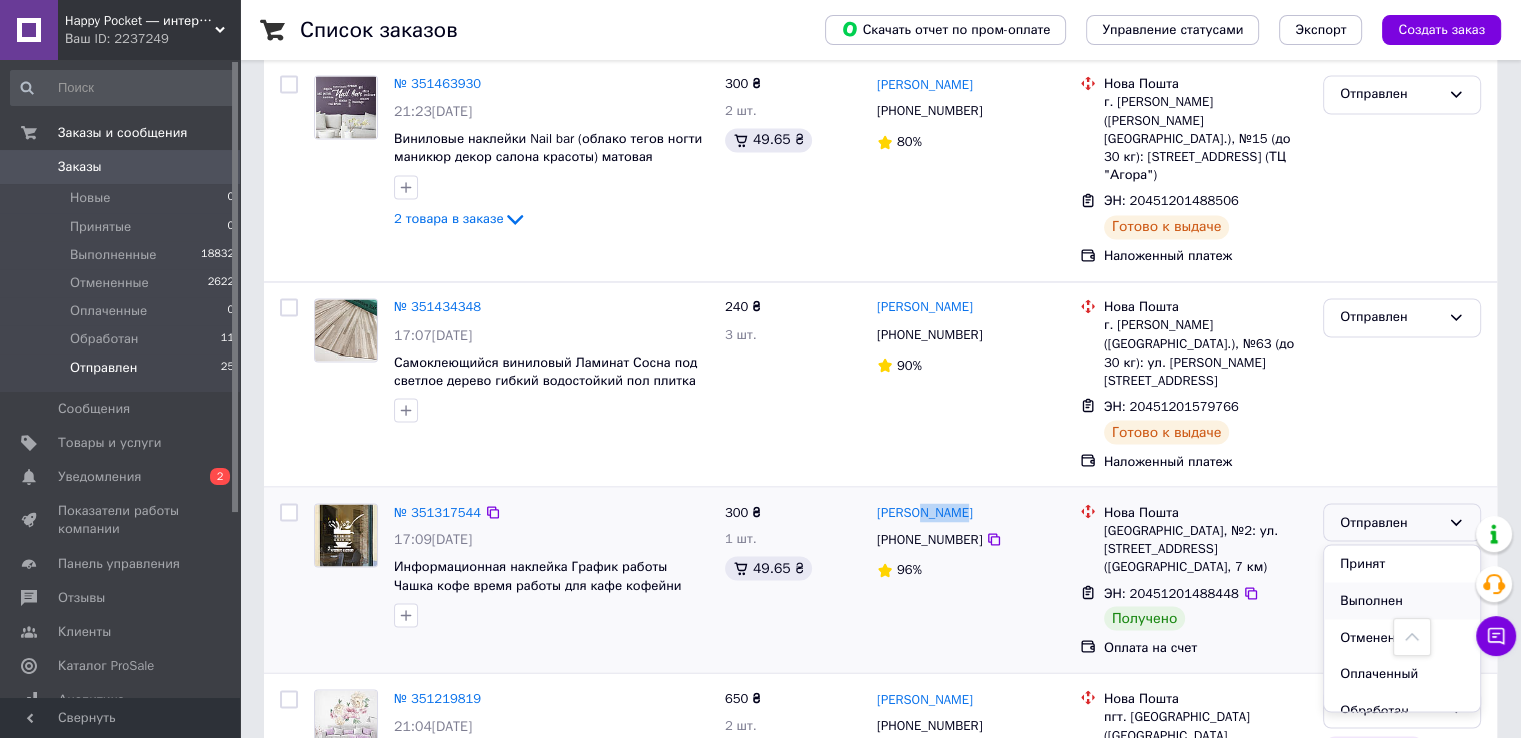 click on "Выполнен" at bounding box center [1402, 600] 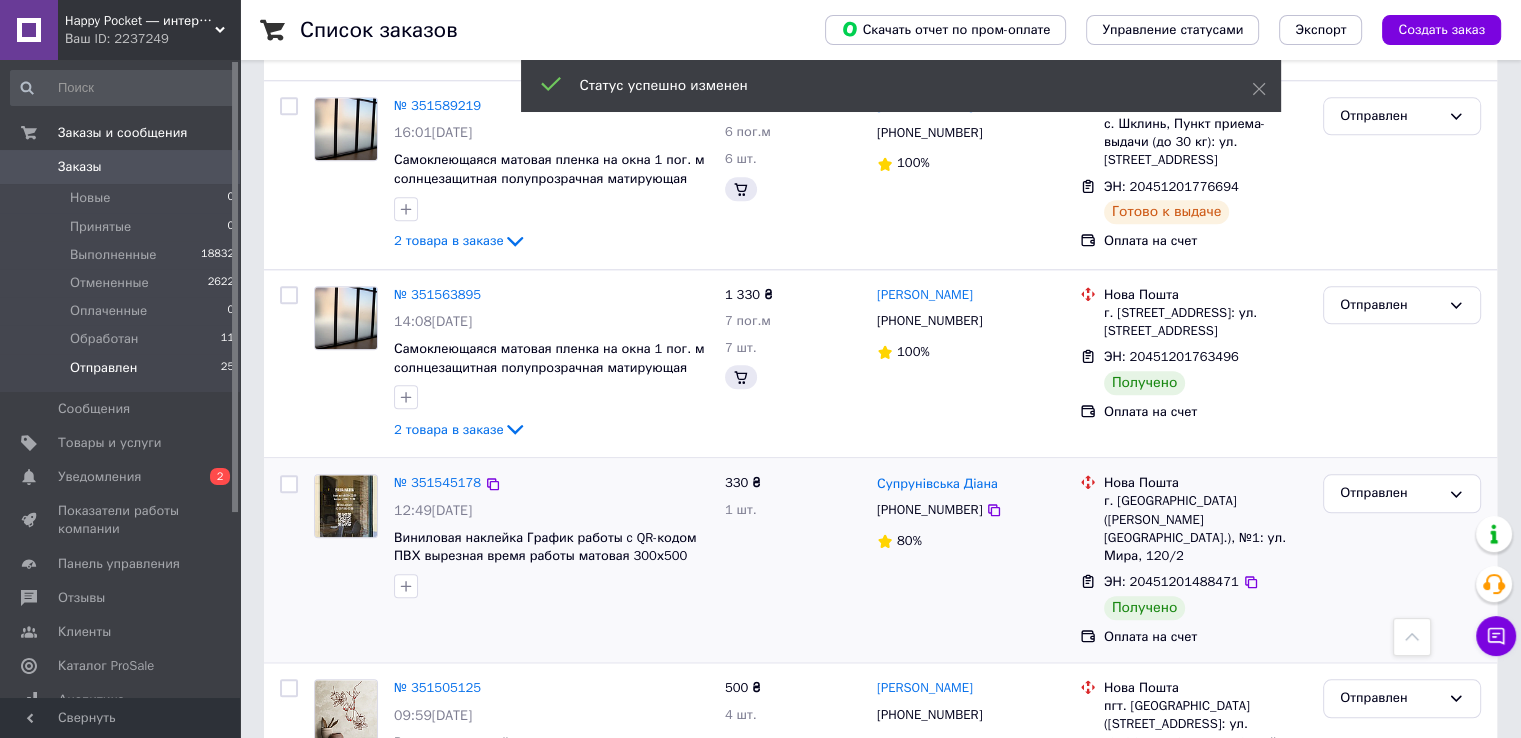 scroll, scrollTop: 2068, scrollLeft: 0, axis: vertical 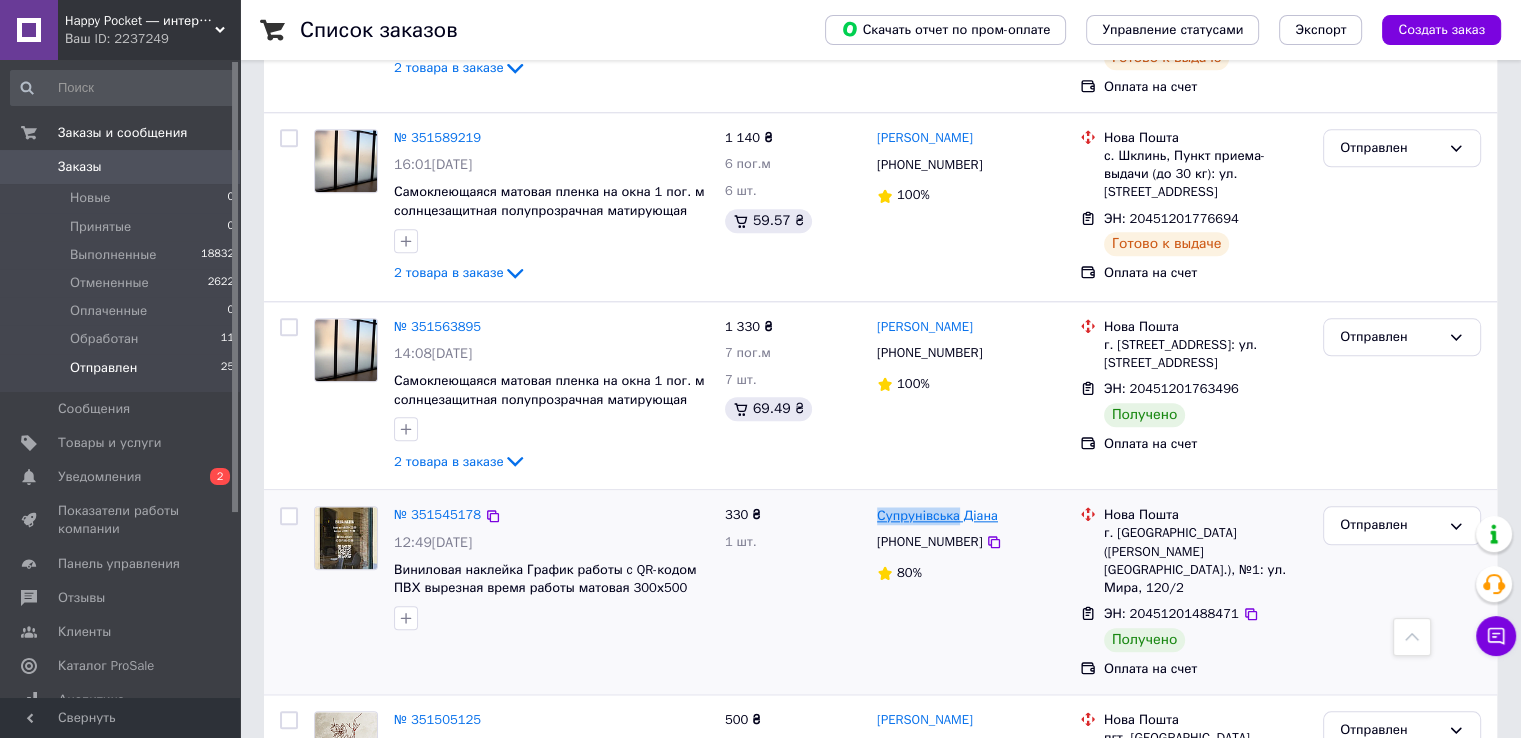 drag, startPoint x: 876, startPoint y: 421, endPoint x: 954, endPoint y: 429, distance: 78.40918 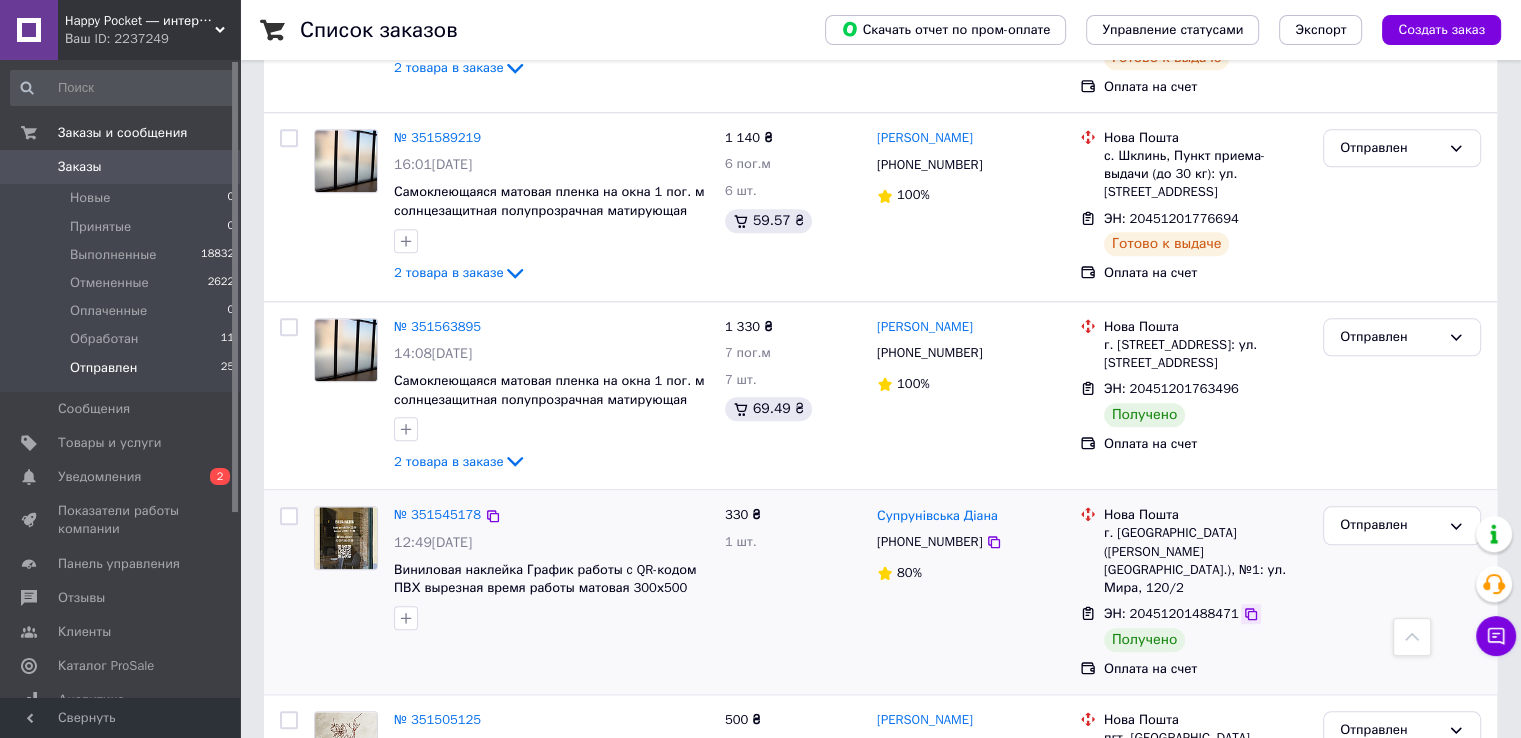 click 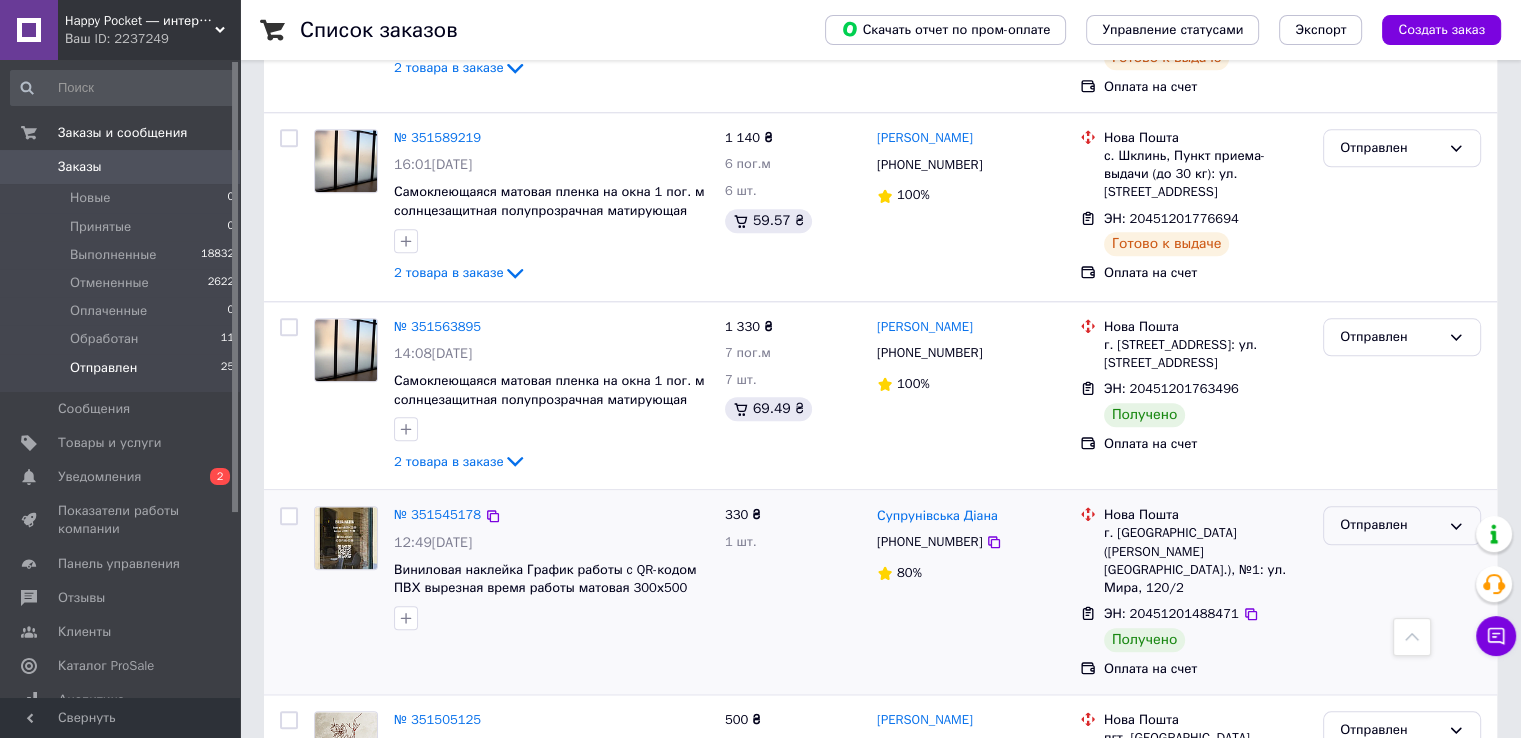 click on "Отправлен" at bounding box center [1390, 525] 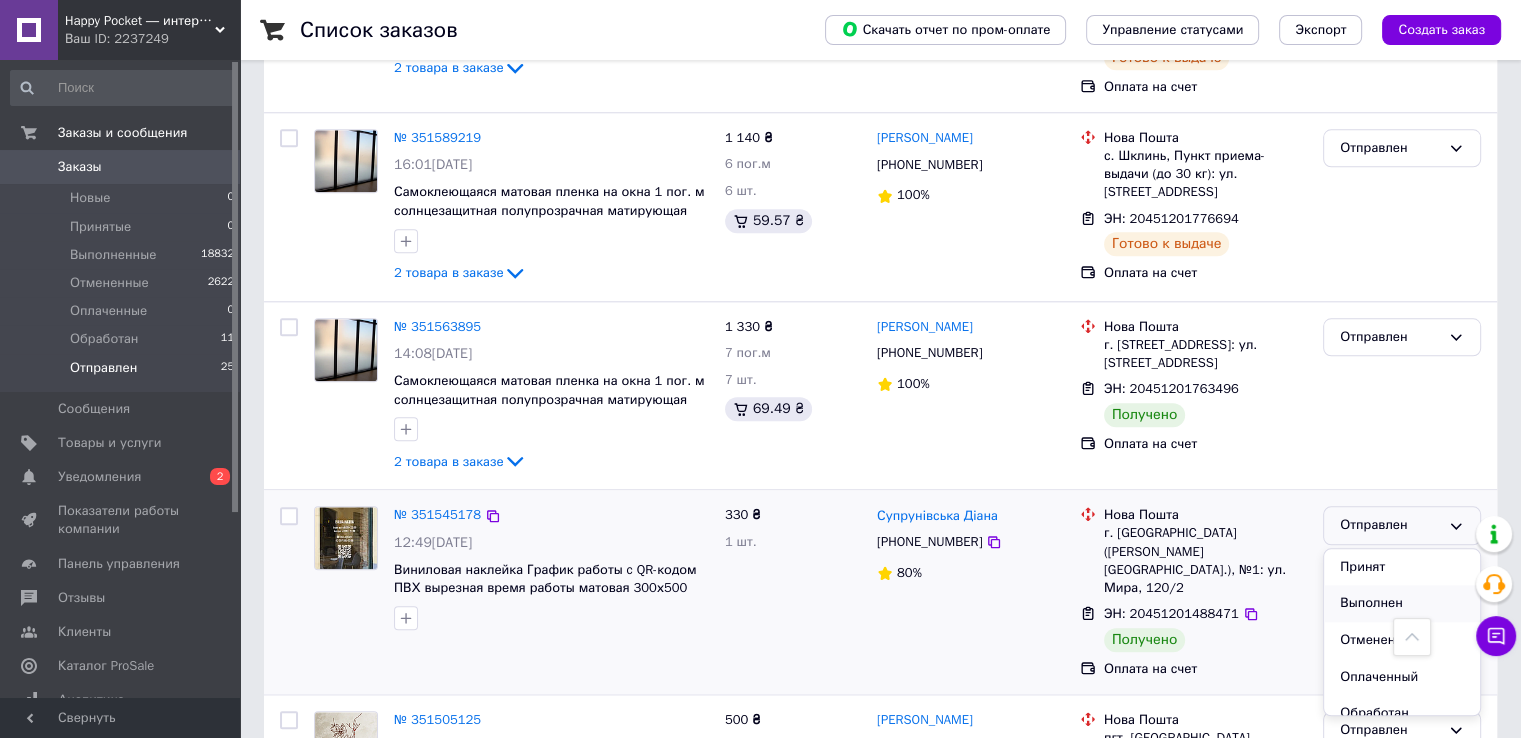 click on "Выполнен" at bounding box center (1402, 603) 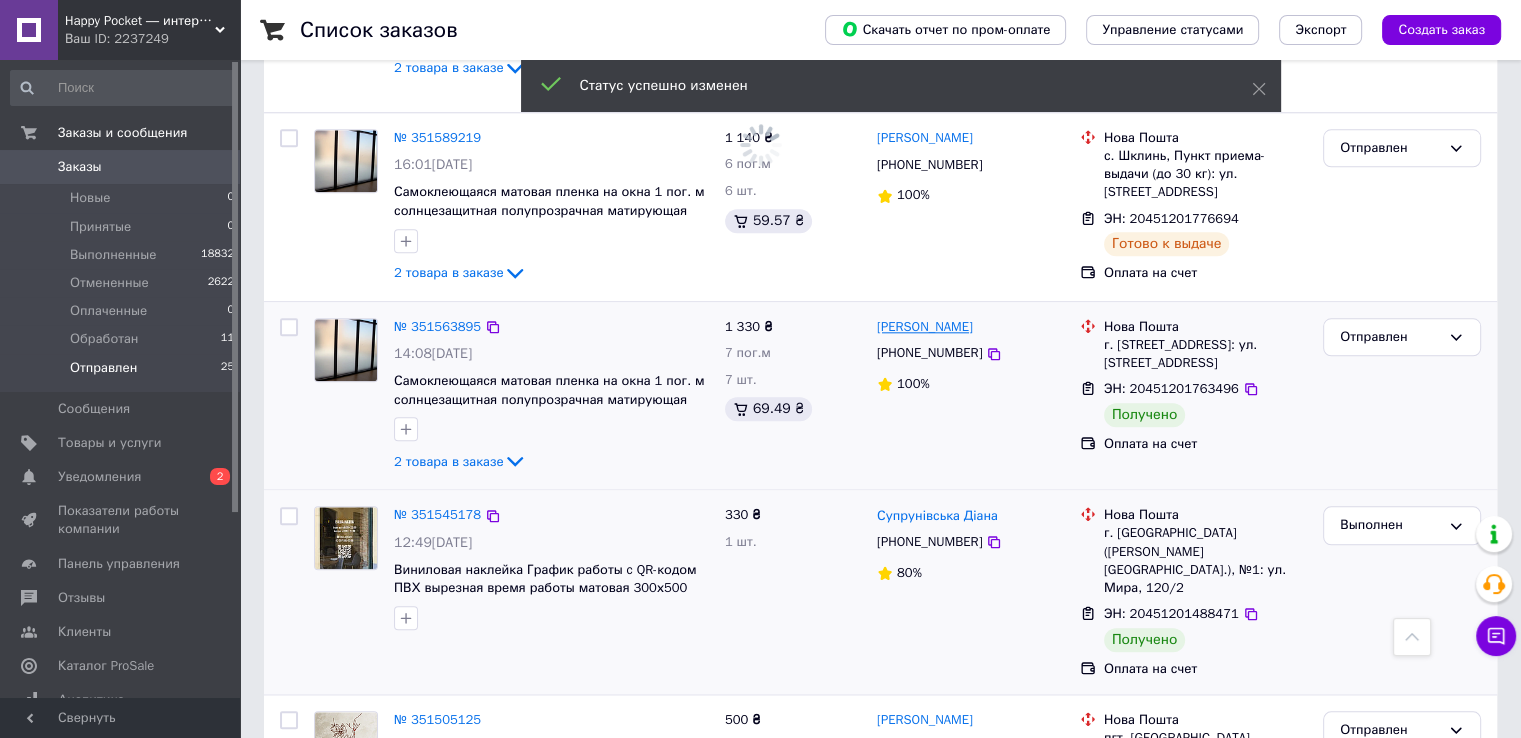 drag, startPoint x: 1000, startPoint y: 241, endPoint x: 921, endPoint y: 241, distance: 79 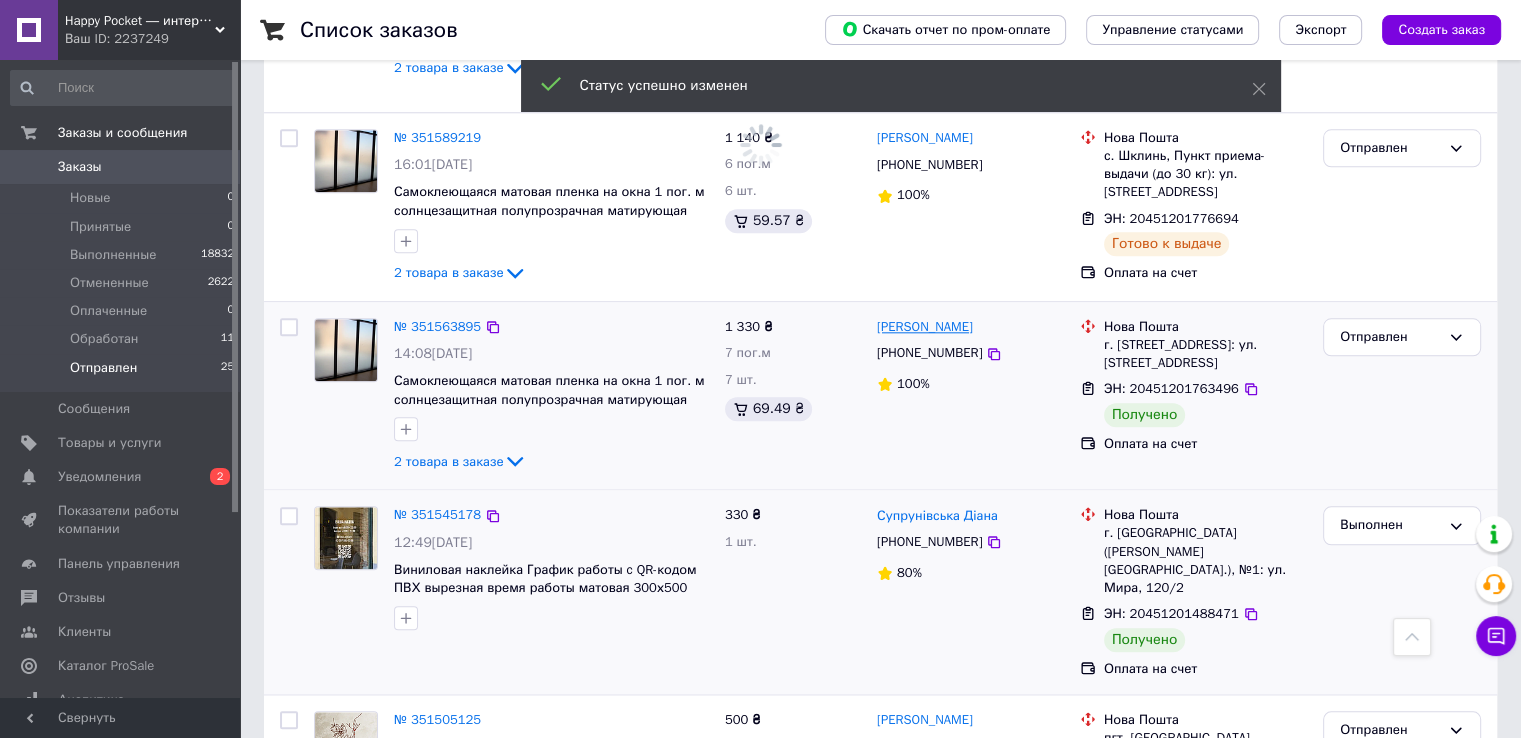 click on "[PERSON_NAME]" at bounding box center [970, 327] 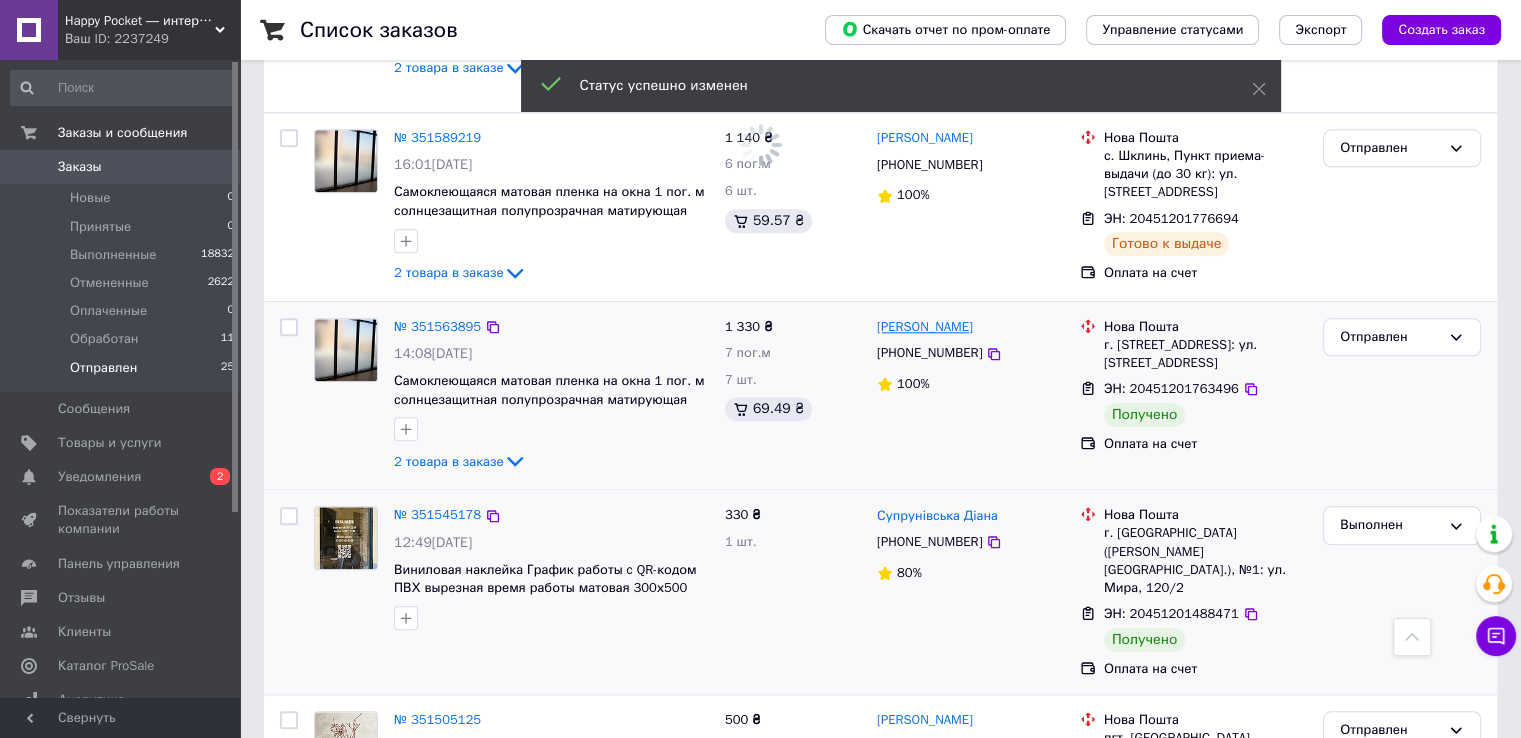 copy on "Скрипник" 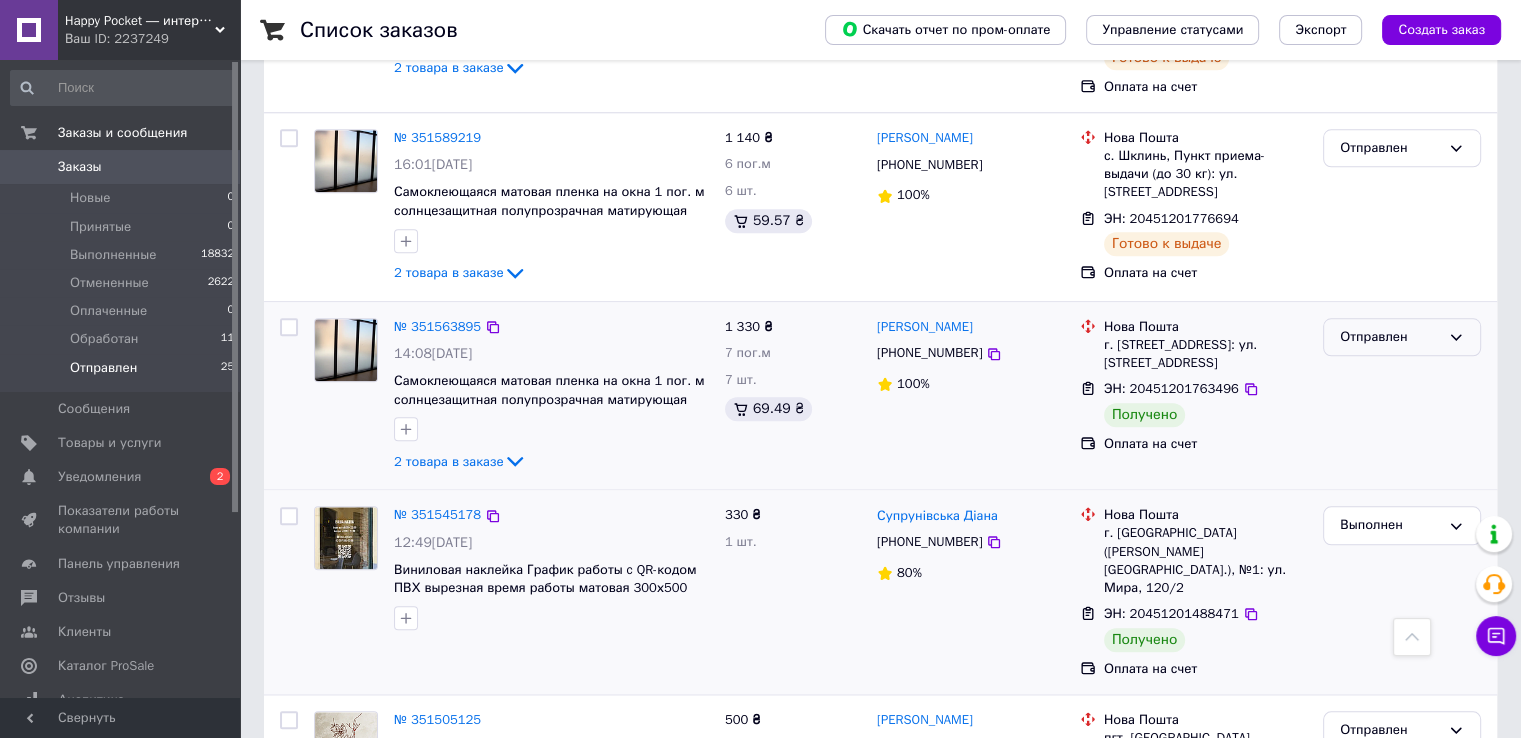 click on "Отправлен" at bounding box center (1390, 337) 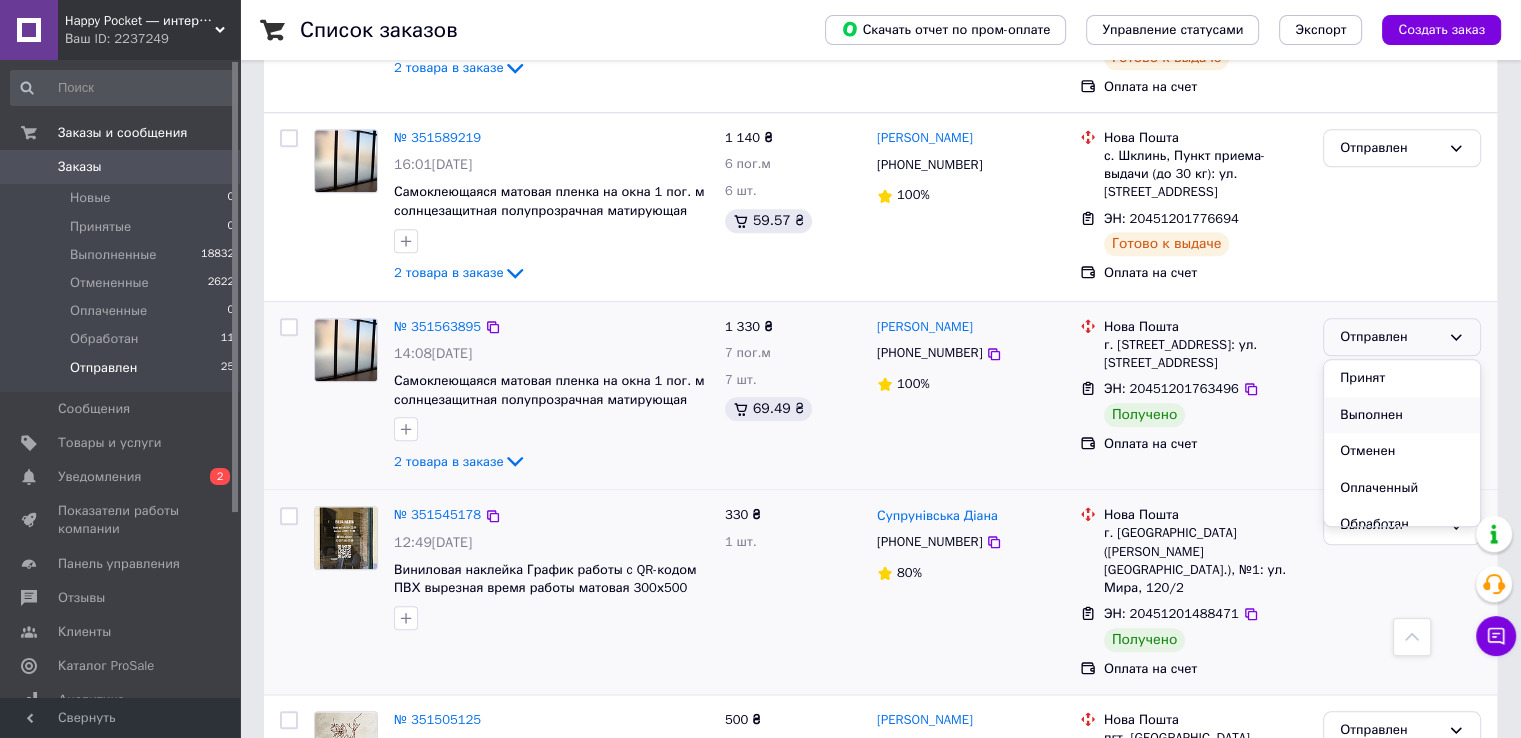 click on "Выполнен" at bounding box center [1402, 415] 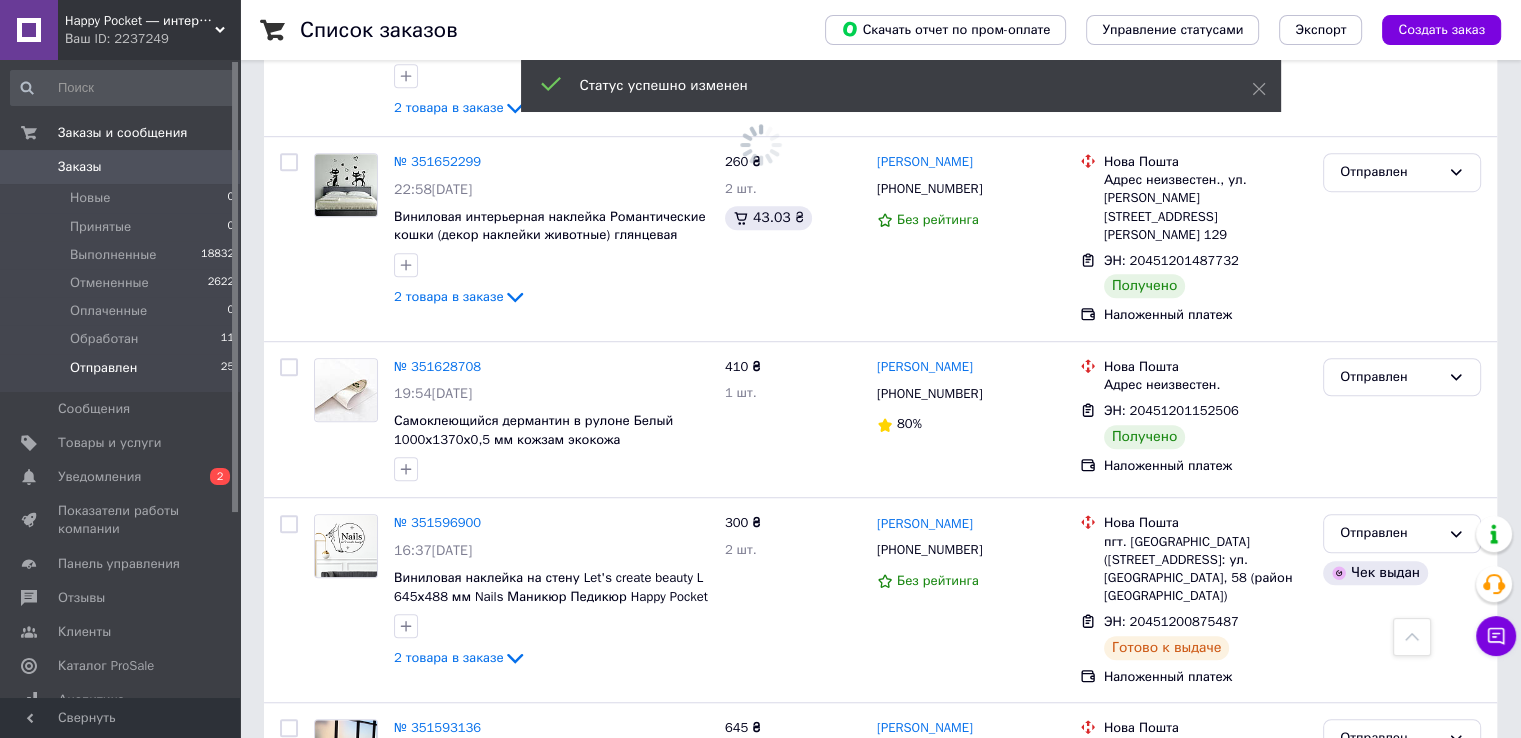 scroll, scrollTop: 1268, scrollLeft: 0, axis: vertical 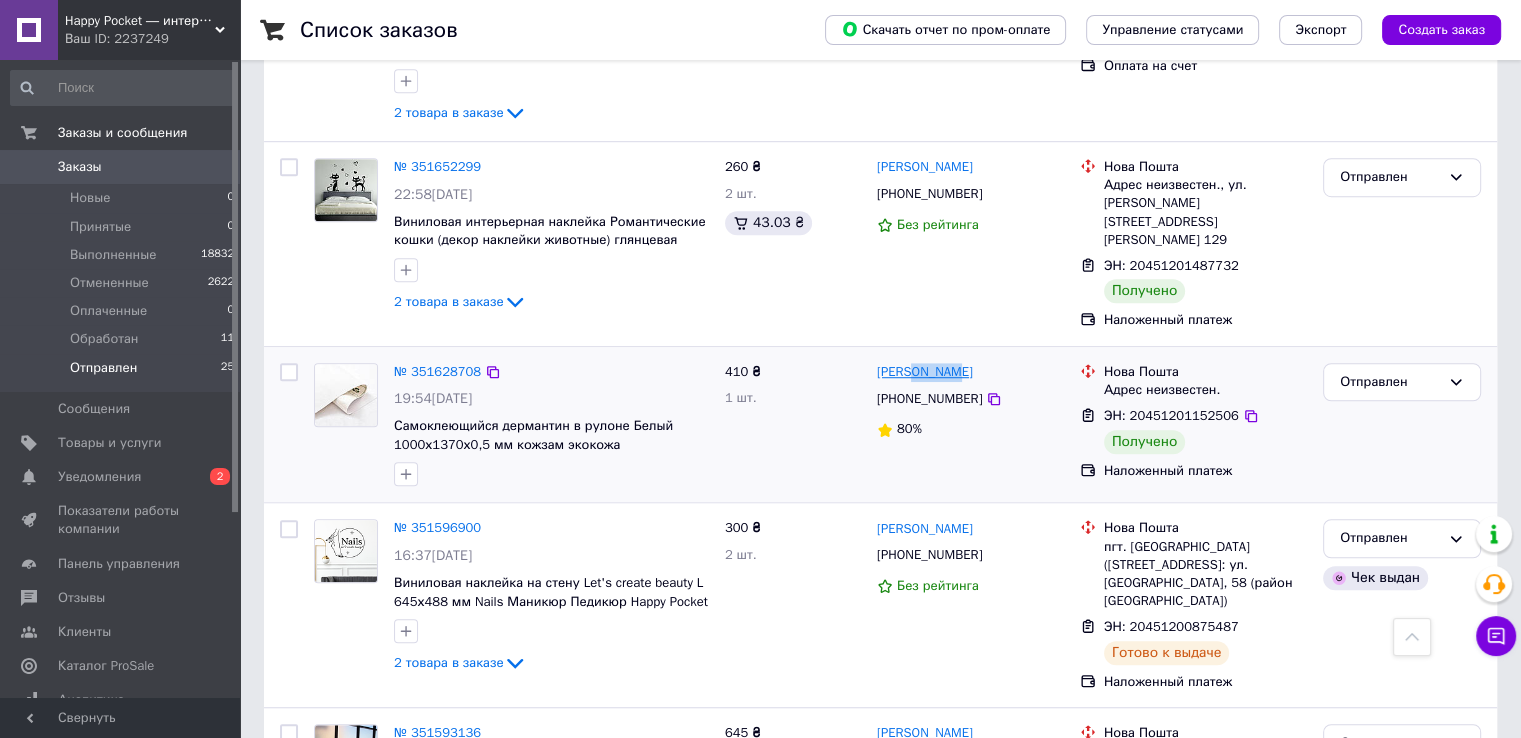 drag, startPoint x: 953, startPoint y: 315, endPoint x: 912, endPoint y: 320, distance: 41.303753 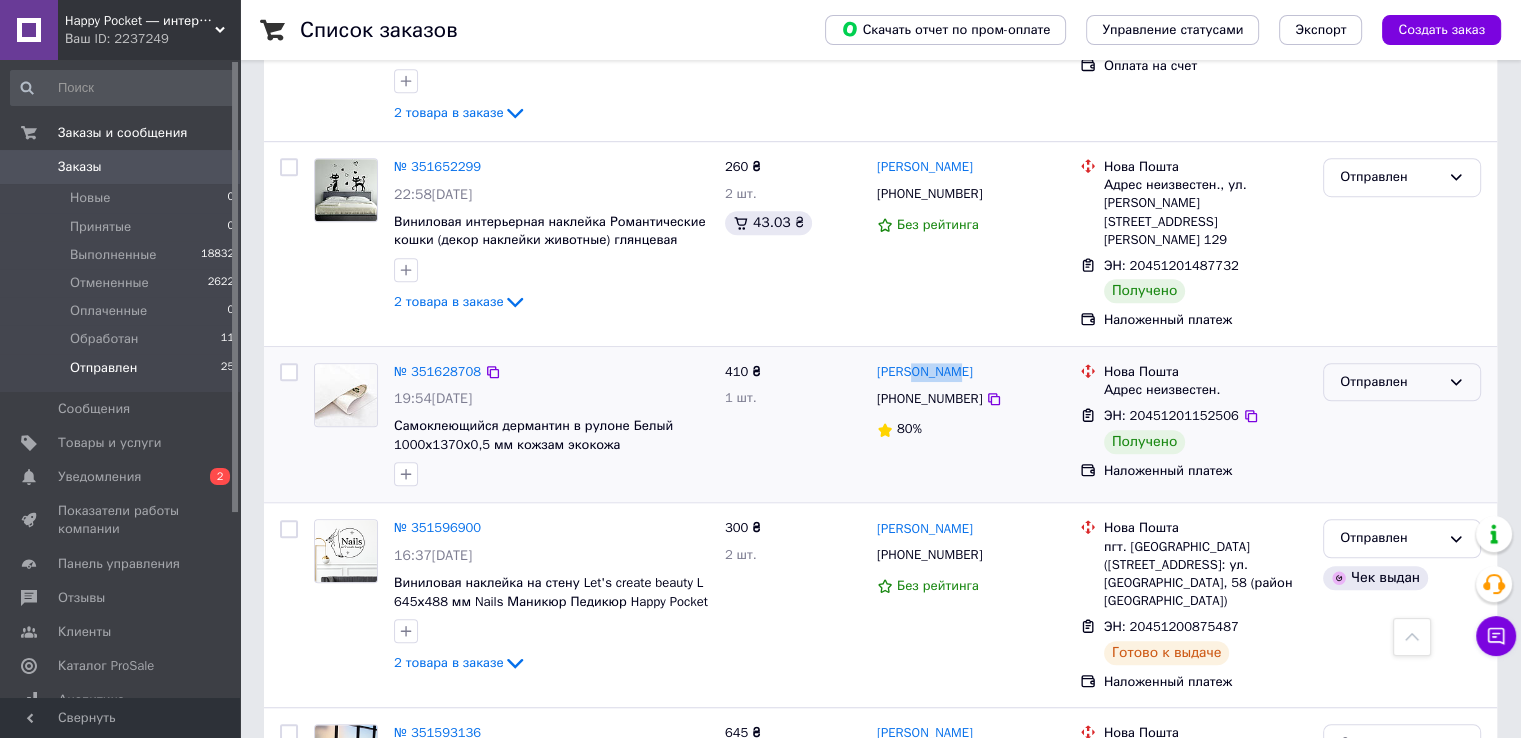 click on "Отправлен" at bounding box center (1390, 382) 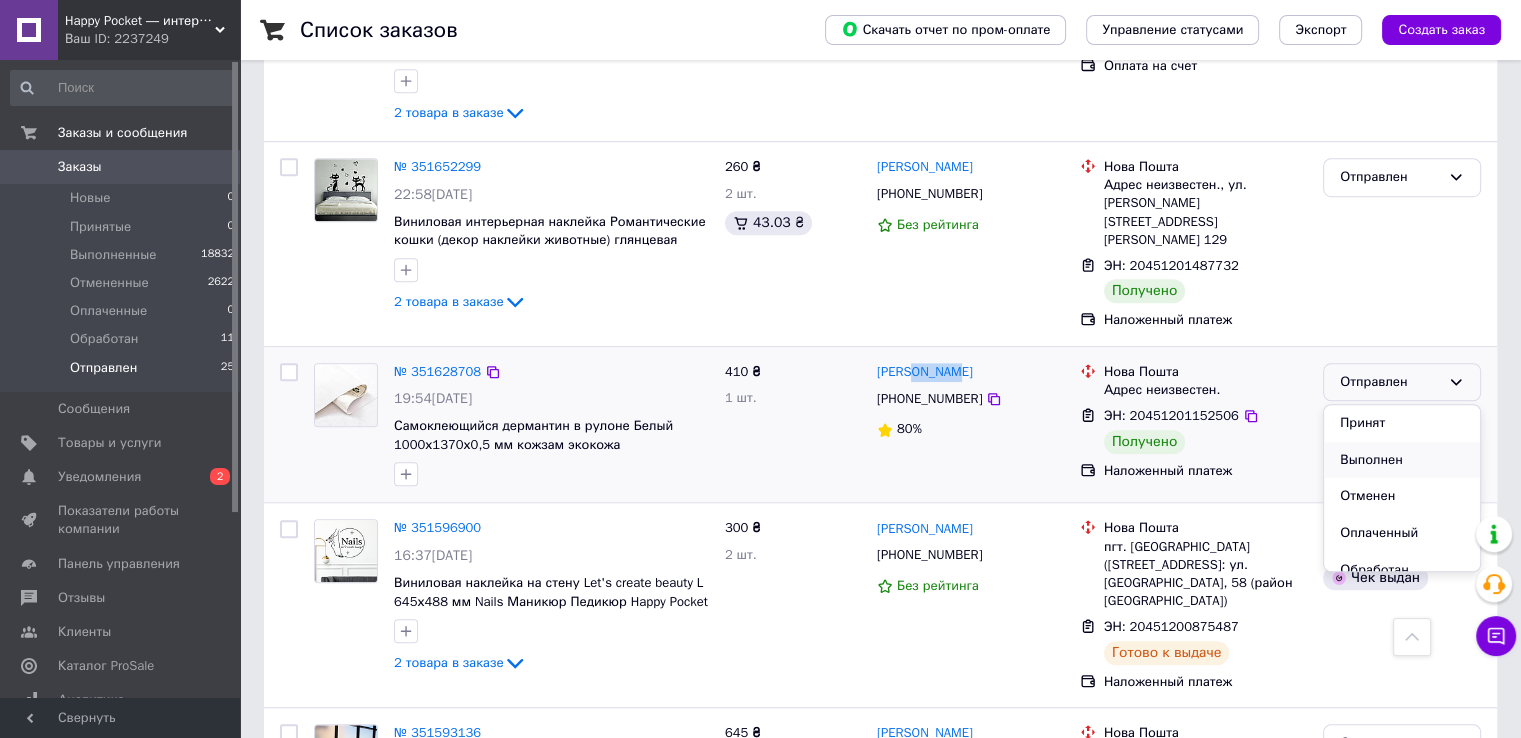 click on "Выполнен" at bounding box center [1402, 460] 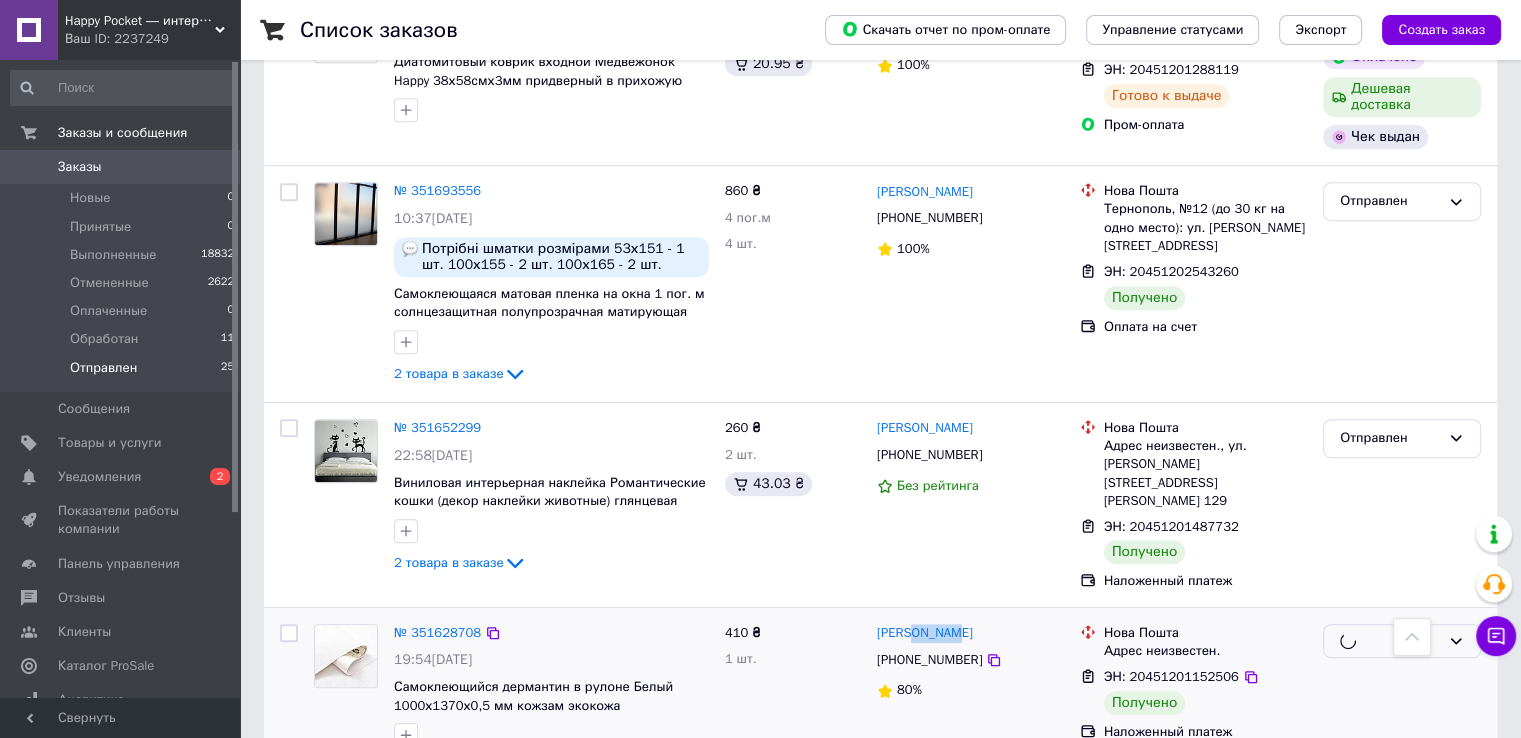 scroll, scrollTop: 968, scrollLeft: 0, axis: vertical 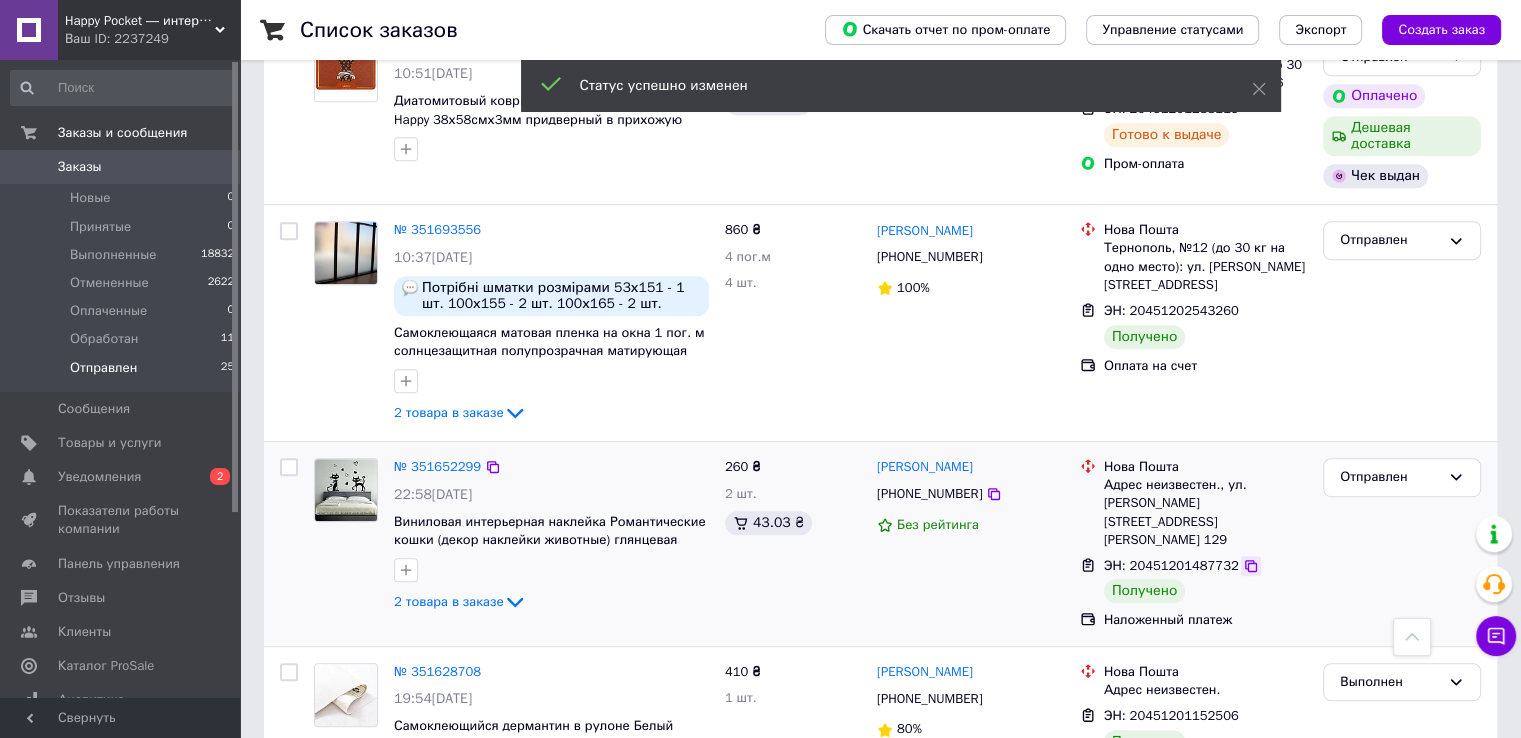 click 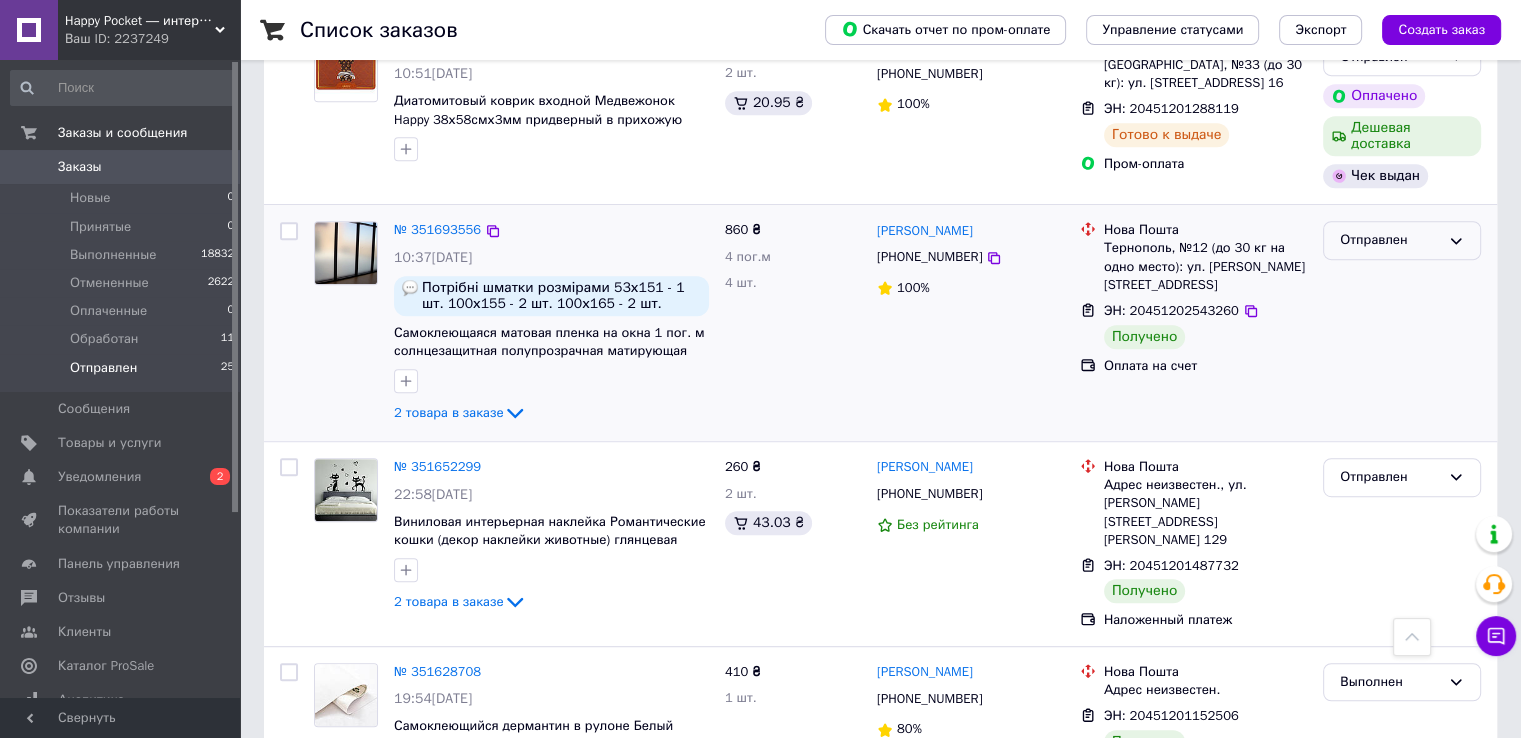 click on "Отправлен" at bounding box center [1390, 240] 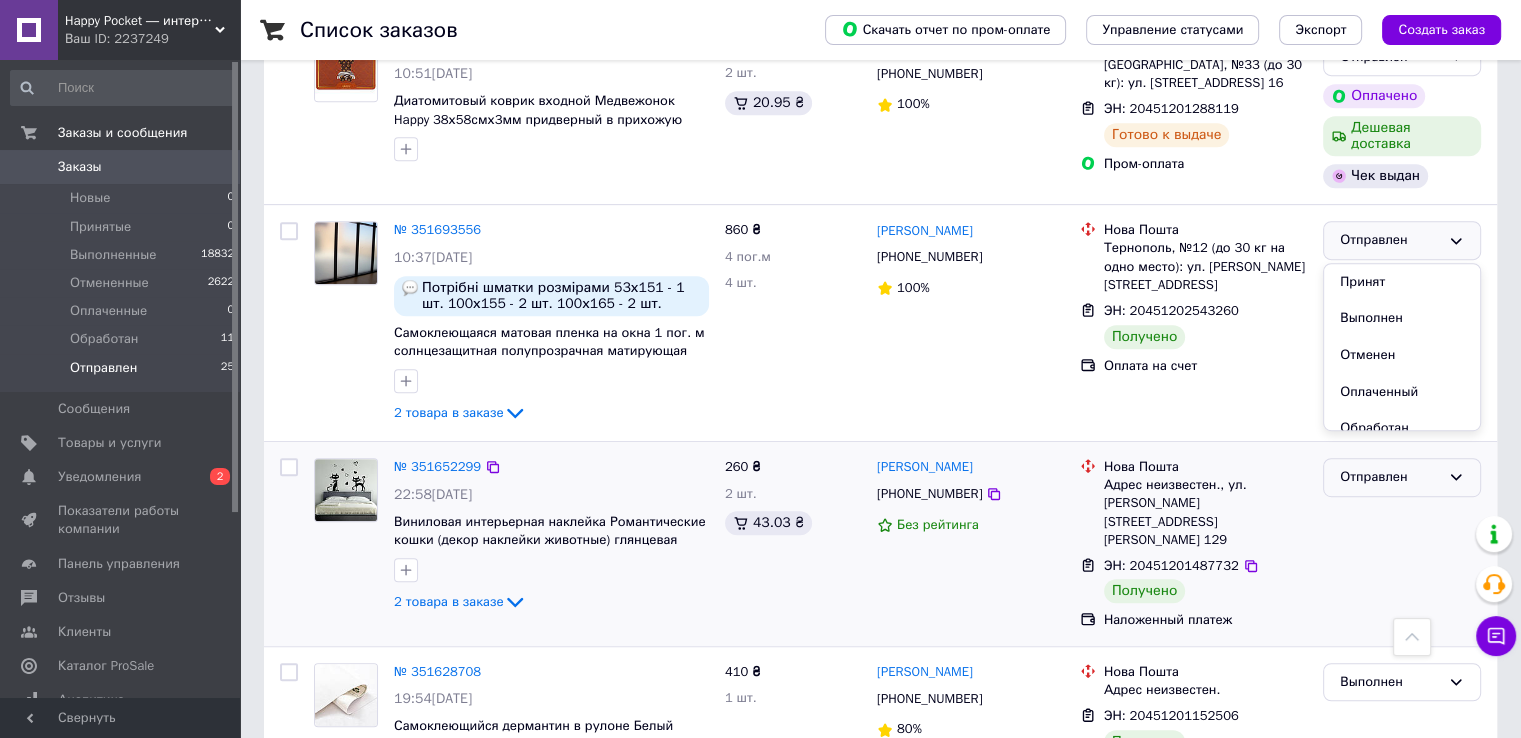 click on "Отправлен" at bounding box center [1390, 477] 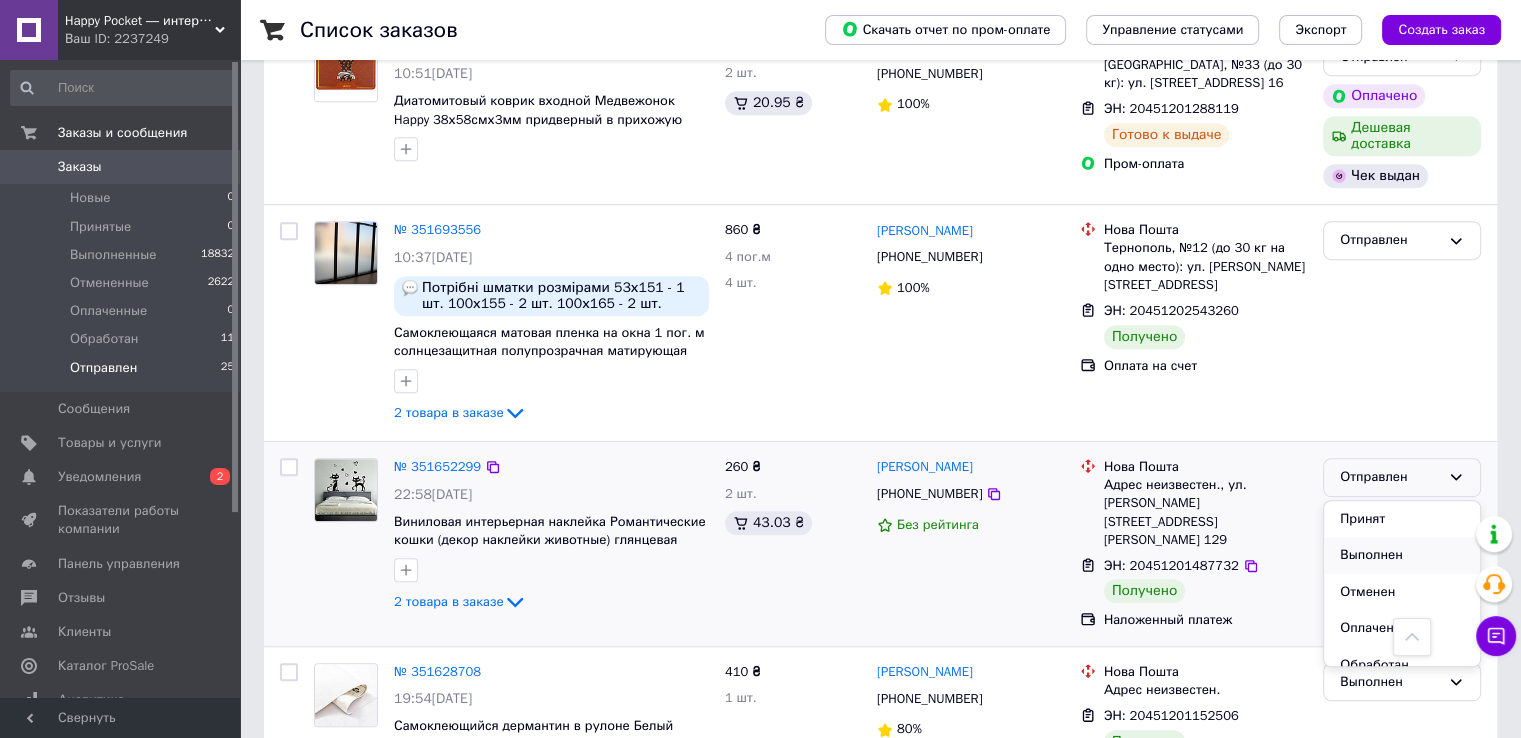 click on "Выполнен" at bounding box center [1402, 555] 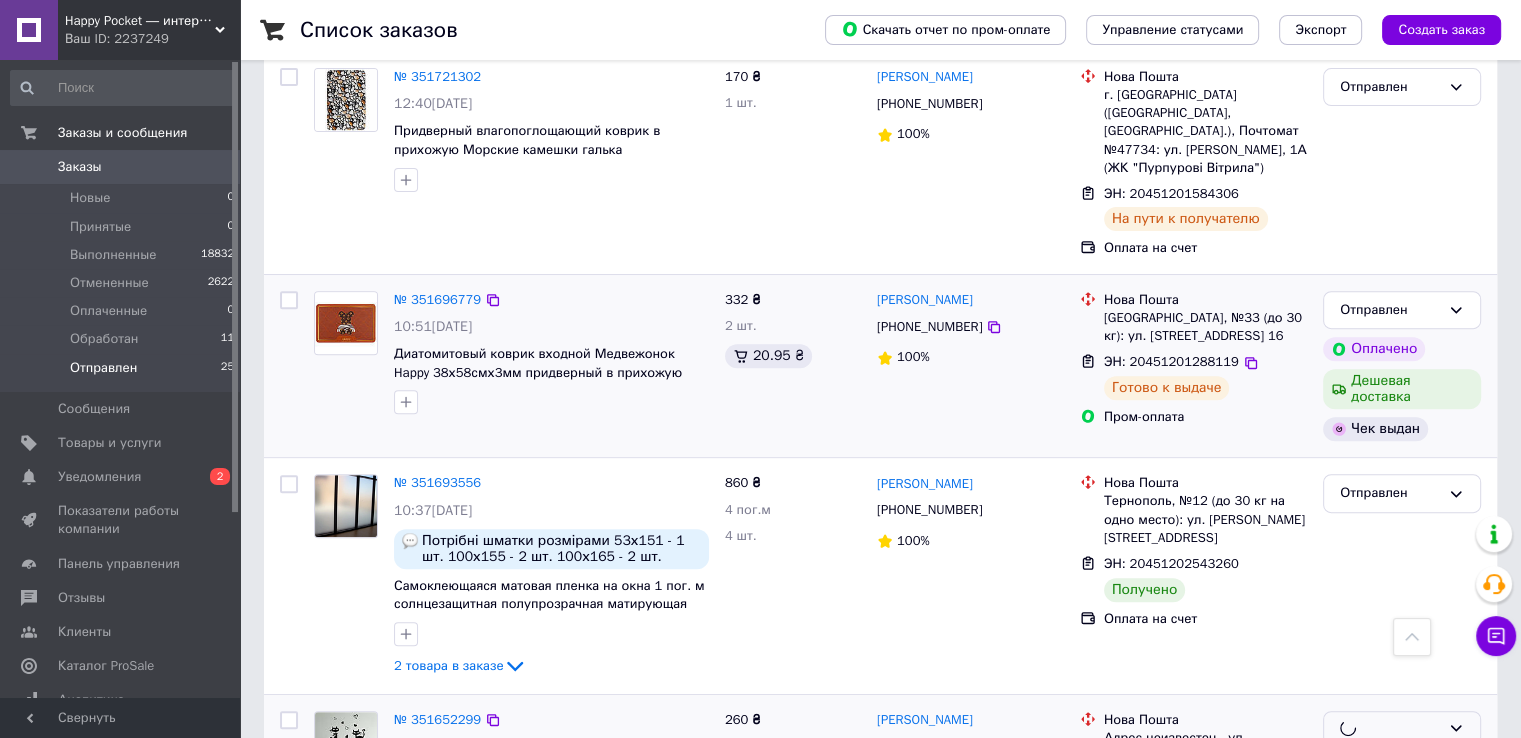 scroll, scrollTop: 668, scrollLeft: 0, axis: vertical 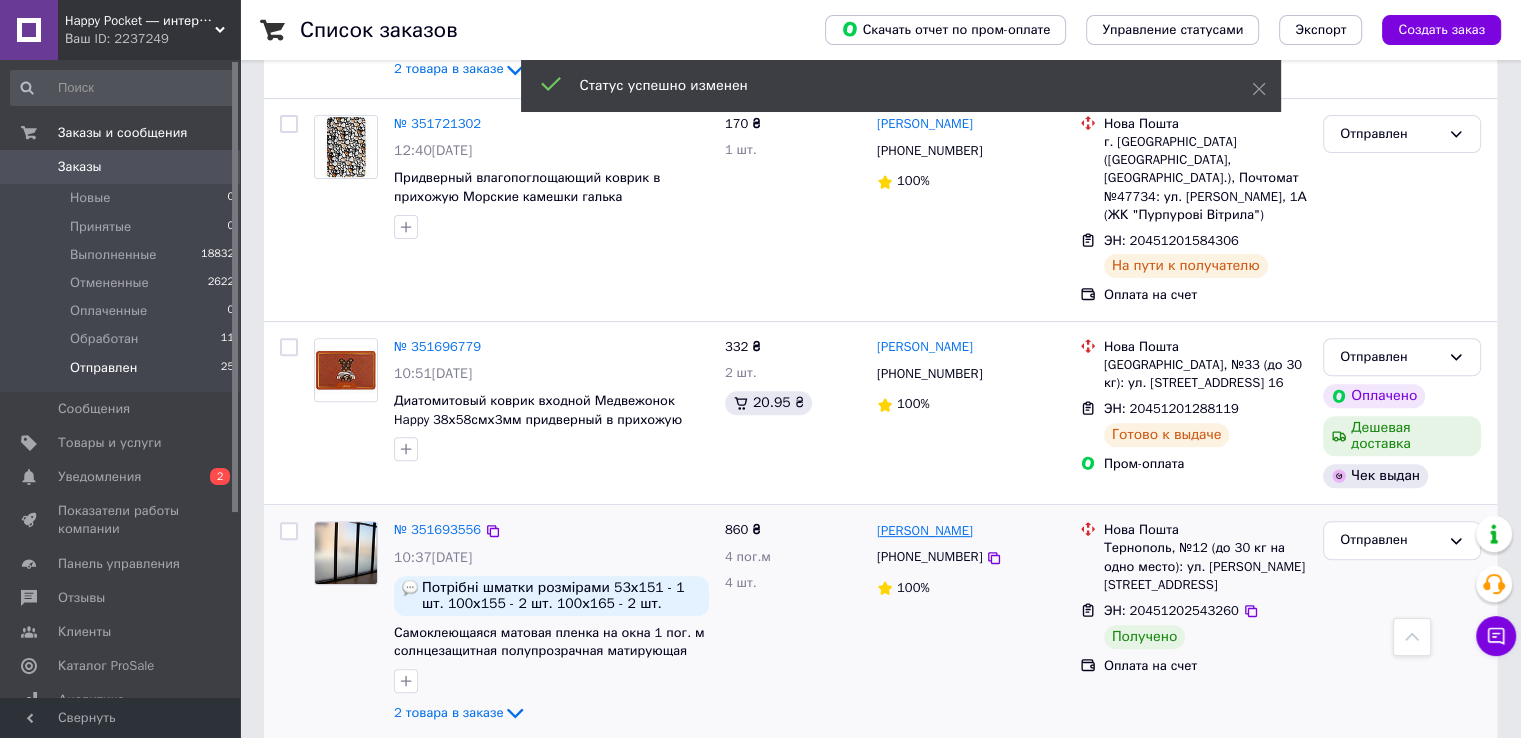 drag, startPoint x: 1004, startPoint y: 502, endPoint x: 949, endPoint y: 497, distance: 55.226807 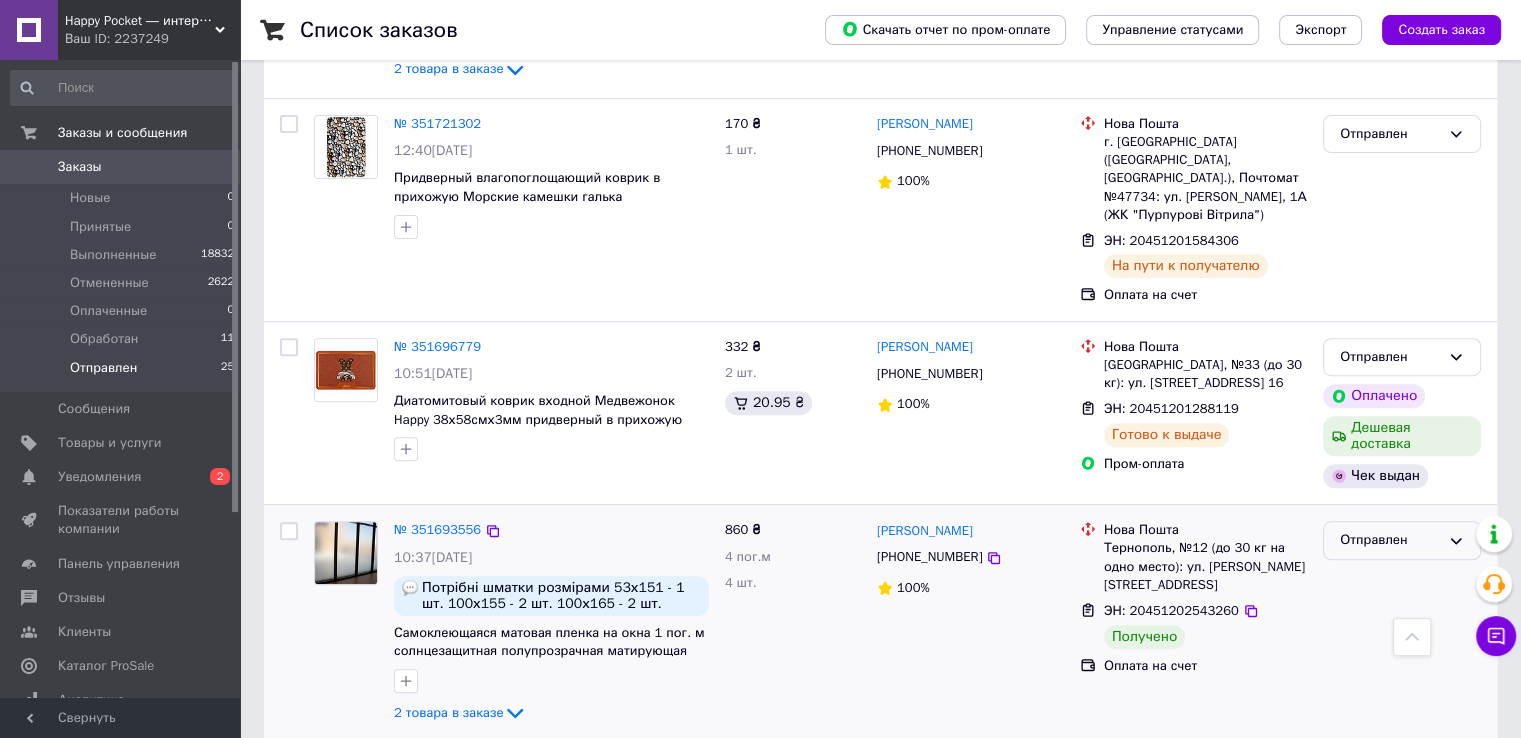 click on "Отправлен" at bounding box center [1390, 540] 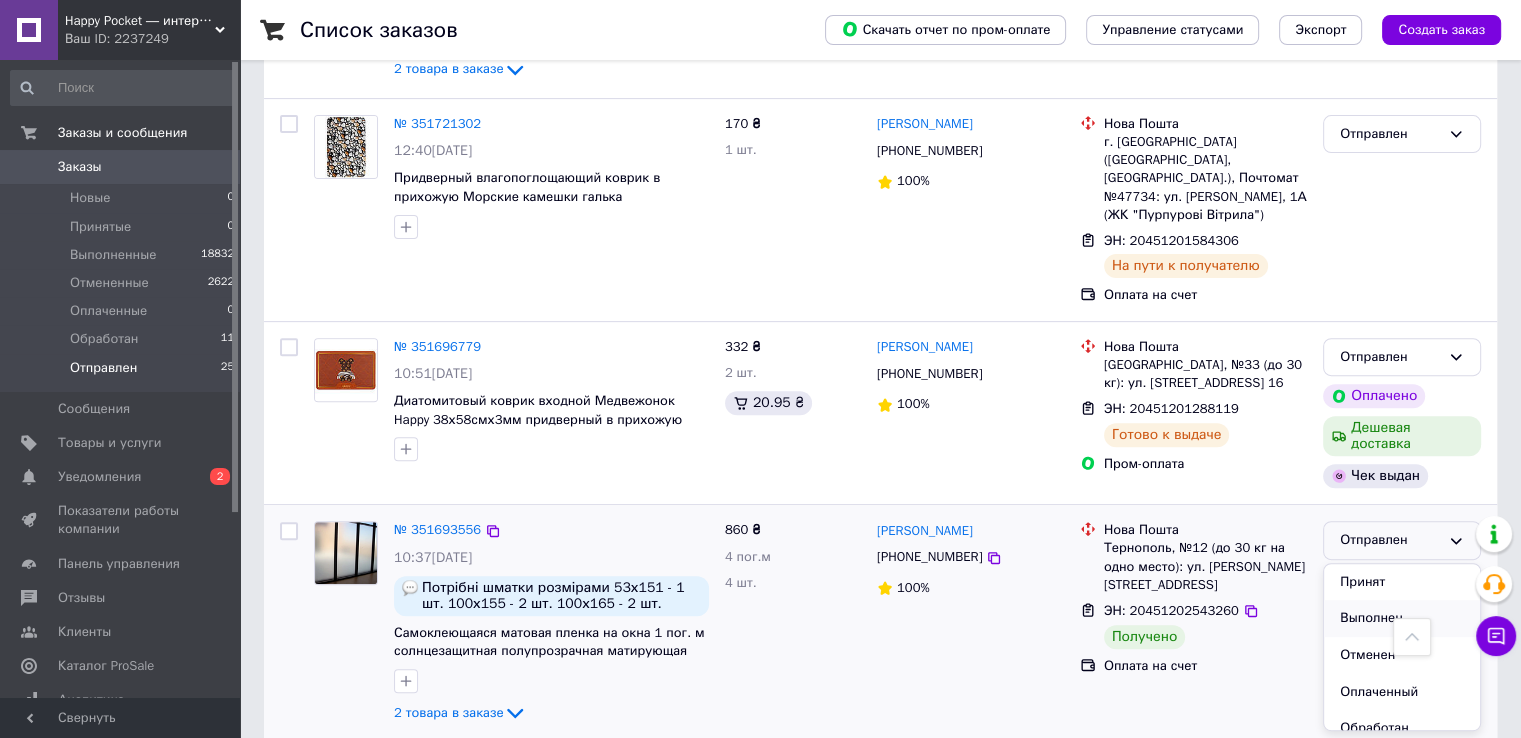click on "Выполнен" at bounding box center (1402, 618) 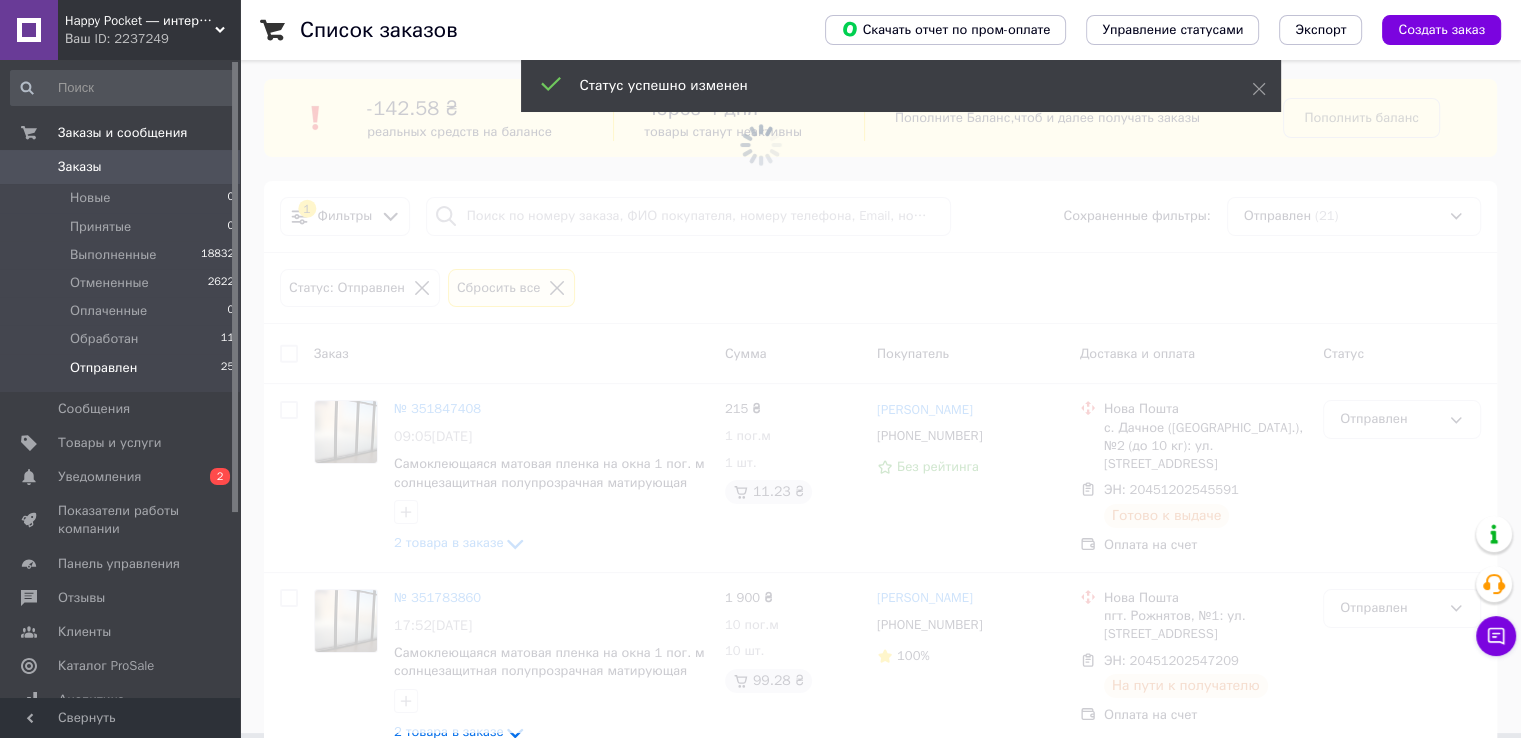 scroll, scrollTop: 0, scrollLeft: 0, axis: both 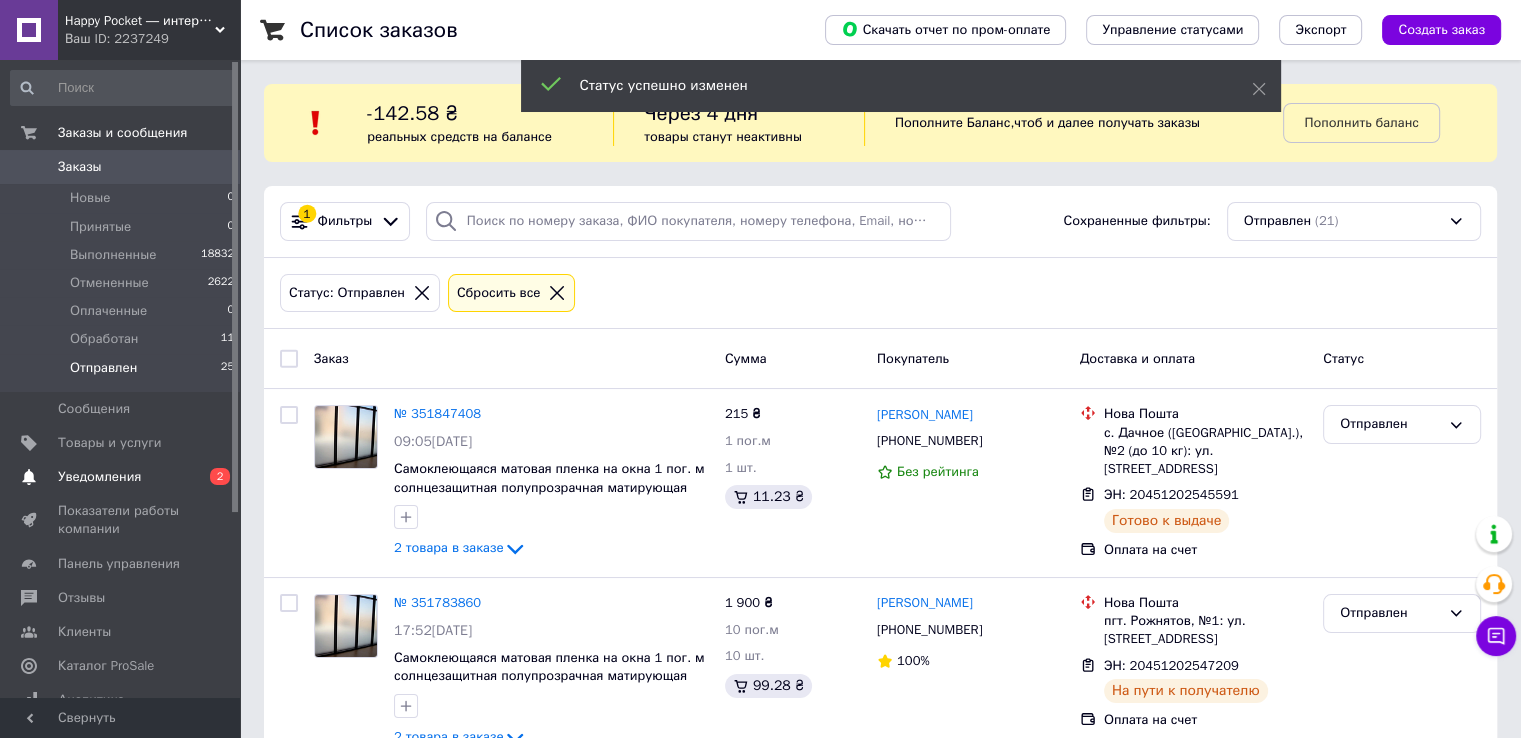 click on "Уведомления 0 2" at bounding box center (123, 477) 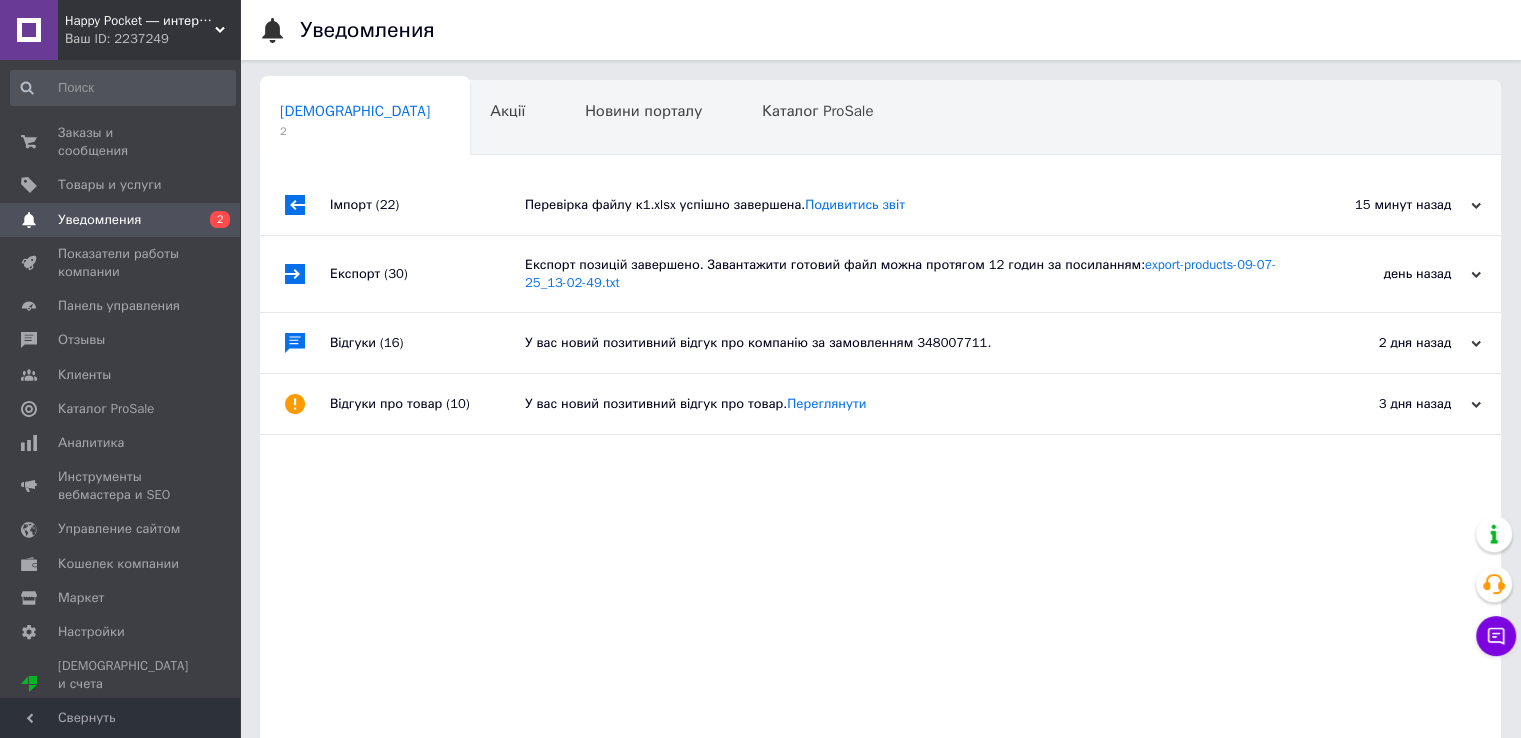 click on "Перевірка файлу к1.xlsx успішно завершена.  Подивитись звіт" at bounding box center (903, 205) 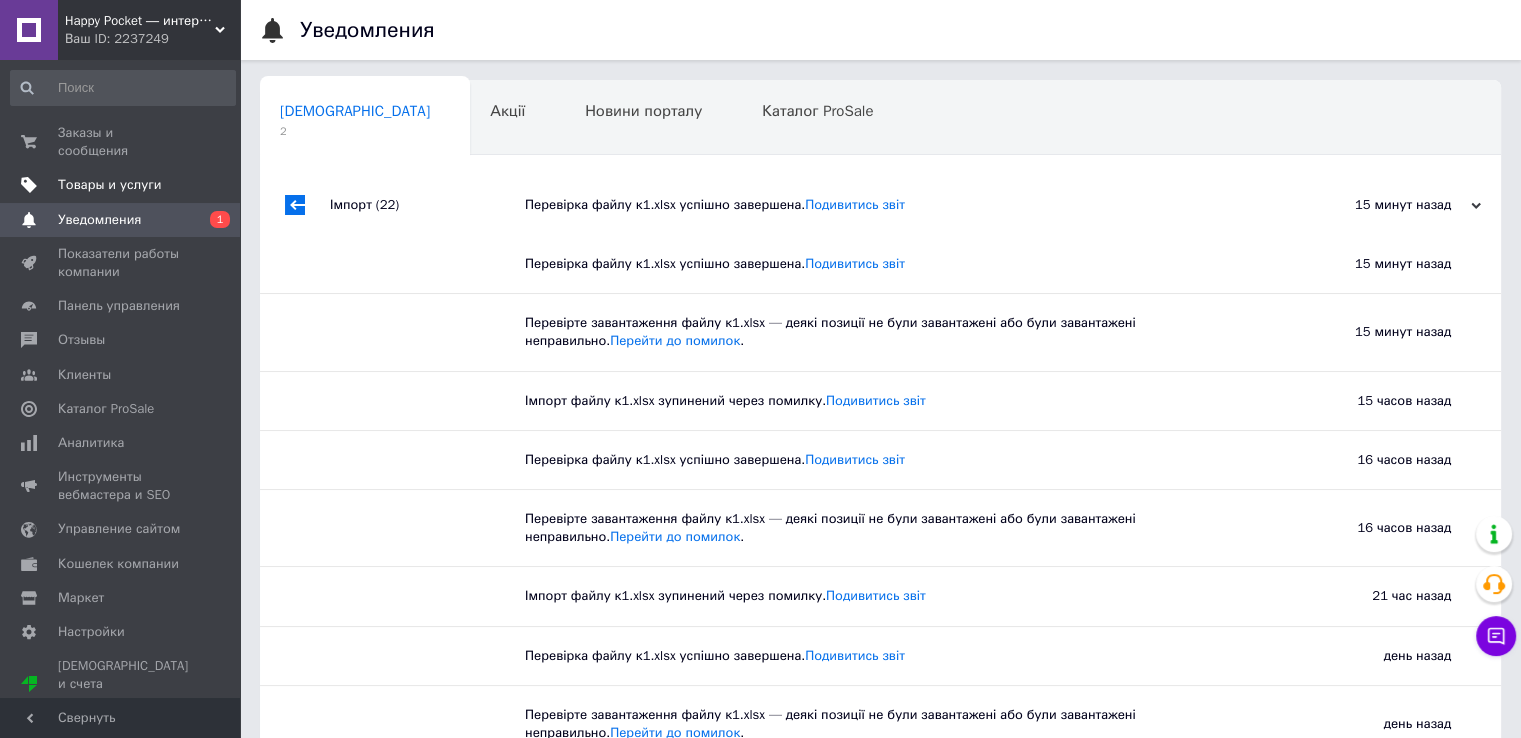 click on "Товары и услуги" at bounding box center (110, 185) 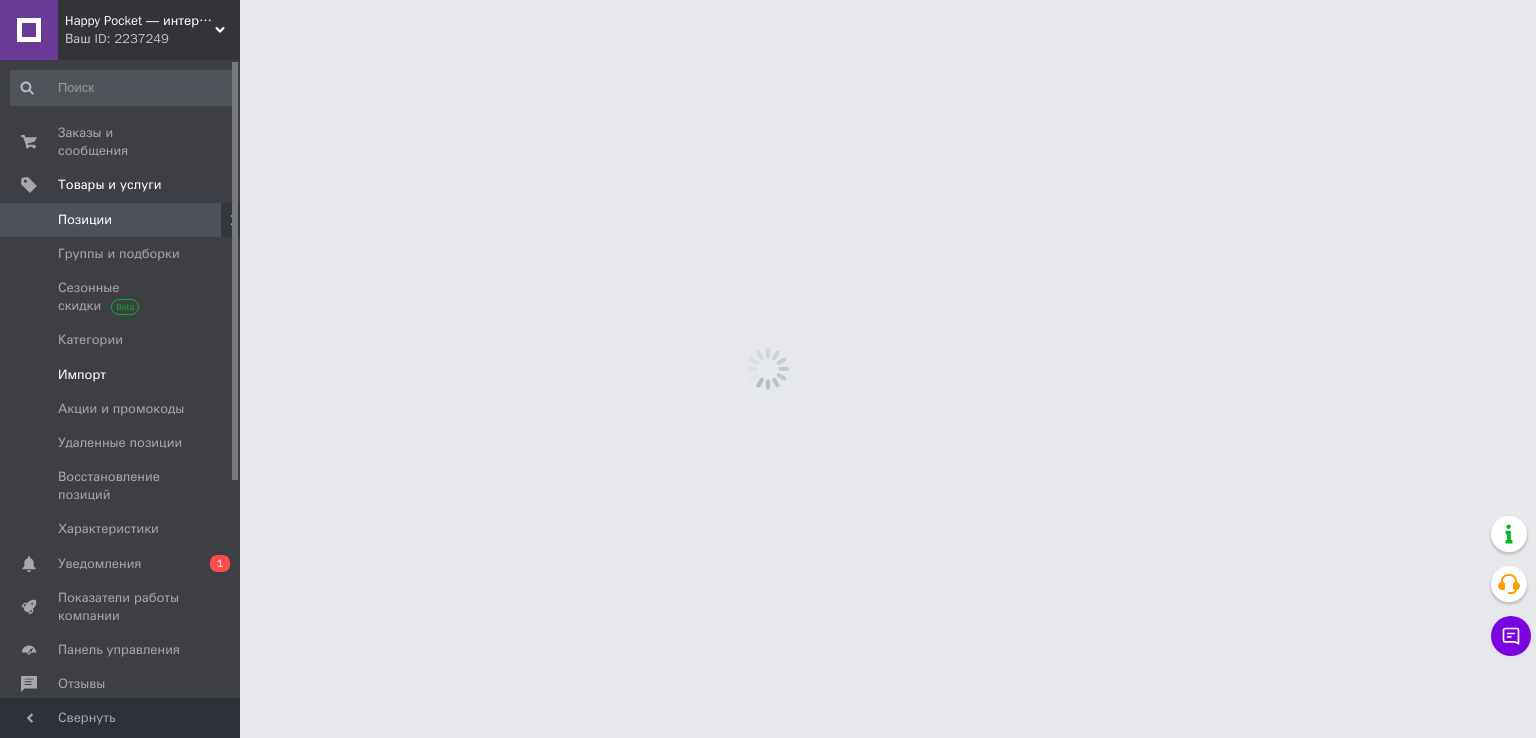click on "Импорт" at bounding box center (123, 375) 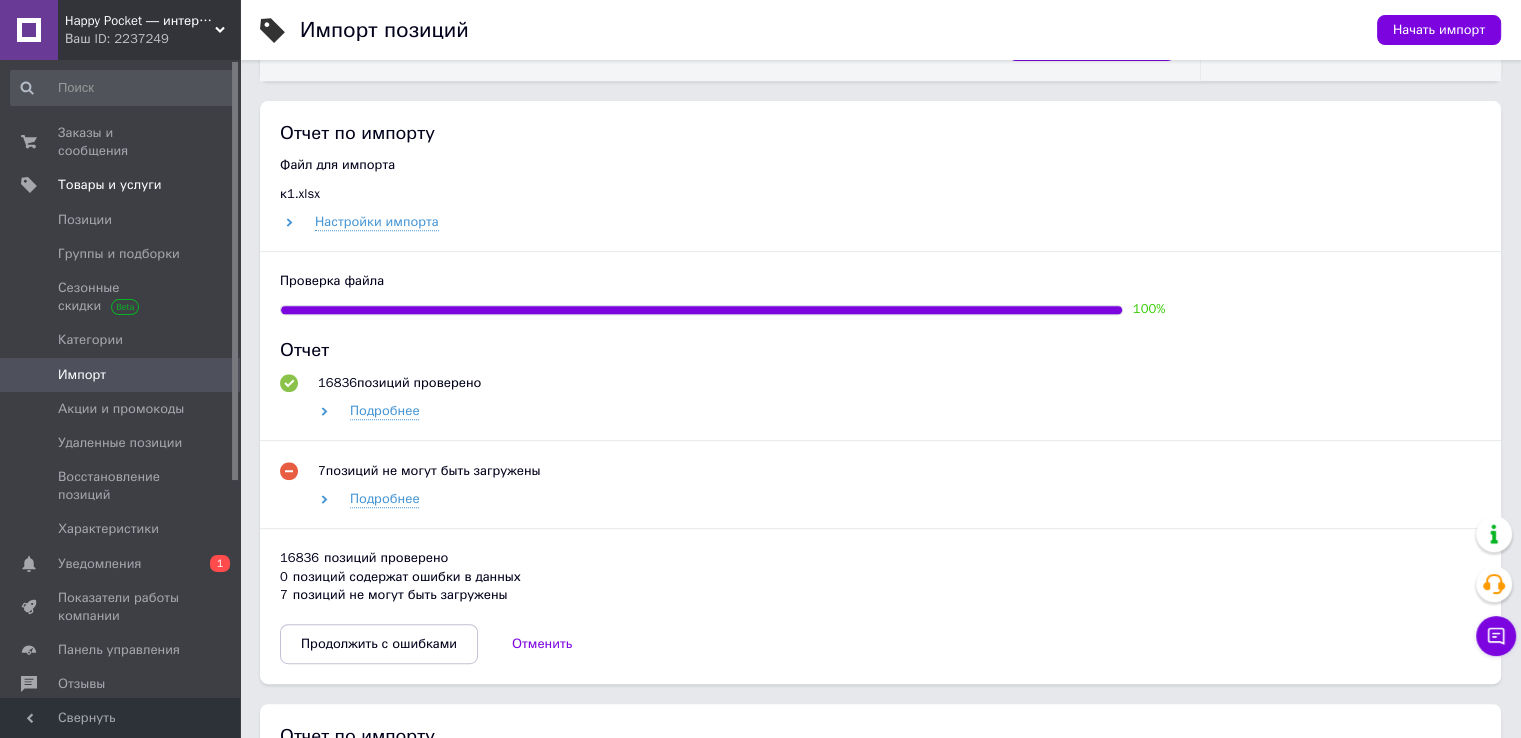 scroll, scrollTop: 800, scrollLeft: 0, axis: vertical 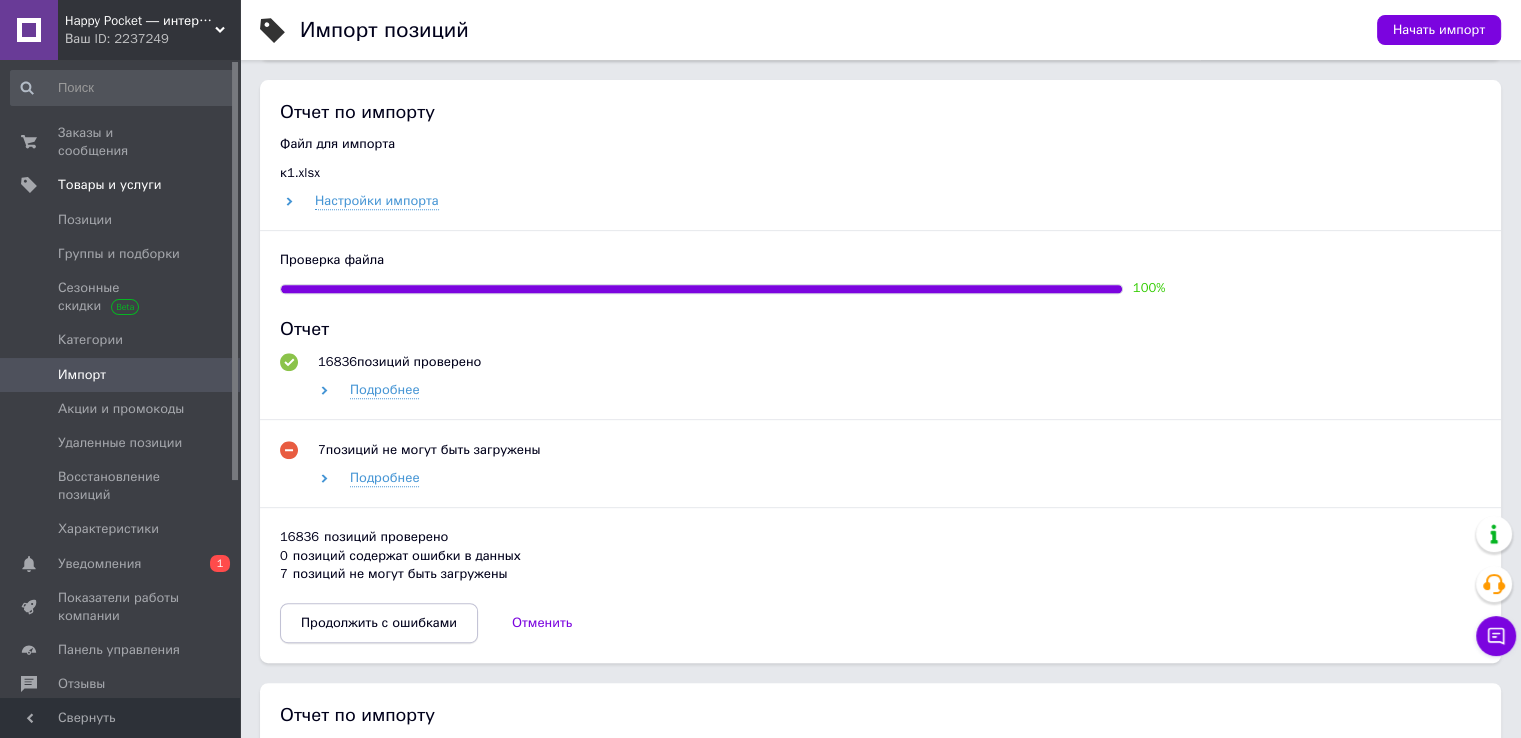 click on "Продолжить с ошибками" at bounding box center (379, 623) 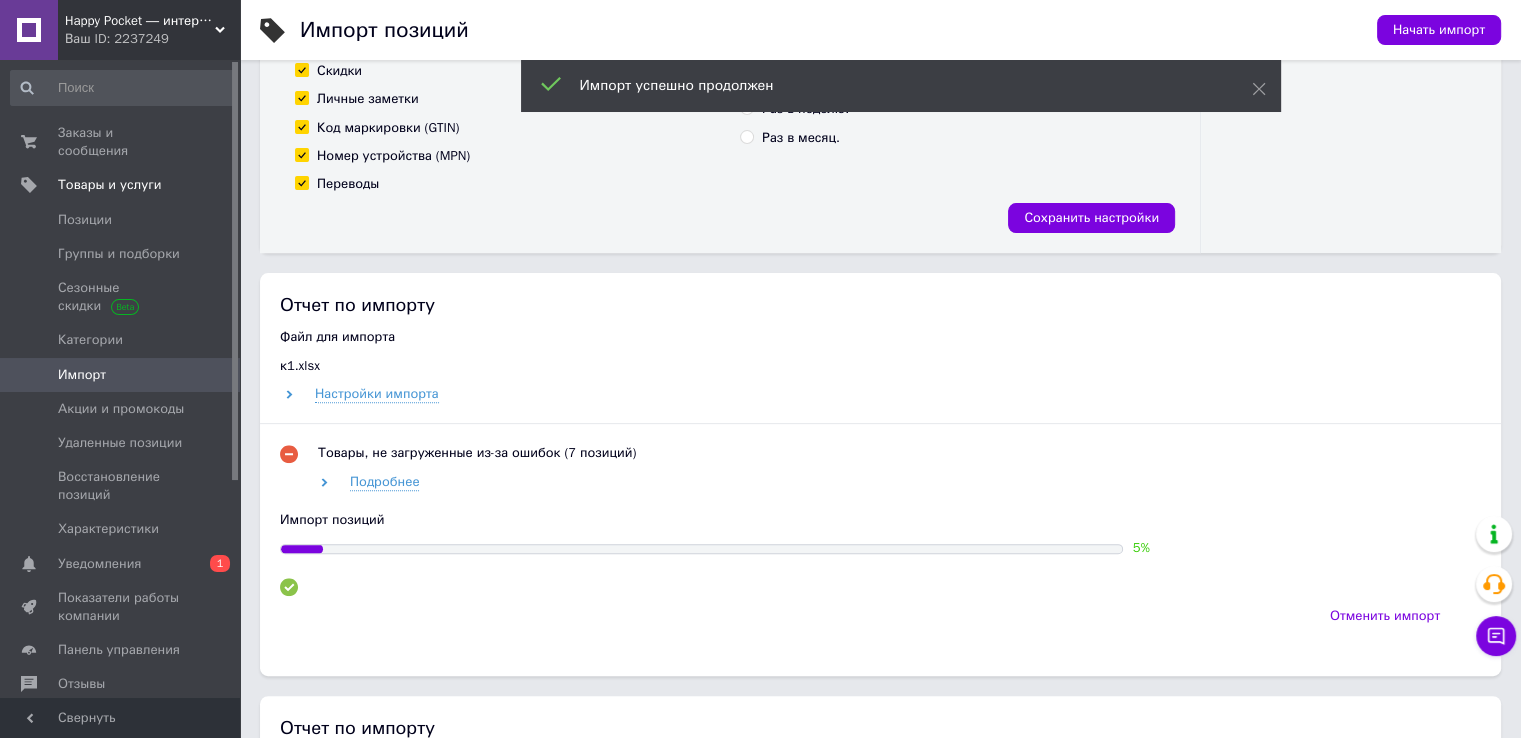 scroll, scrollTop: 600, scrollLeft: 0, axis: vertical 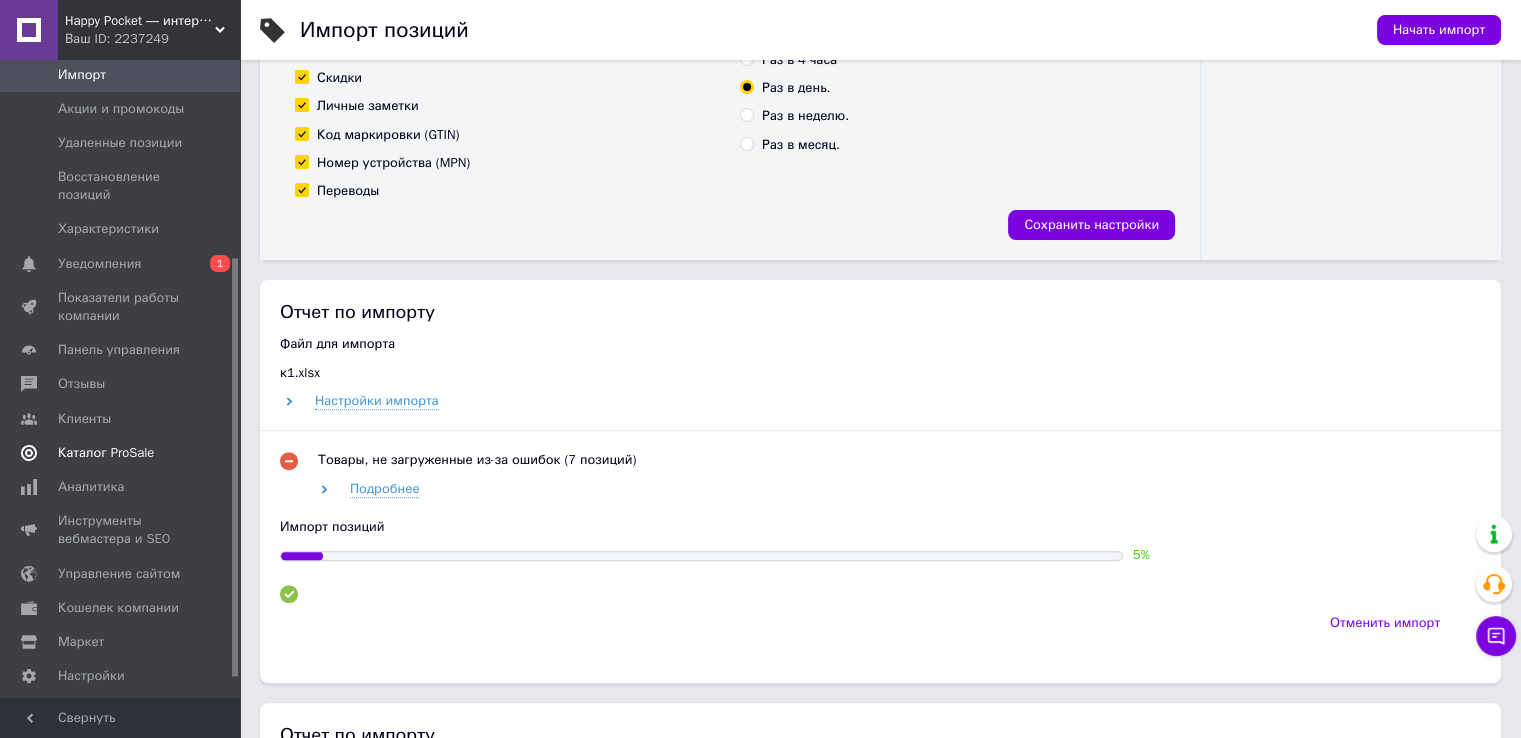 click on "Каталог ProSale" at bounding box center [106, 453] 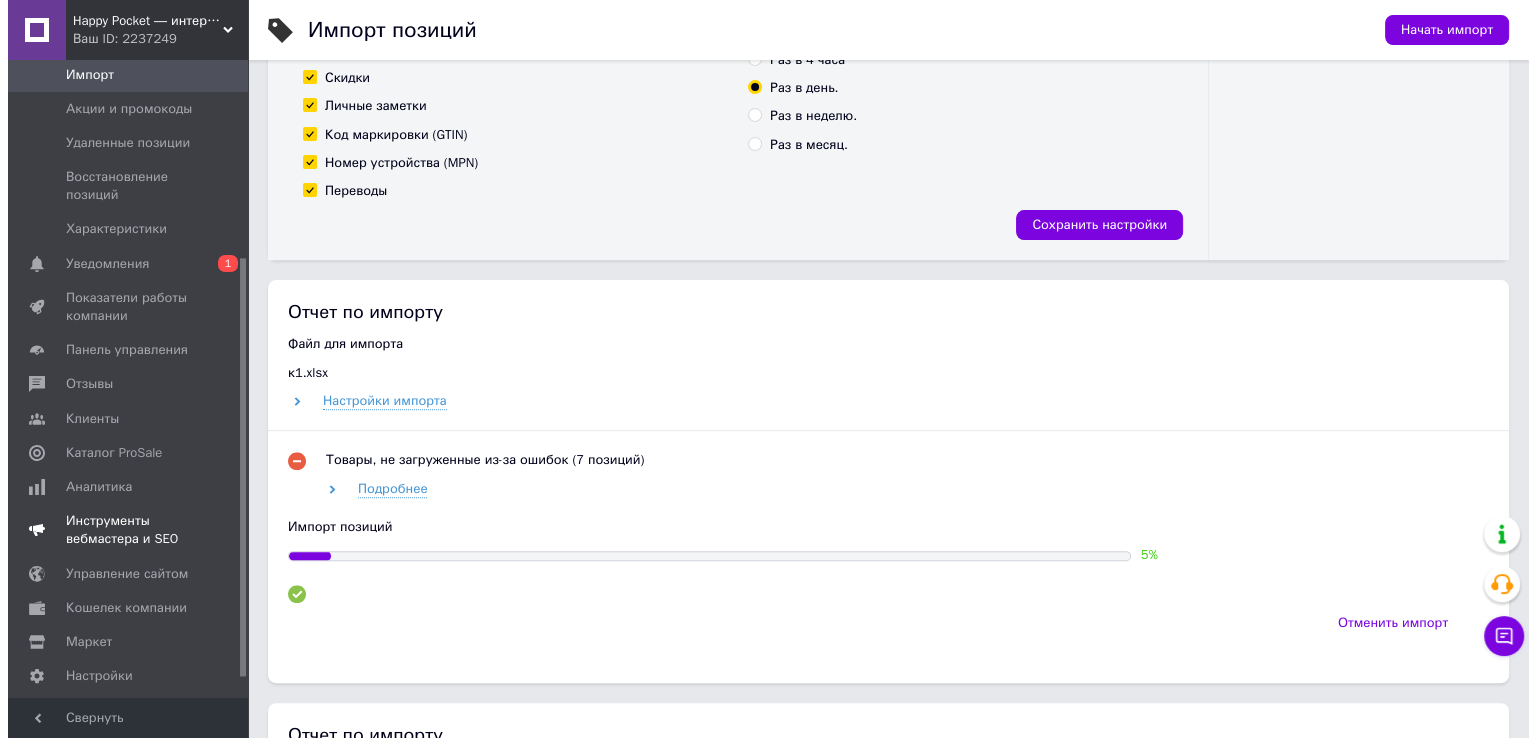 scroll, scrollTop: 0, scrollLeft: 0, axis: both 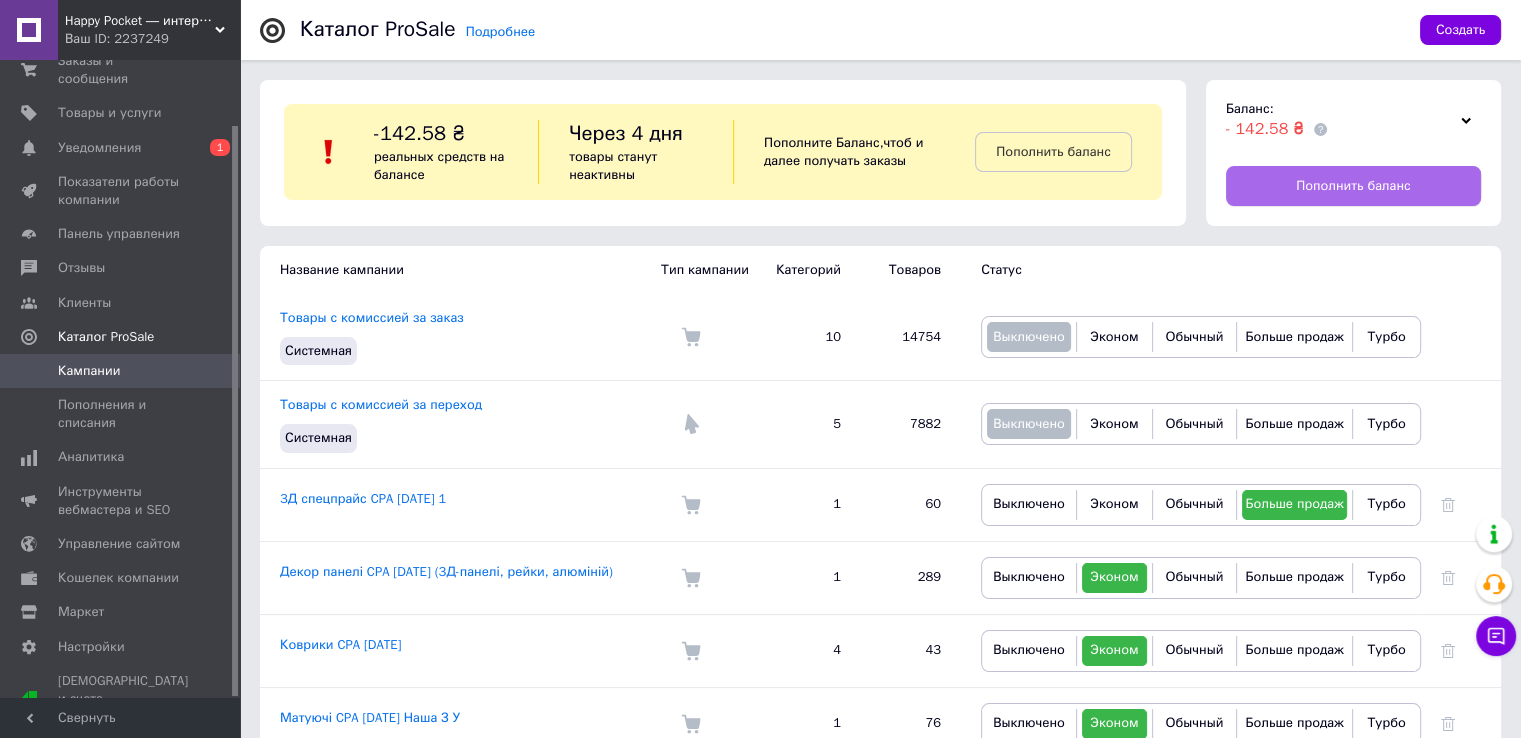 click on "Пополнить баланс" at bounding box center (1353, 186) 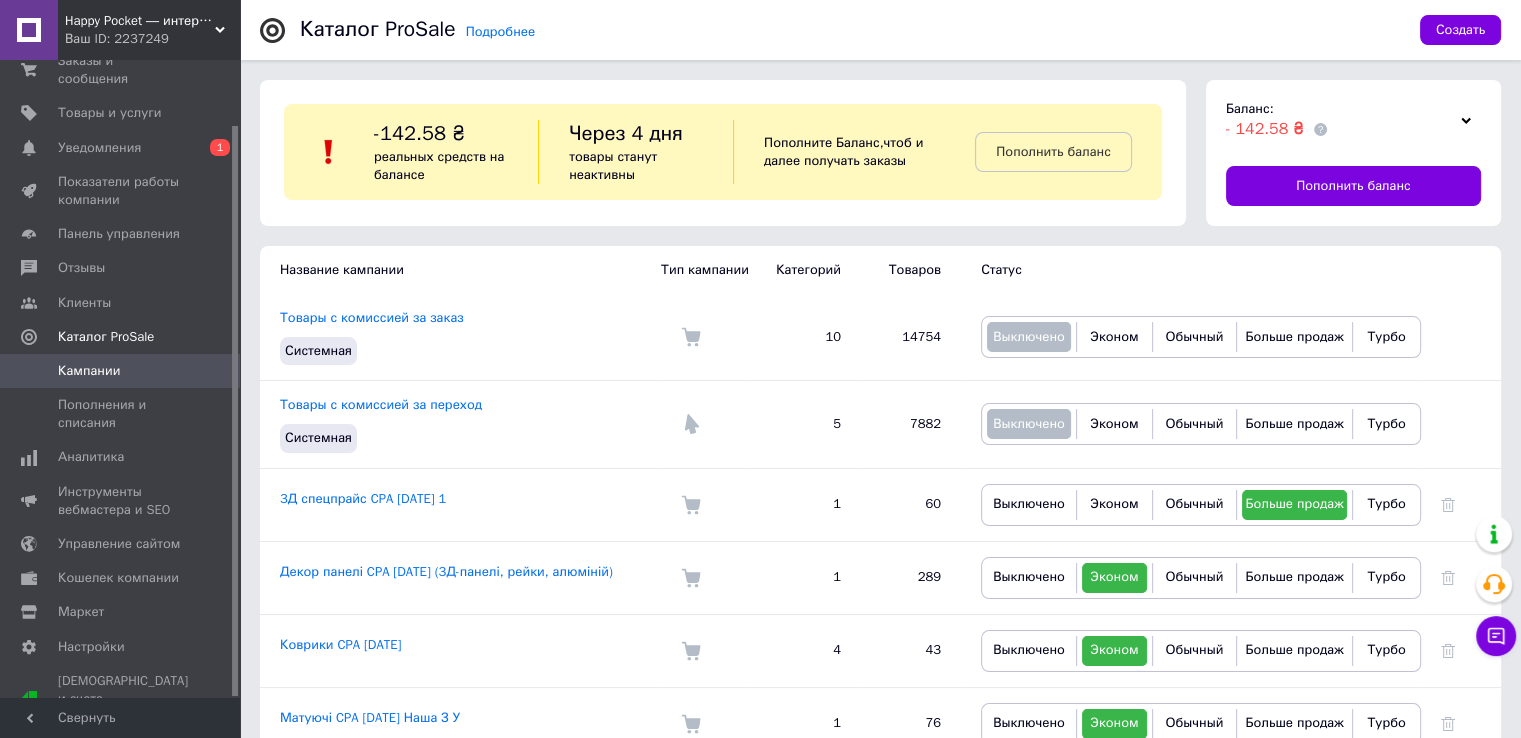 click on "Ваш ID: 2237249" at bounding box center [152, 39] 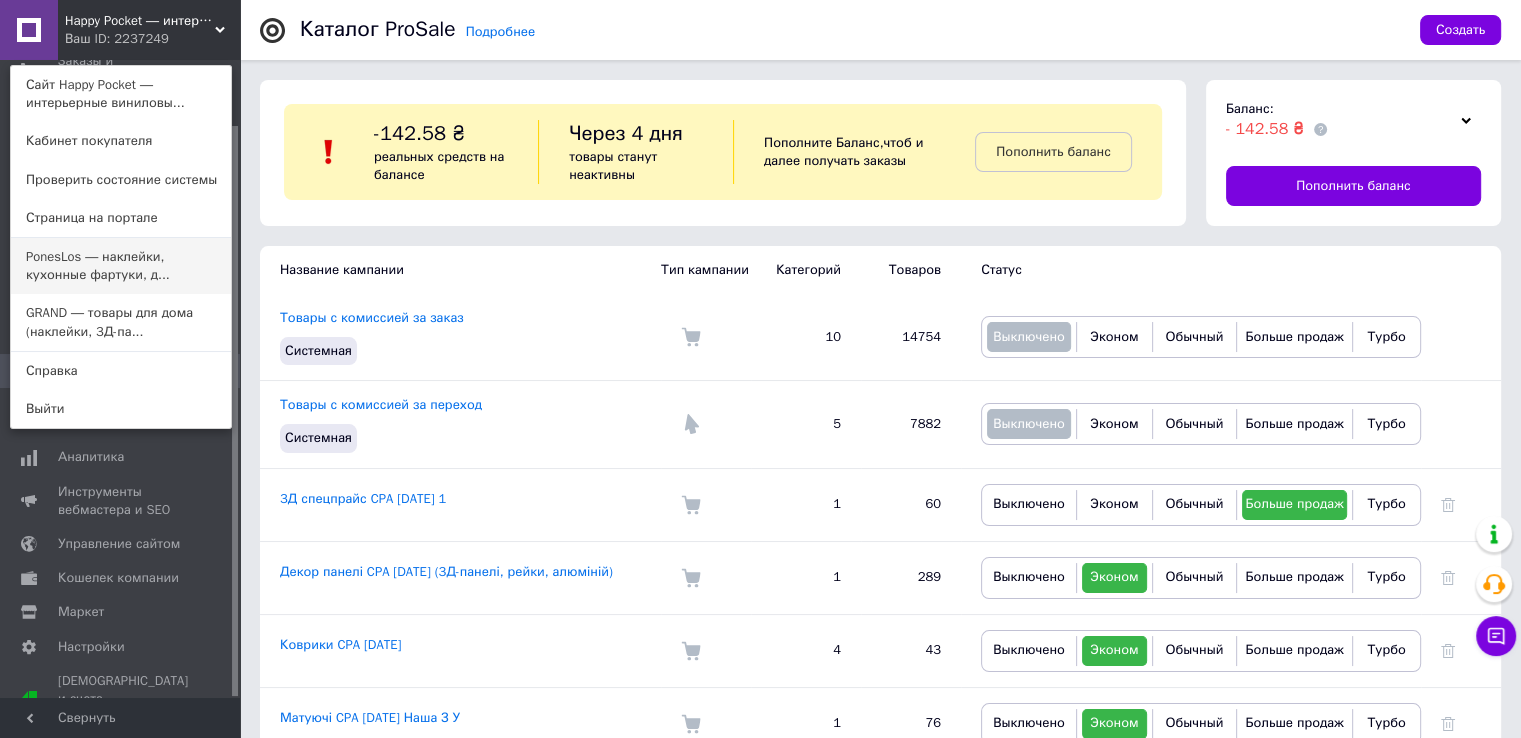 click on "PonesLos ― наклейки, кухонные фартуки, д..." at bounding box center [121, 266] 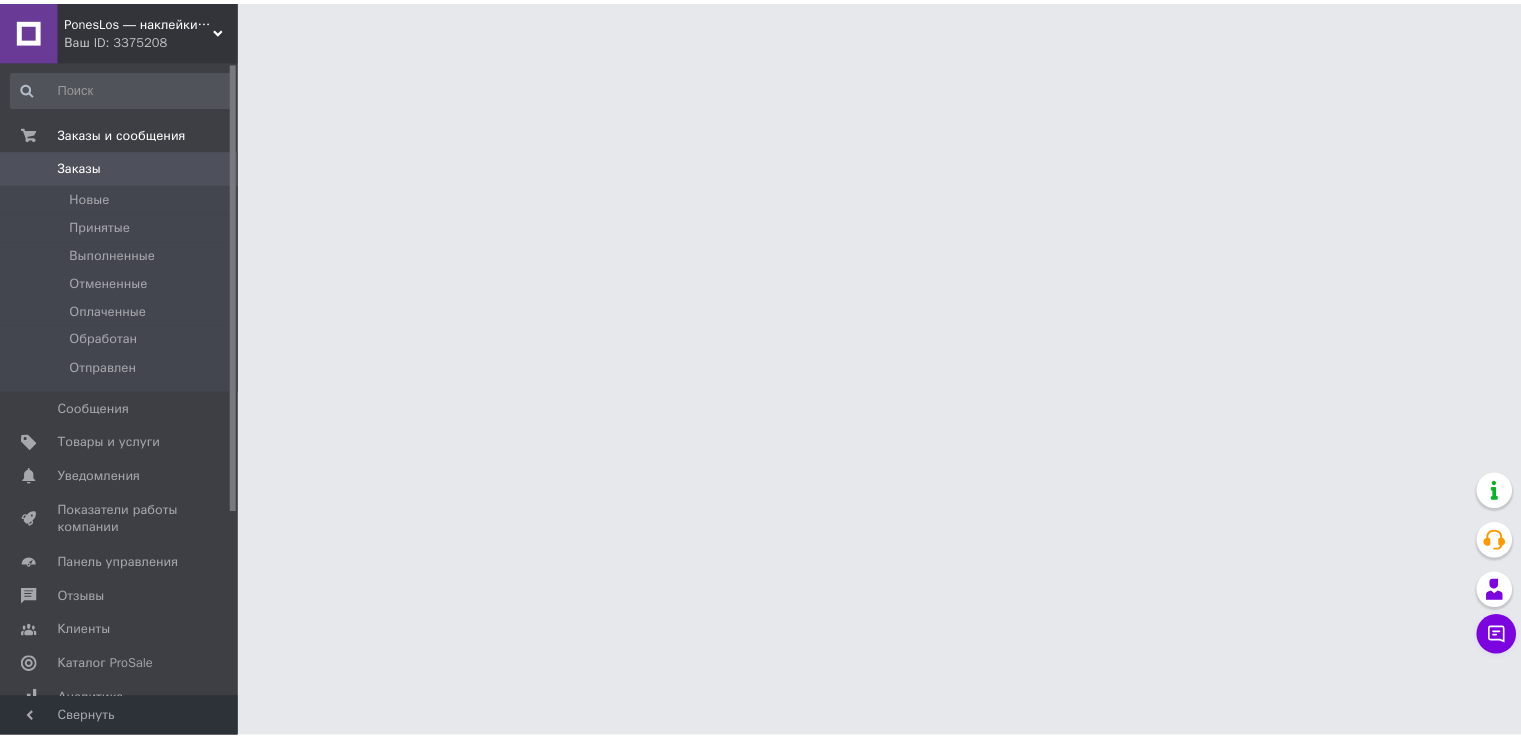 scroll, scrollTop: 0, scrollLeft: 0, axis: both 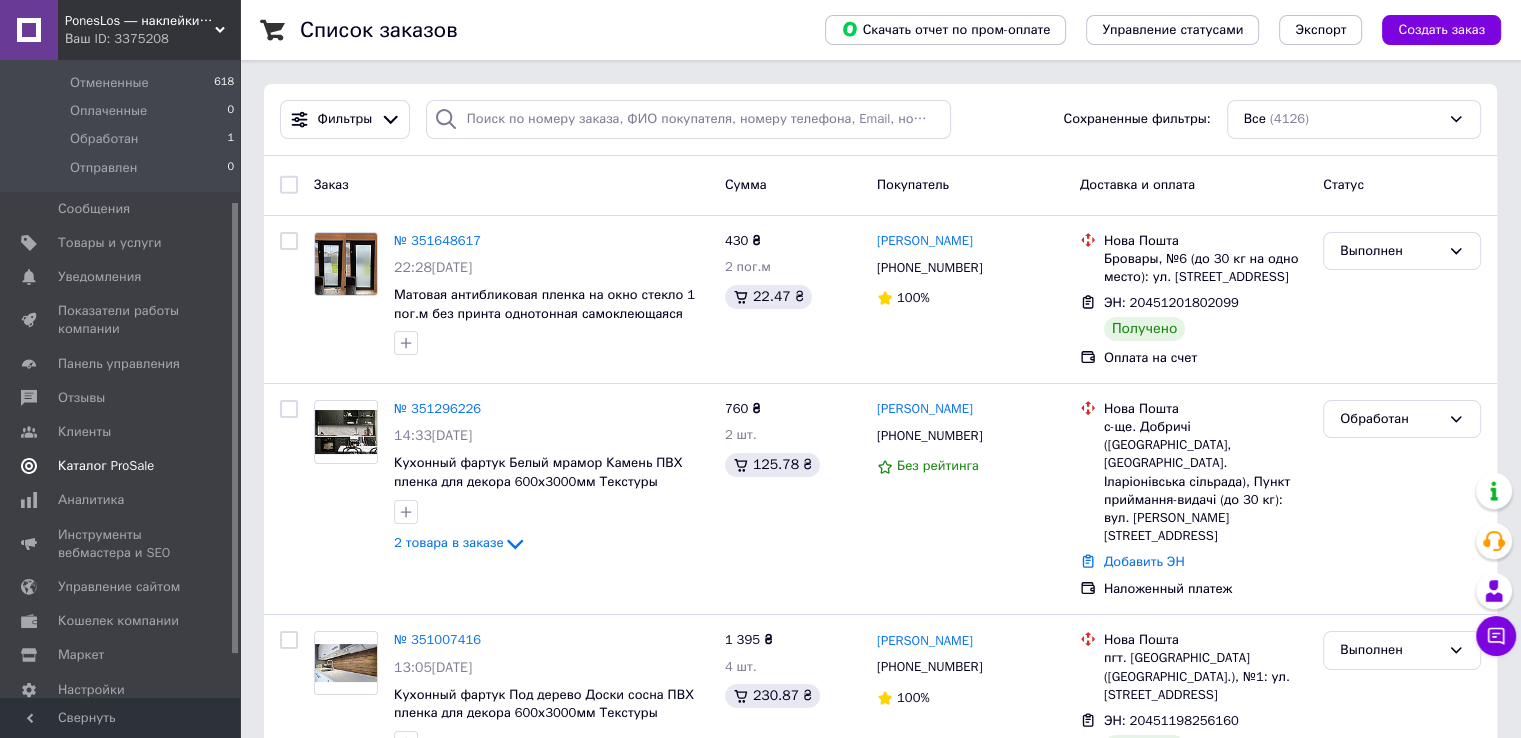 click on "Каталог ProSale" at bounding box center (106, 466) 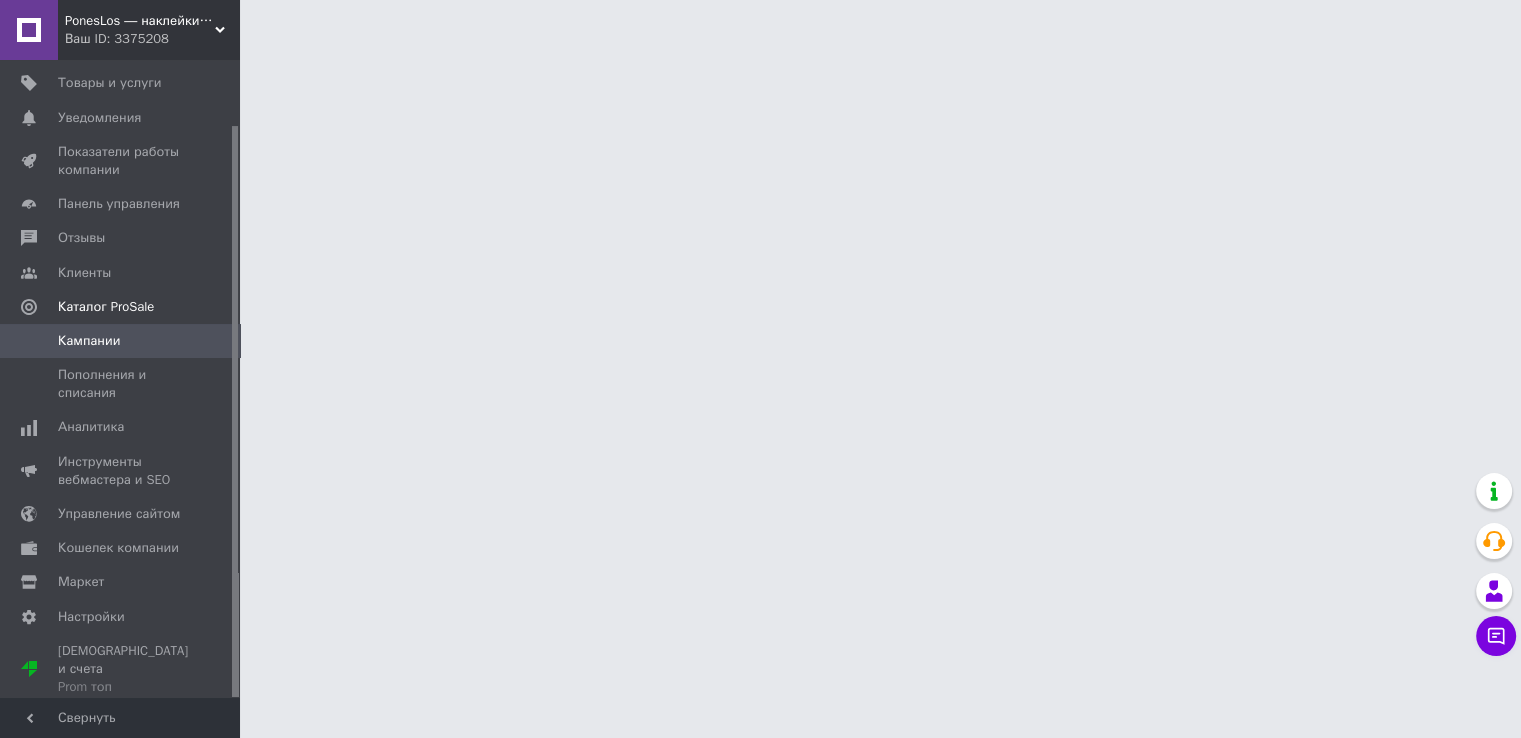 scroll, scrollTop: 72, scrollLeft: 0, axis: vertical 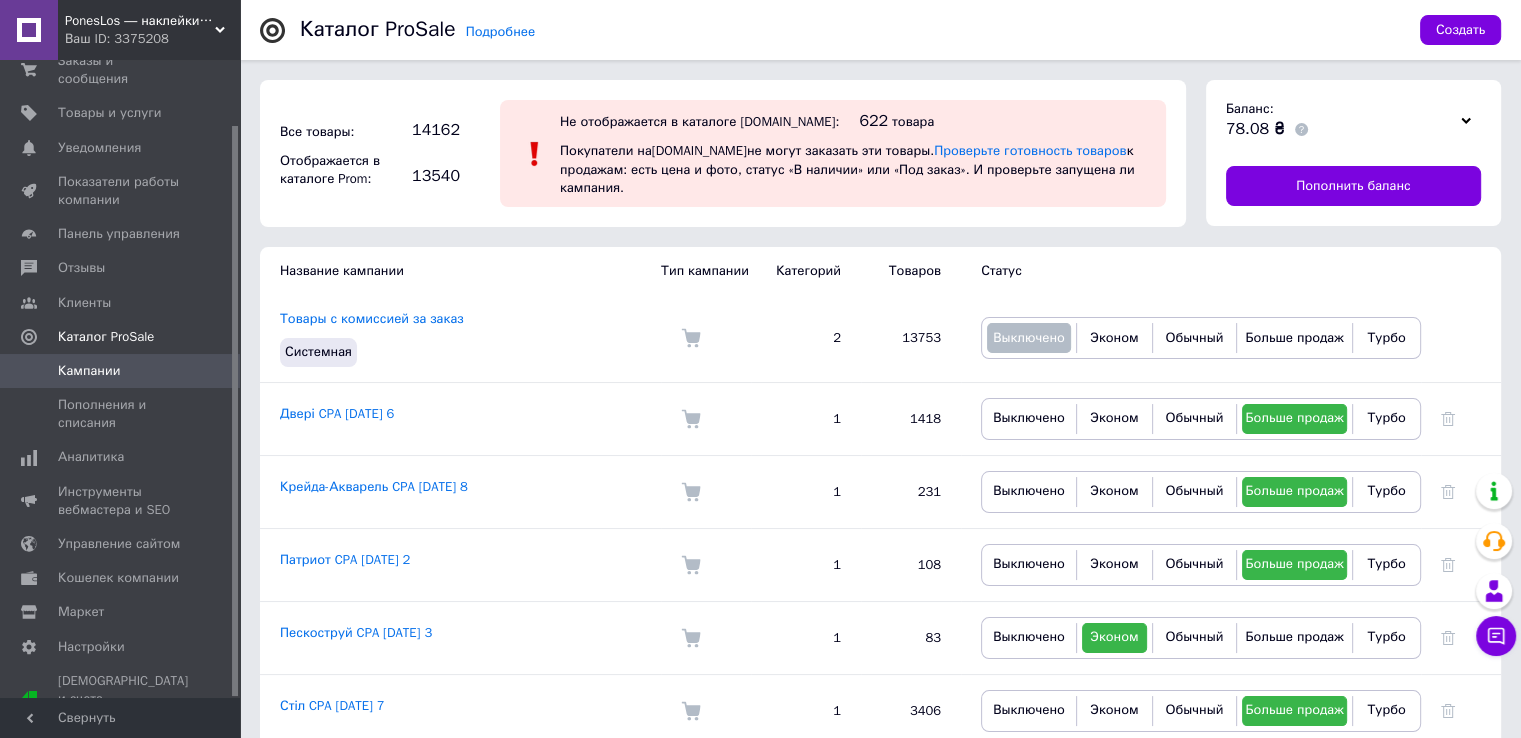 click on "PonesLos ― наклейки, кухонные фартуки, декор интерьера Ваш ID: 3375208" at bounding box center [149, 30] 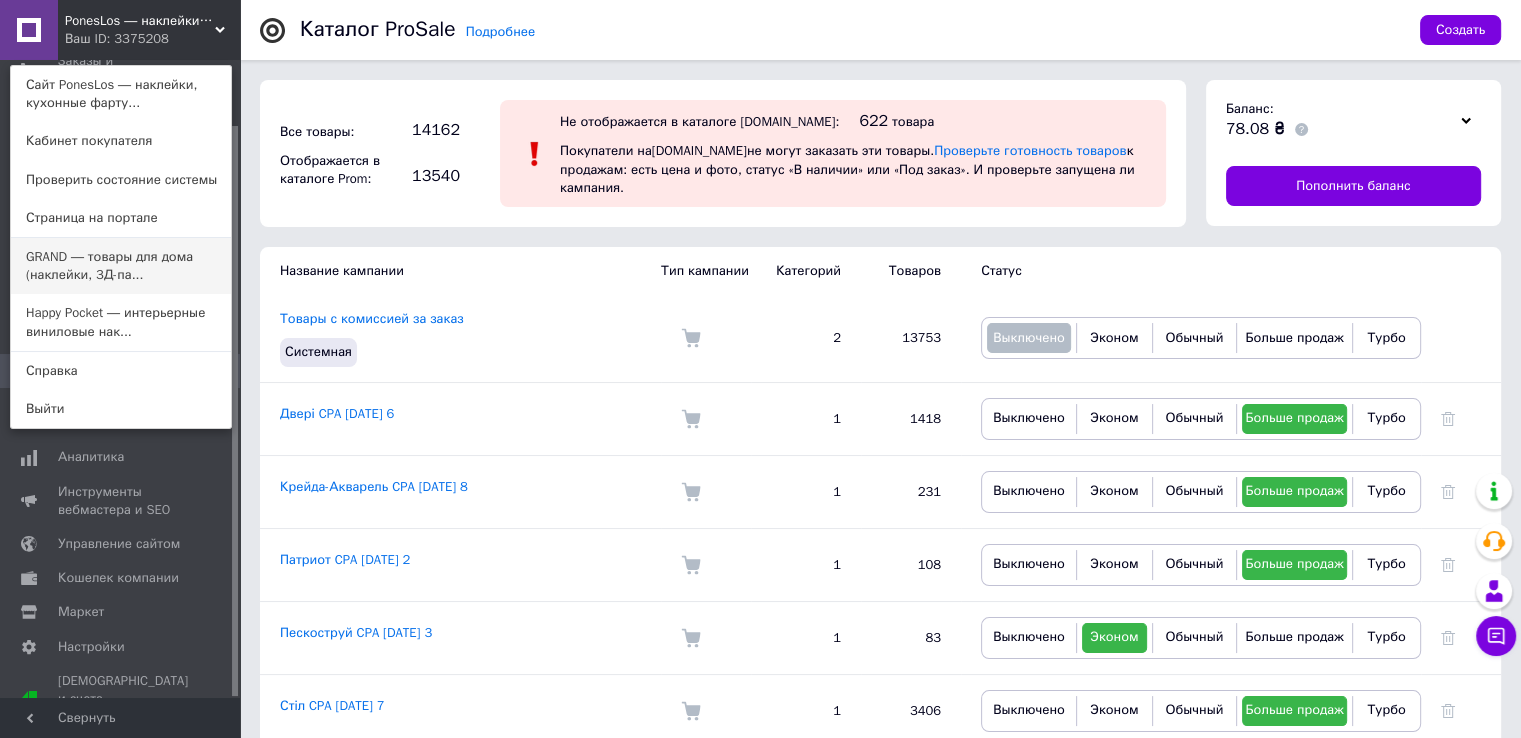 click on "GRAND ― товары для дома (наклейки, 3Д-па..." at bounding box center [121, 266] 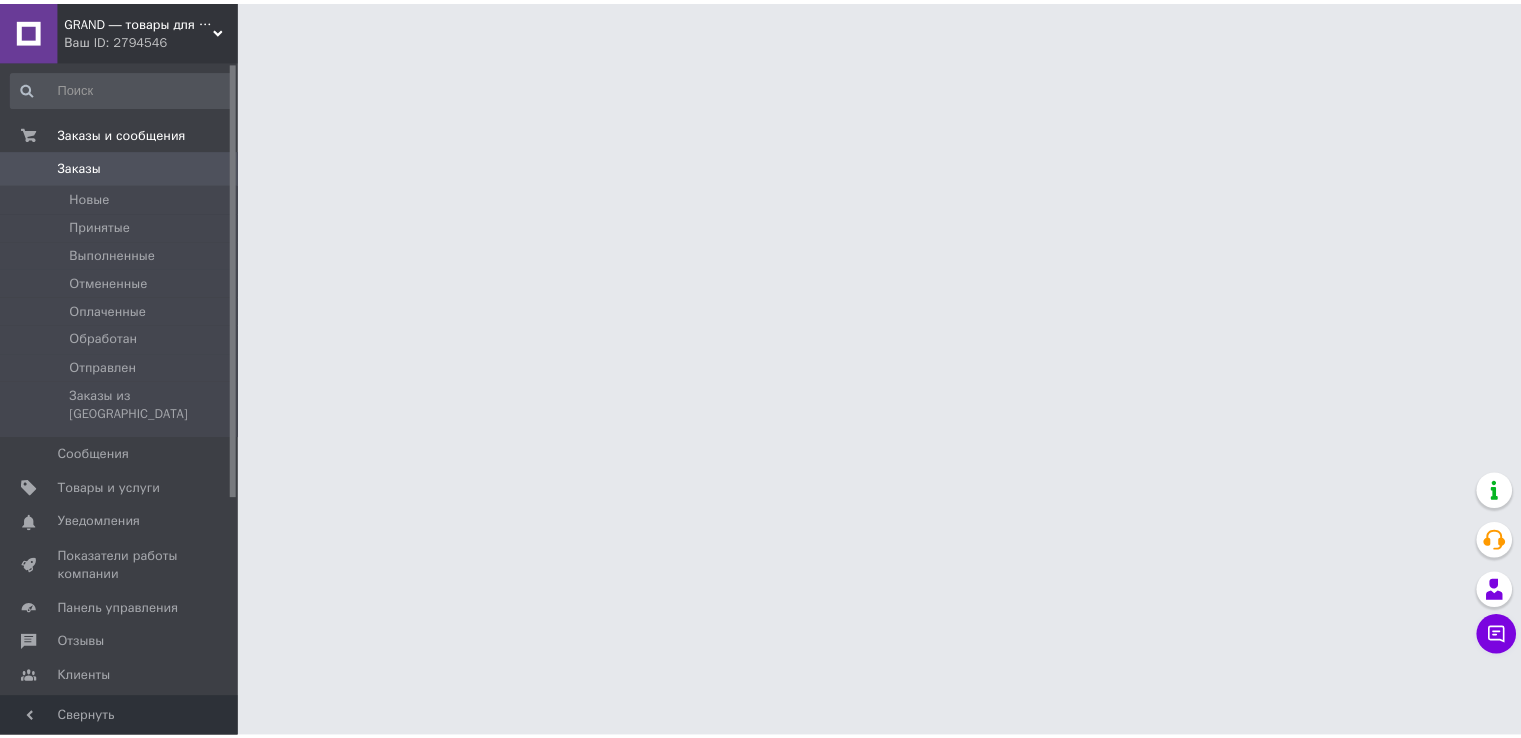 scroll, scrollTop: 0, scrollLeft: 0, axis: both 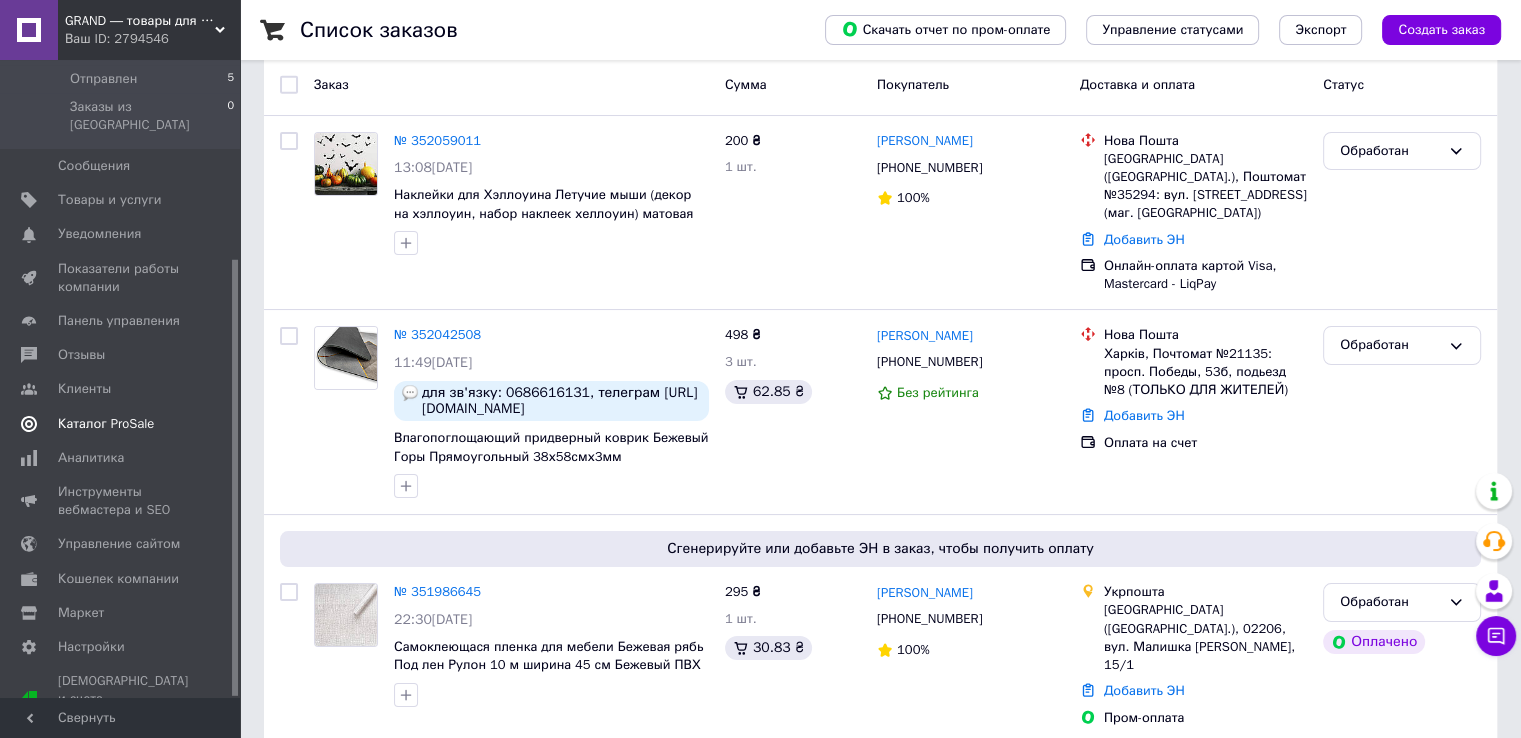click on "Каталог ProSale" at bounding box center [106, 424] 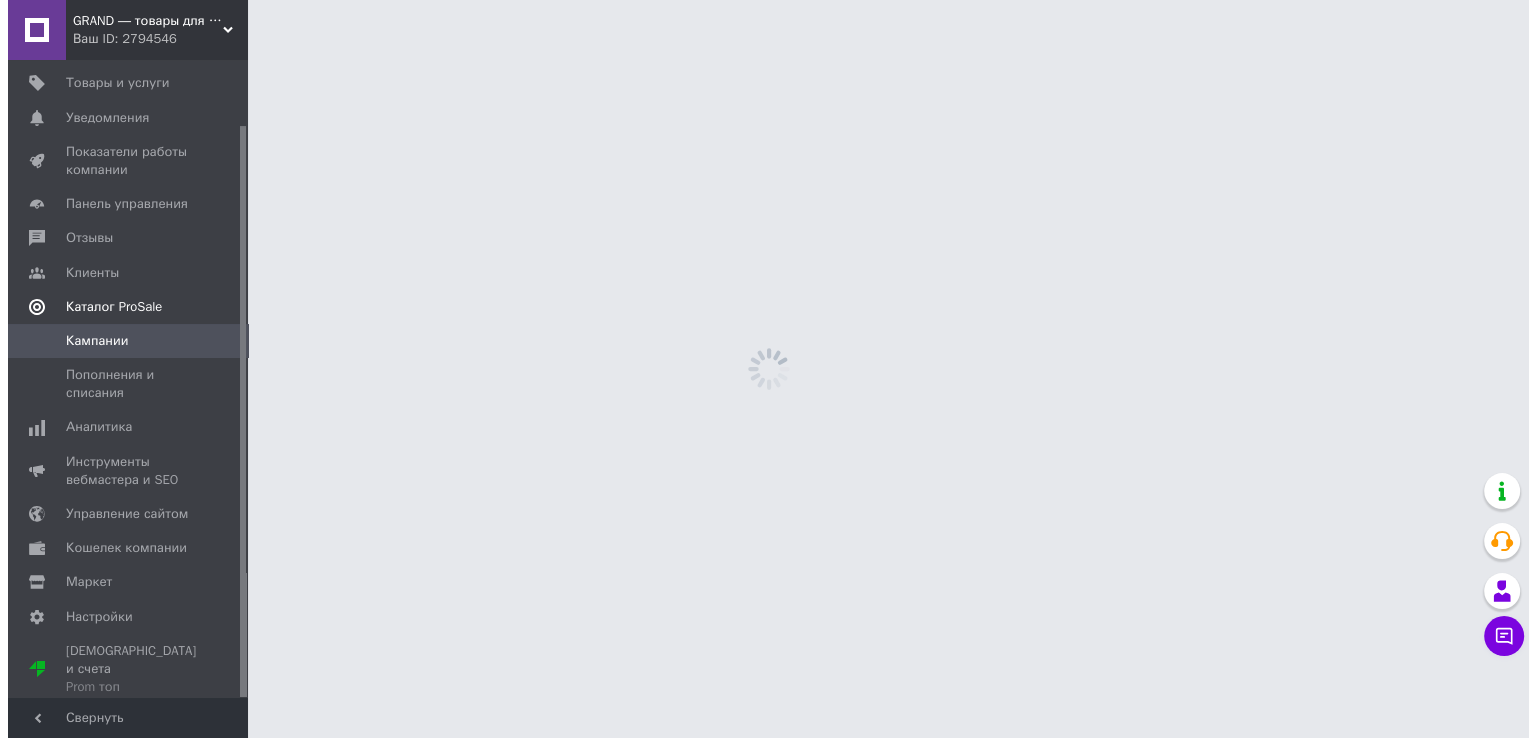 scroll, scrollTop: 0, scrollLeft: 0, axis: both 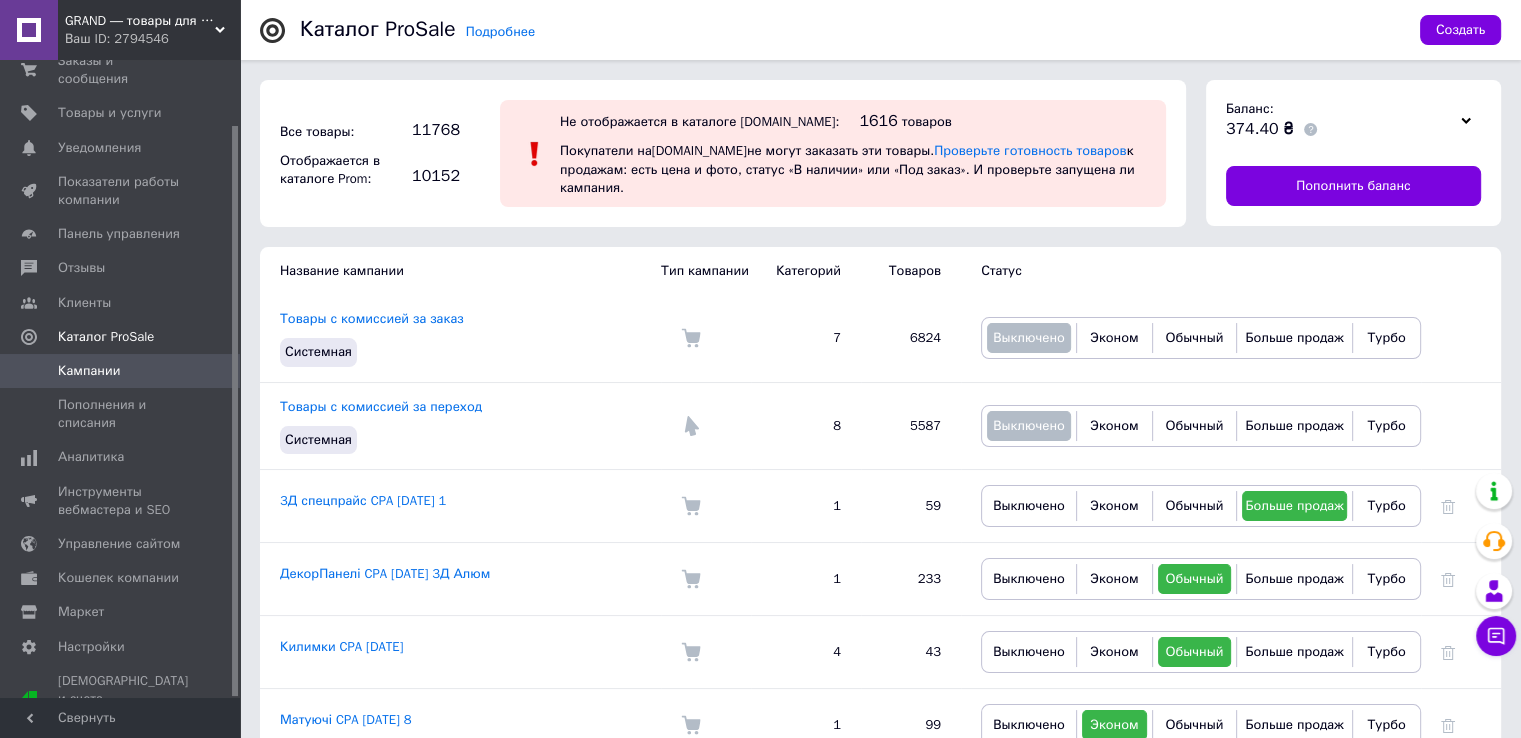 click on "Ваш ID: 2794546" at bounding box center [152, 39] 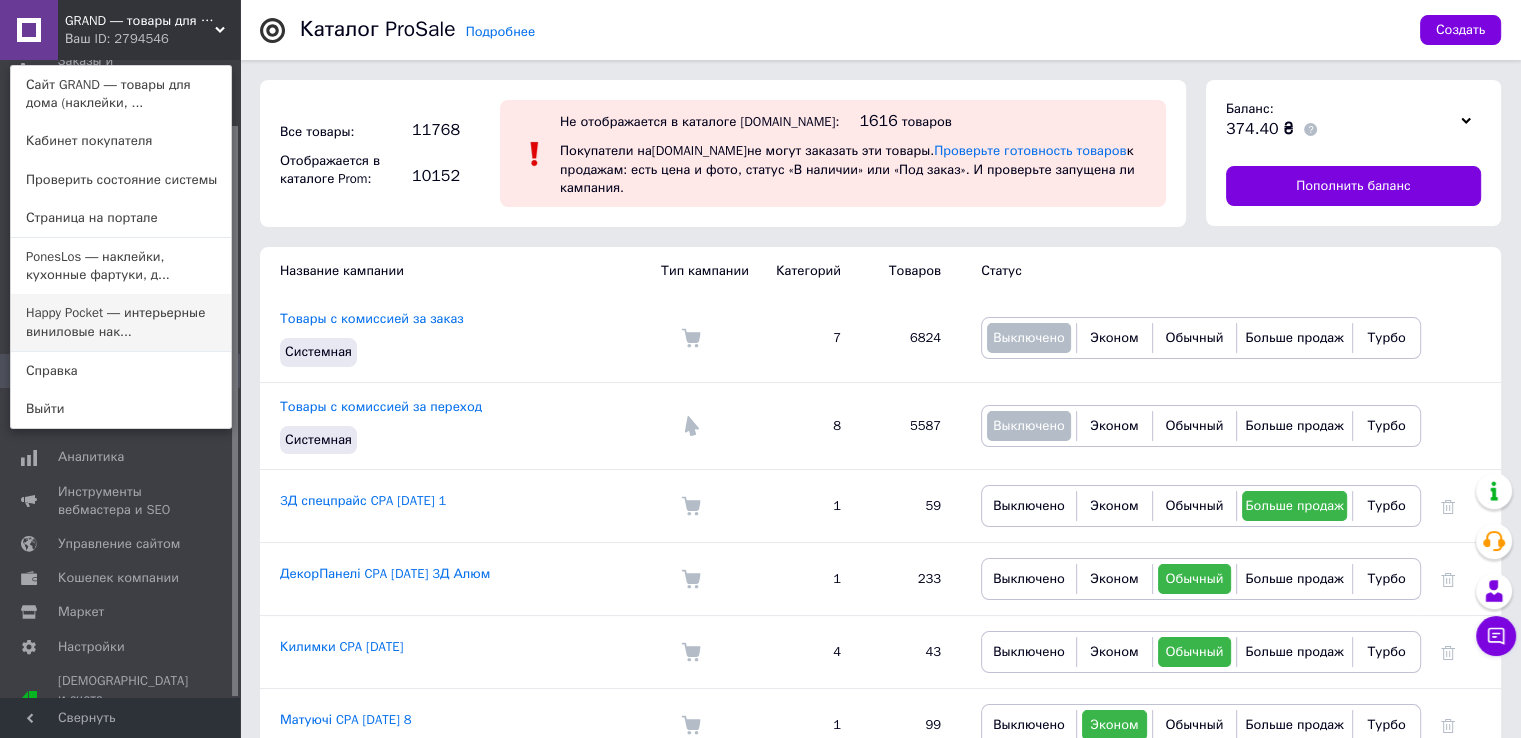 click on "Happy Pocket ― интерьерные виниловые нак..." at bounding box center (121, 322) 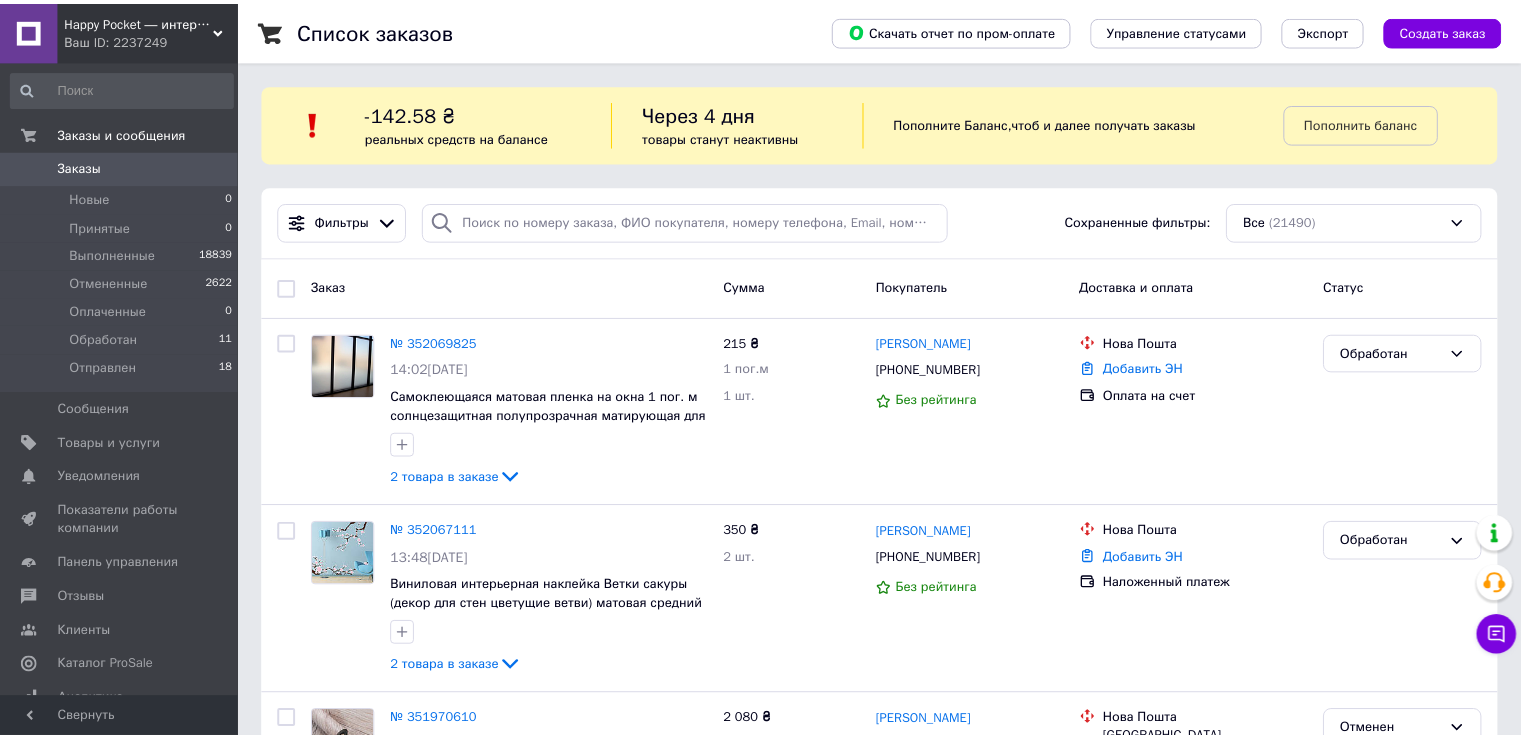 scroll, scrollTop: 0, scrollLeft: 0, axis: both 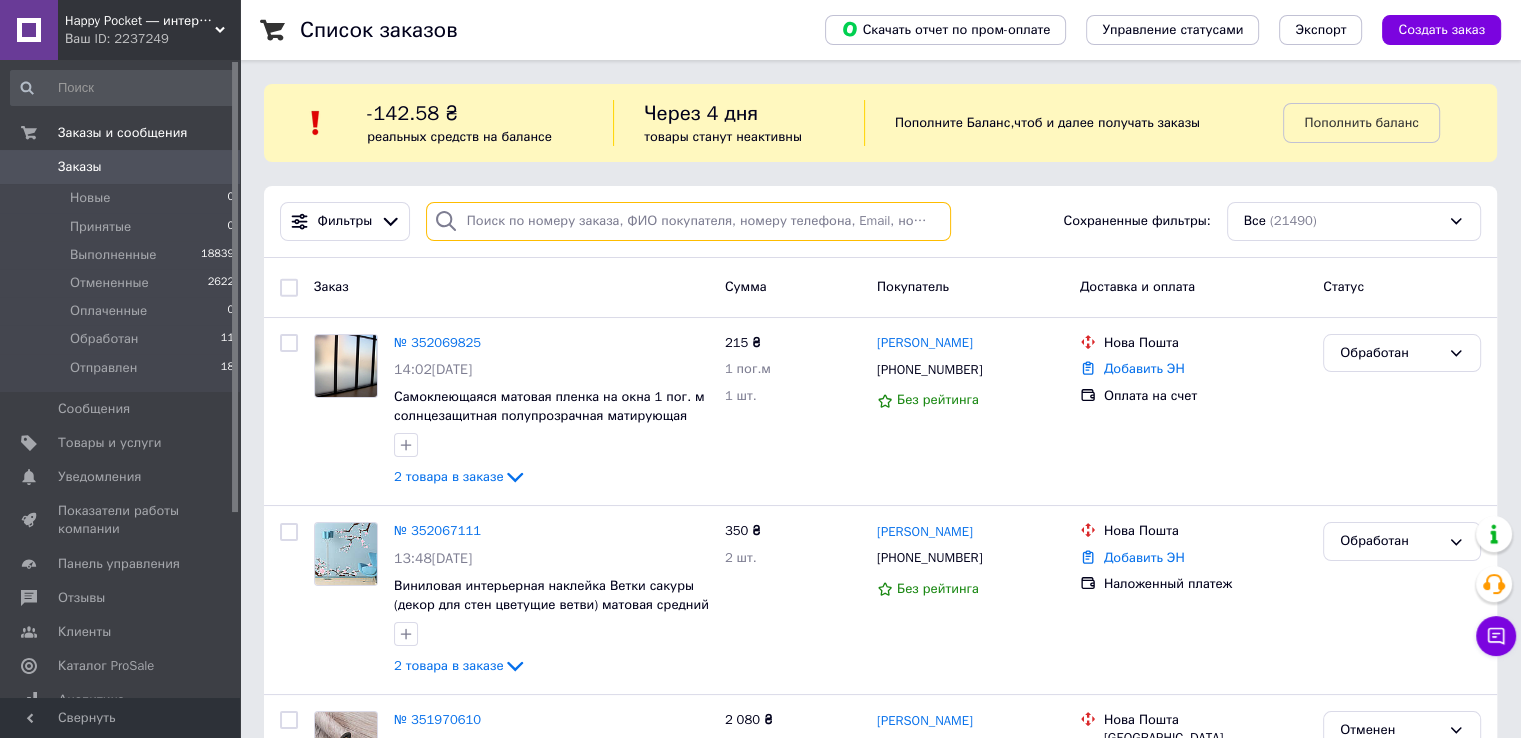 click at bounding box center [688, 221] 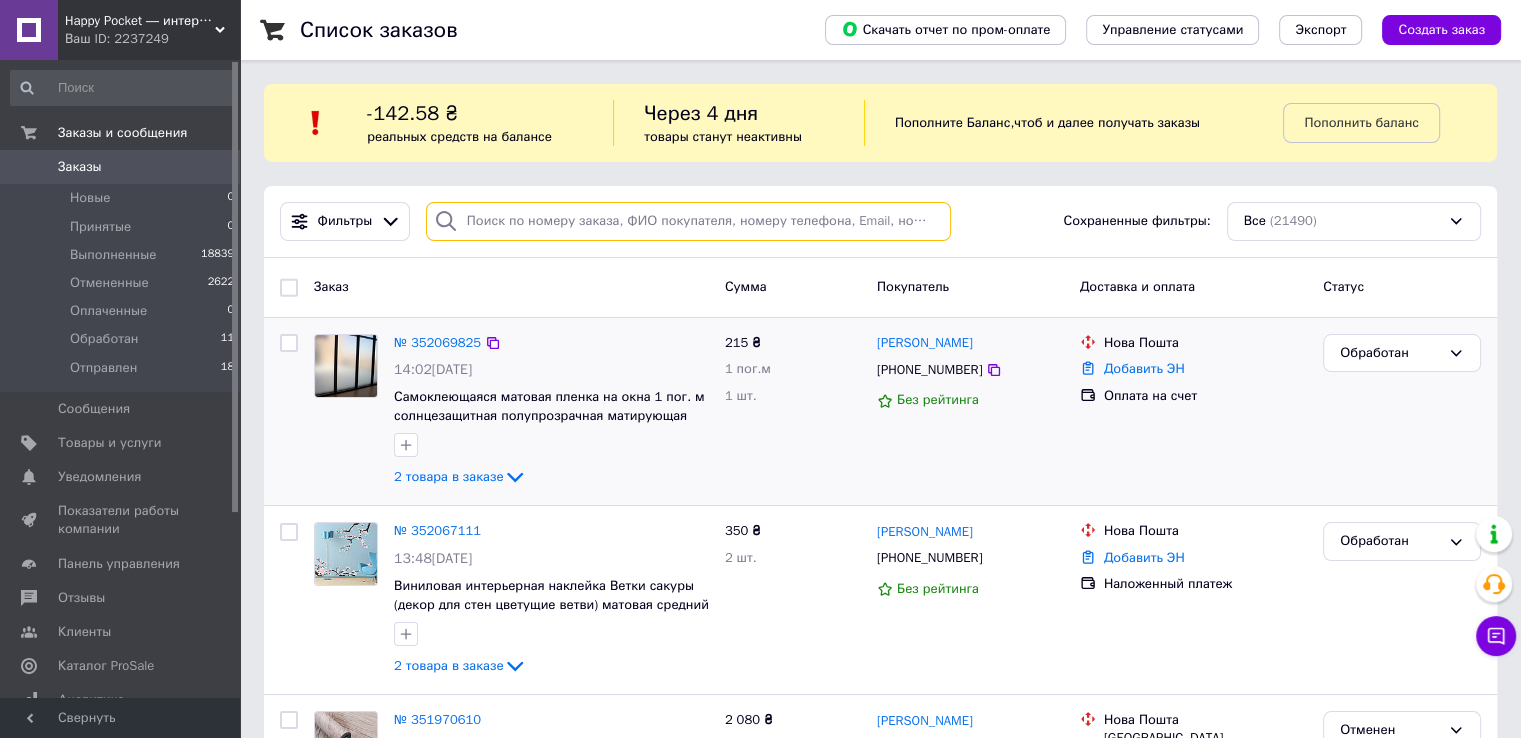 paste on "380632026294" 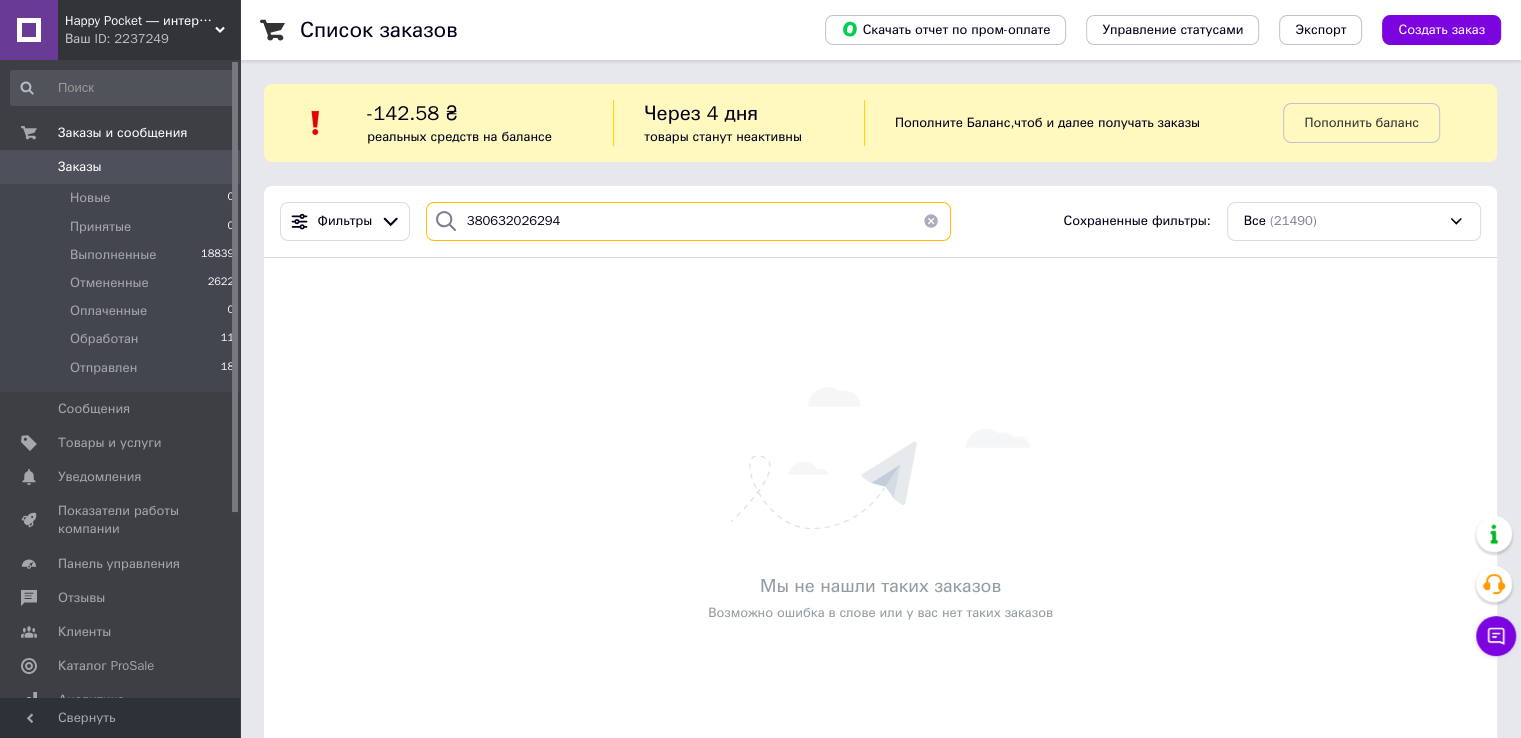 type on "380632026294" 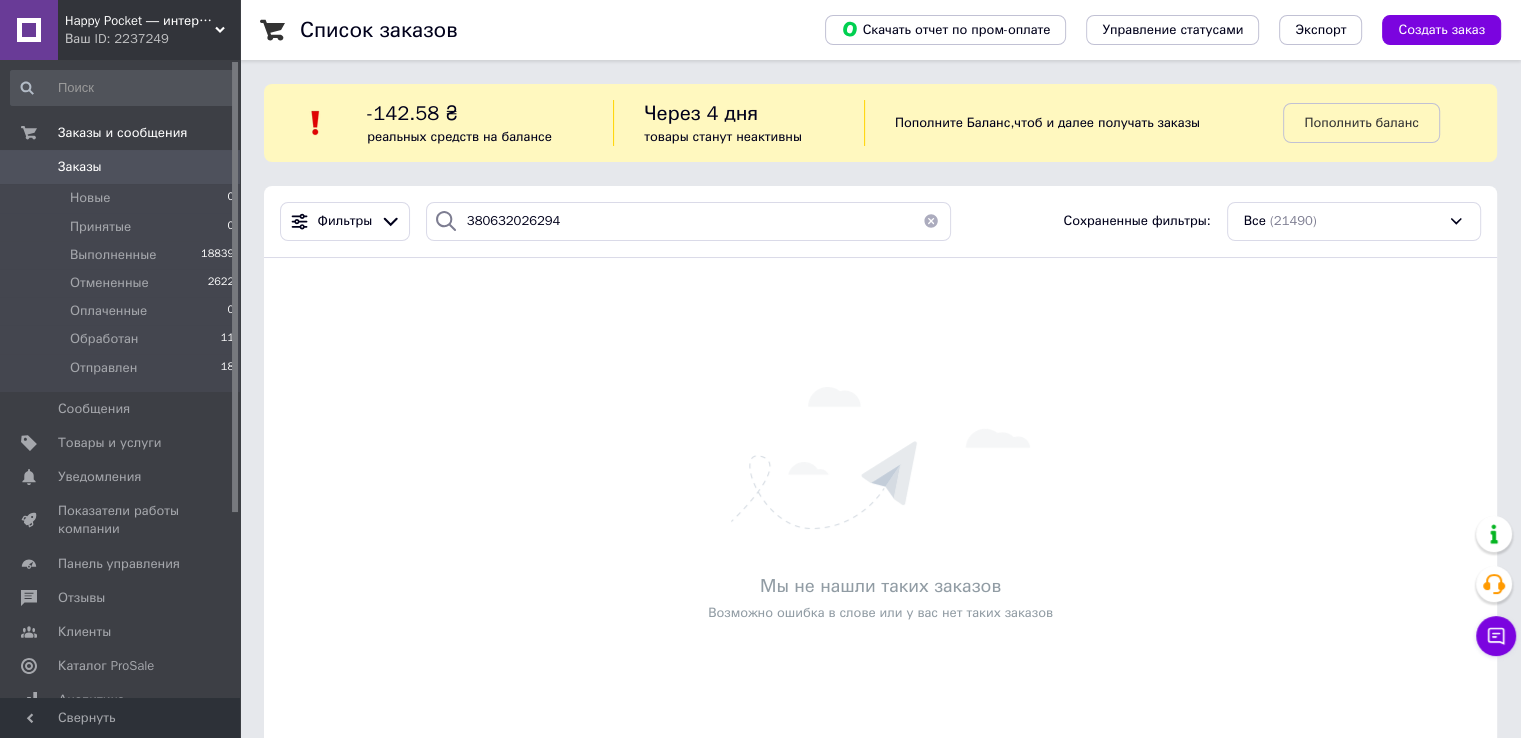 click on "Заказы" at bounding box center (121, 167) 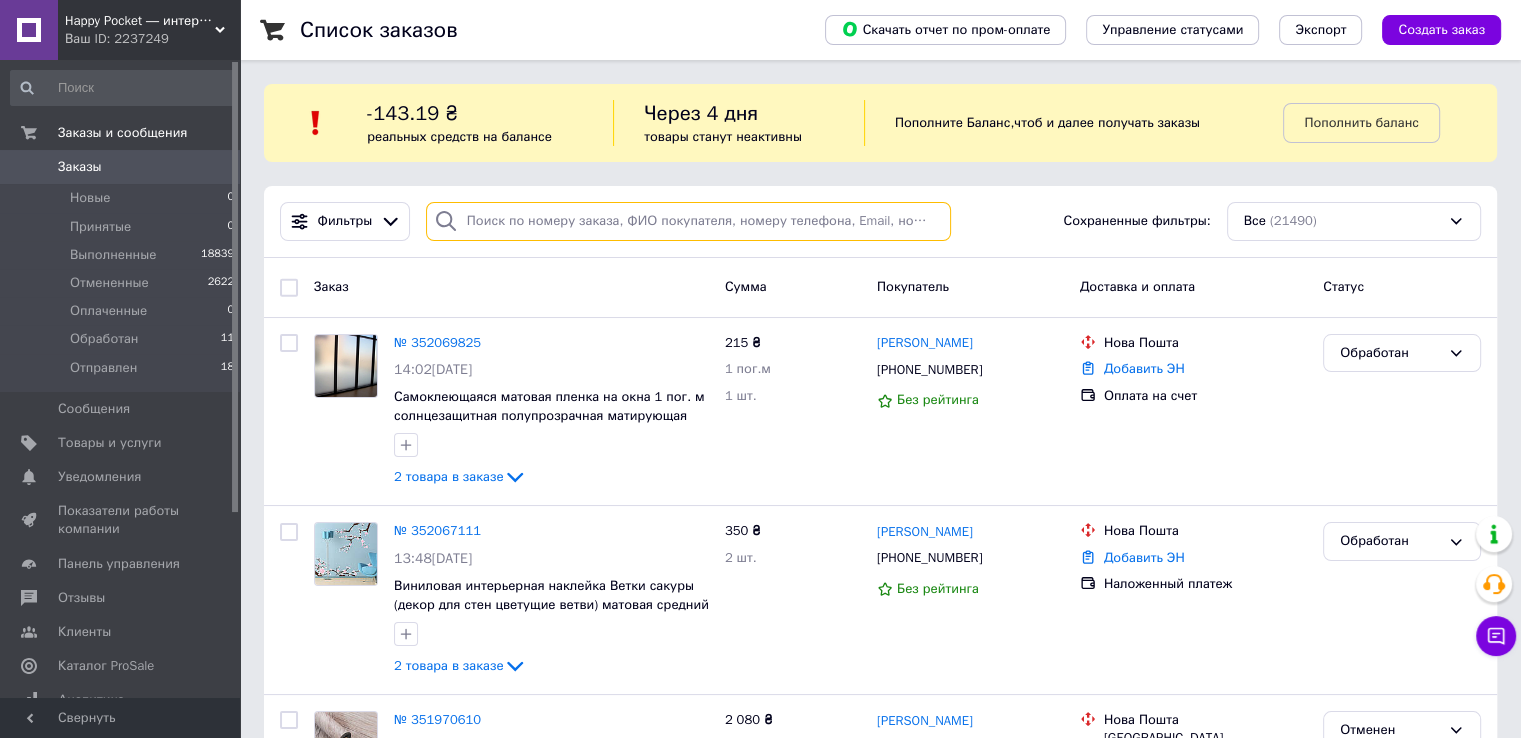 click at bounding box center (688, 221) 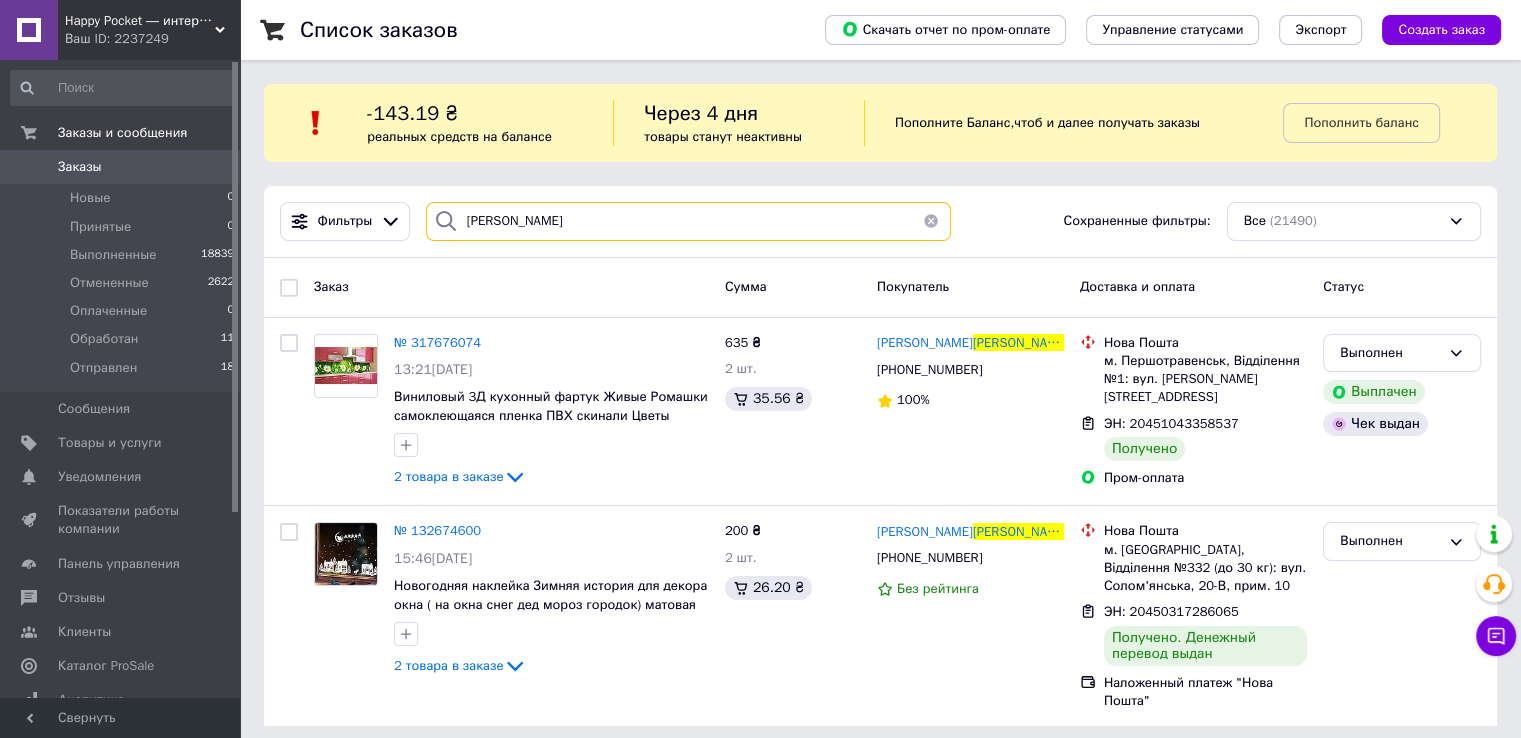 type on "Бараненко" 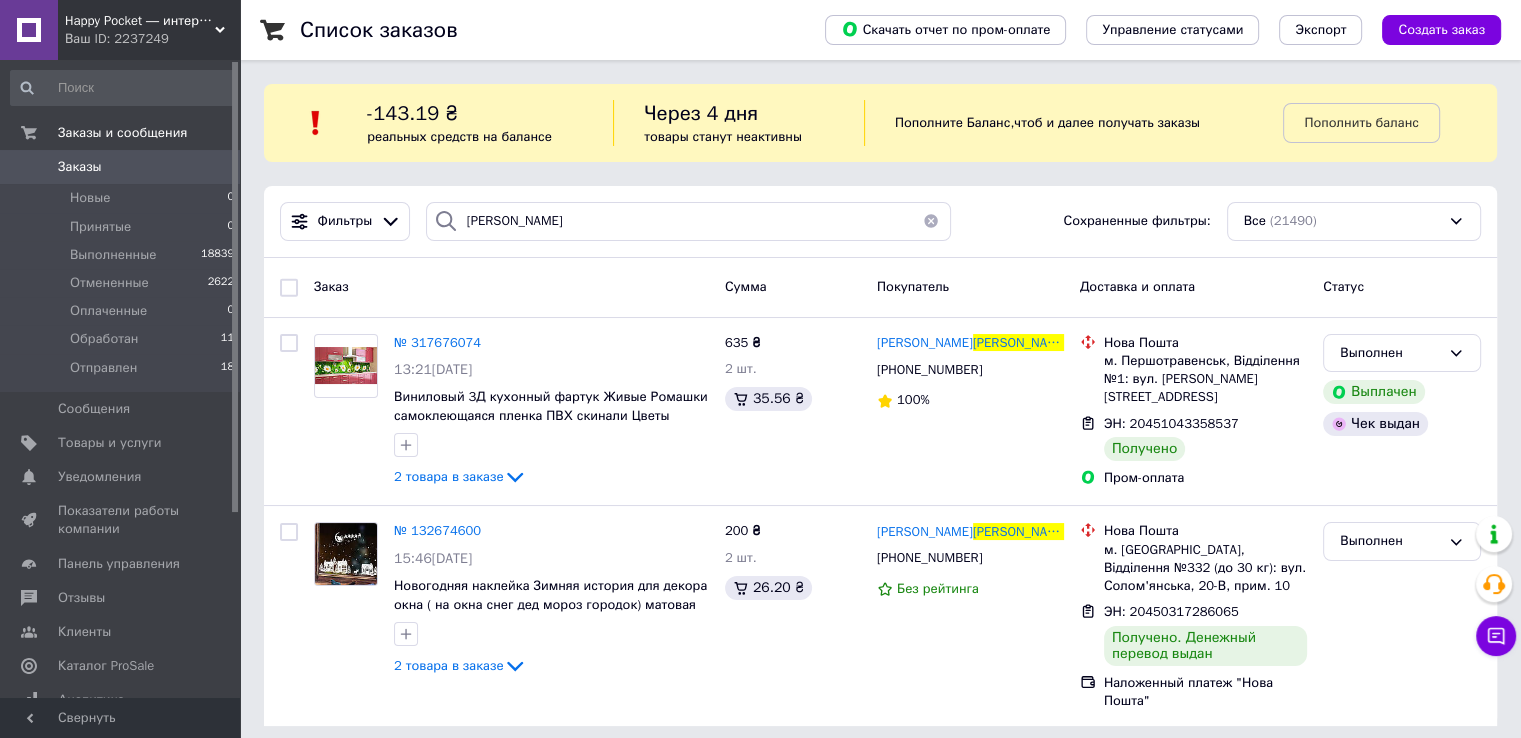 click on "Ваш ID: 2237249" at bounding box center [152, 39] 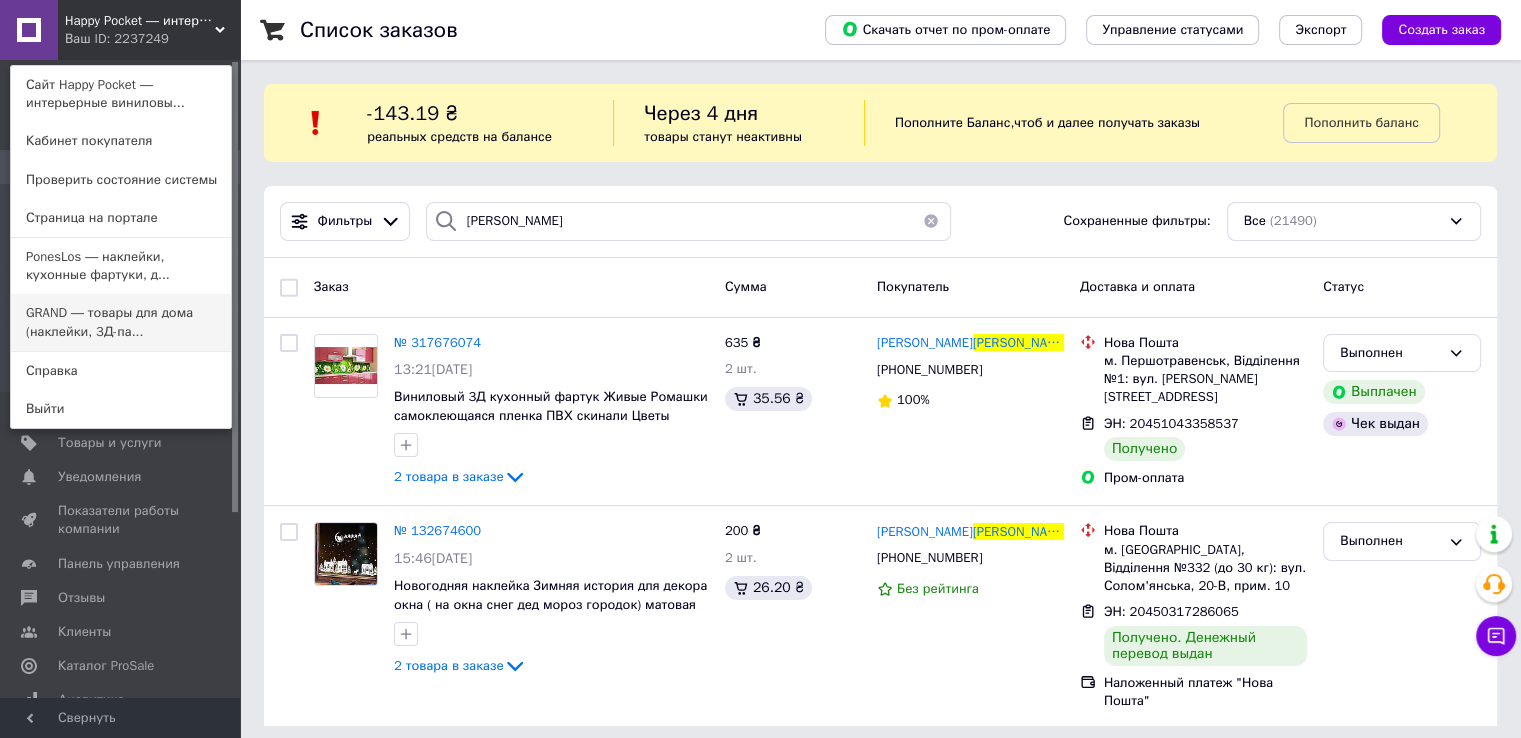 click on "GRAND ― товары для дома (наклейки, 3Д-па..." at bounding box center [121, 322] 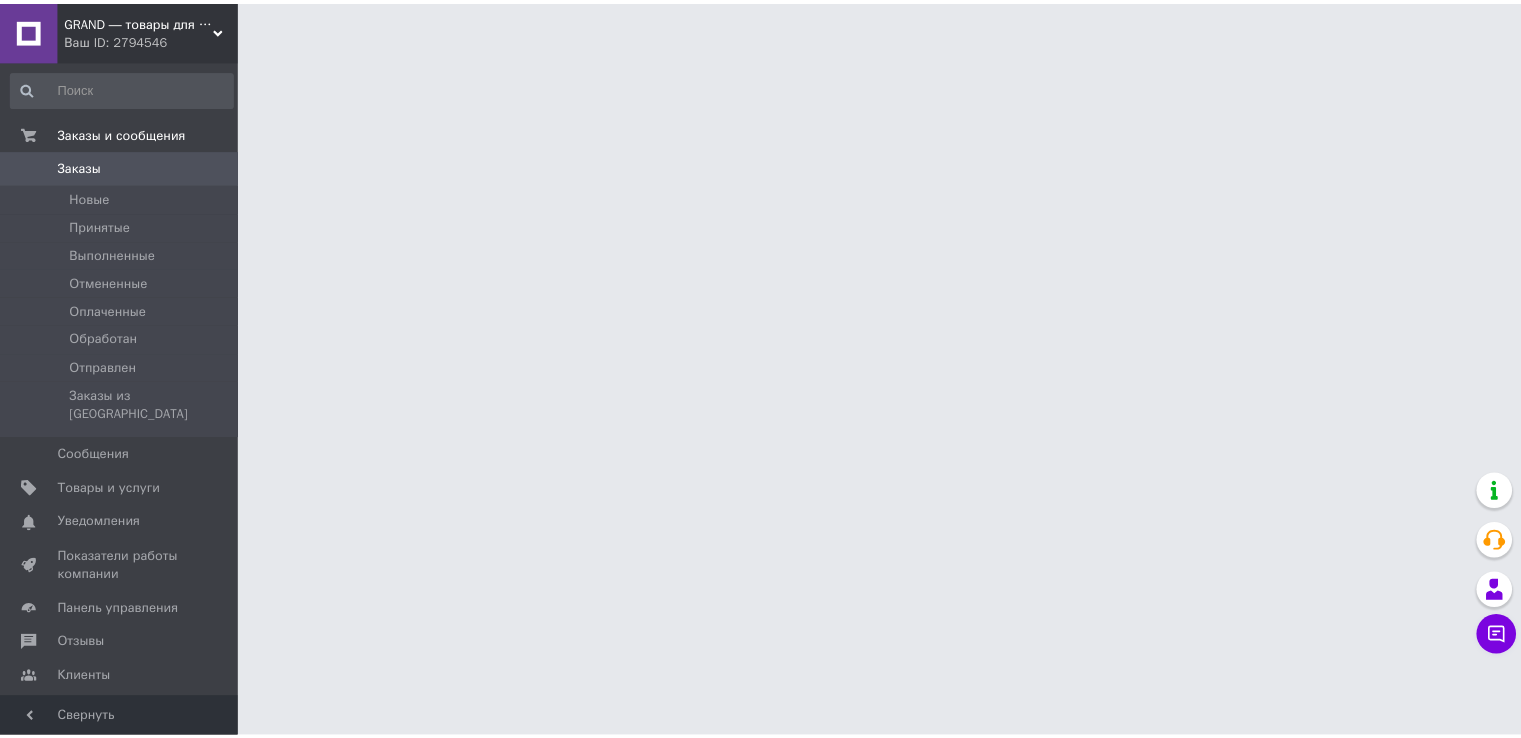 scroll, scrollTop: 0, scrollLeft: 0, axis: both 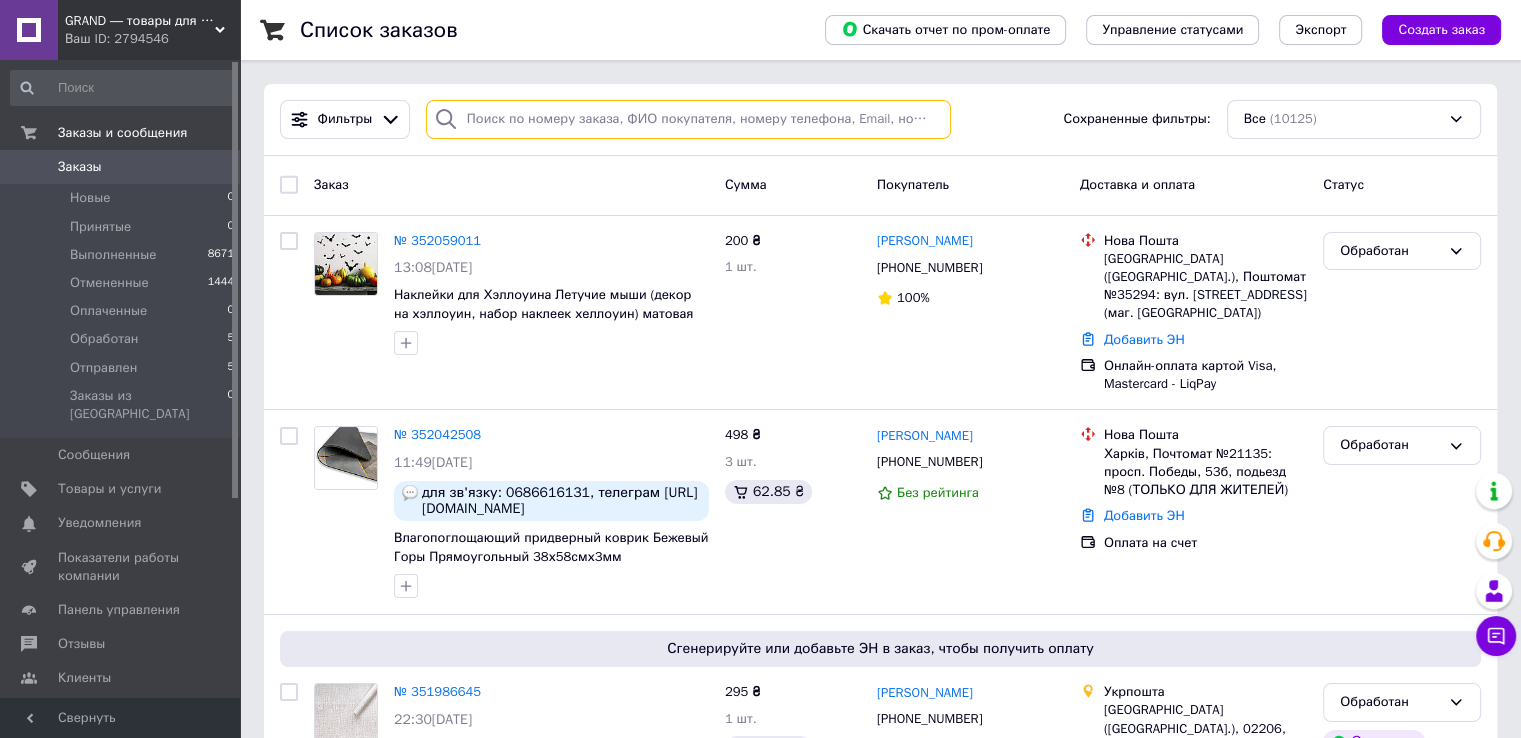 click at bounding box center (688, 119) 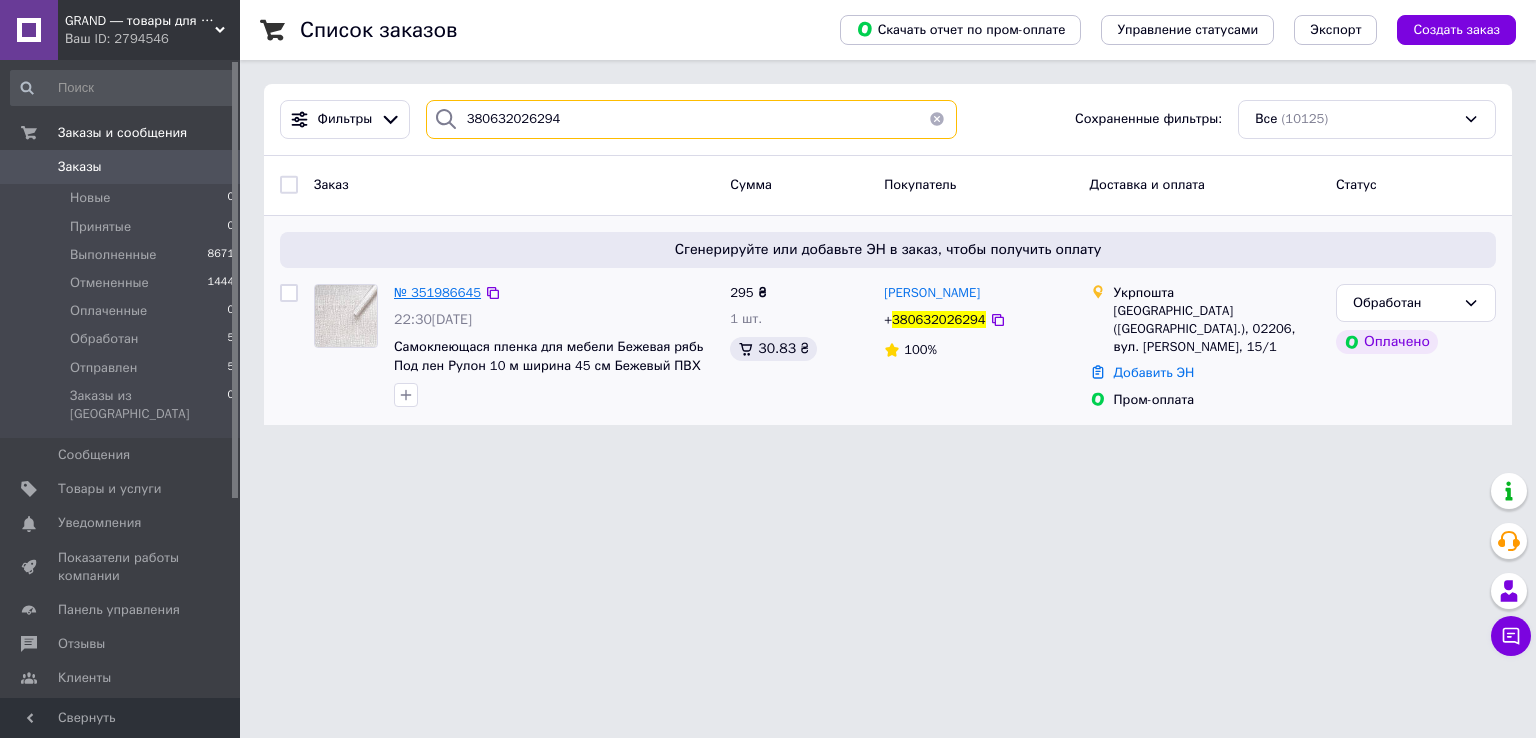 type on "380632026294" 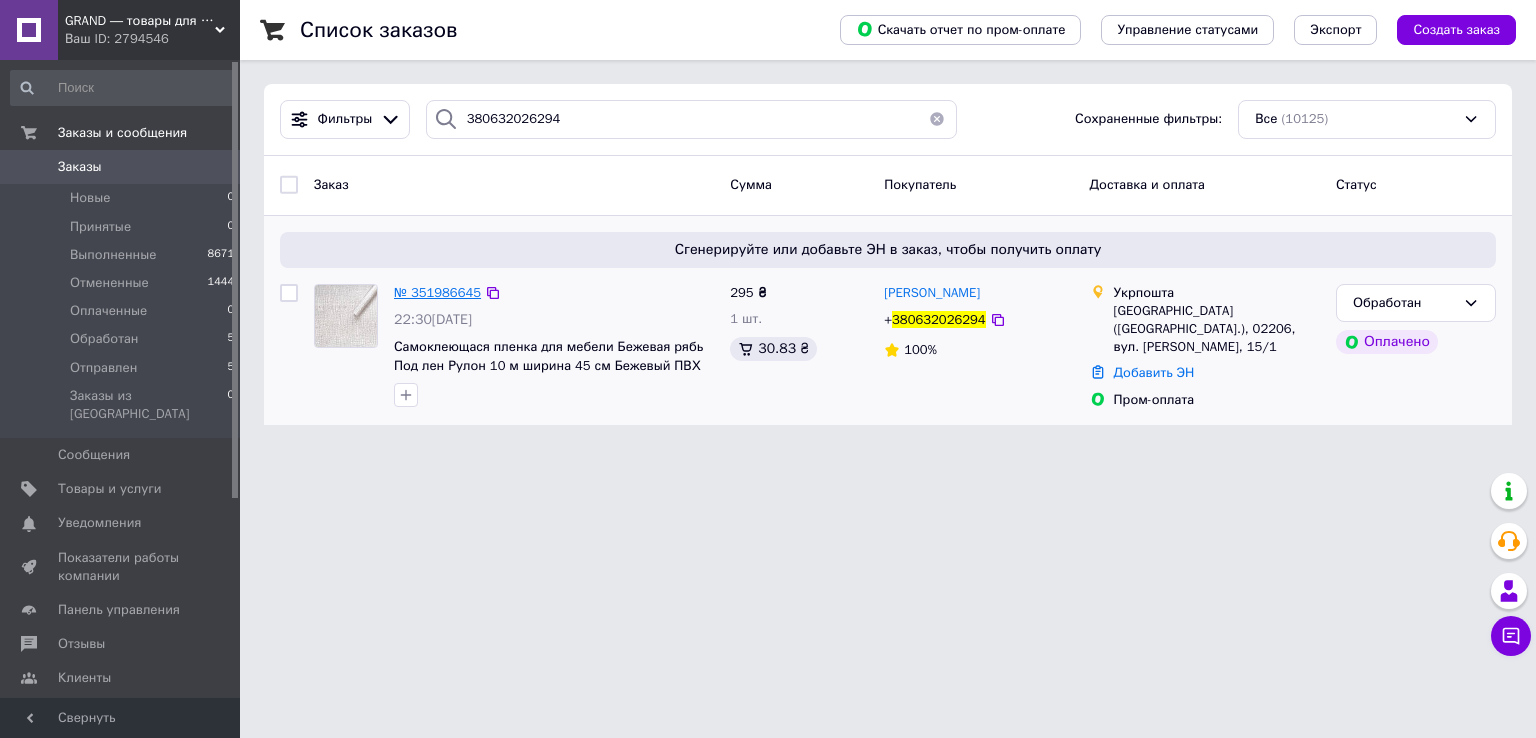 click on "№ 351986645" at bounding box center [437, 292] 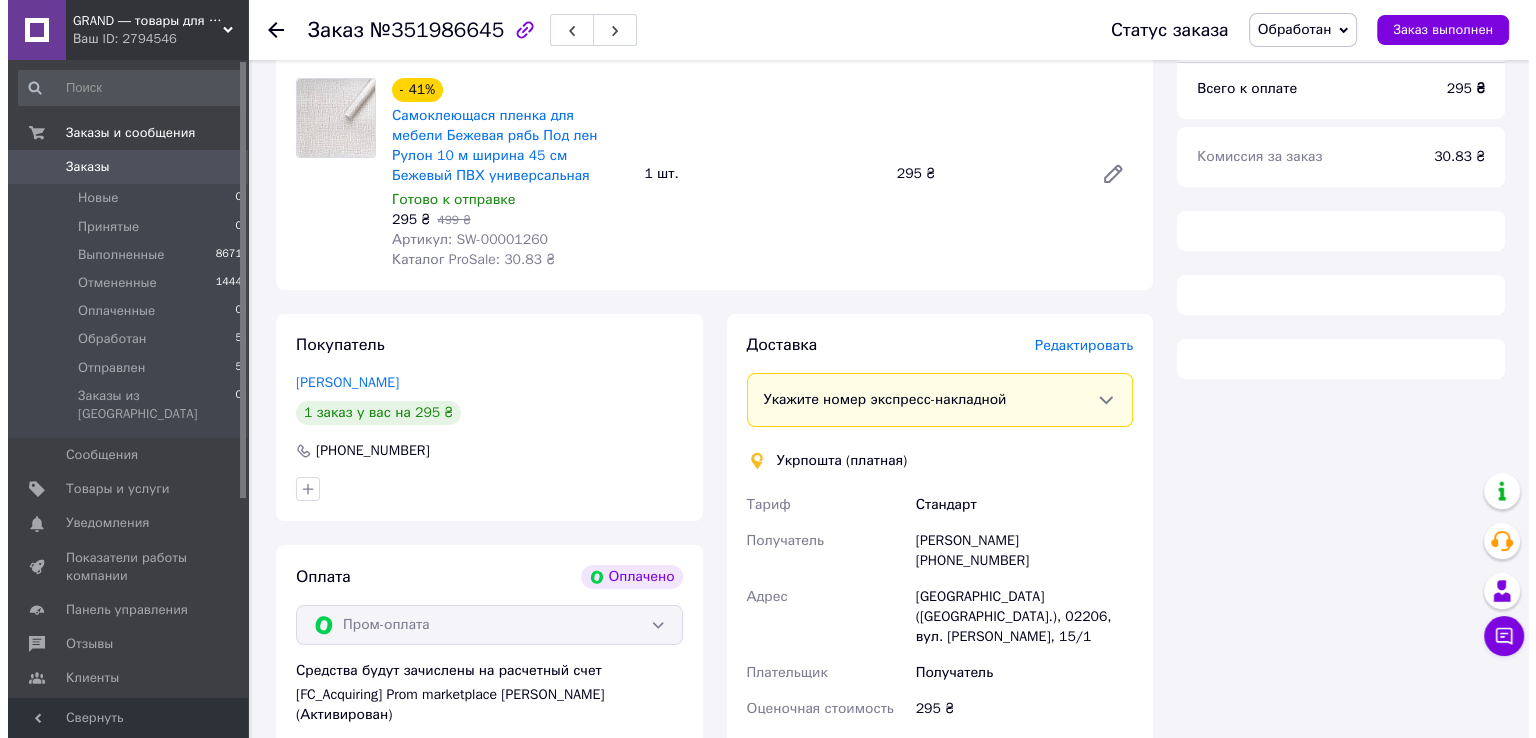 scroll, scrollTop: 234, scrollLeft: 0, axis: vertical 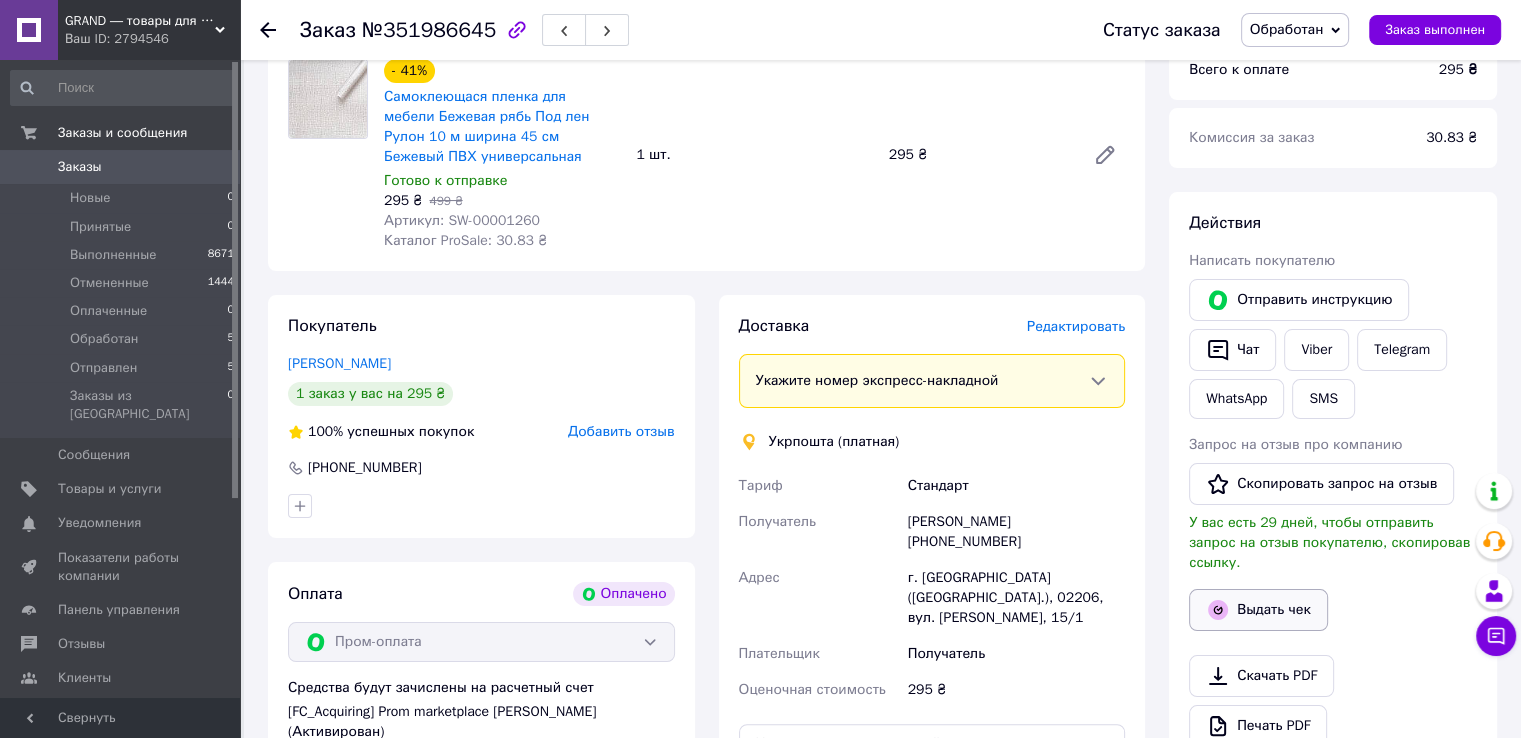 click on "Выдать чек" at bounding box center [1258, 610] 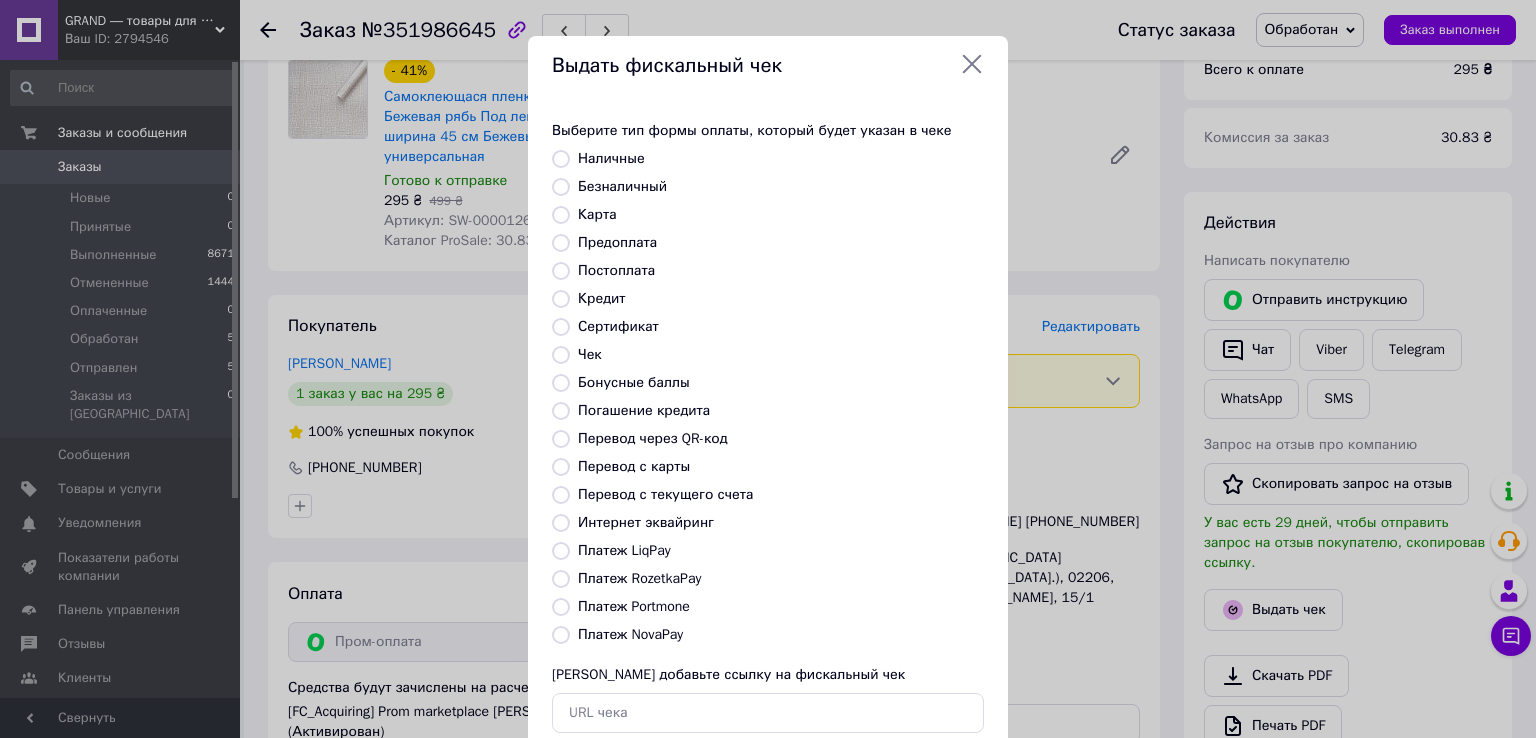 click on "Платеж RozetkaPay" at bounding box center (639, 578) 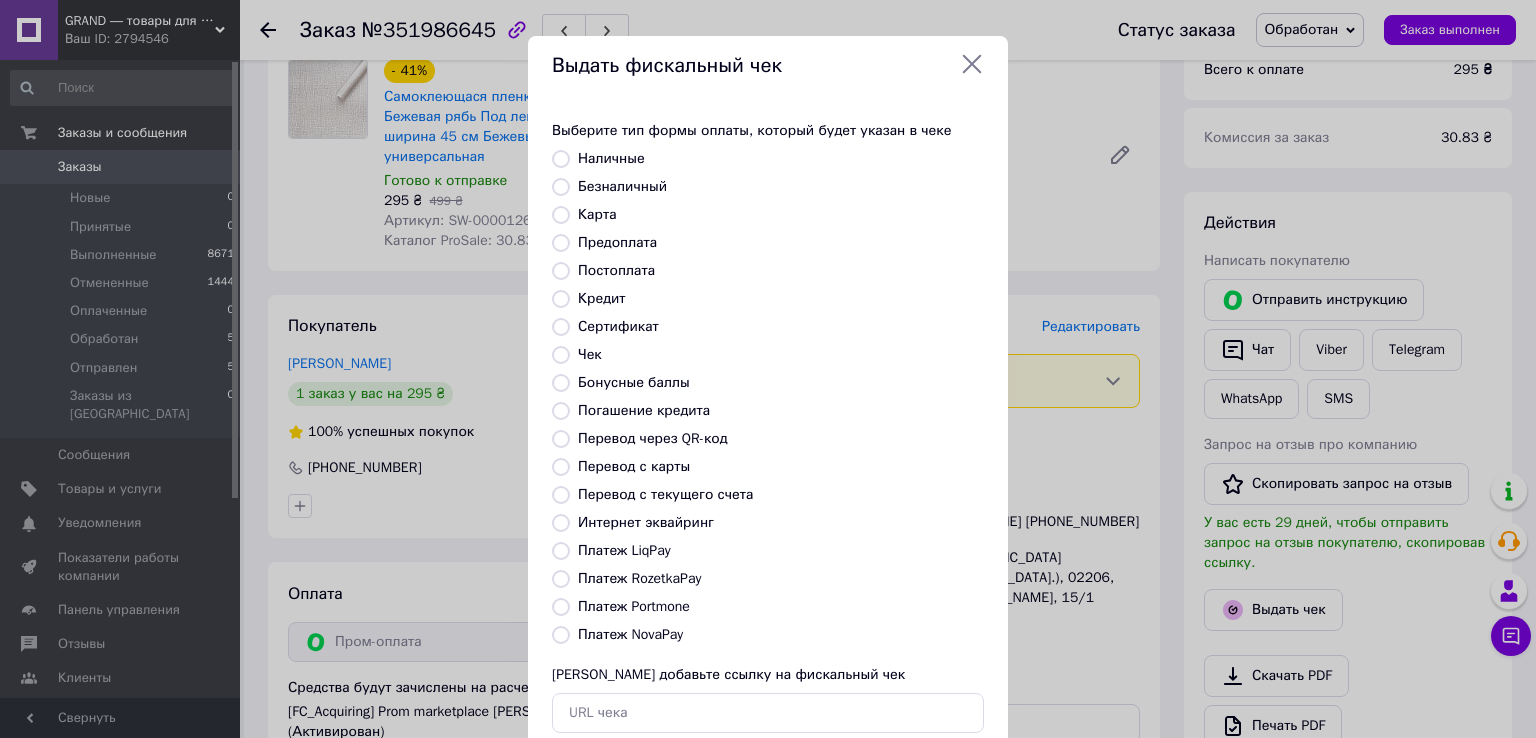 radio on "true" 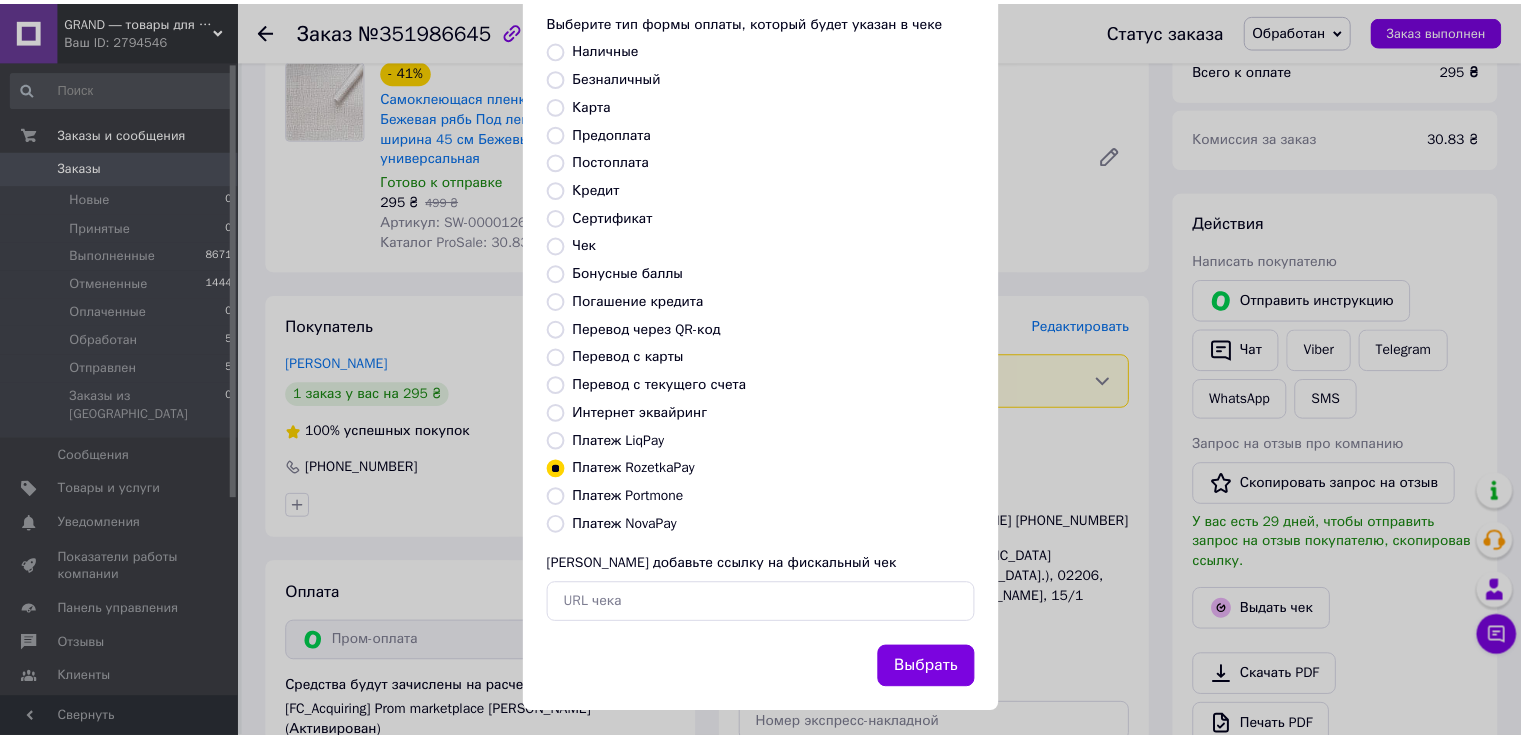 scroll, scrollTop: 120, scrollLeft: 0, axis: vertical 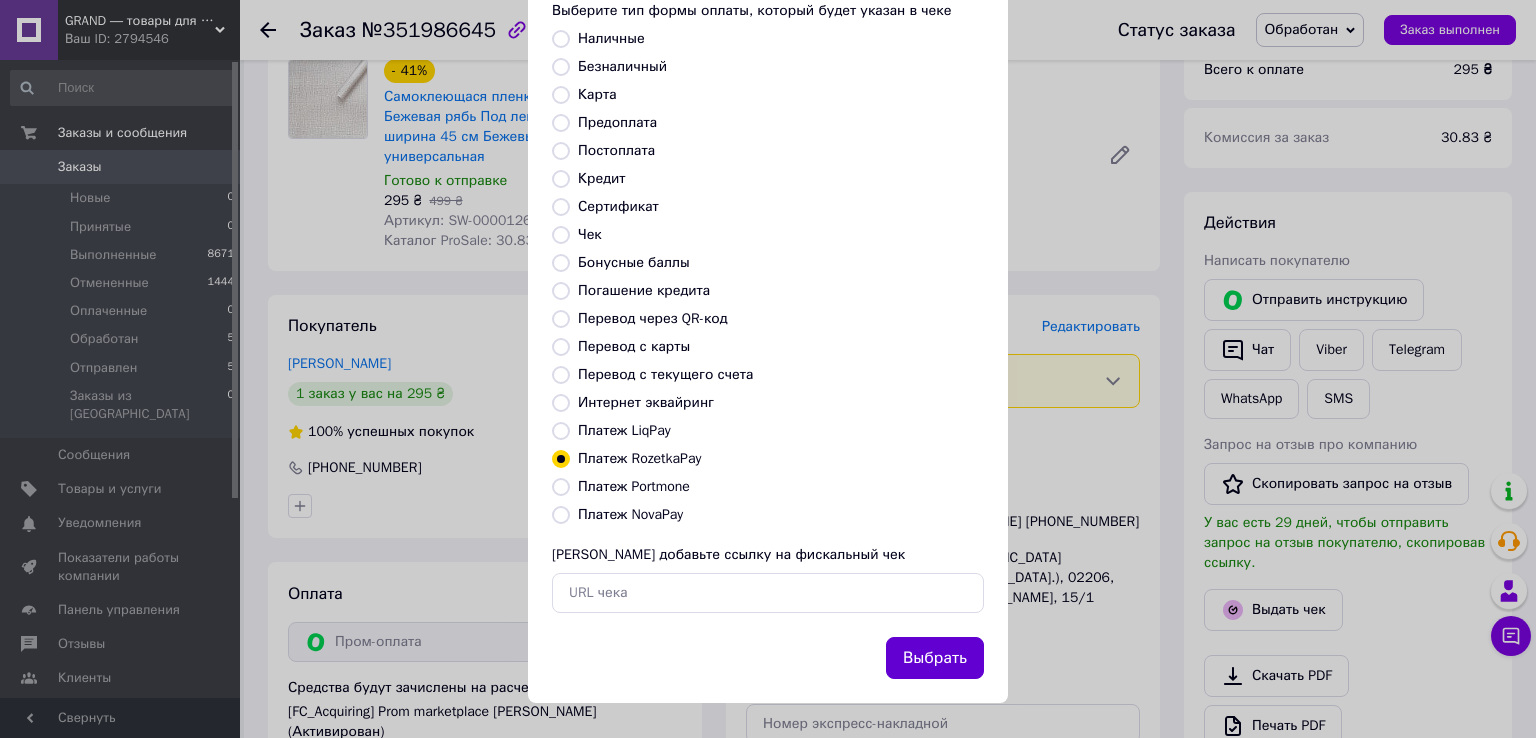 click on "Выбрать" at bounding box center (935, 658) 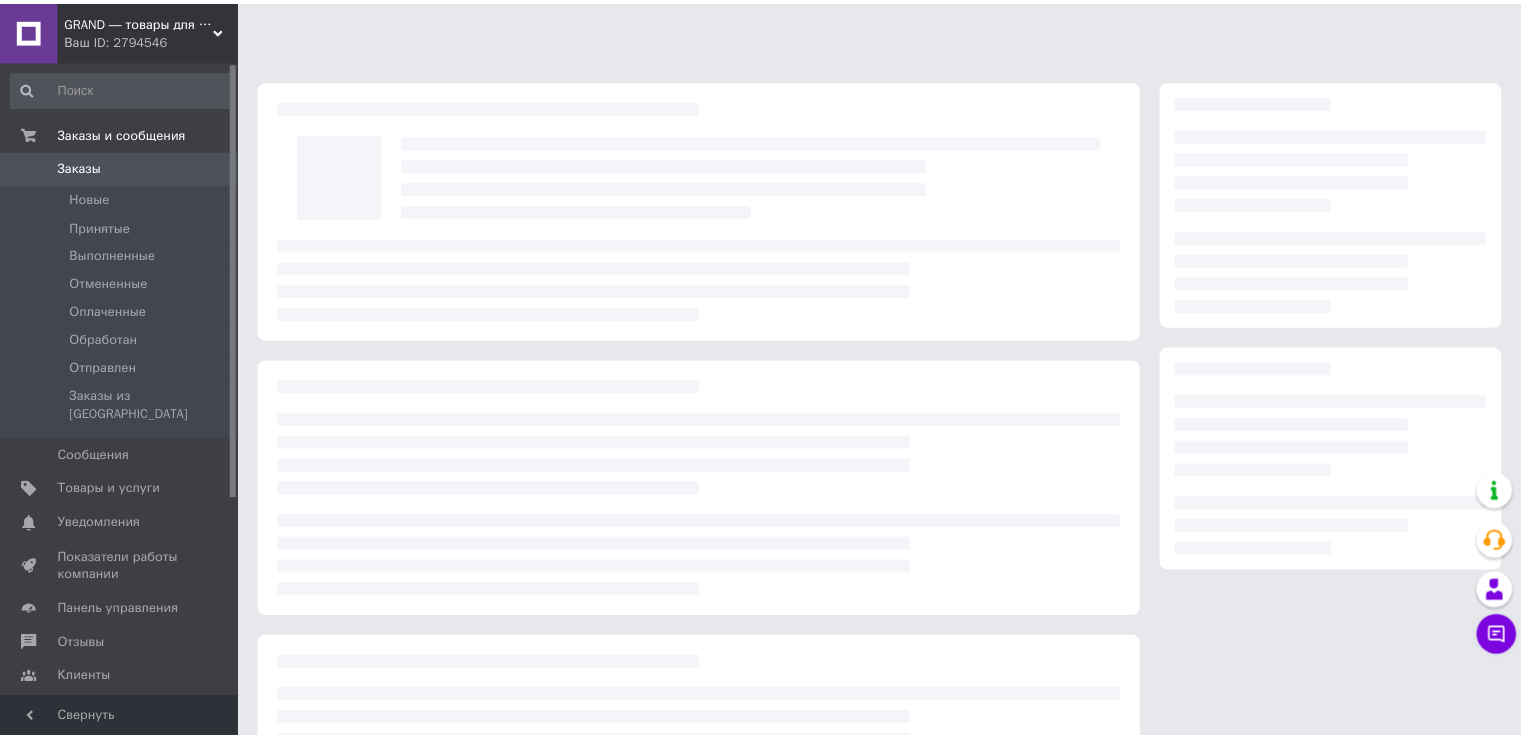 scroll, scrollTop: 0, scrollLeft: 0, axis: both 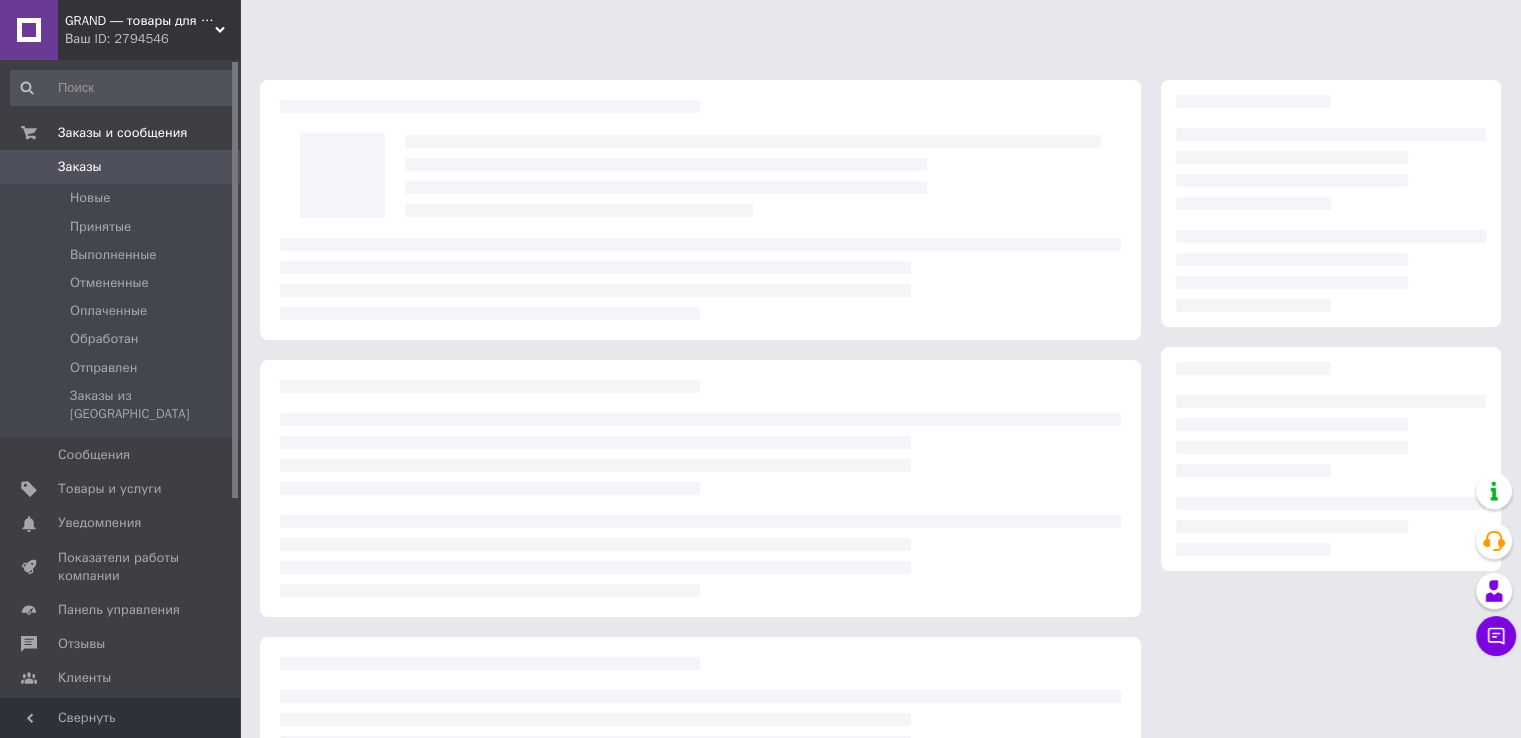 click on "Ваш ID: 2794546" at bounding box center (152, 39) 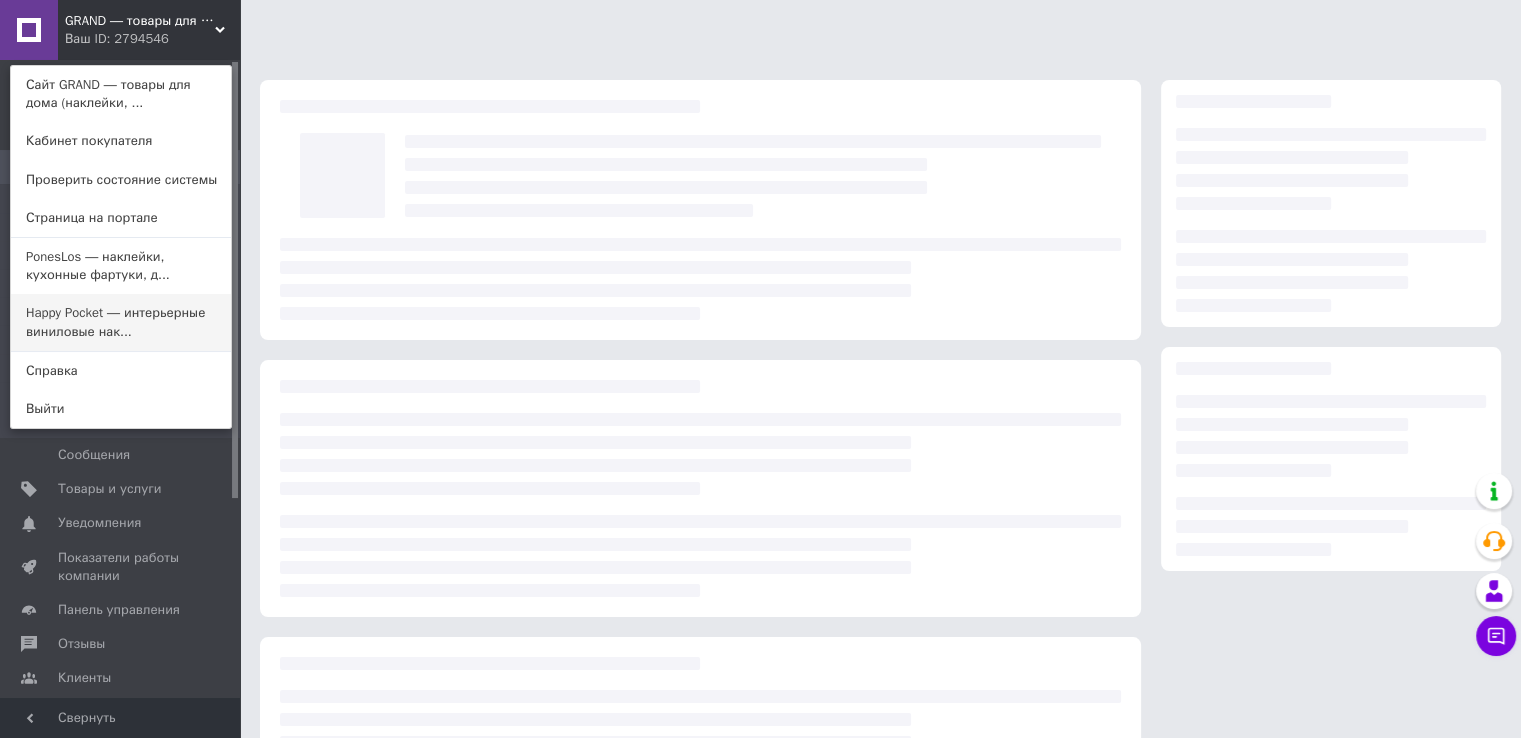 click on "Happy Pocket ― интерьерные виниловые нак..." at bounding box center [121, 322] 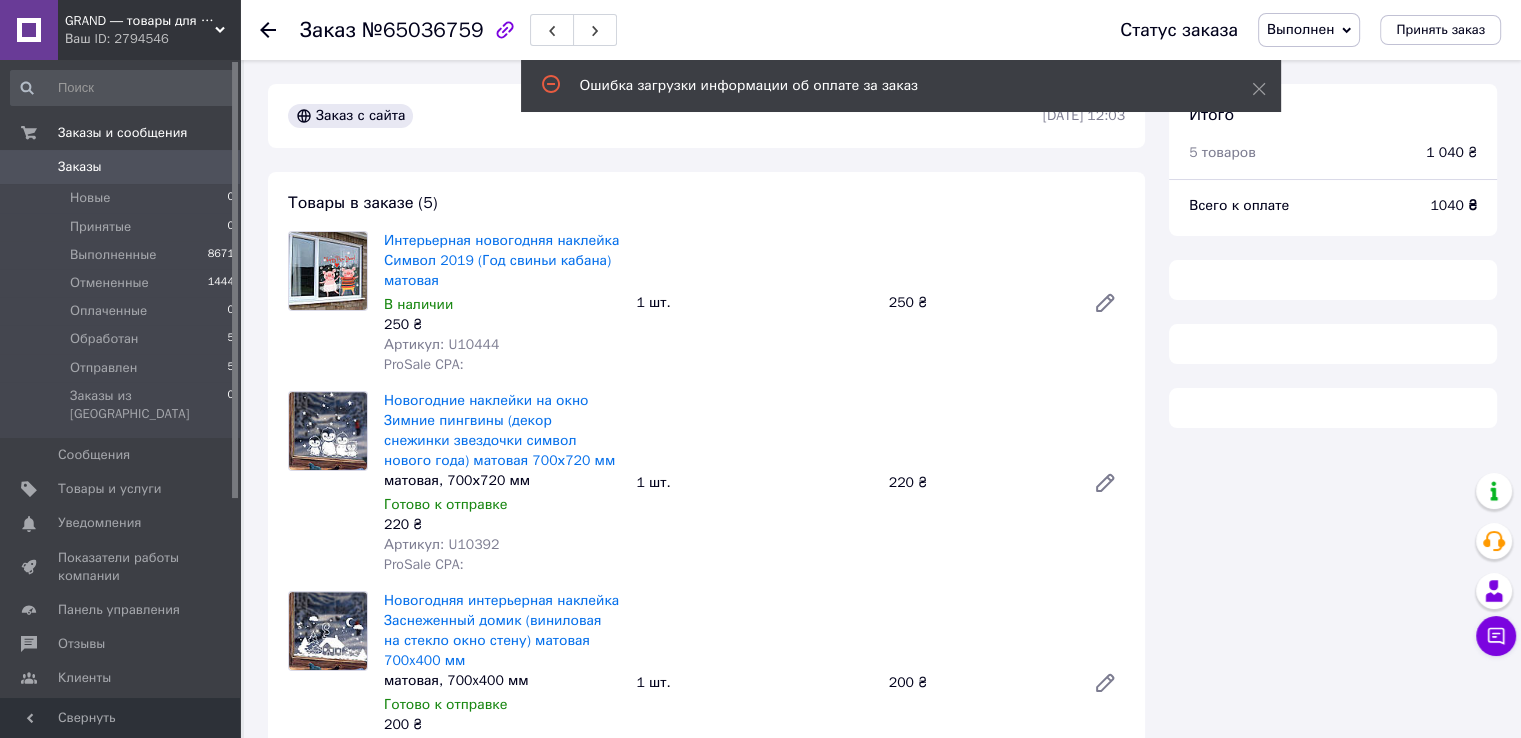 click on "GRAND ― товары для дома (наклейки, 3Д-панели, кухонные фартуки)" at bounding box center [140, 21] 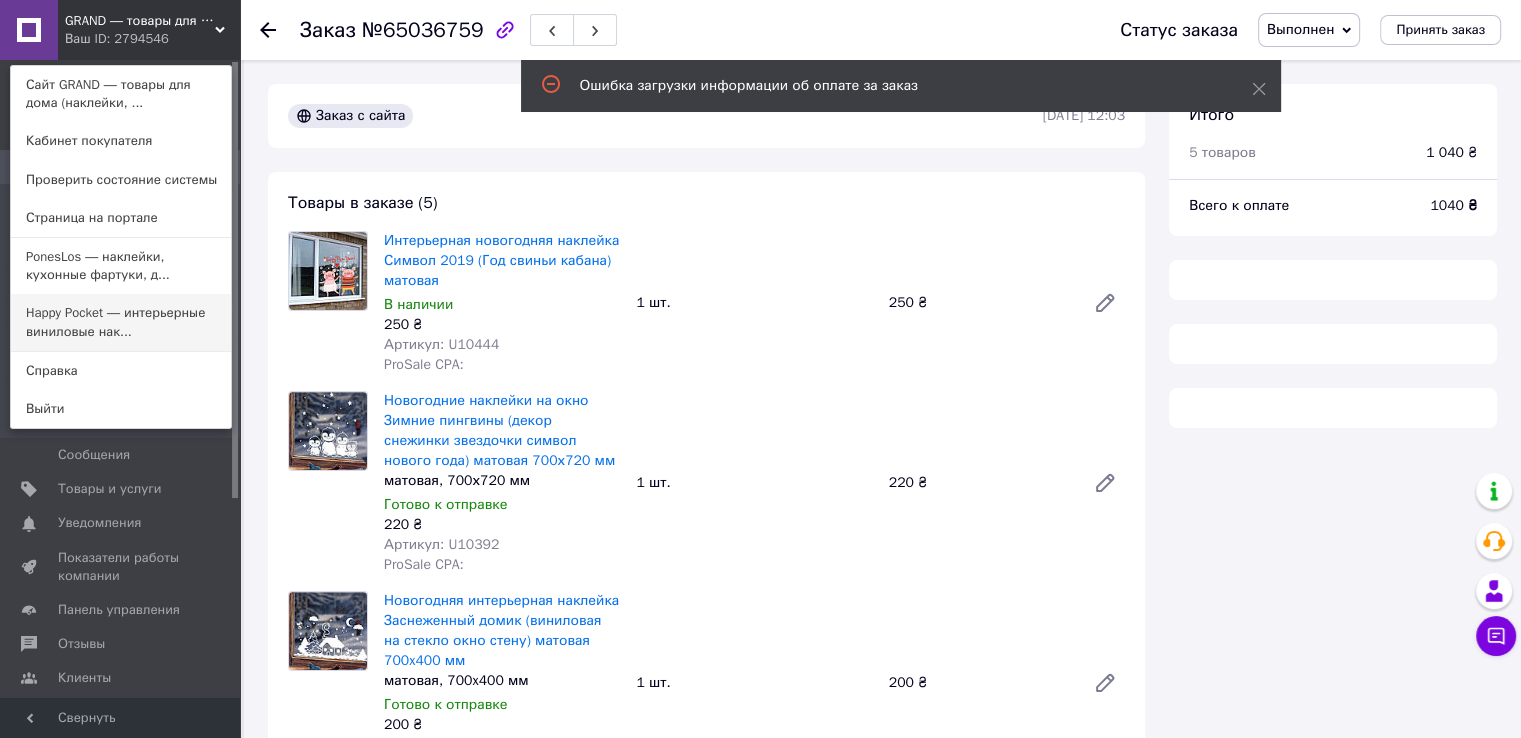 click on "Happy Pocket ― интерьерные виниловые нак..." at bounding box center (121, 322) 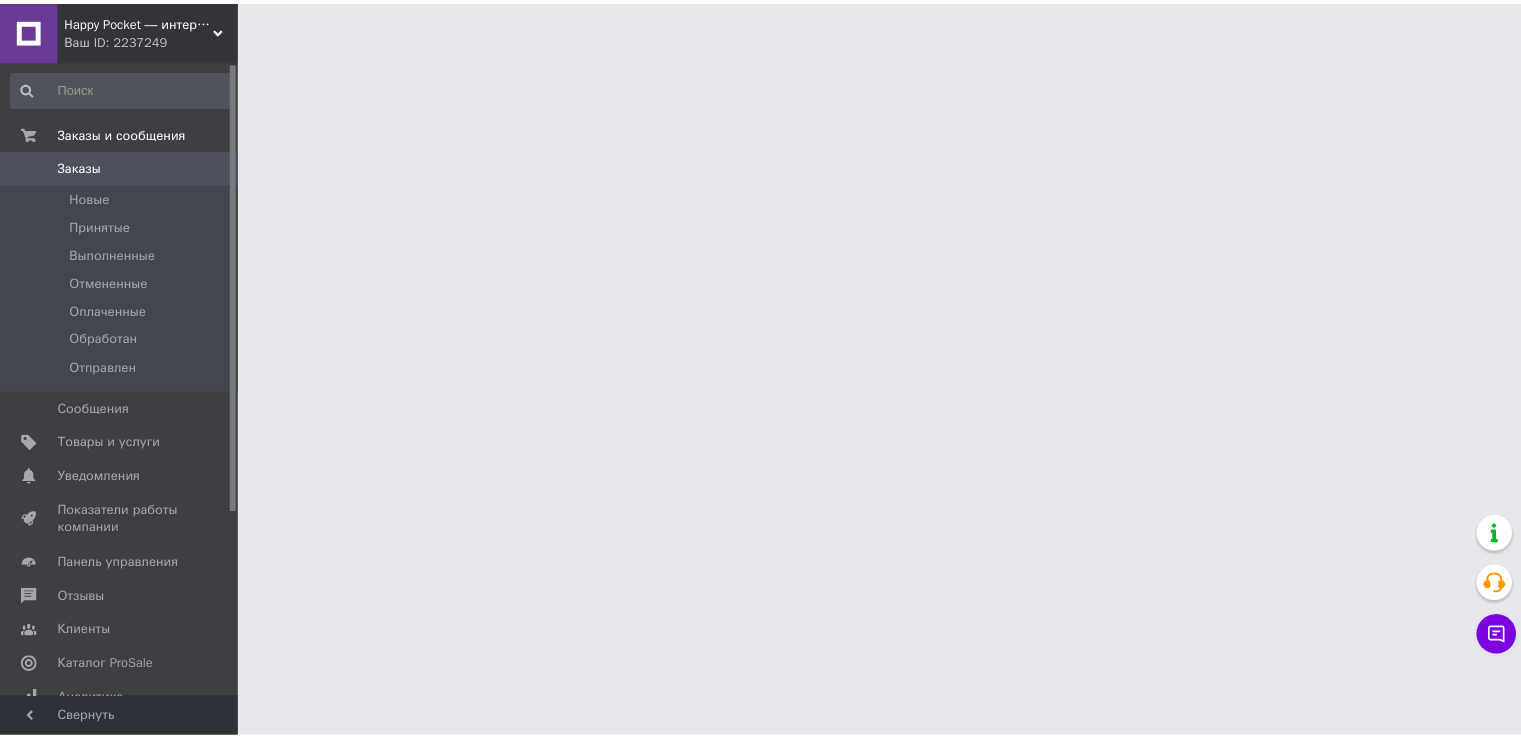 scroll, scrollTop: 0, scrollLeft: 0, axis: both 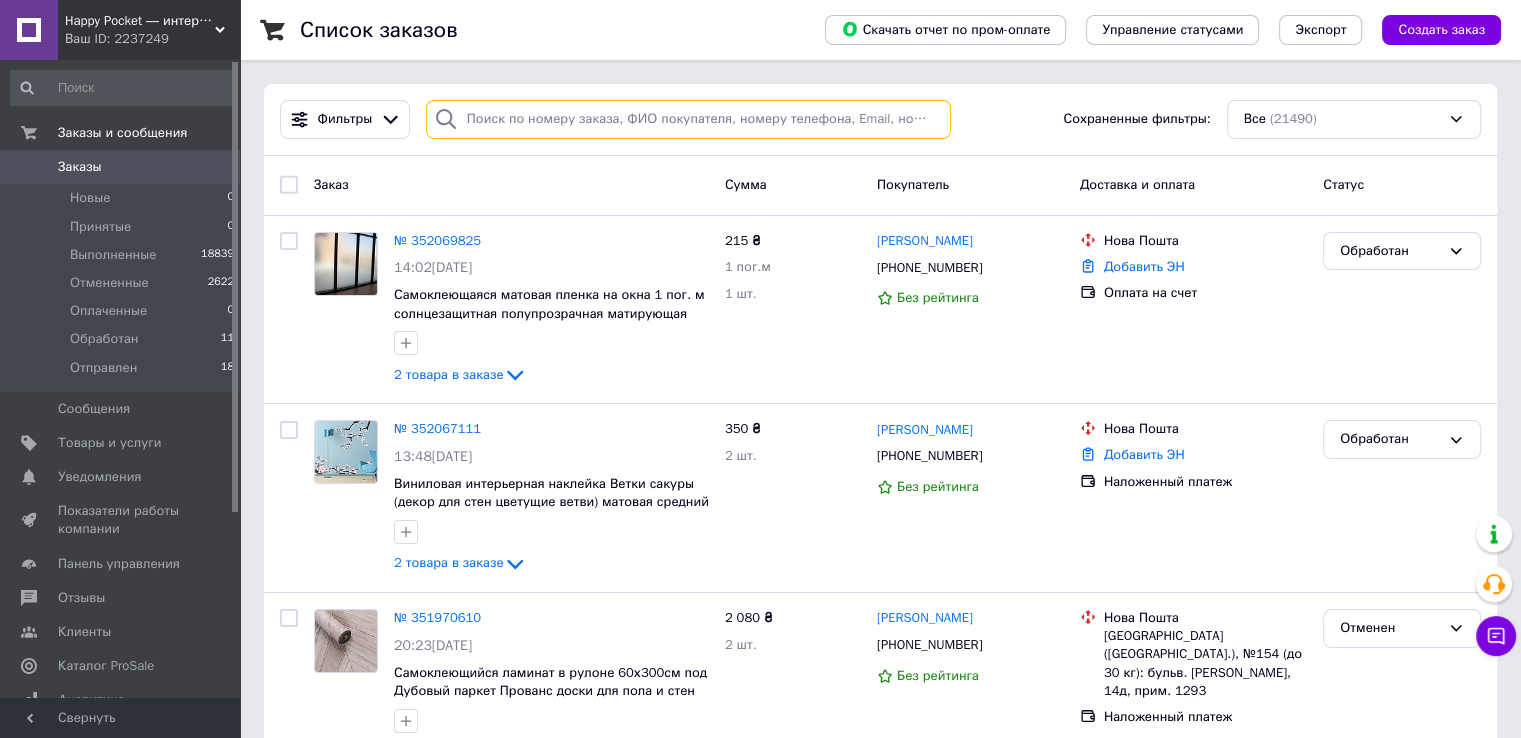 click at bounding box center (688, 119) 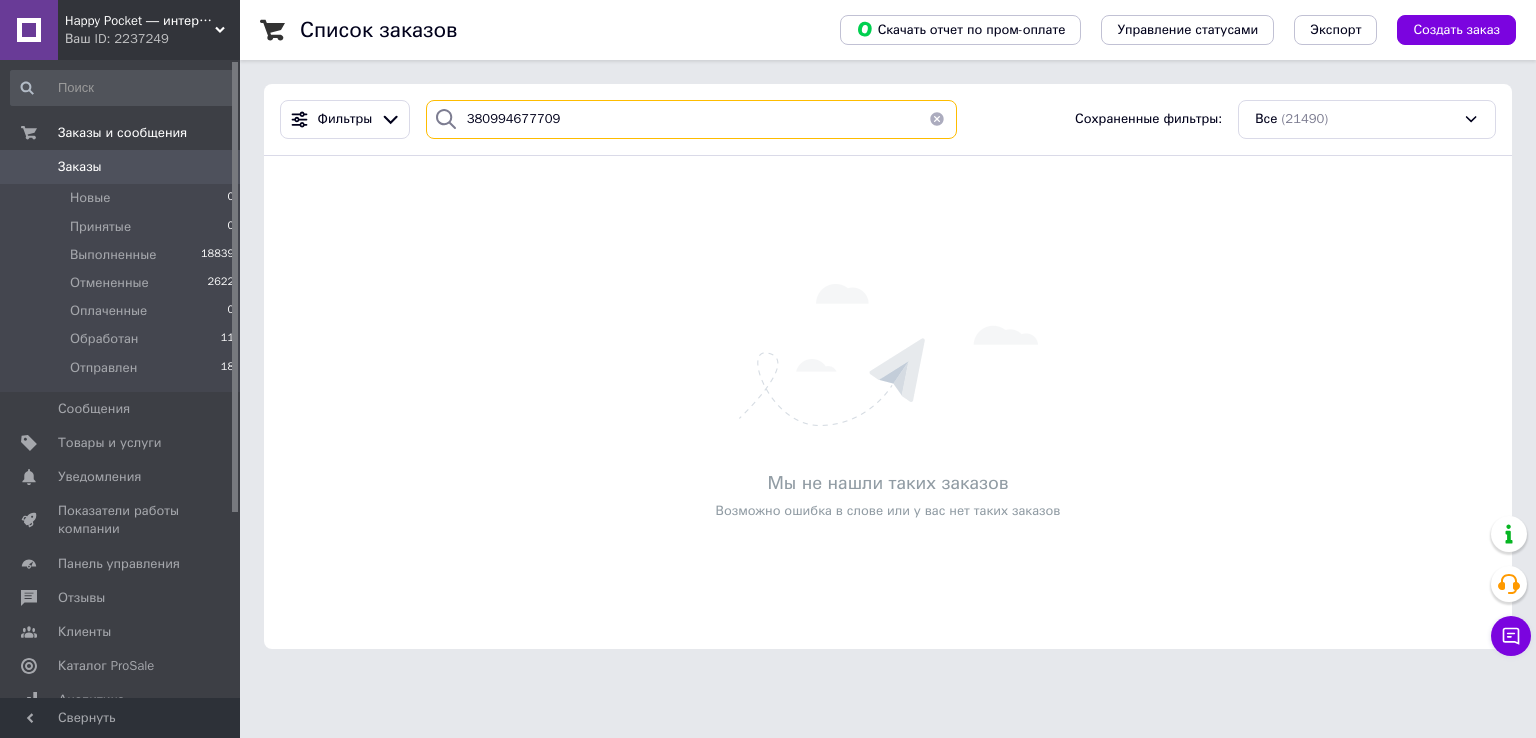 type on "380994677709" 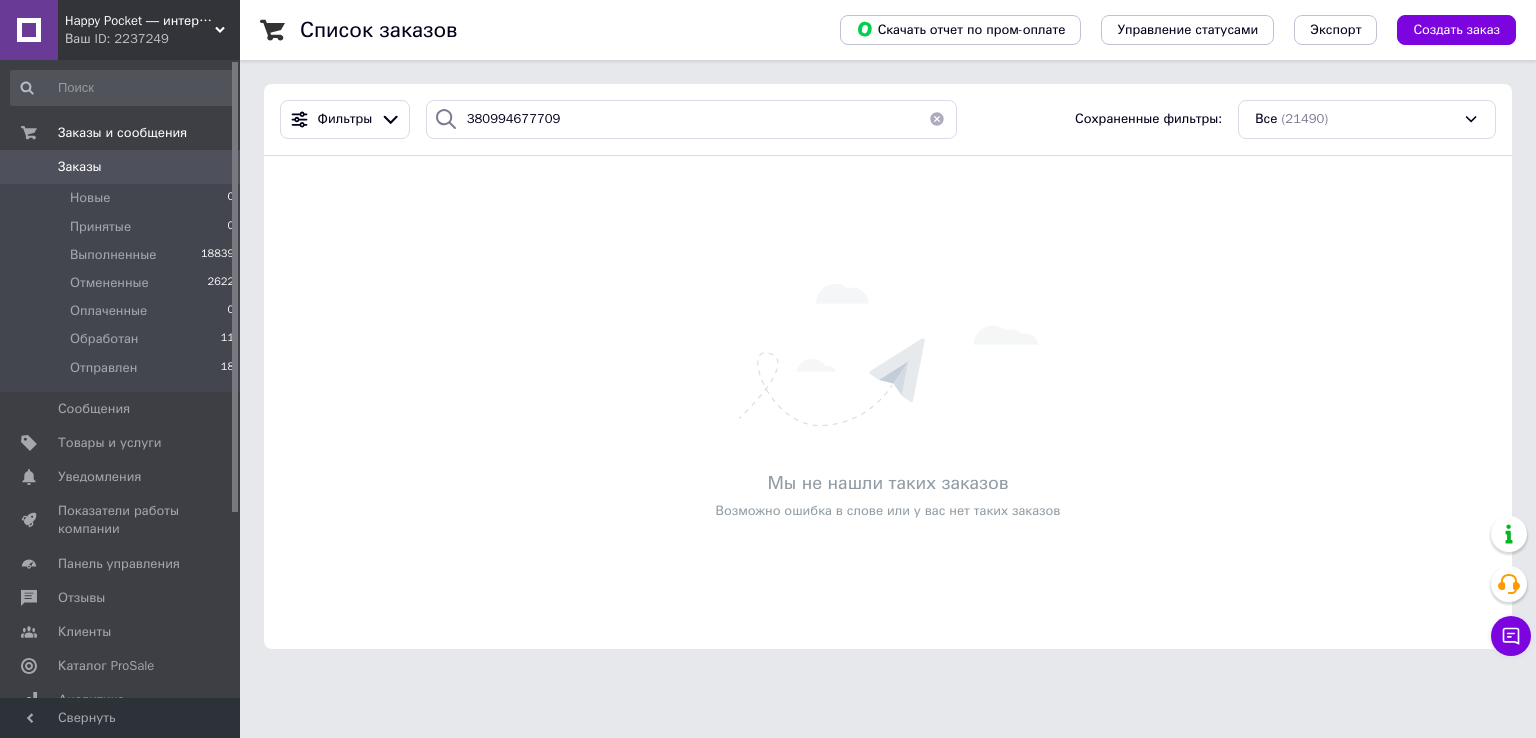 click on "Заказы" at bounding box center [80, 167] 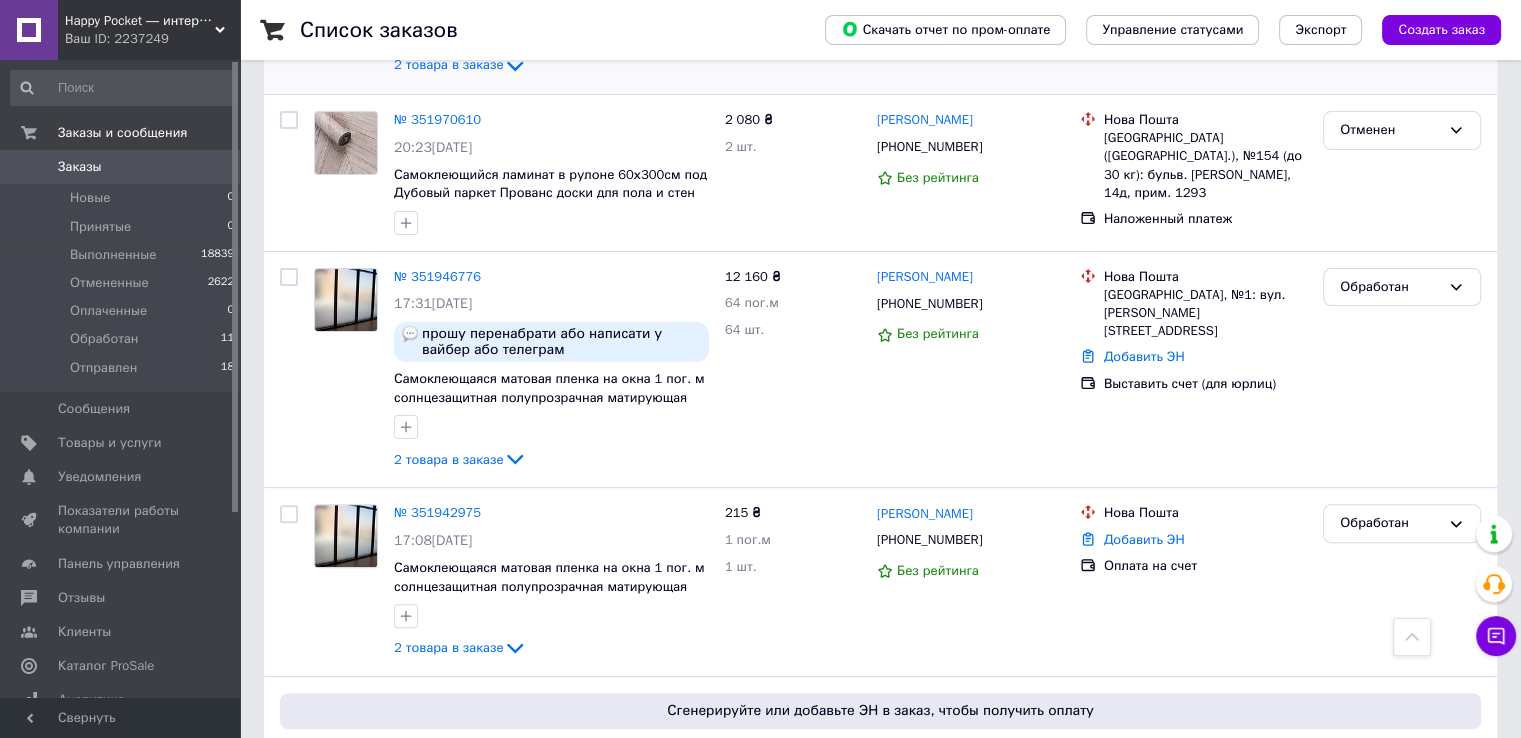 scroll, scrollTop: 500, scrollLeft: 0, axis: vertical 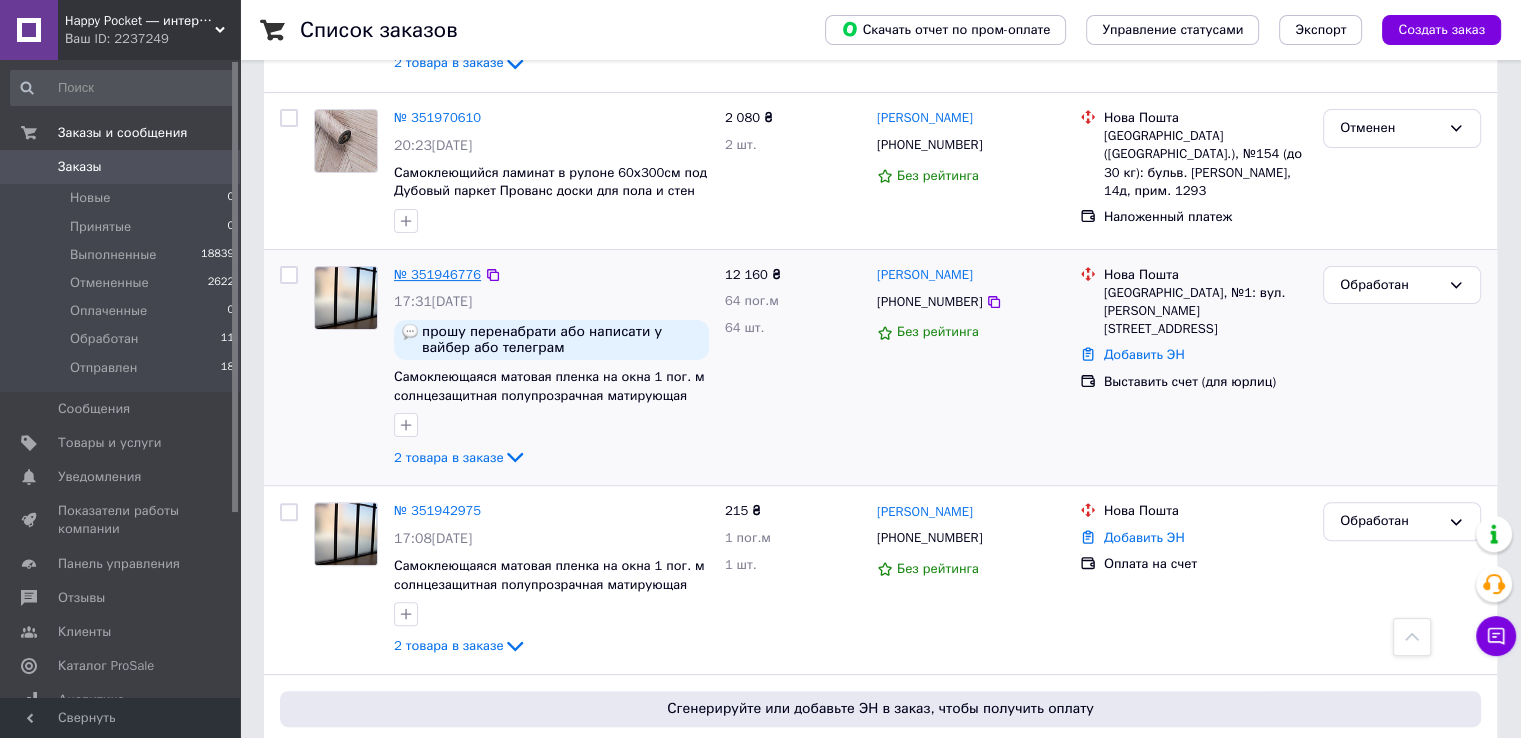 click on "№ 351946776" at bounding box center (437, 274) 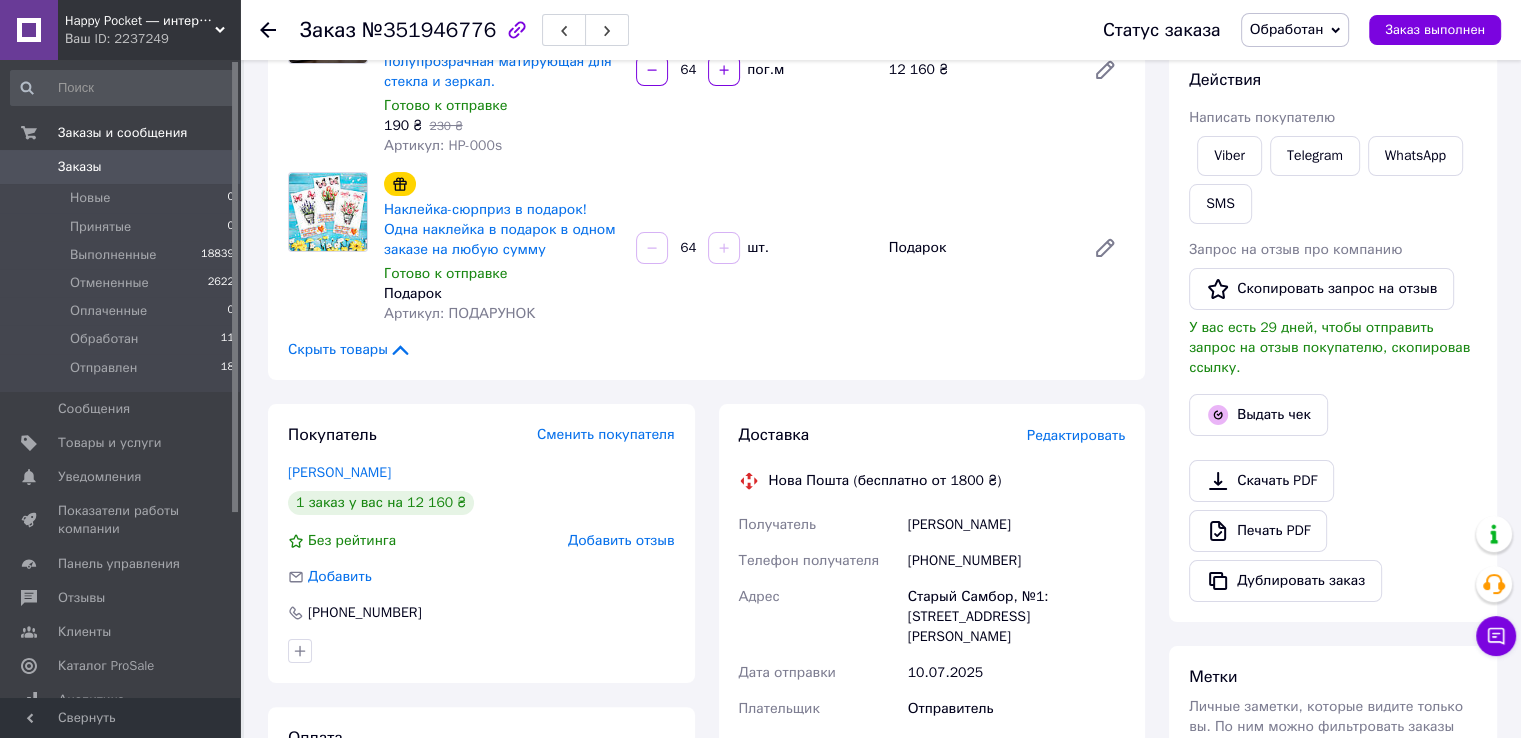 scroll, scrollTop: 300, scrollLeft: 0, axis: vertical 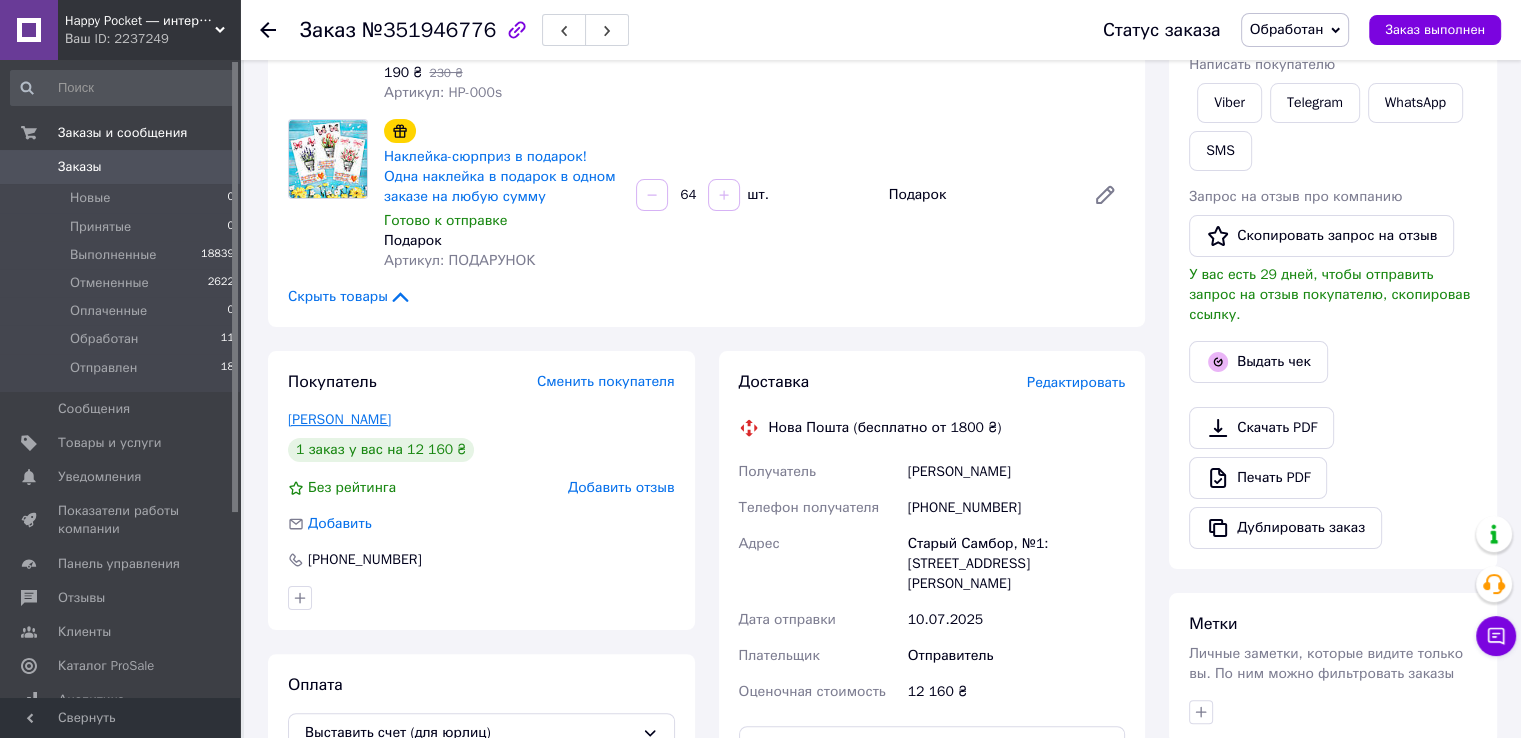 click on "Волянський Василь" at bounding box center (339, 419) 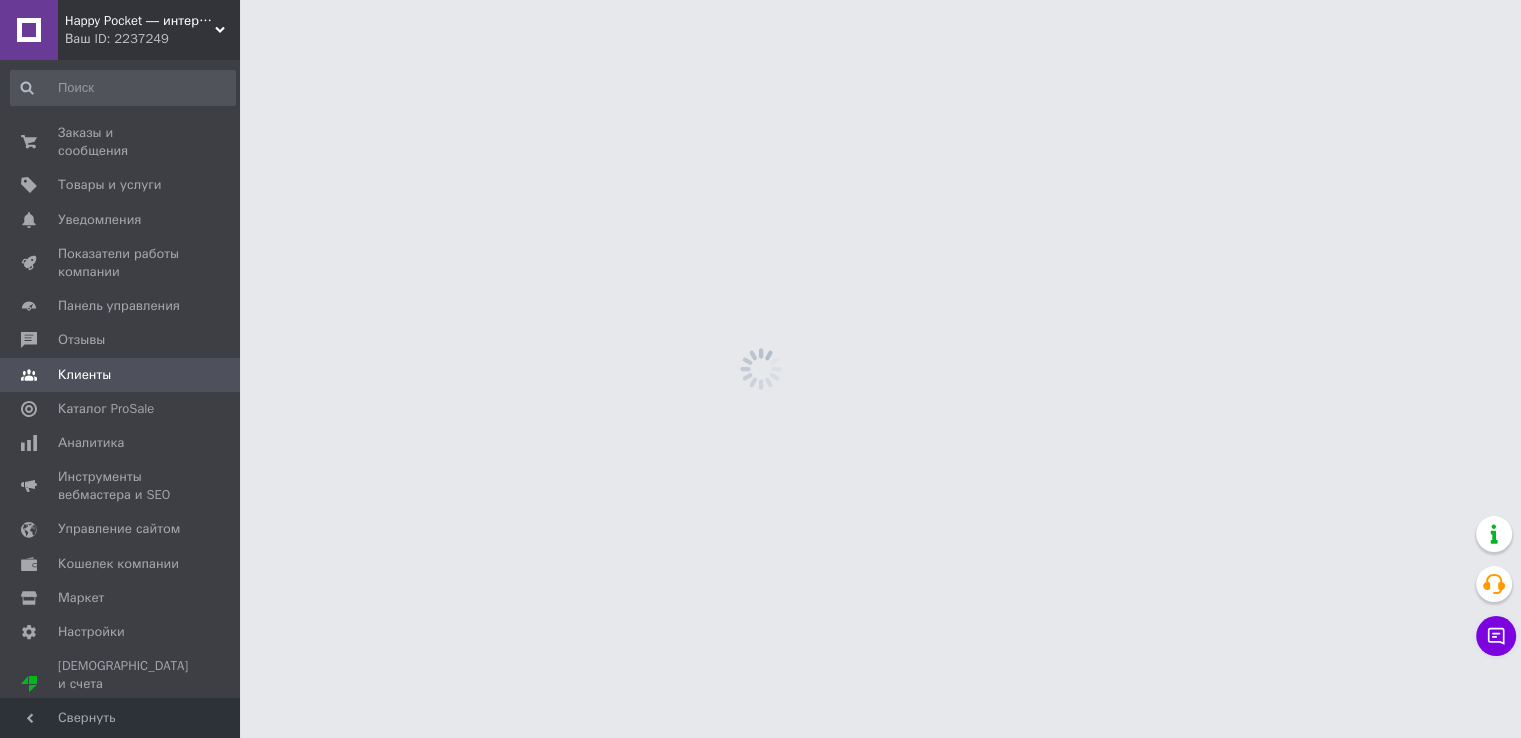 scroll, scrollTop: 0, scrollLeft: 0, axis: both 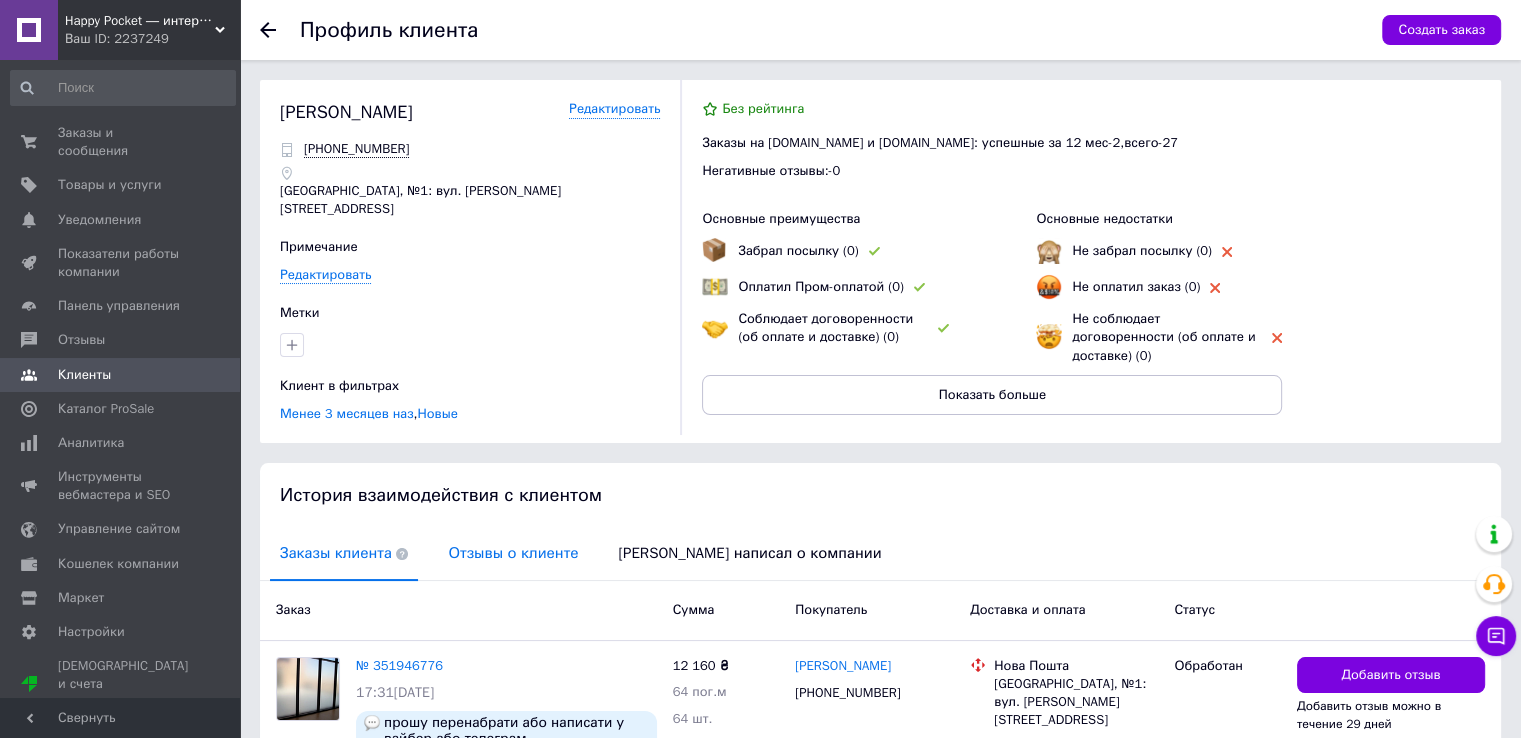 click on "Отзывы о клиенте" at bounding box center (513, 553) 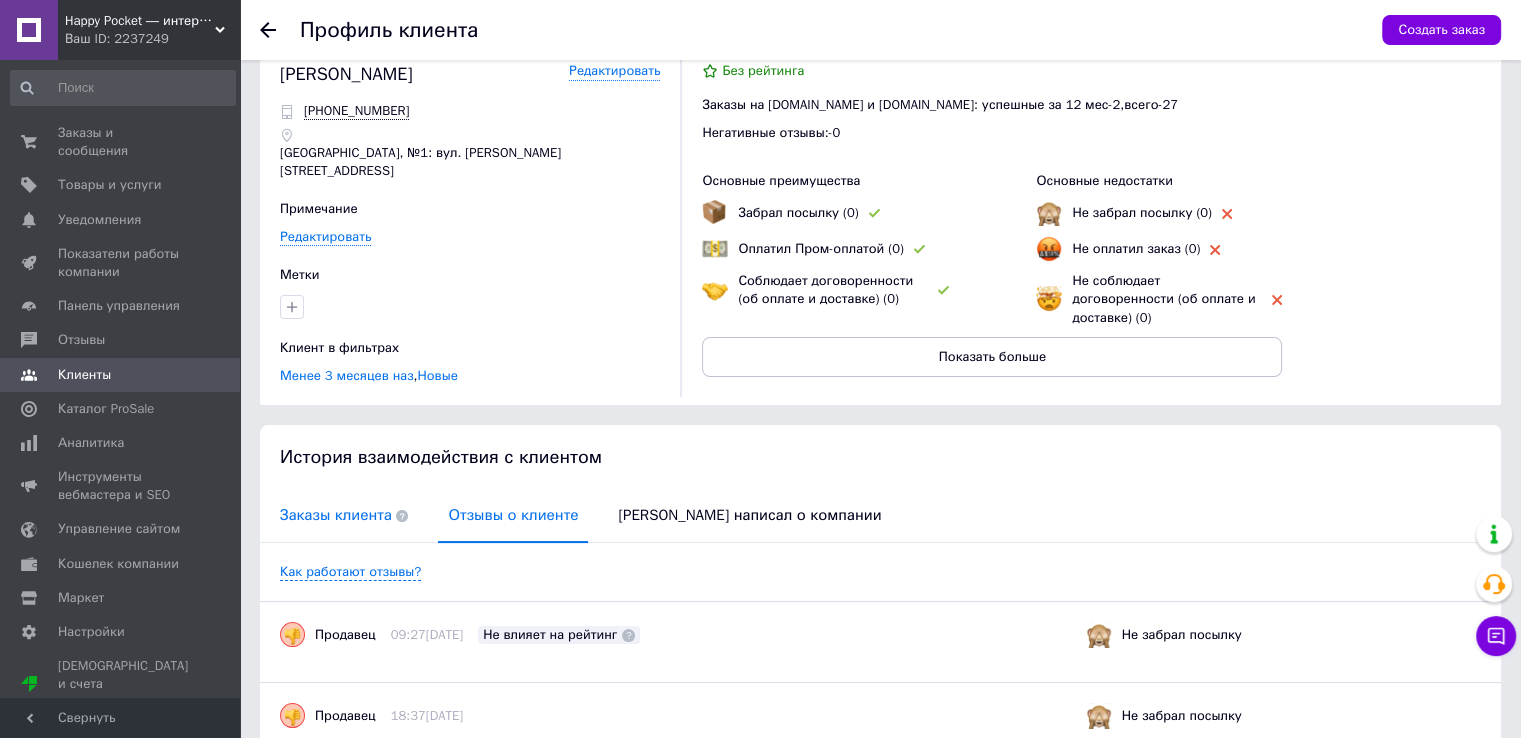 scroll, scrollTop: 0, scrollLeft: 0, axis: both 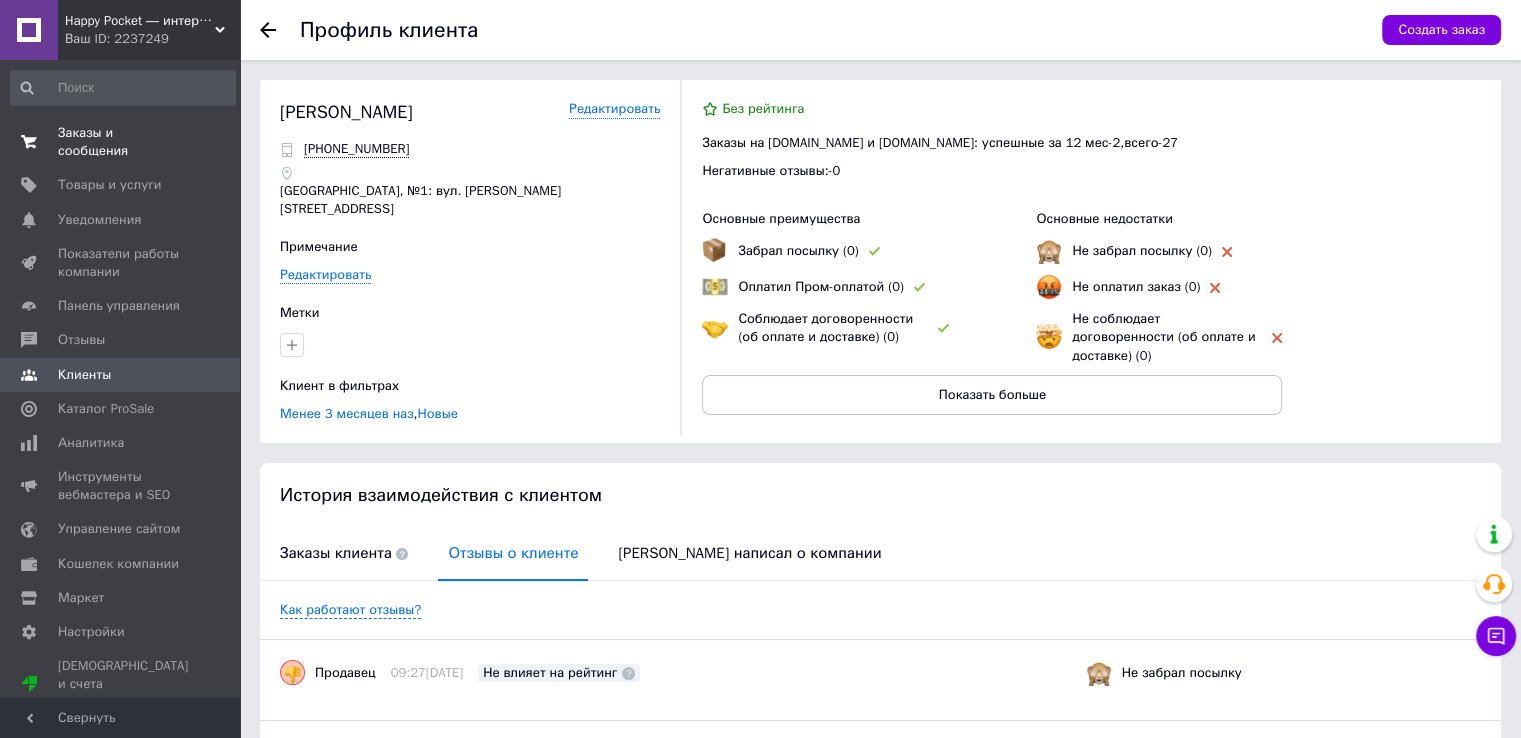 click on "Заказы и сообщения" at bounding box center (121, 142) 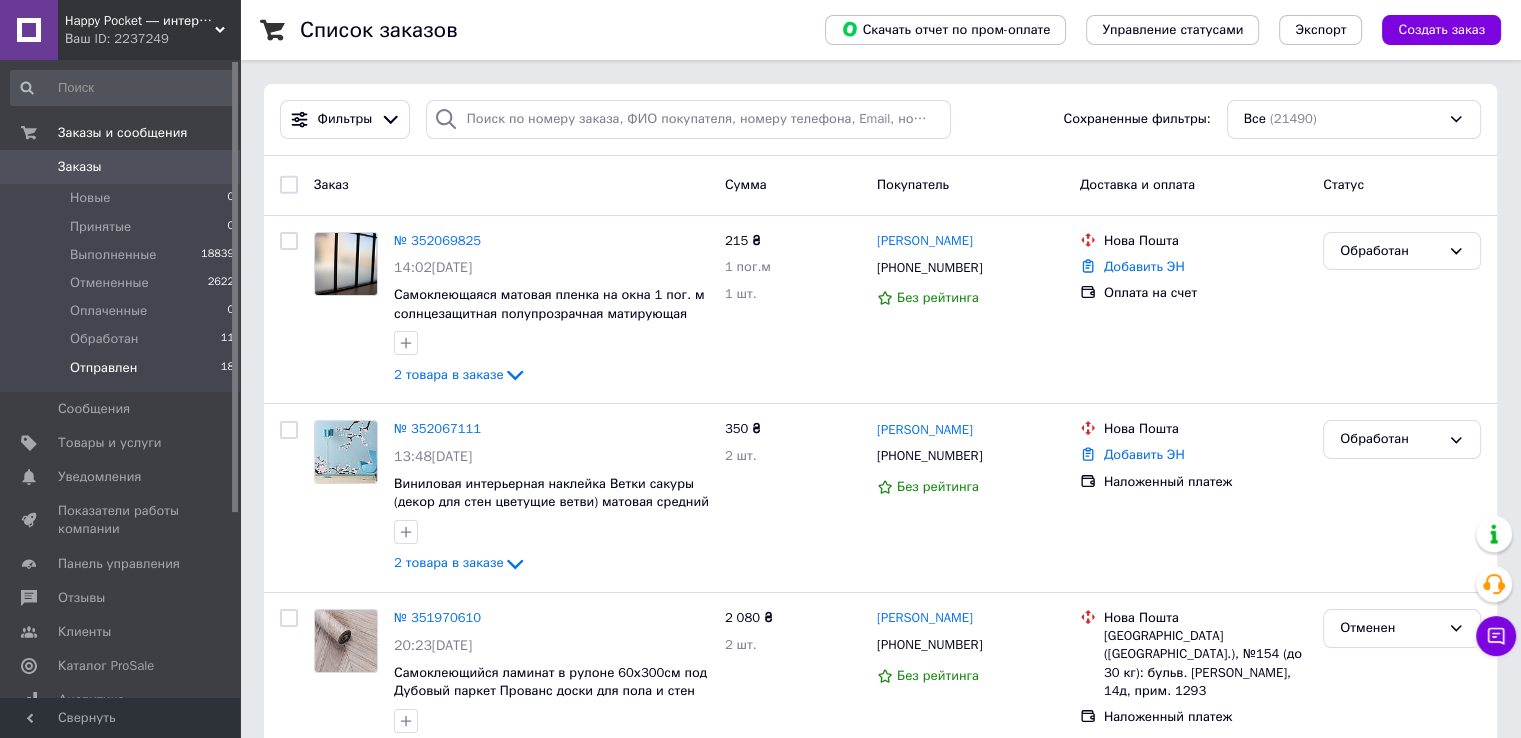 click on "Отправлен" at bounding box center [103, 368] 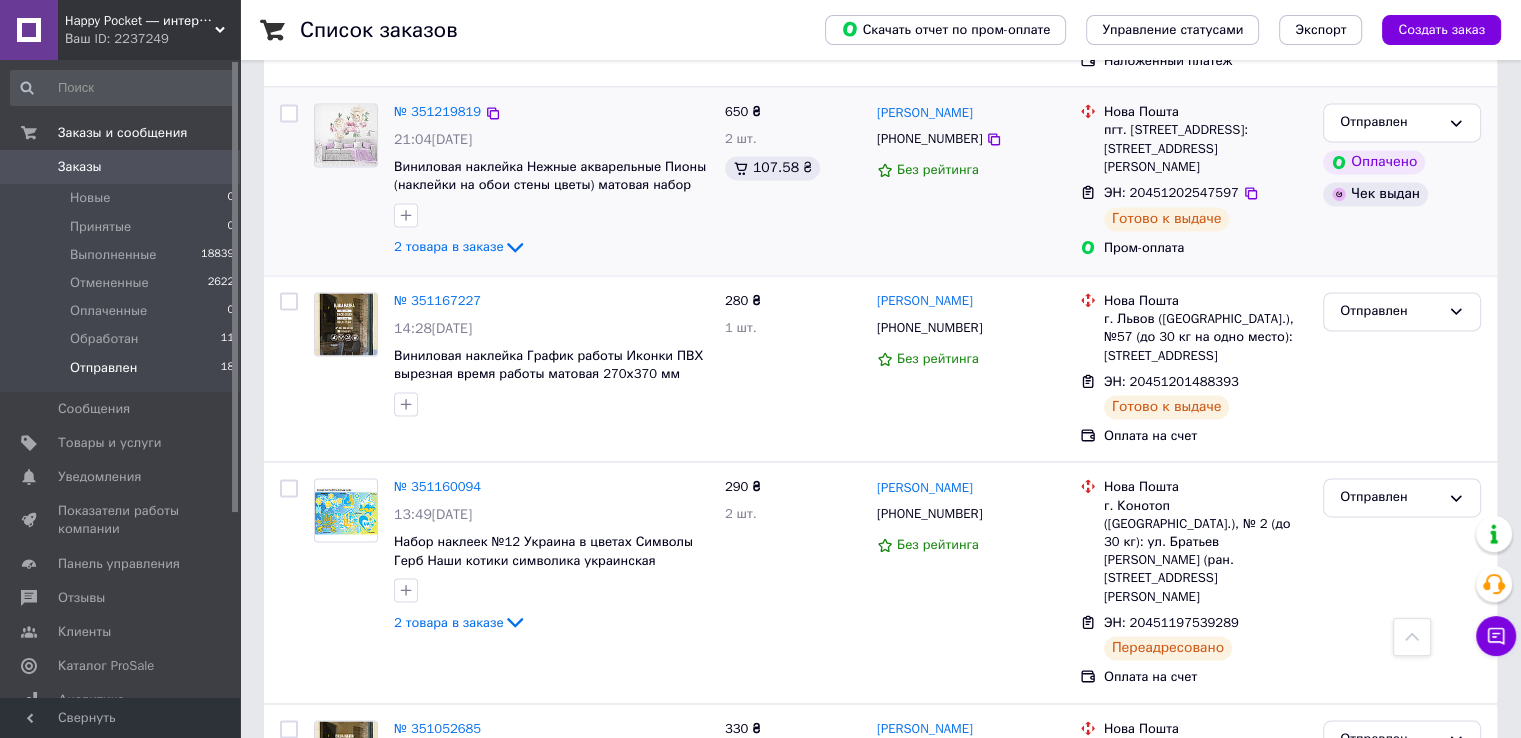 scroll, scrollTop: 2911, scrollLeft: 0, axis: vertical 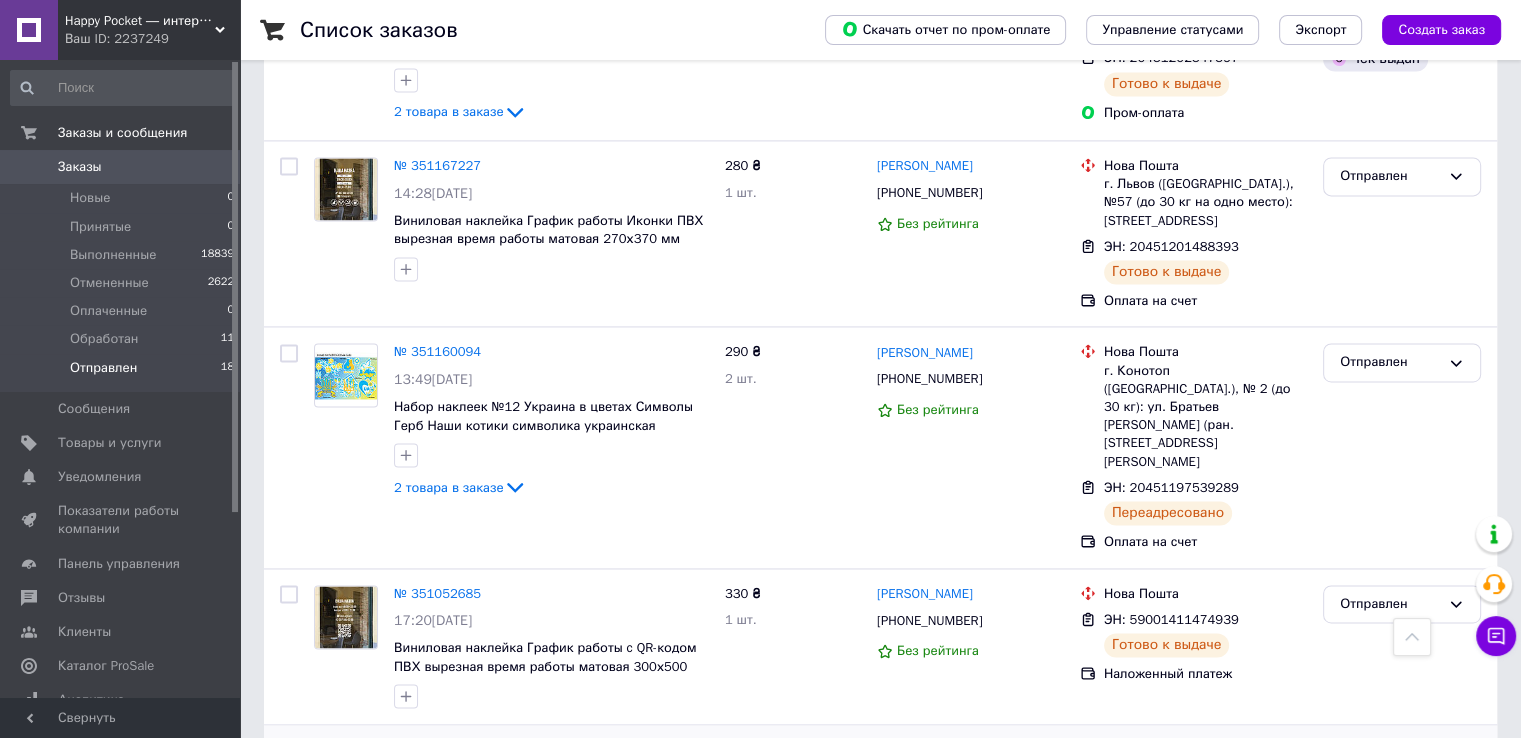 click 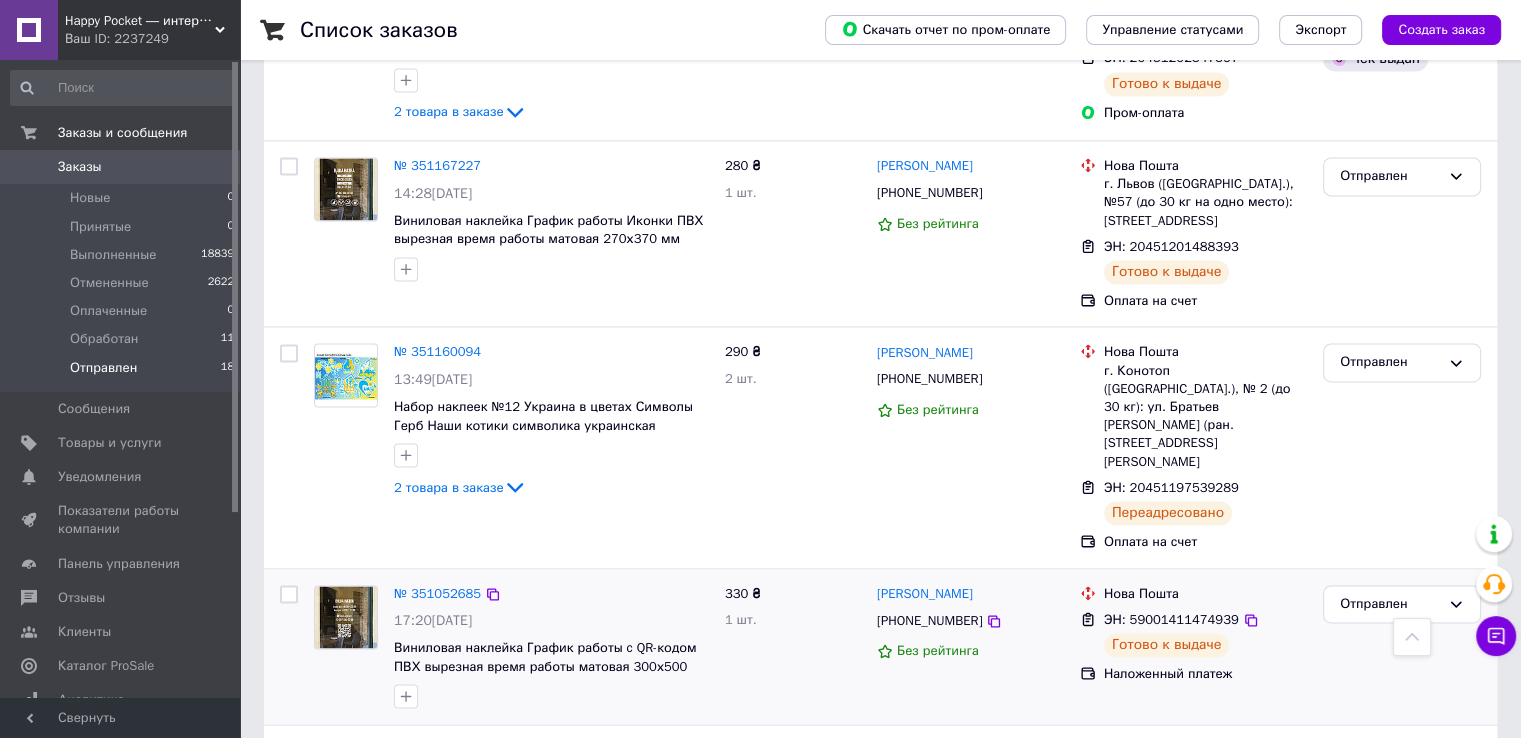 click on "Отправлен" at bounding box center [1402, 647] 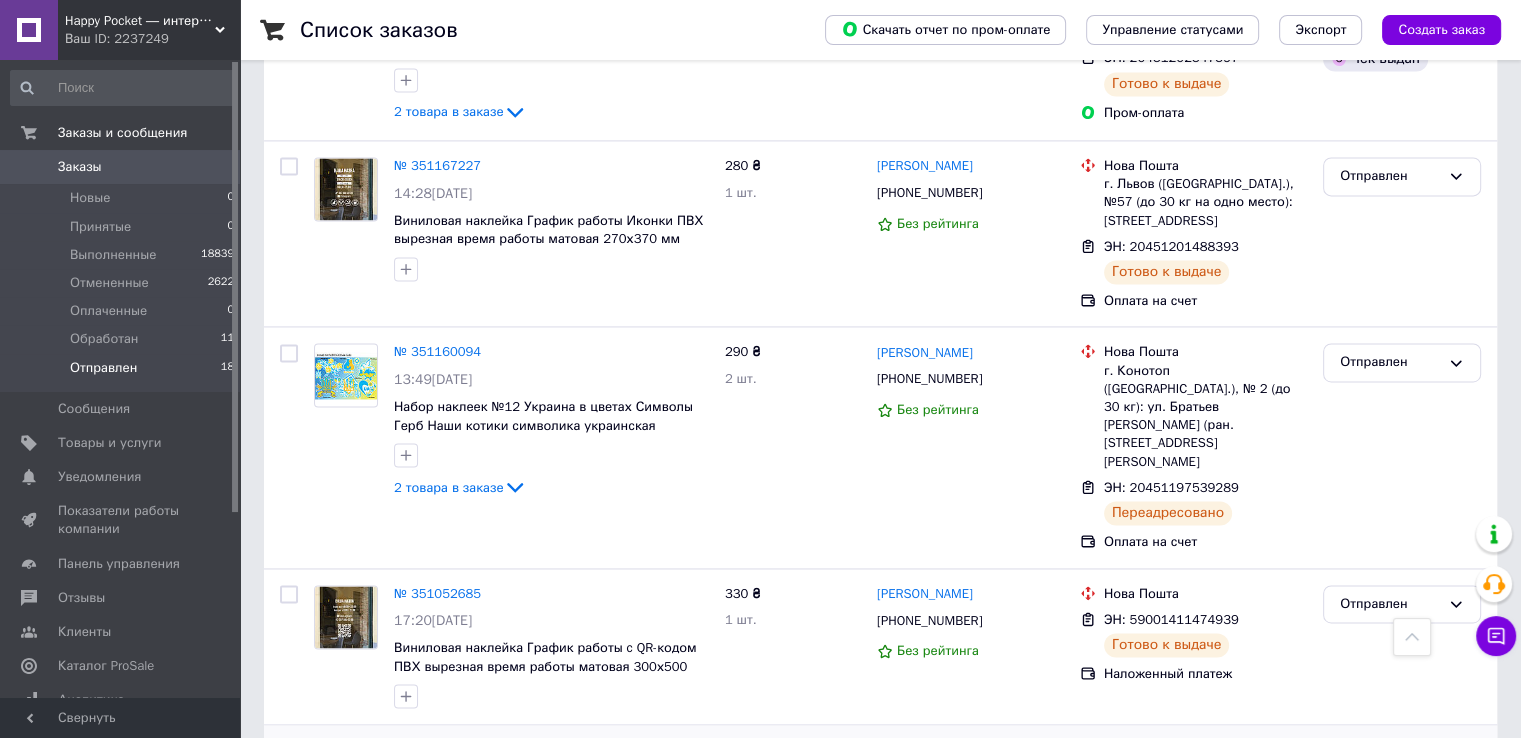 click 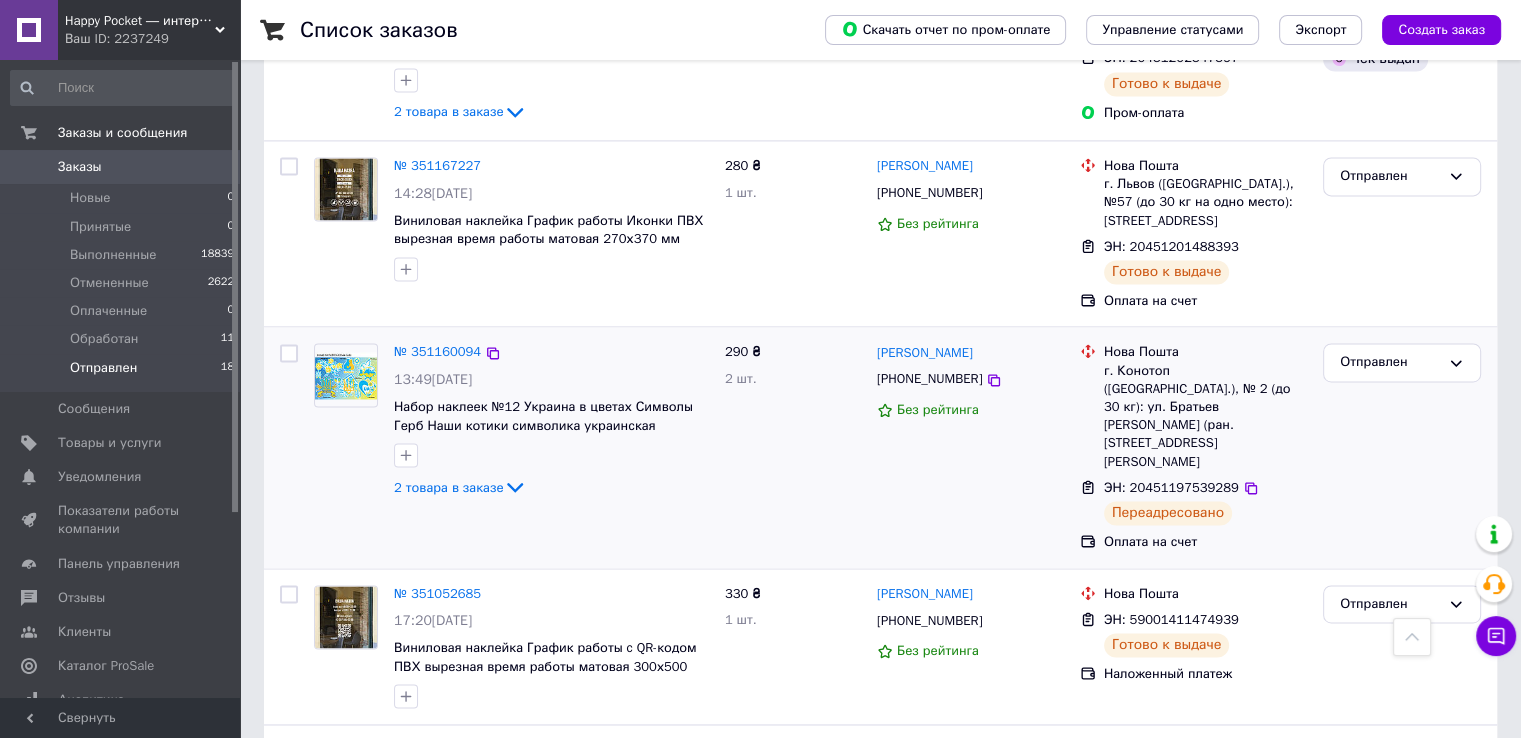 copy on "Гринчишин" 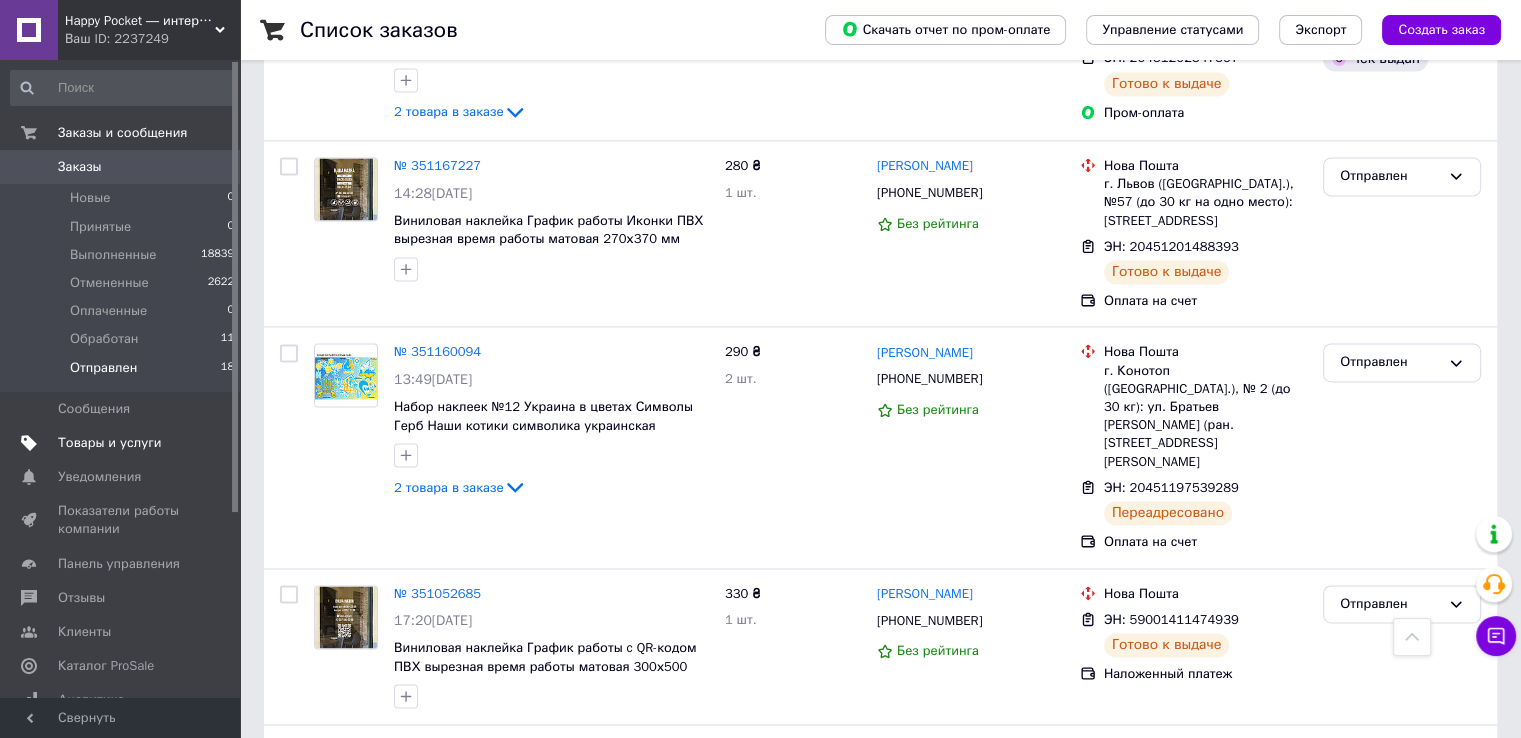 click on "Товары и услуги" at bounding box center (110, 443) 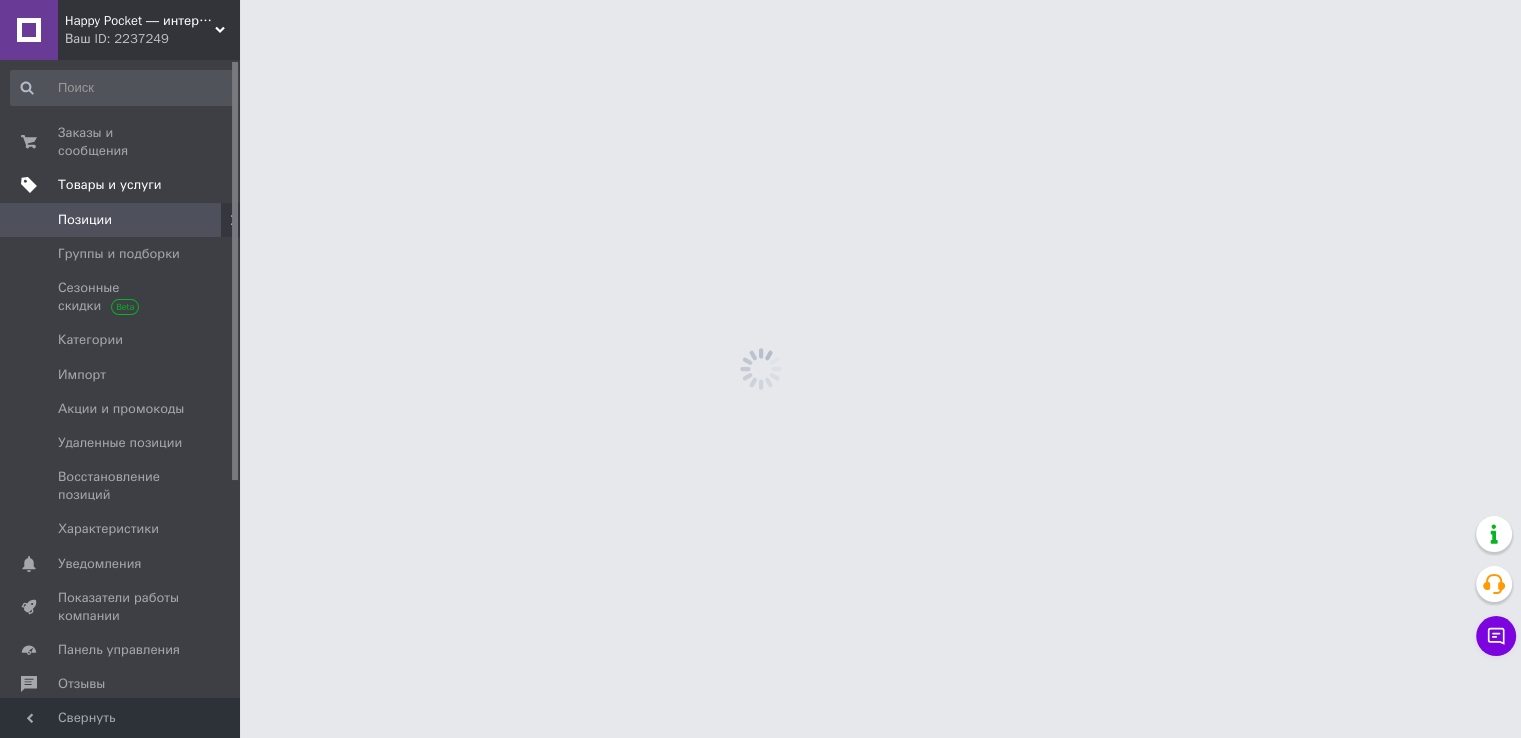 scroll, scrollTop: 0, scrollLeft: 0, axis: both 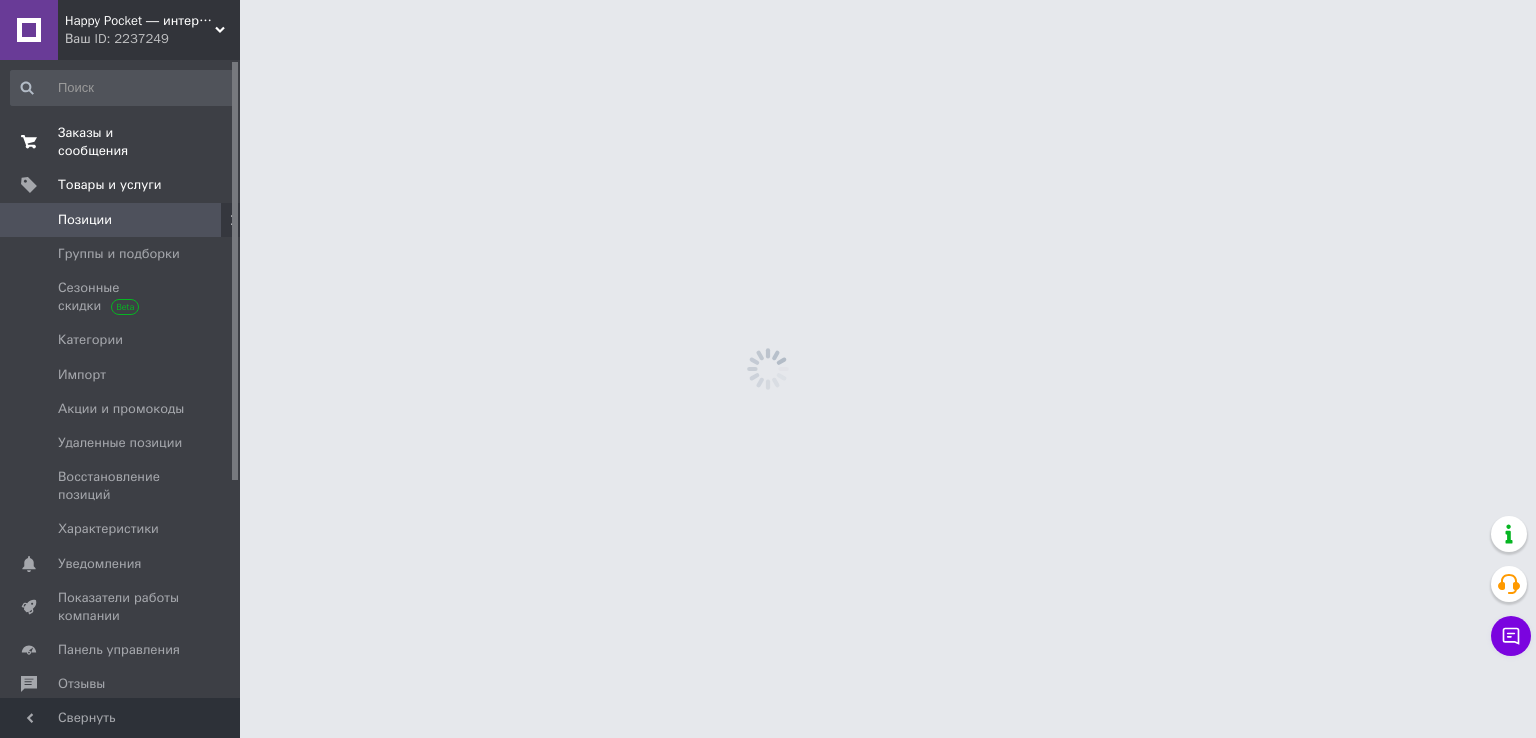 click on "Заказы и сообщения" at bounding box center [121, 142] 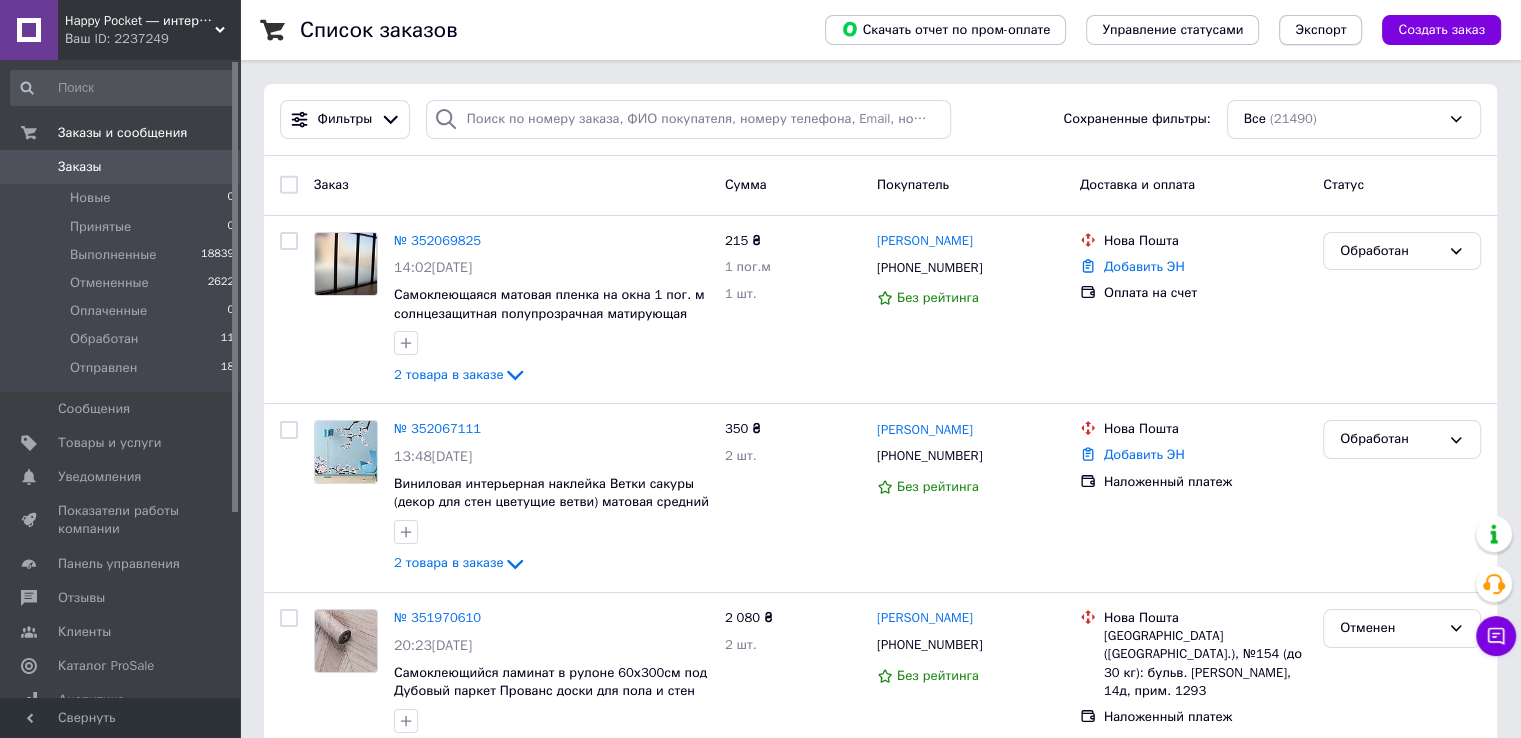 click on "Экспорт" at bounding box center [1320, 30] 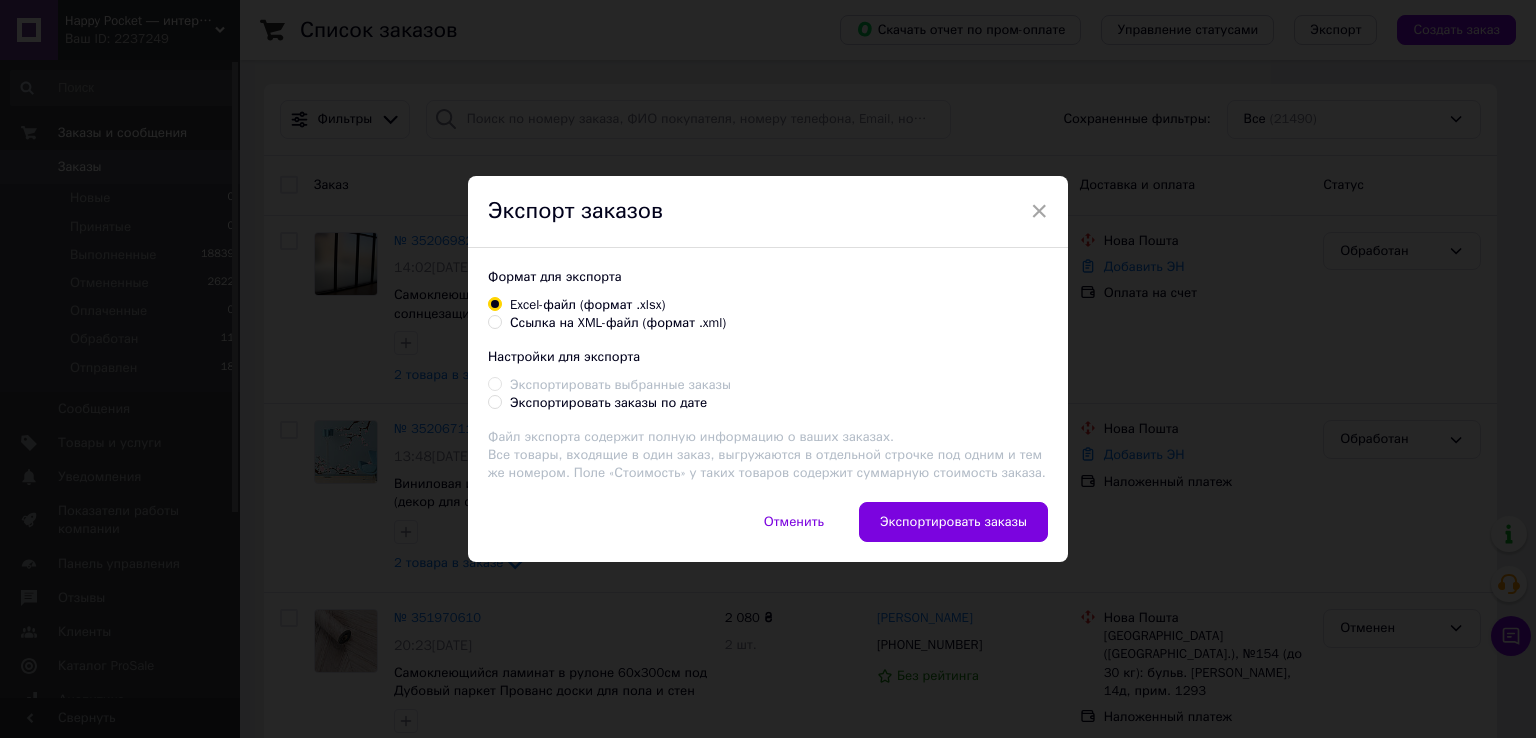 click on "Экспортировать заказы по дате" at bounding box center (608, 403) 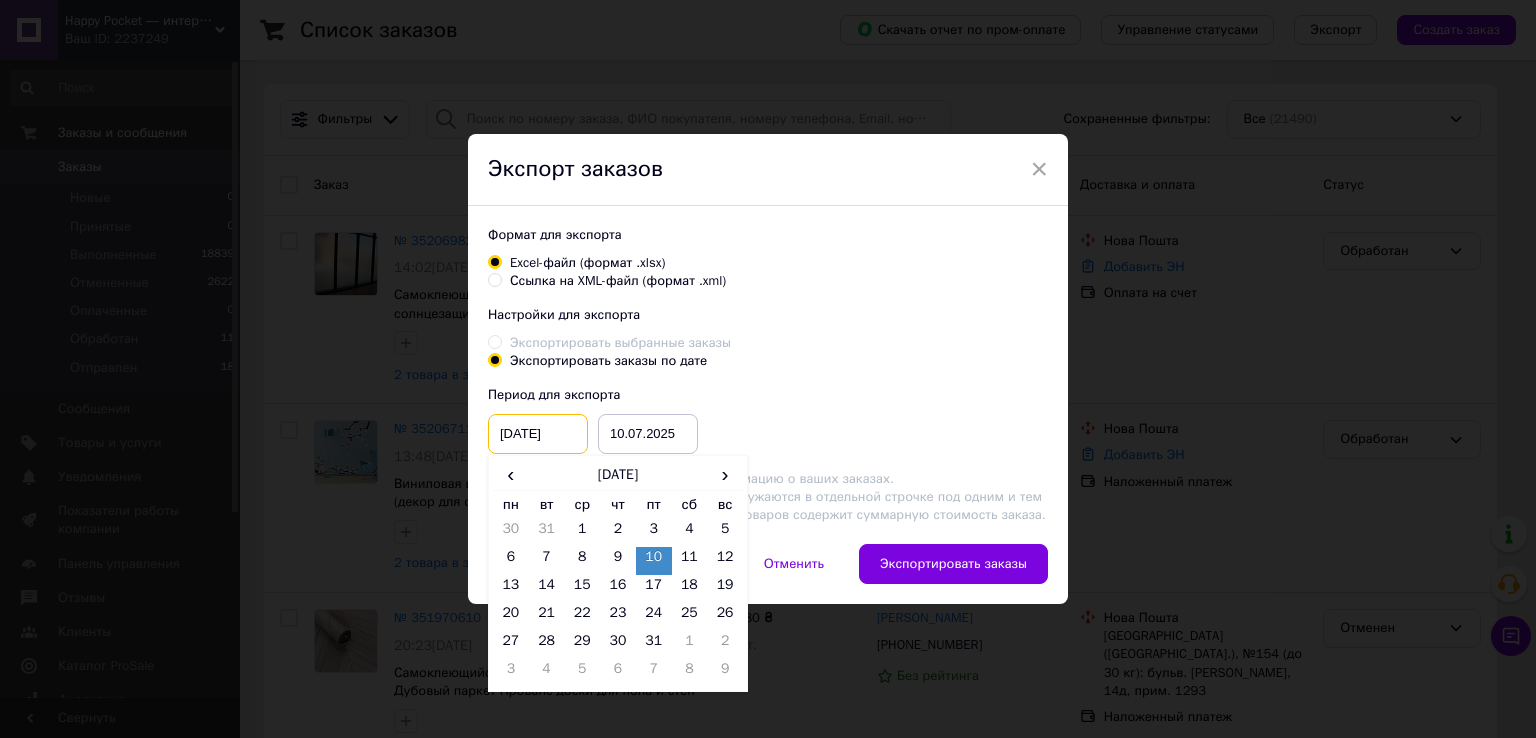 drag, startPoint x: 511, startPoint y: 431, endPoint x: 495, endPoint y: 429, distance: 16.124516 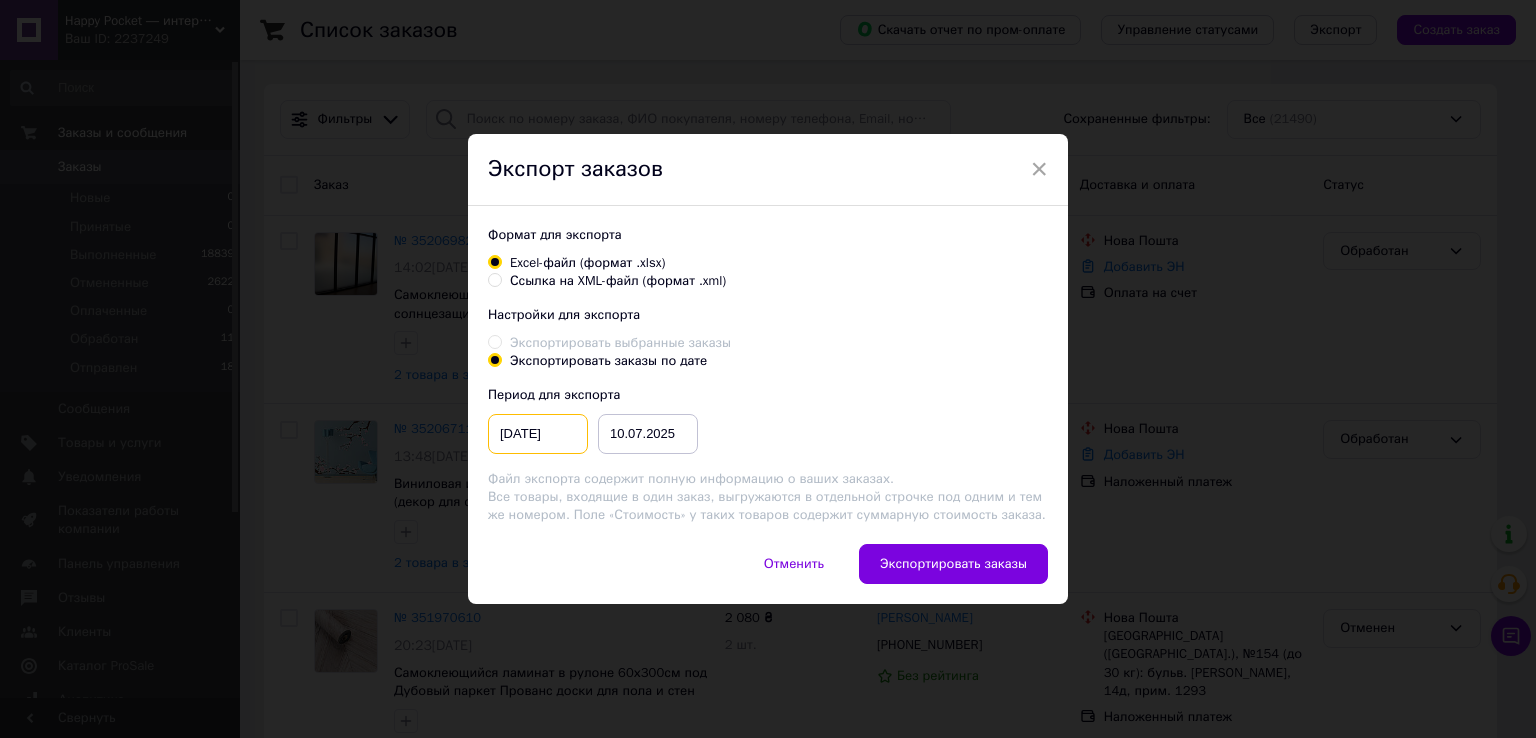 type on "1.01.2025" 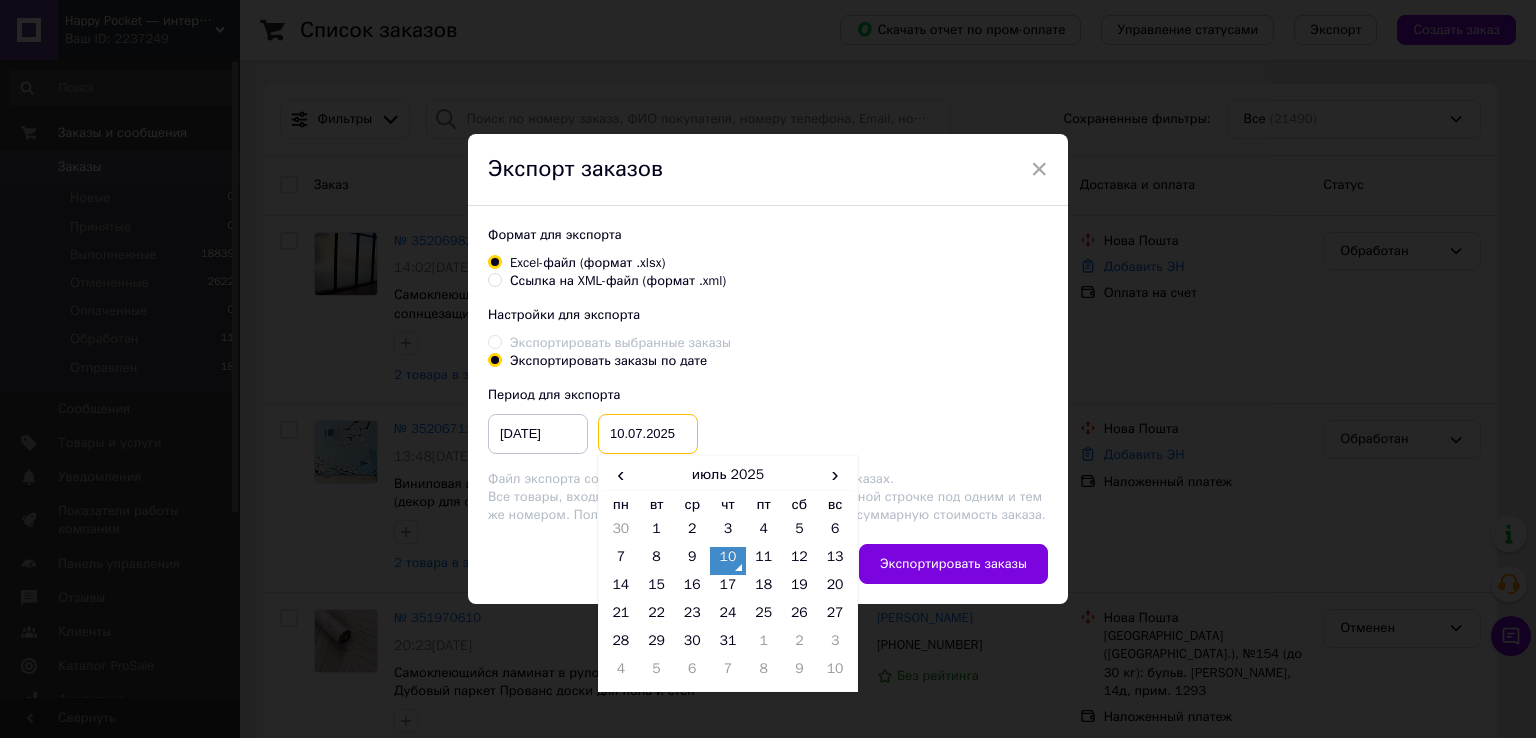 drag, startPoint x: 620, startPoint y: 428, endPoint x: 606, endPoint y: 425, distance: 14.3178215 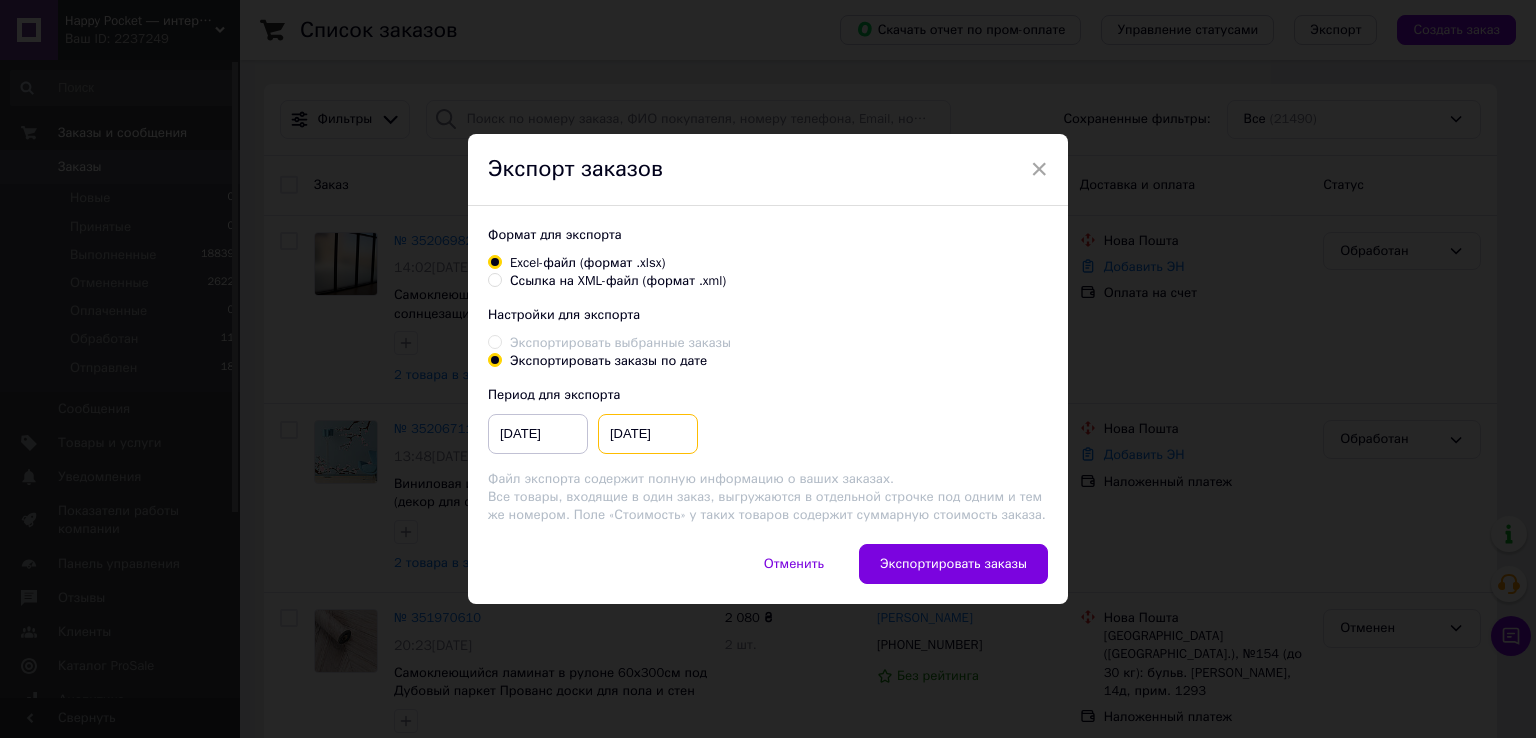 click on "30.07.2025" at bounding box center (648, 434) 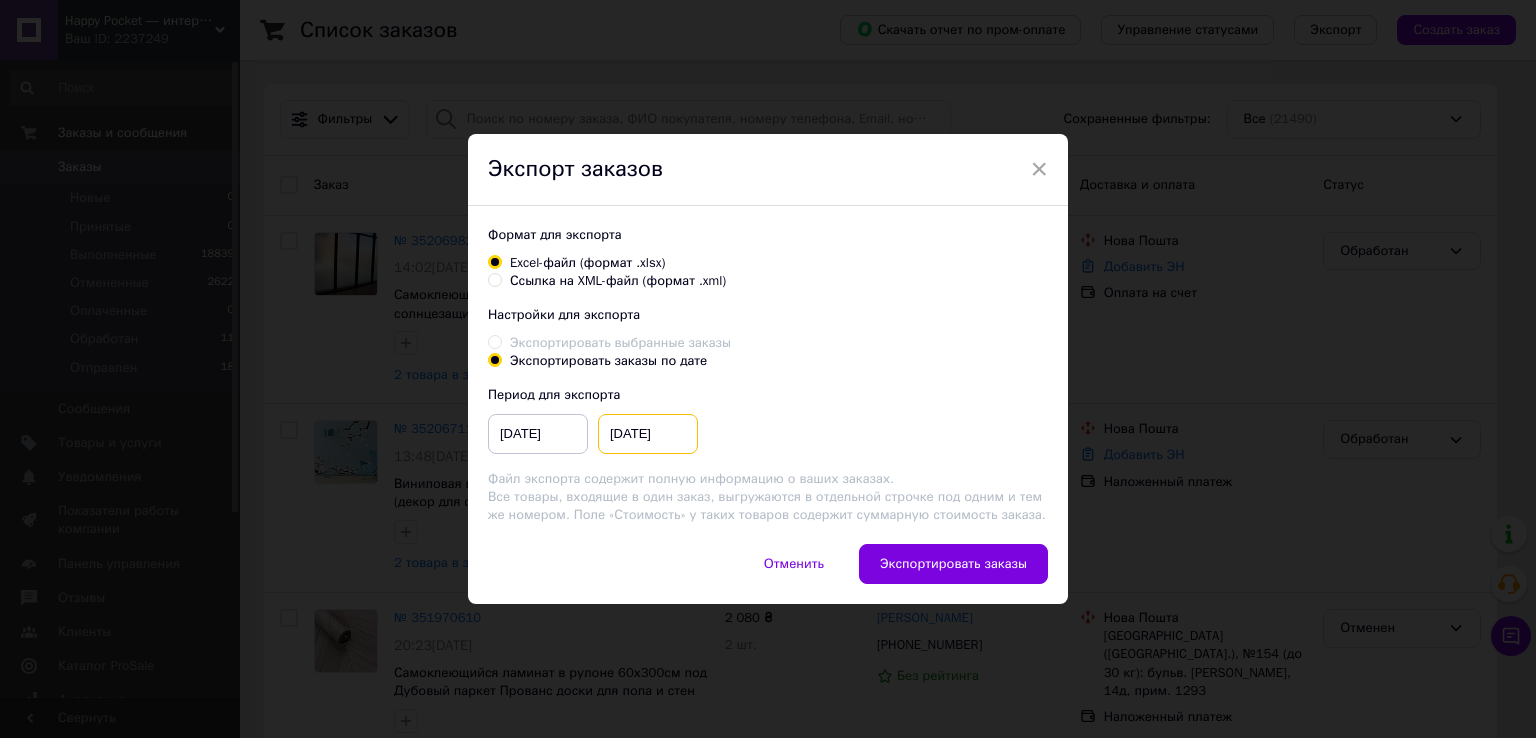 click on "30.05.2025" at bounding box center [648, 434] 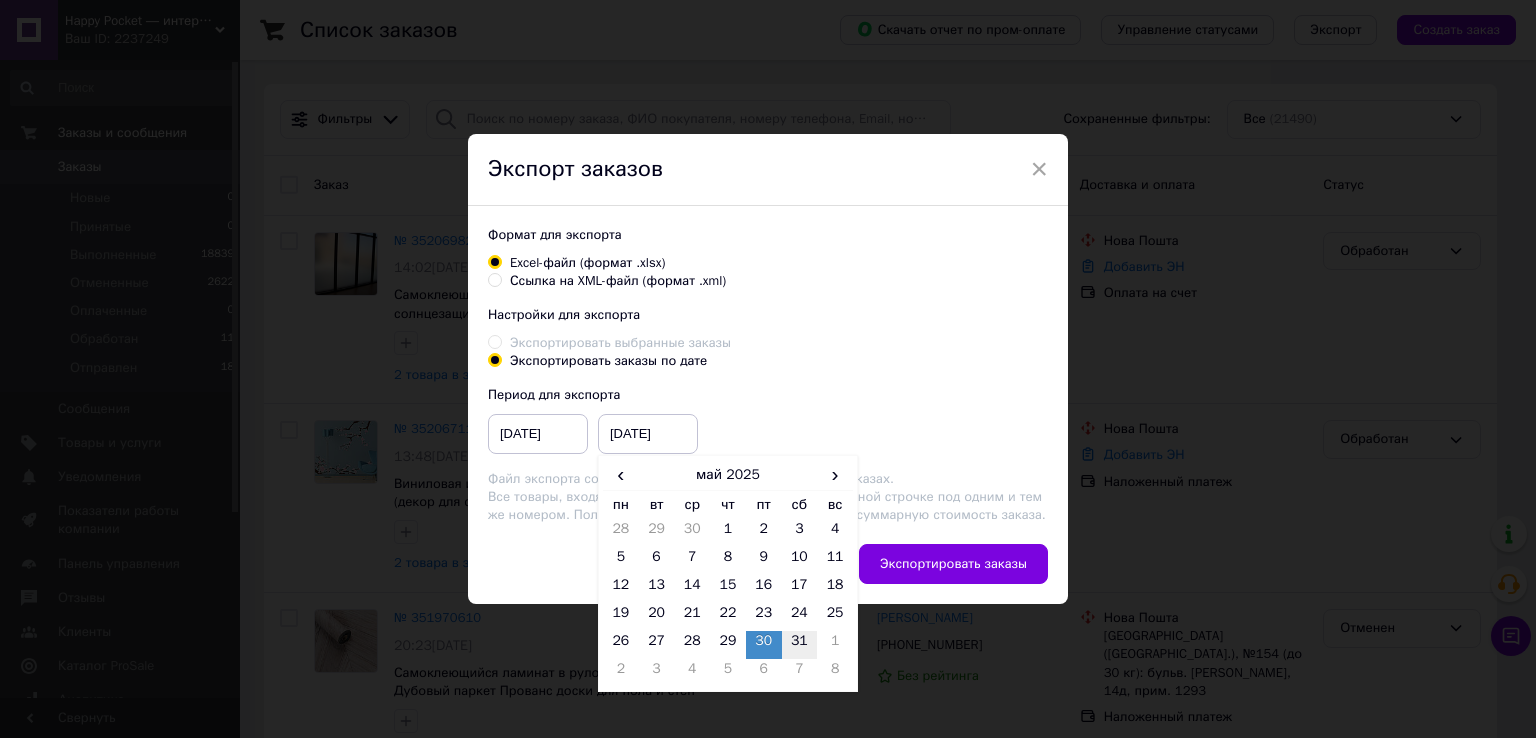 click on "31" at bounding box center (800, 645) 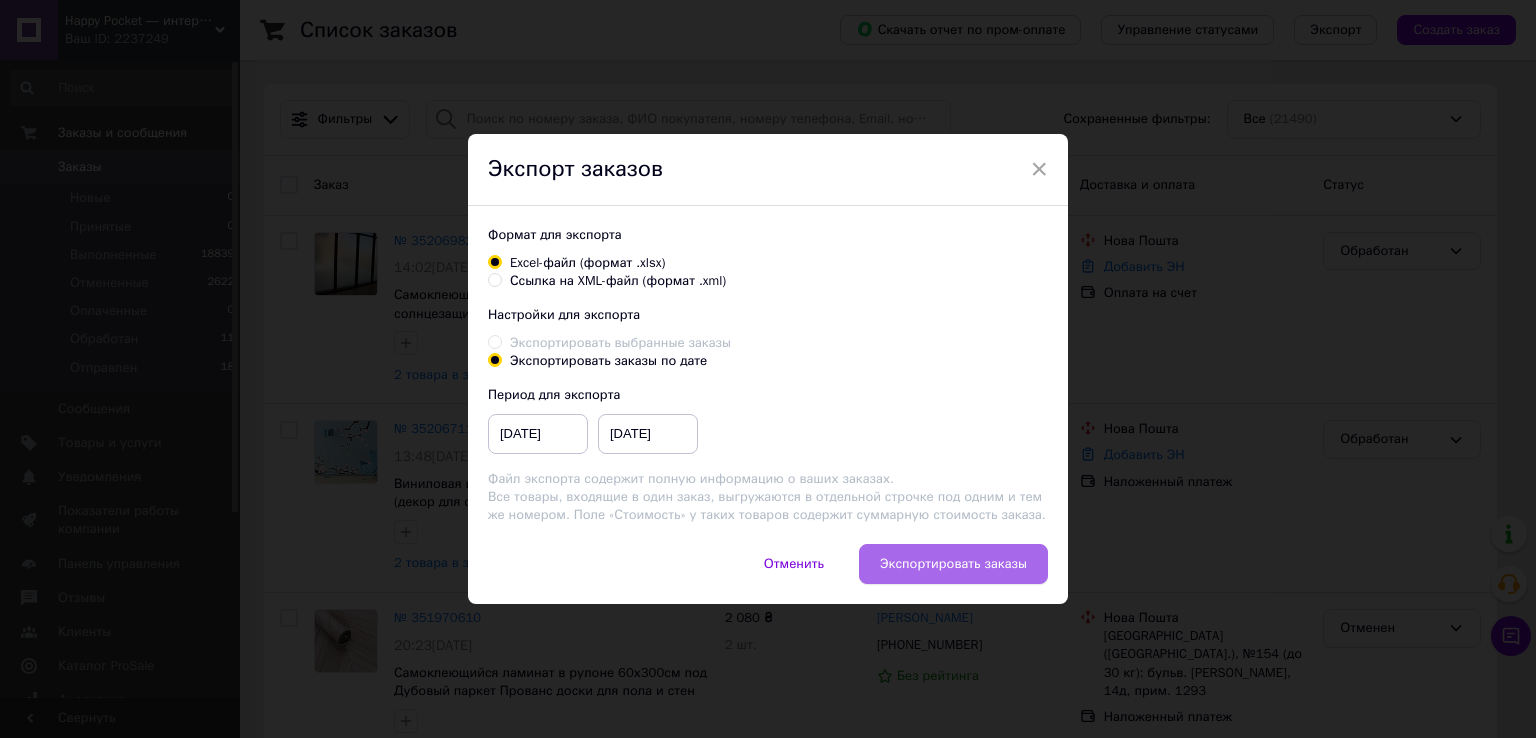 click on "Экспортировать заказы" at bounding box center [953, 564] 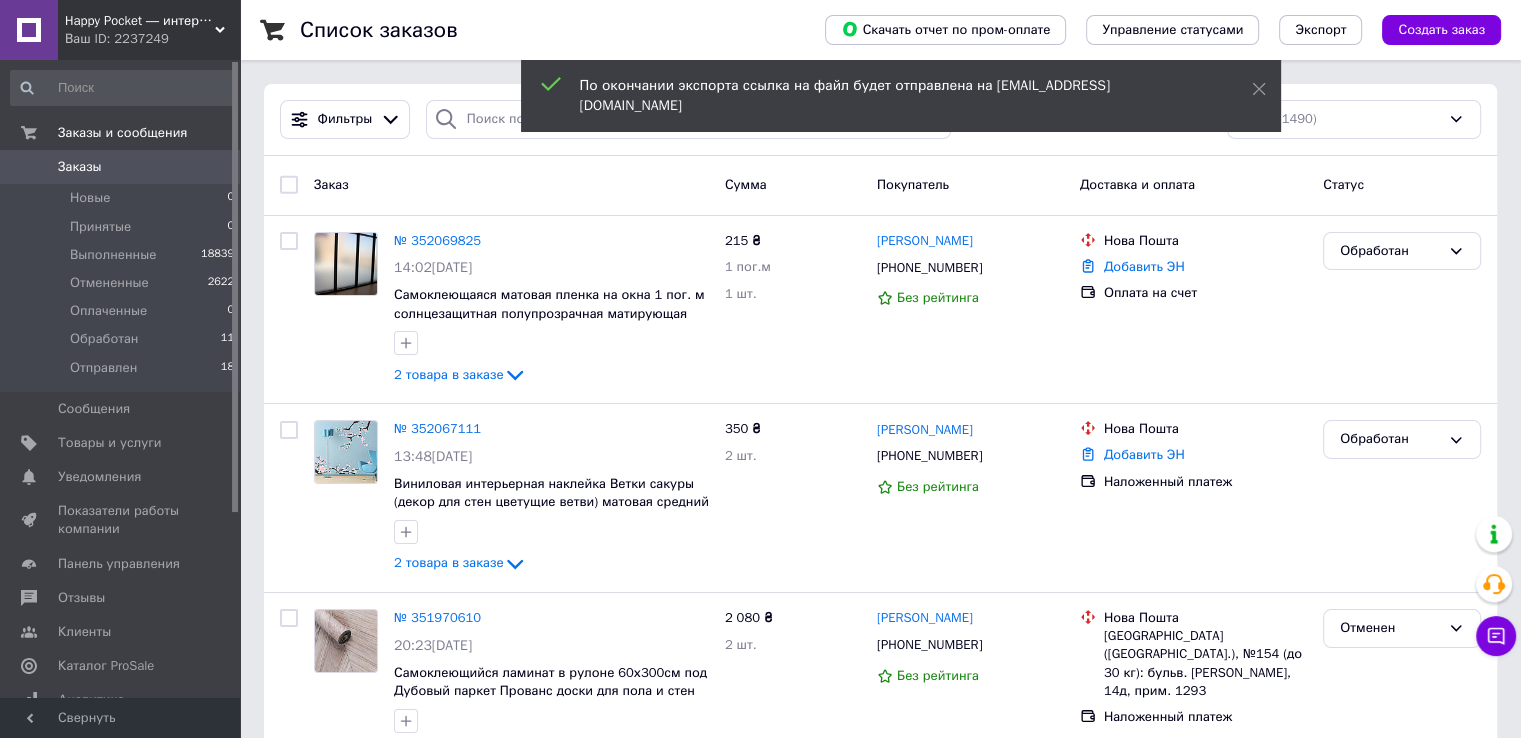 click on "Happy Pocket ― интерьерные виниловые наклейки, кухонные фартуки, 3Д-панели" at bounding box center [140, 21] 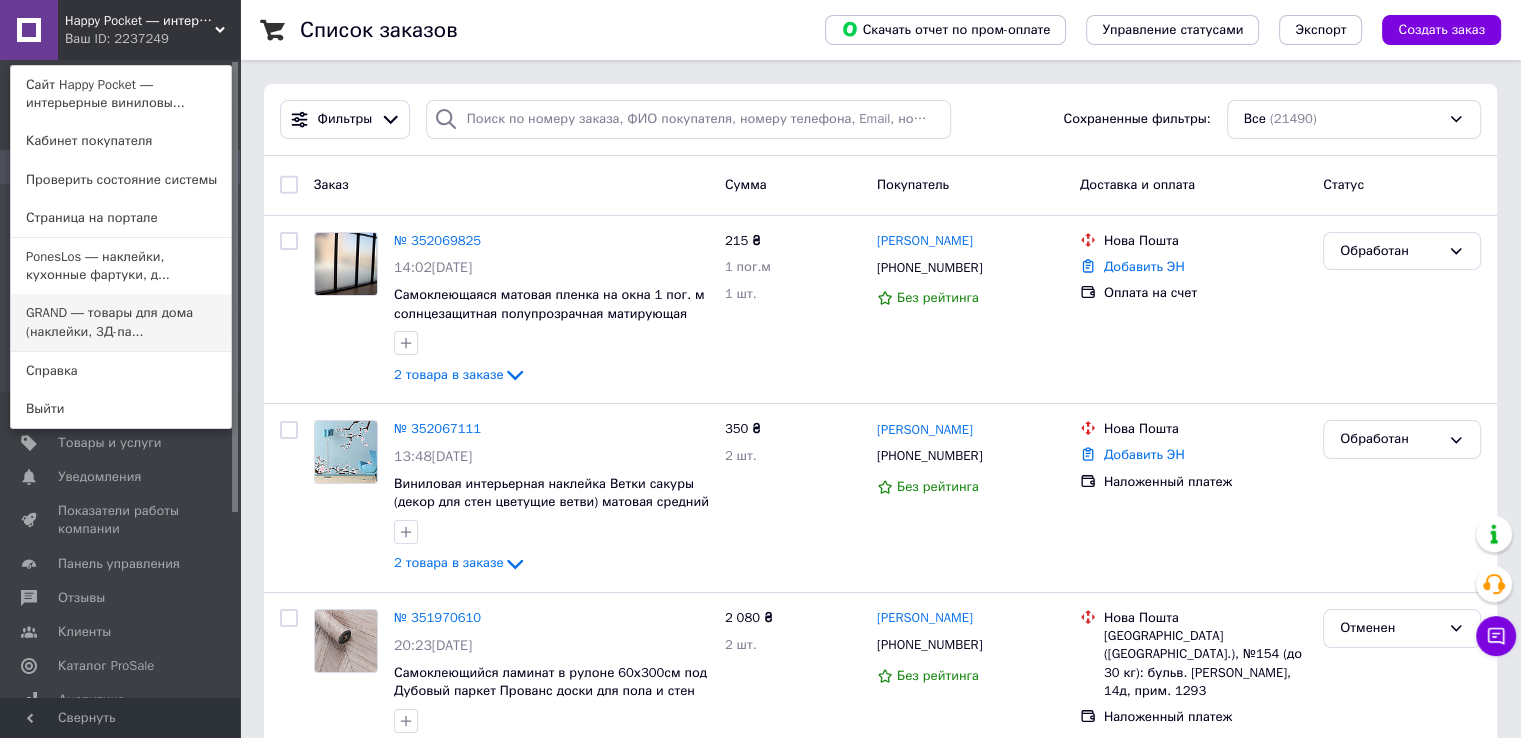 click on "GRAND ― товары для дома (наклейки, 3Д-па..." at bounding box center (121, 322) 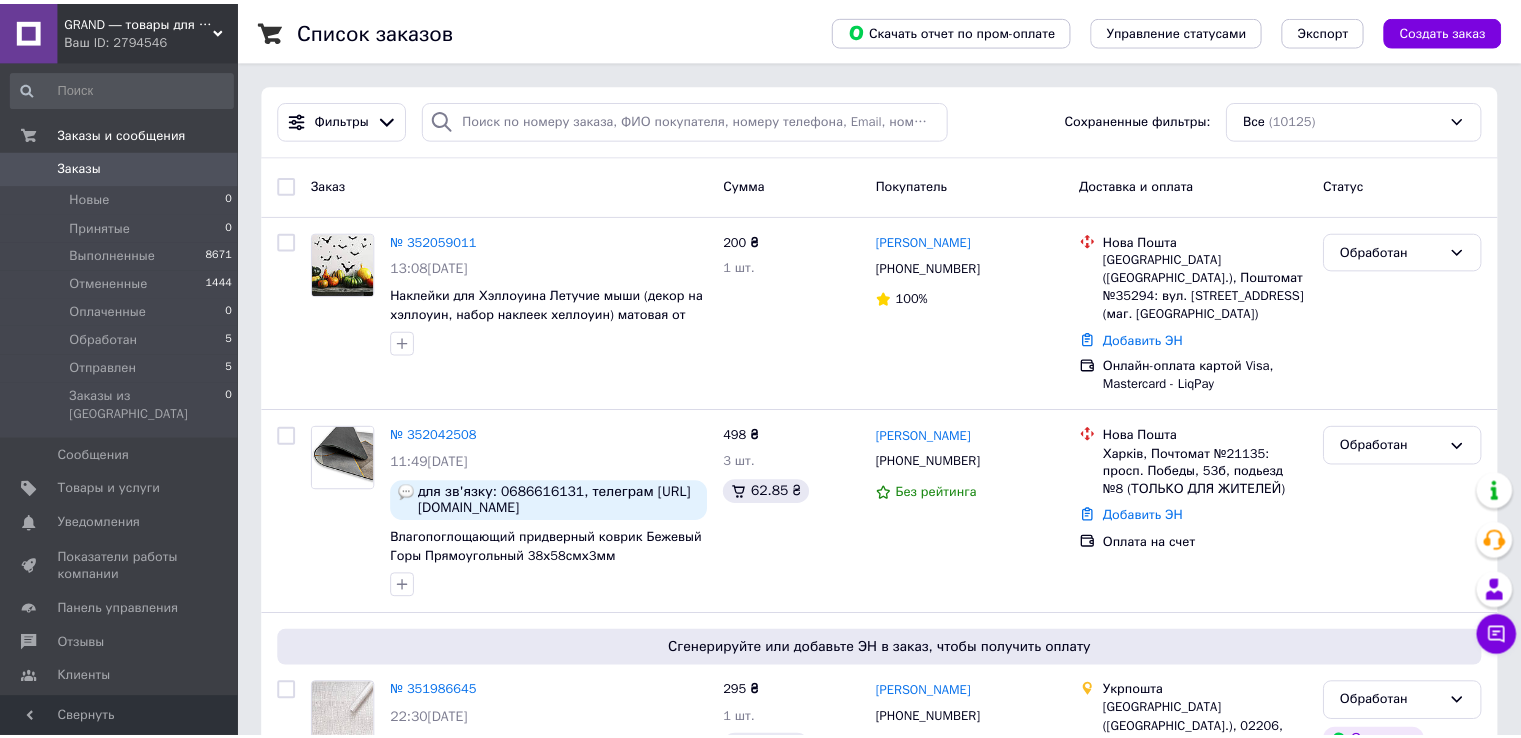 scroll, scrollTop: 0, scrollLeft: 0, axis: both 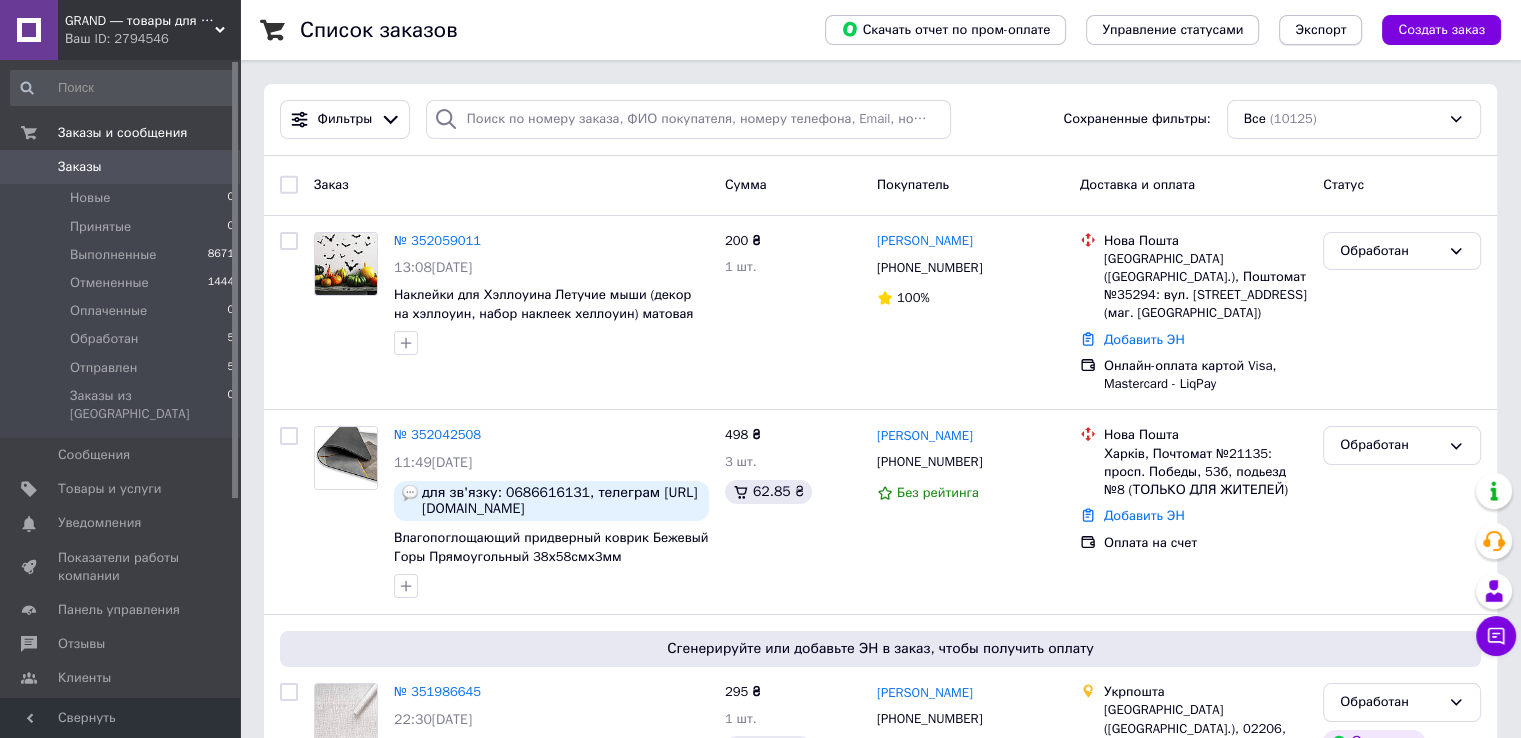 click on "Экспорт" at bounding box center (1320, 30) 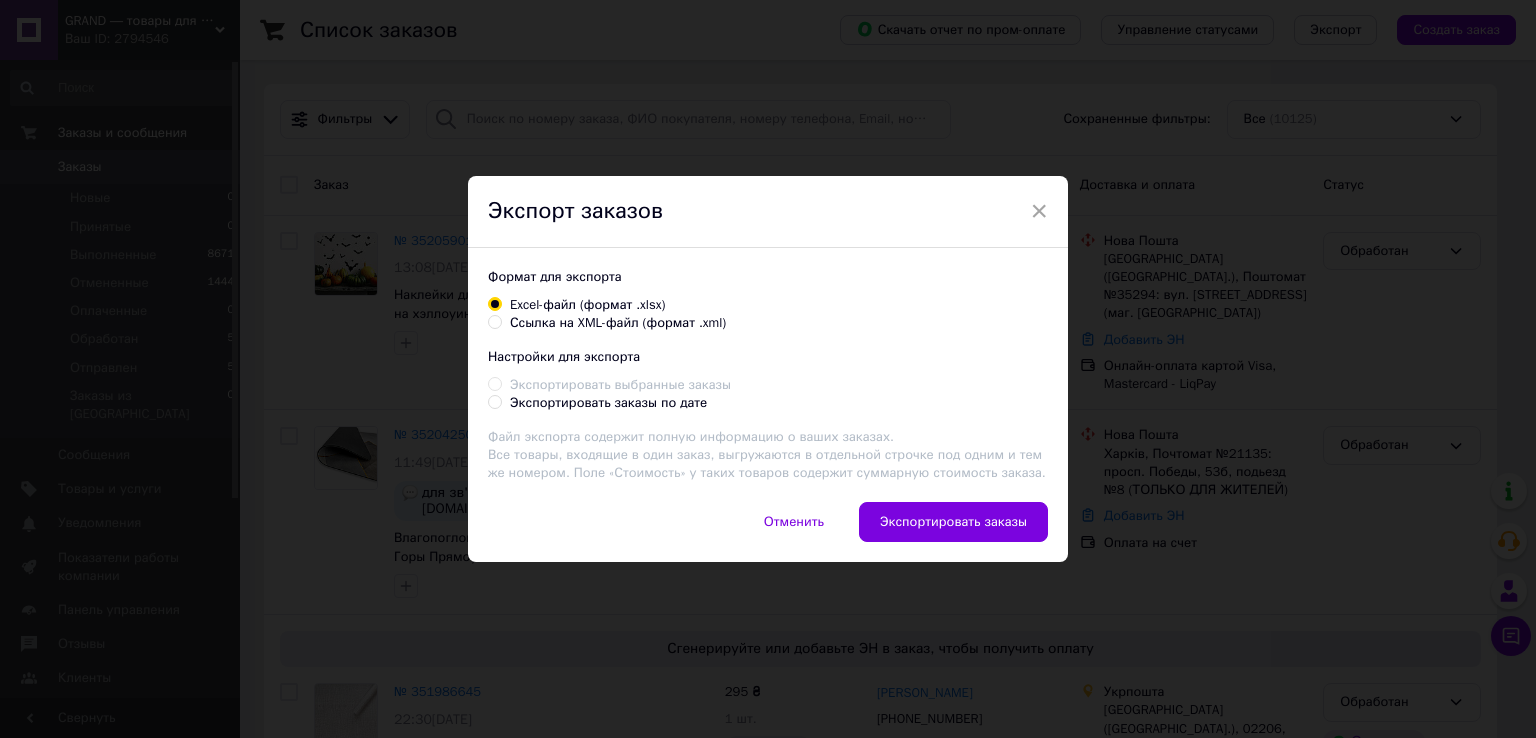 click on "Экспортировать заказы по дате" at bounding box center (608, 403) 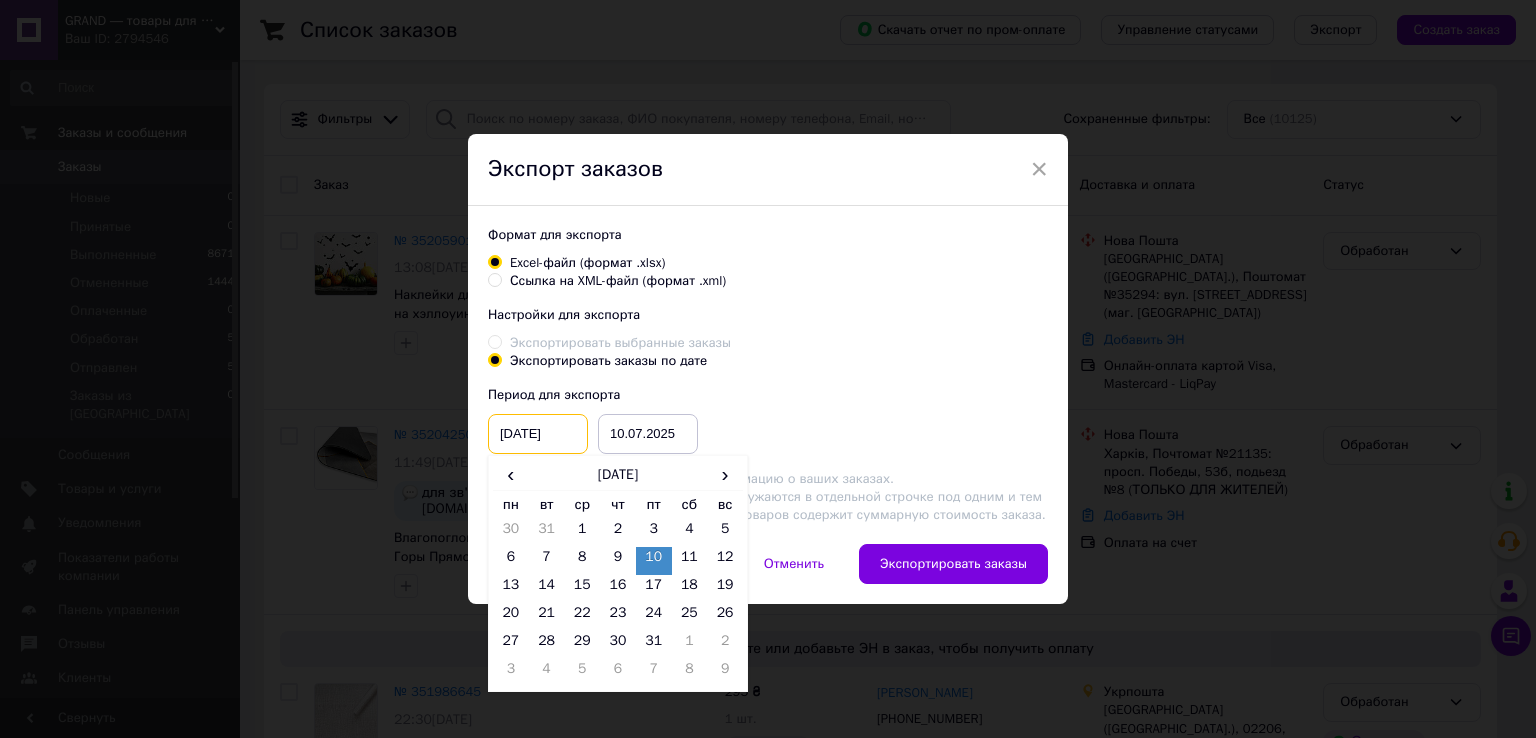 click on "[DATE]" at bounding box center (538, 434) 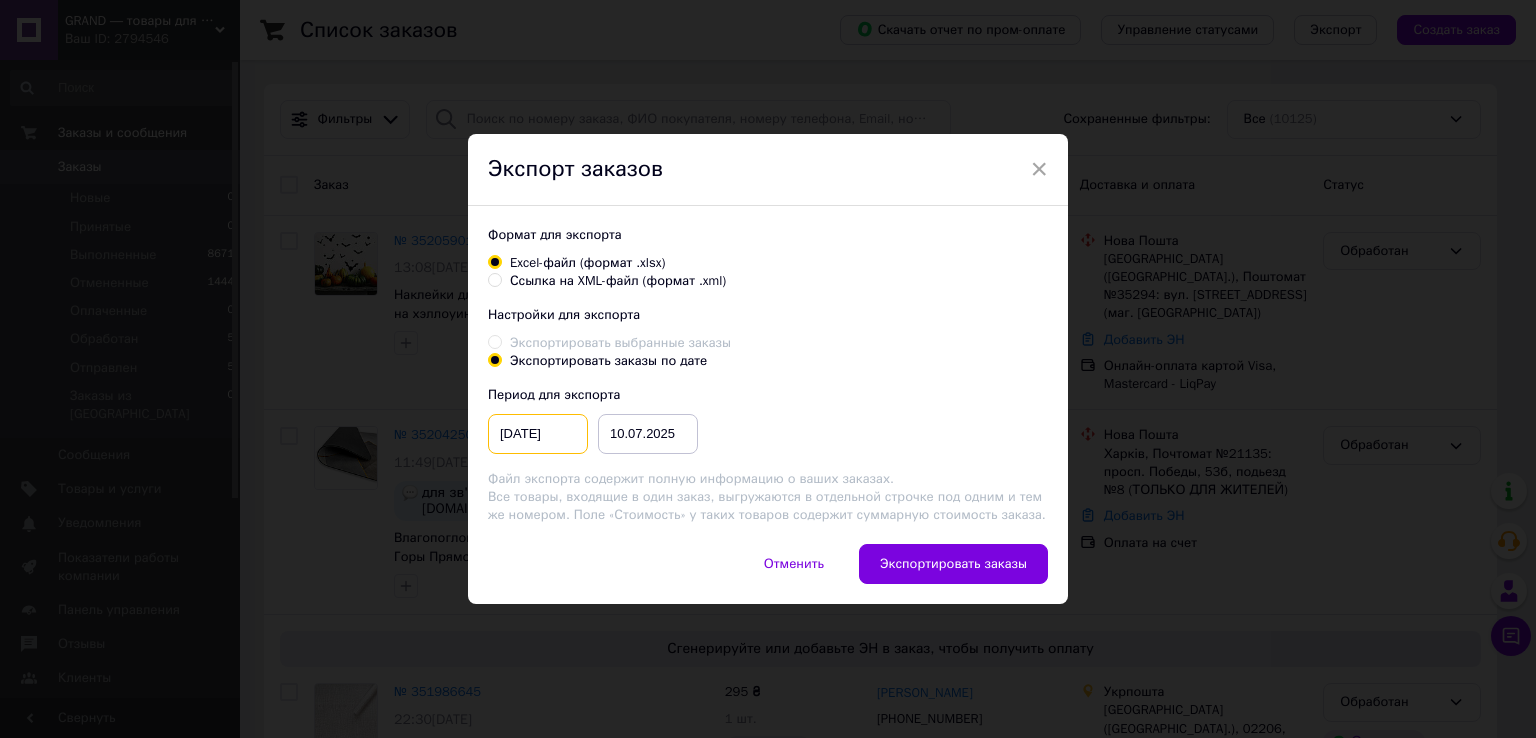 type on "[DATE]" 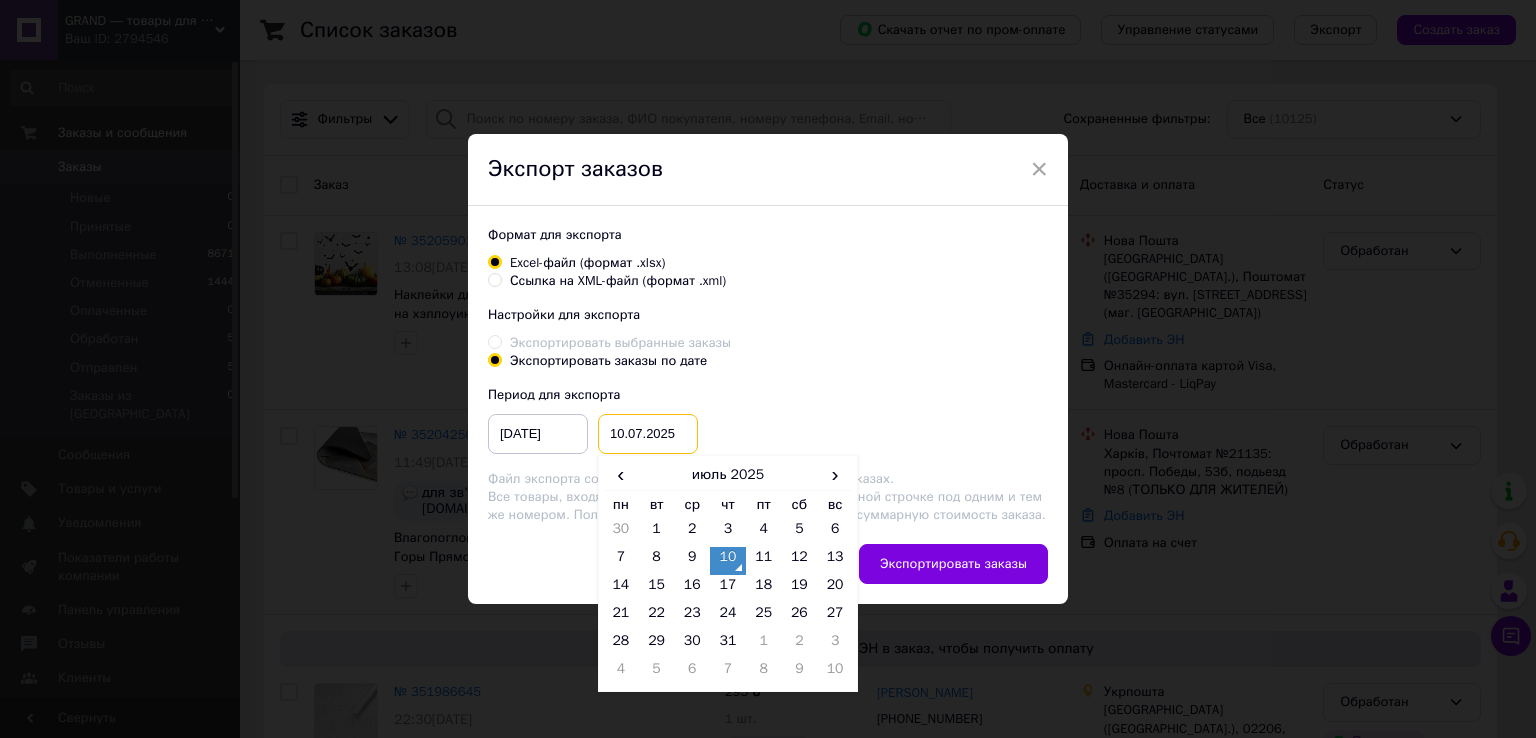 drag, startPoint x: 619, startPoint y: 434, endPoint x: 606, endPoint y: 433, distance: 13.038404 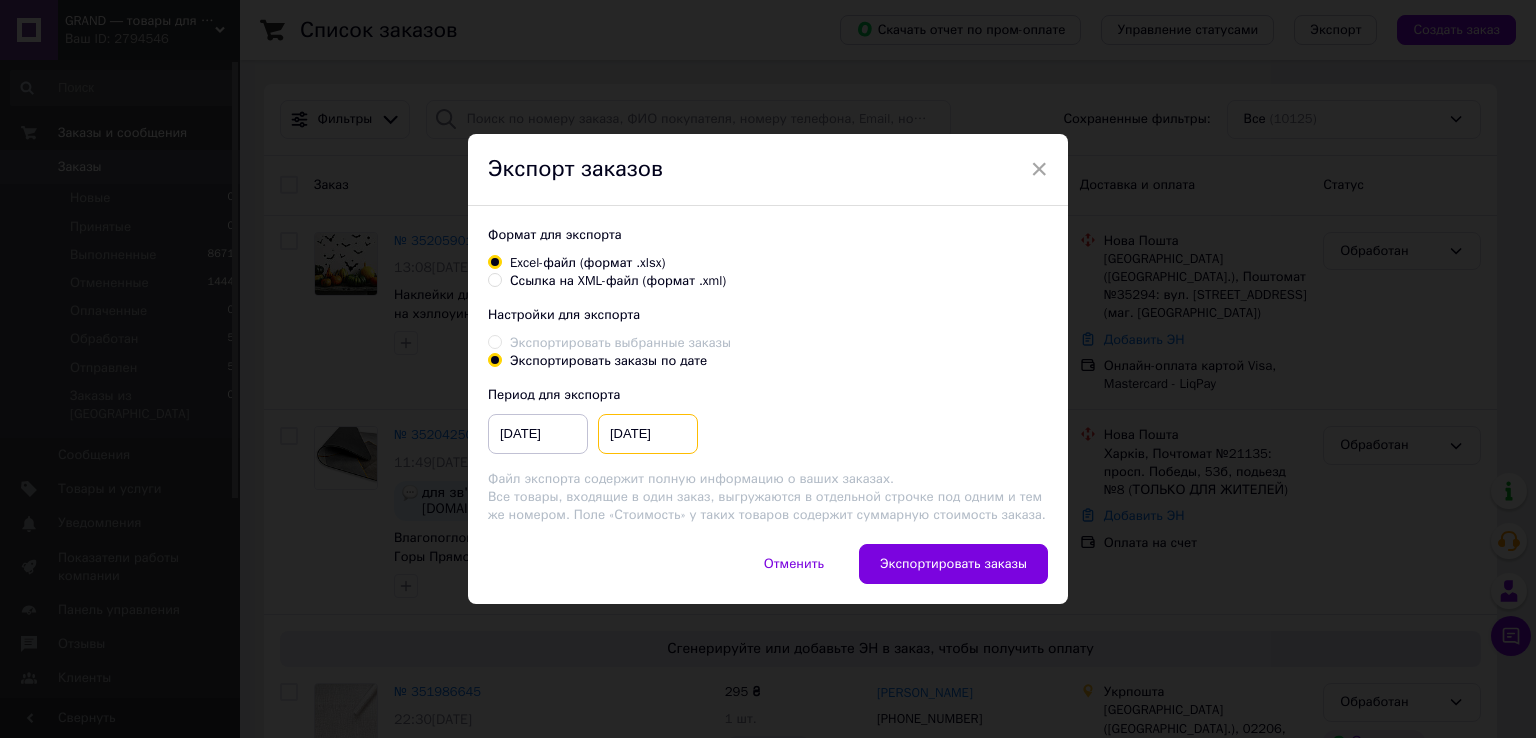 click on "31.07.2025" at bounding box center (648, 434) 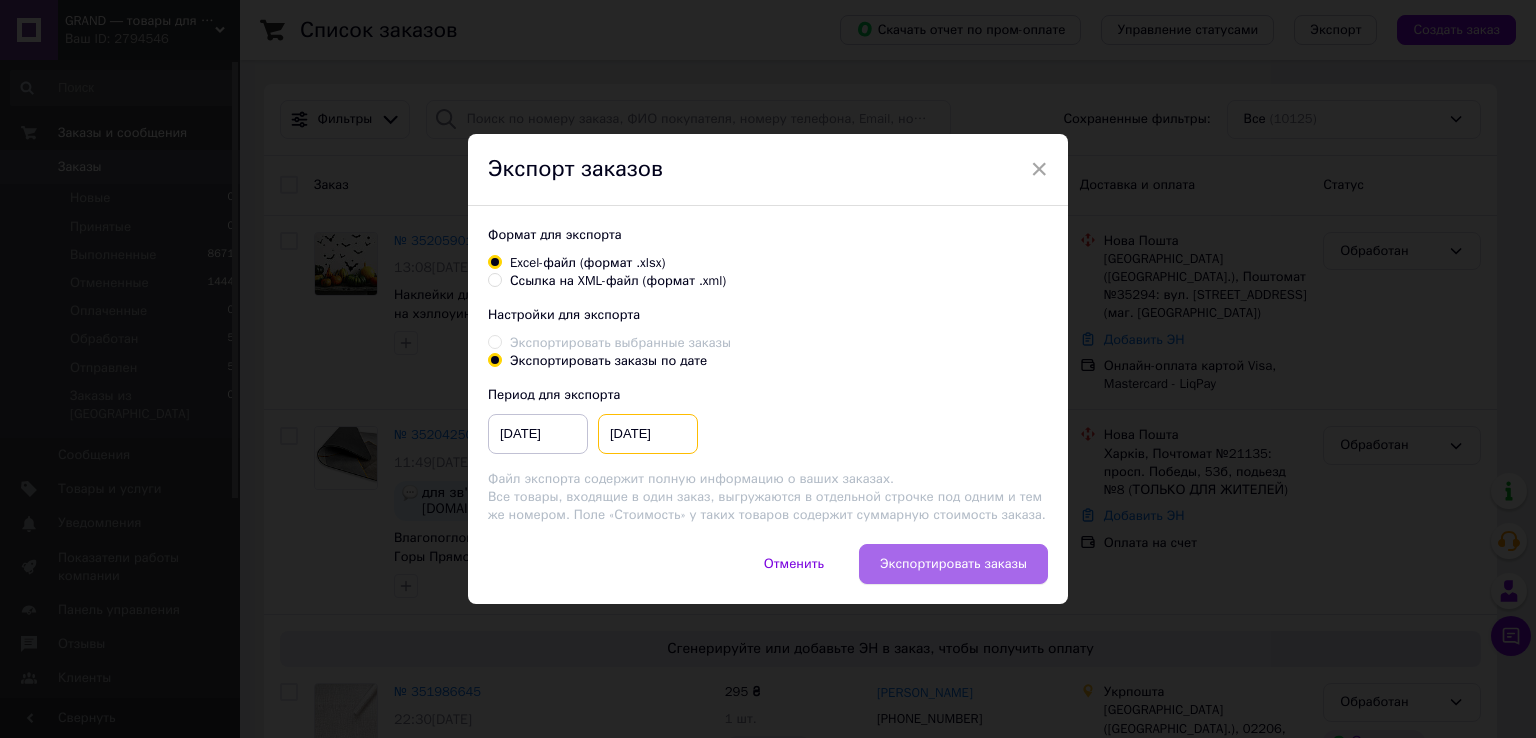 type on "31.05.2025" 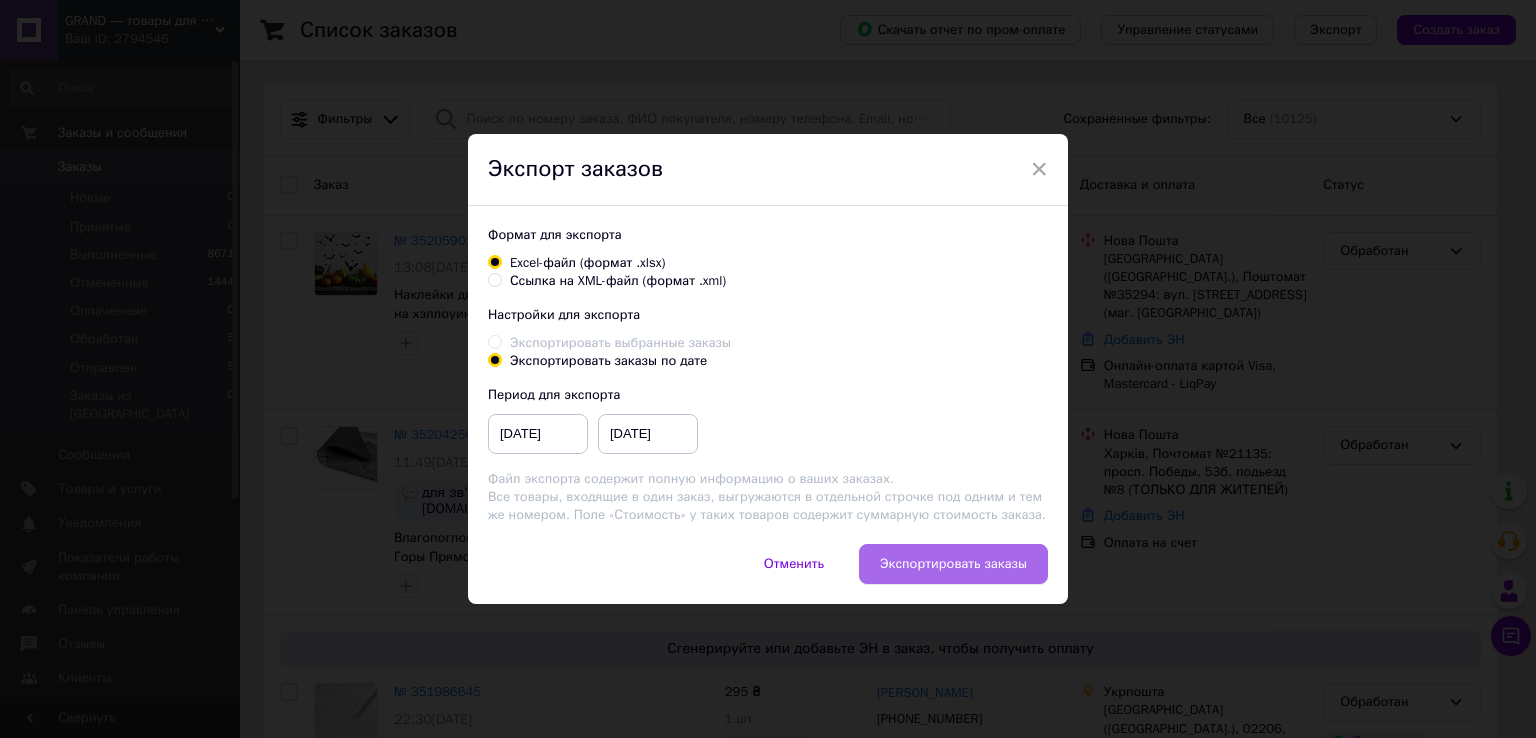 click on "Экспортировать заказы" at bounding box center (953, 564) 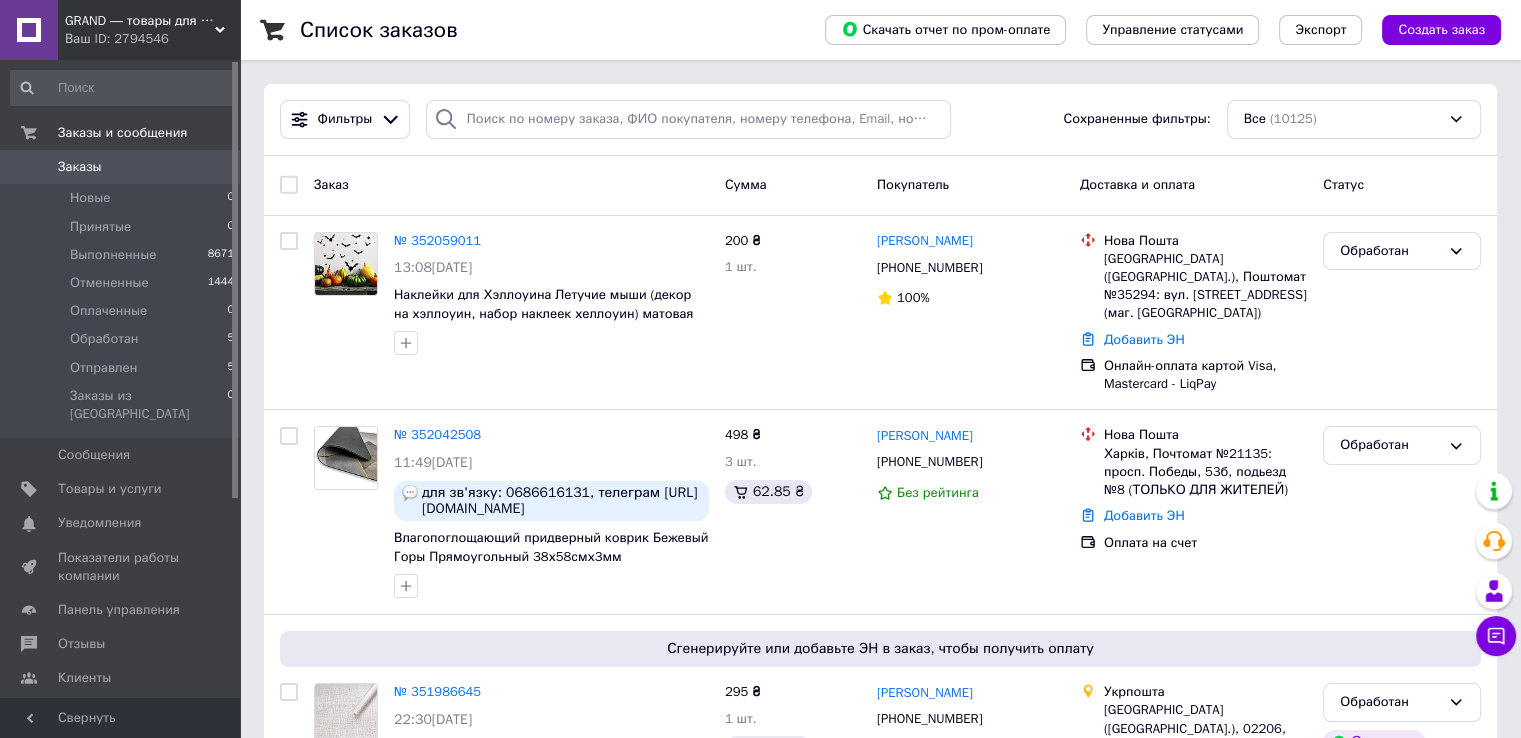 click on "Ваш ID: 2794546" at bounding box center (152, 39) 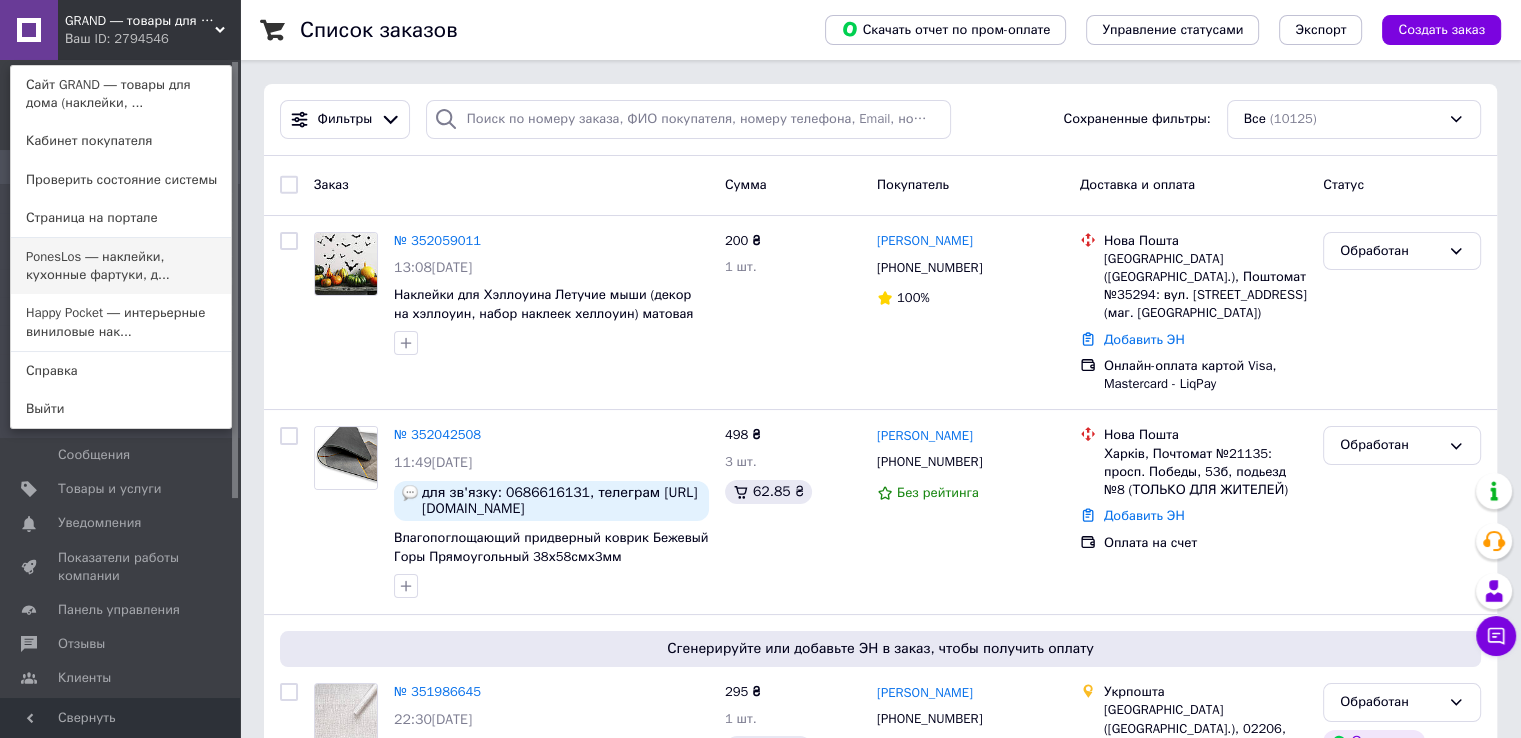 click on "PonesLos ― наклейки, кухонные фартуки, д..." at bounding box center [121, 266] 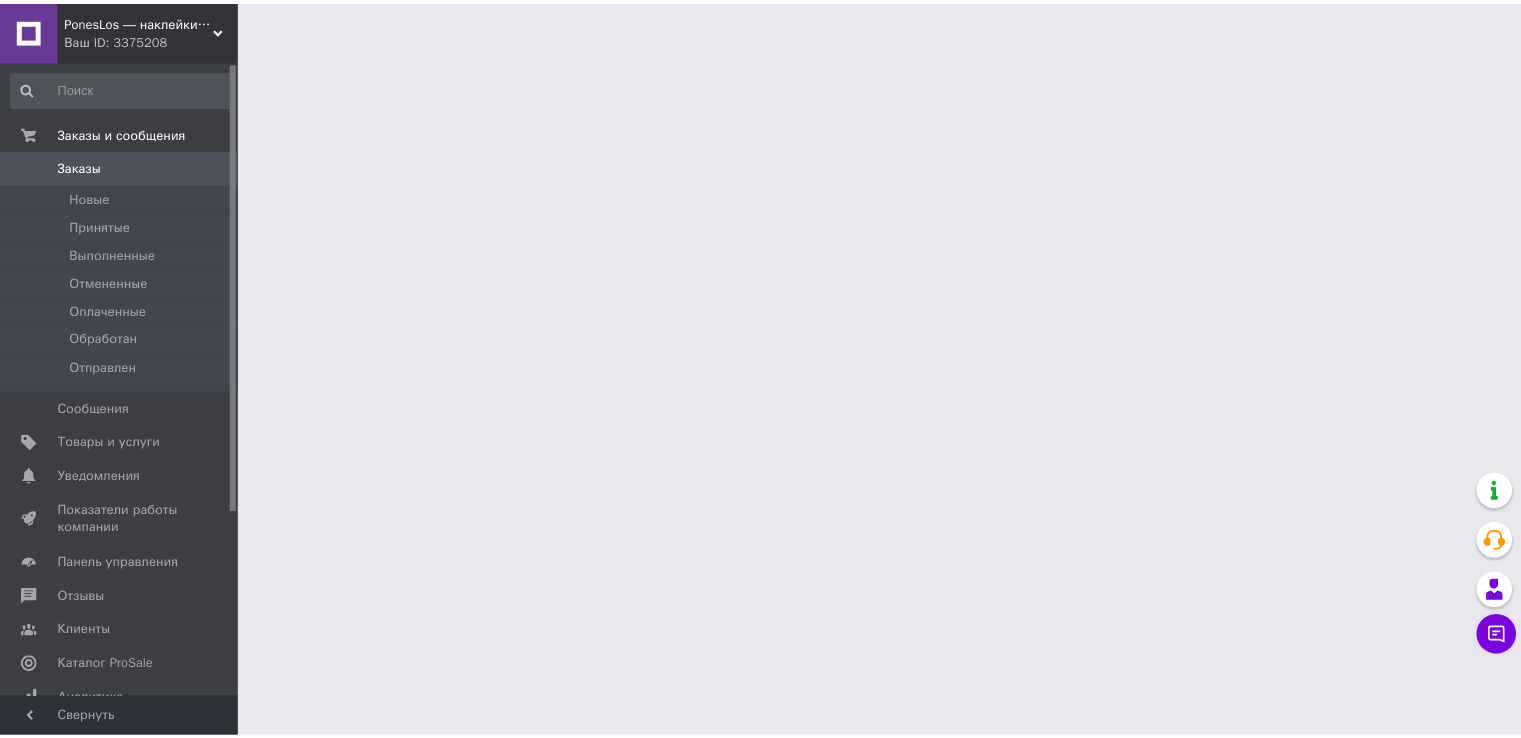 scroll, scrollTop: 0, scrollLeft: 0, axis: both 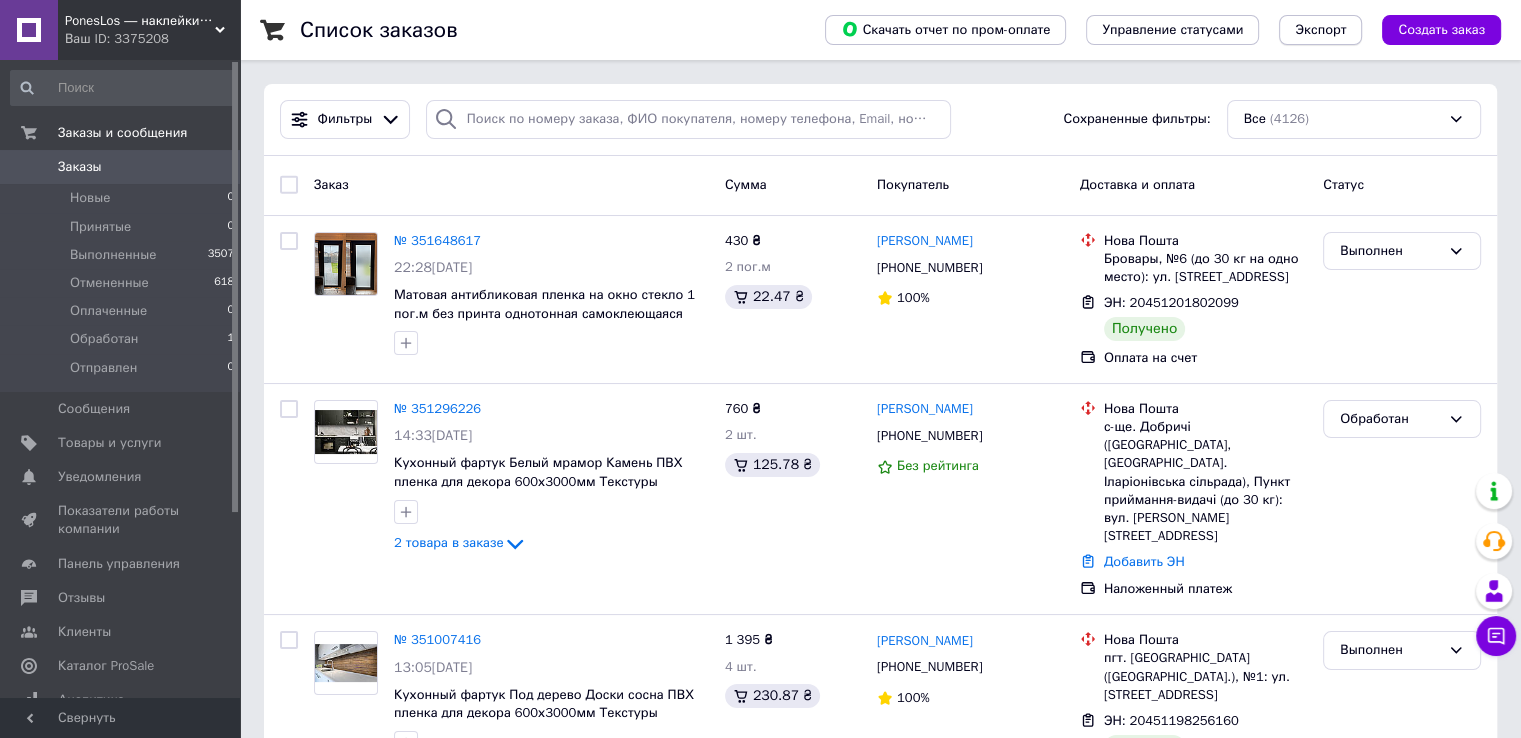 click on "Экспорт" at bounding box center [1320, 30] 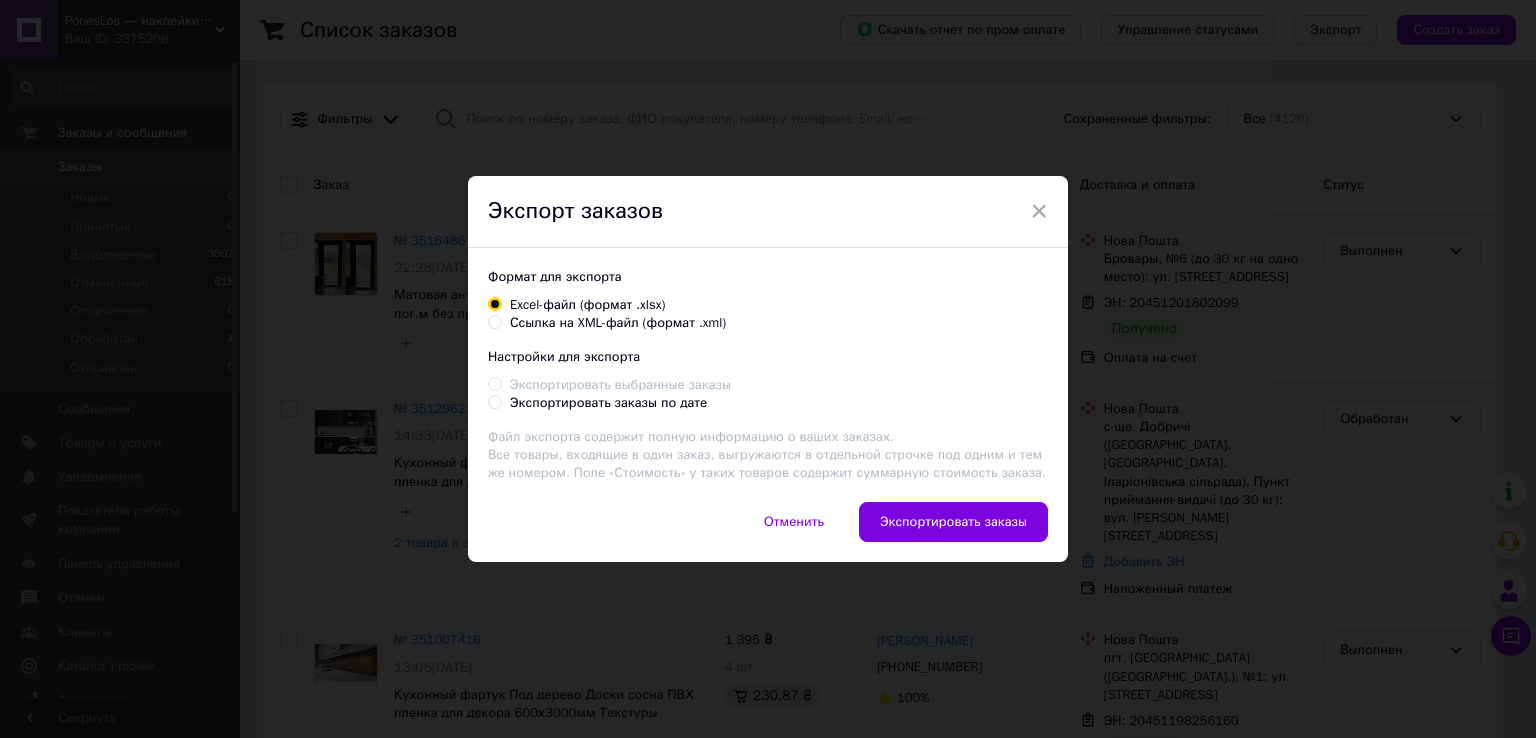click on "Экспортировать заказы по дате" at bounding box center (608, 403) 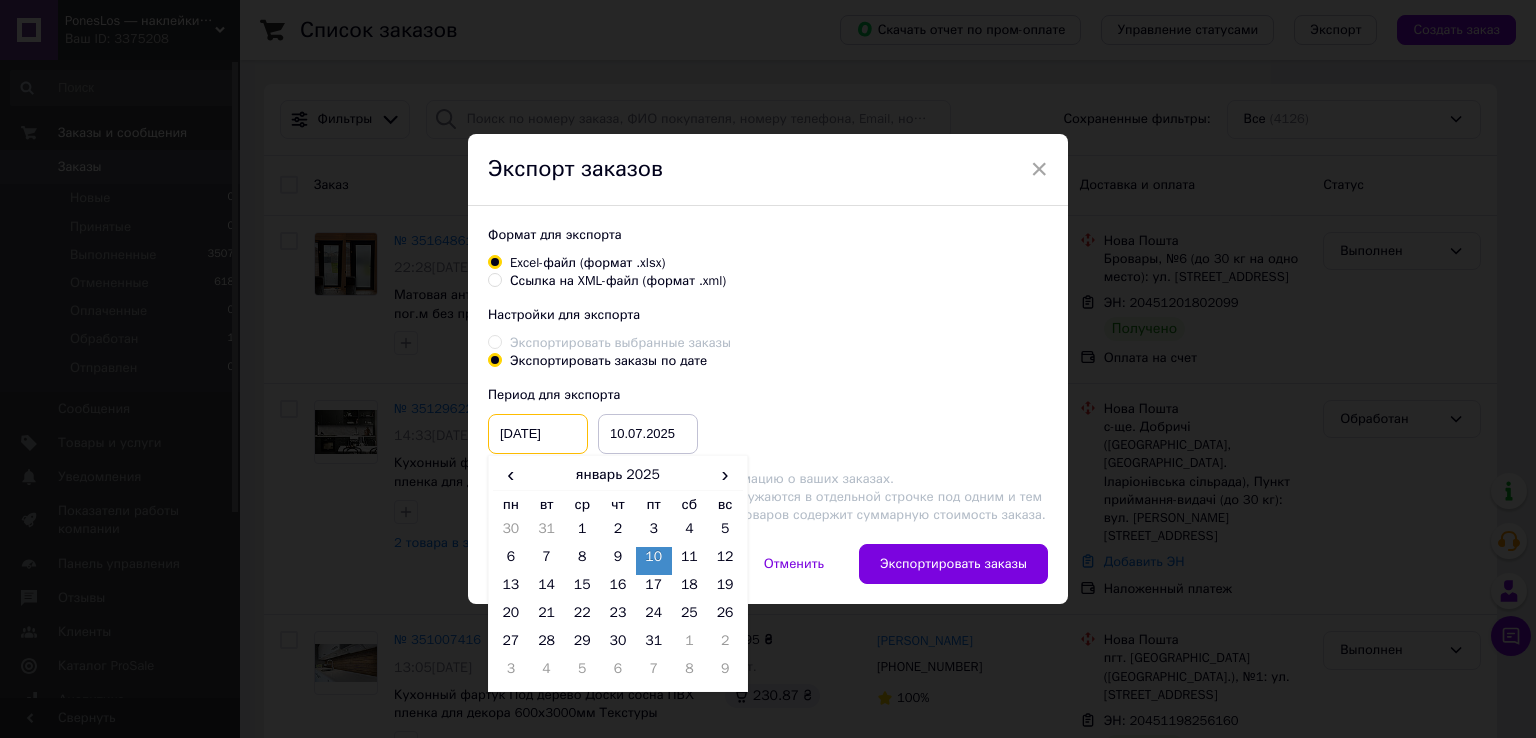 click on "[DATE]" at bounding box center [538, 434] 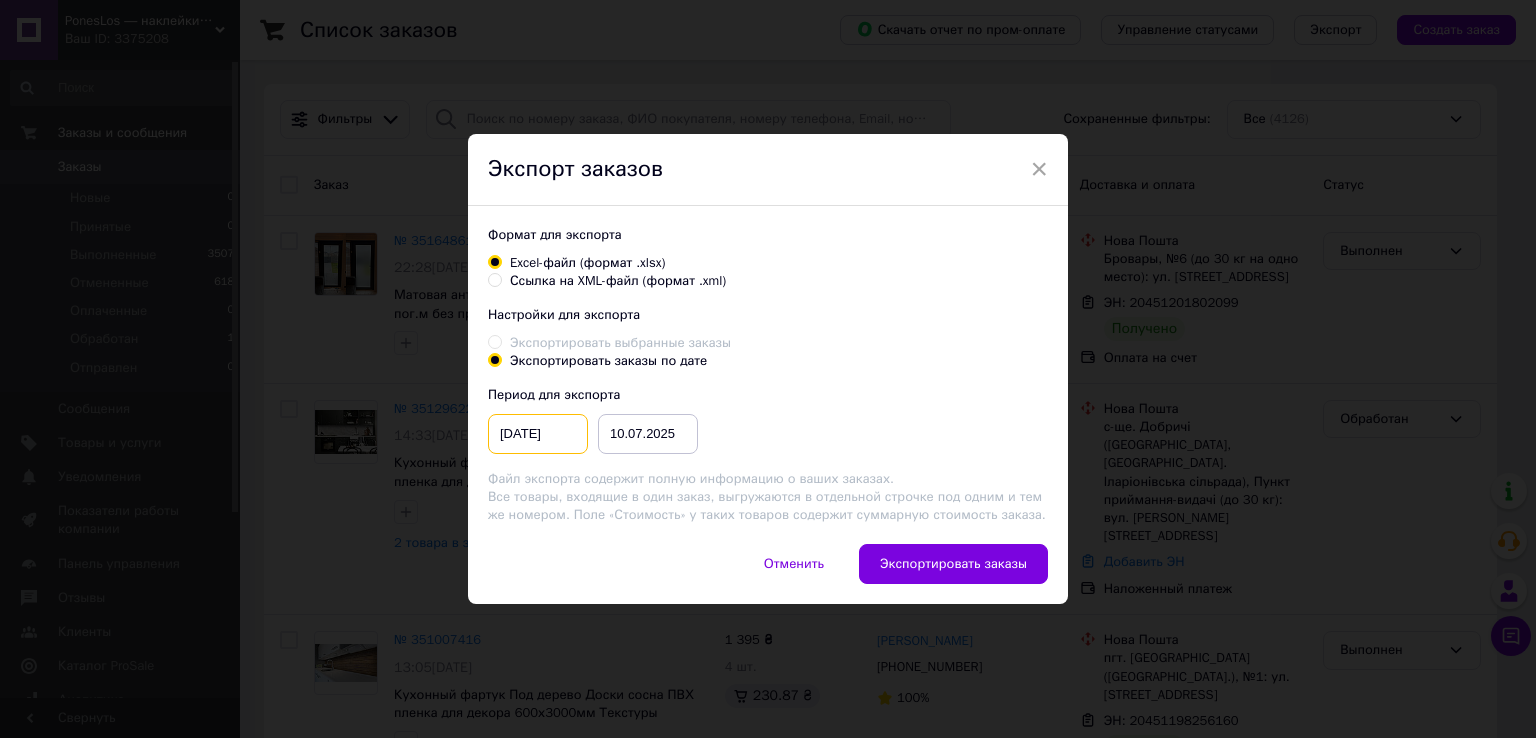 type on "[DATE]" 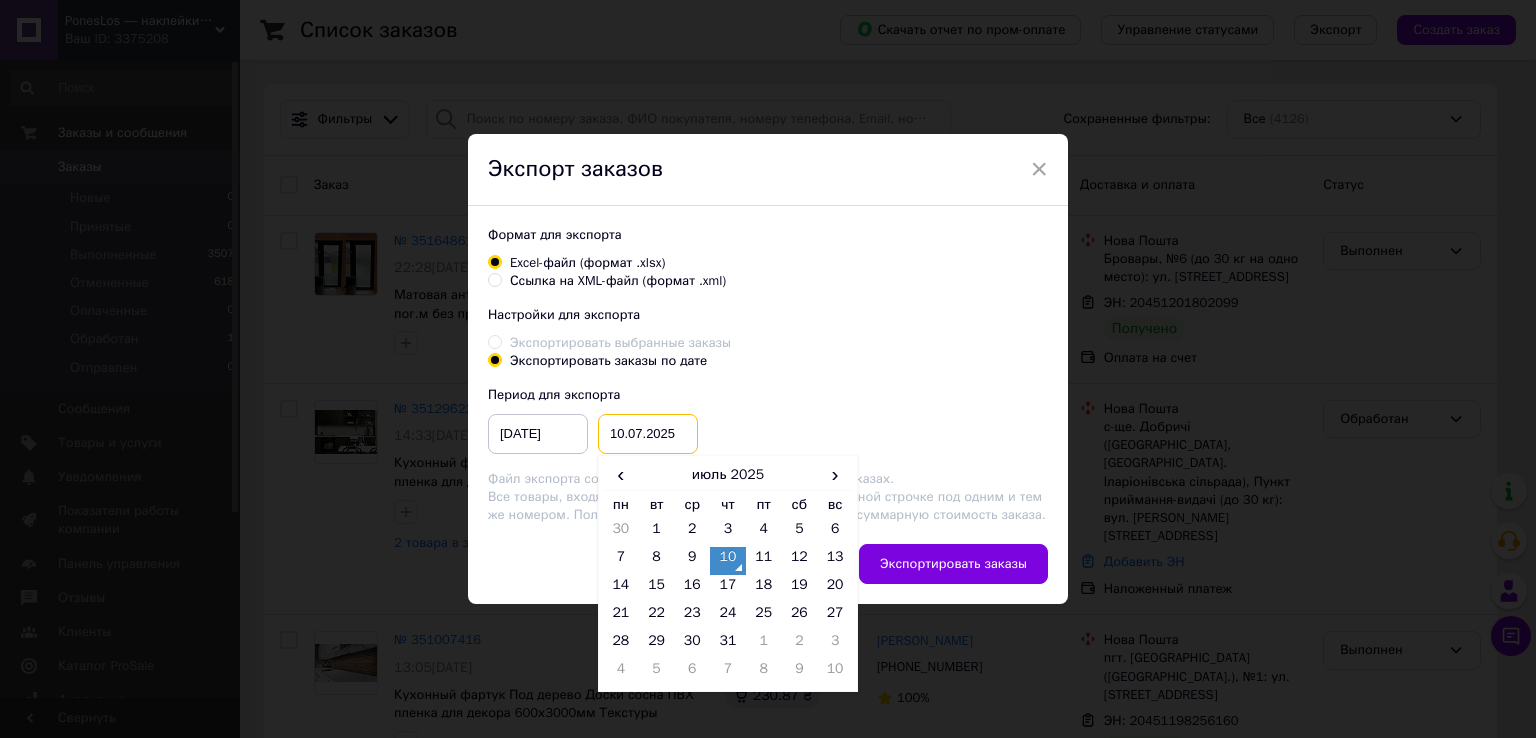 drag, startPoint x: 620, startPoint y: 429, endPoint x: 607, endPoint y: 428, distance: 13.038404 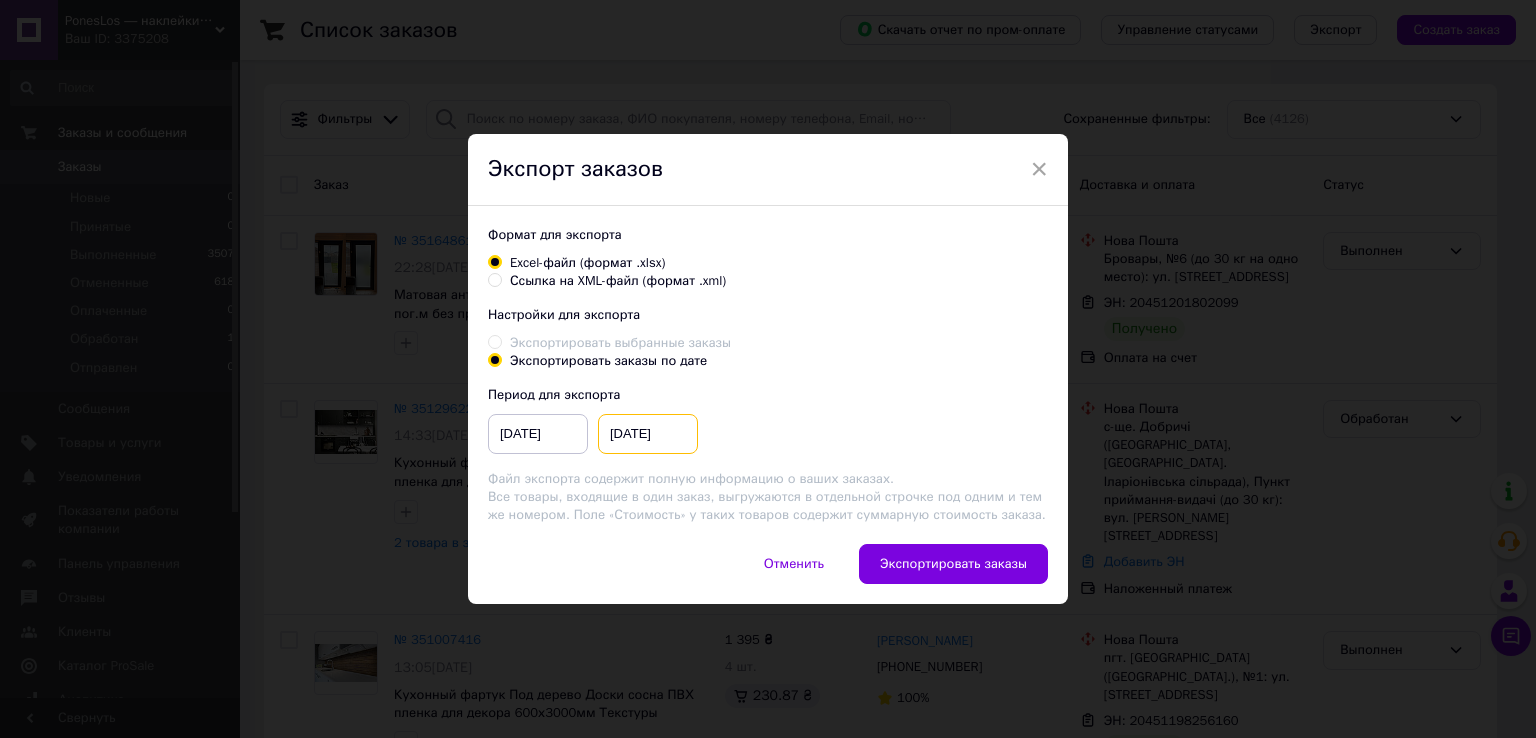 click on "21.07.2025" at bounding box center (648, 434) 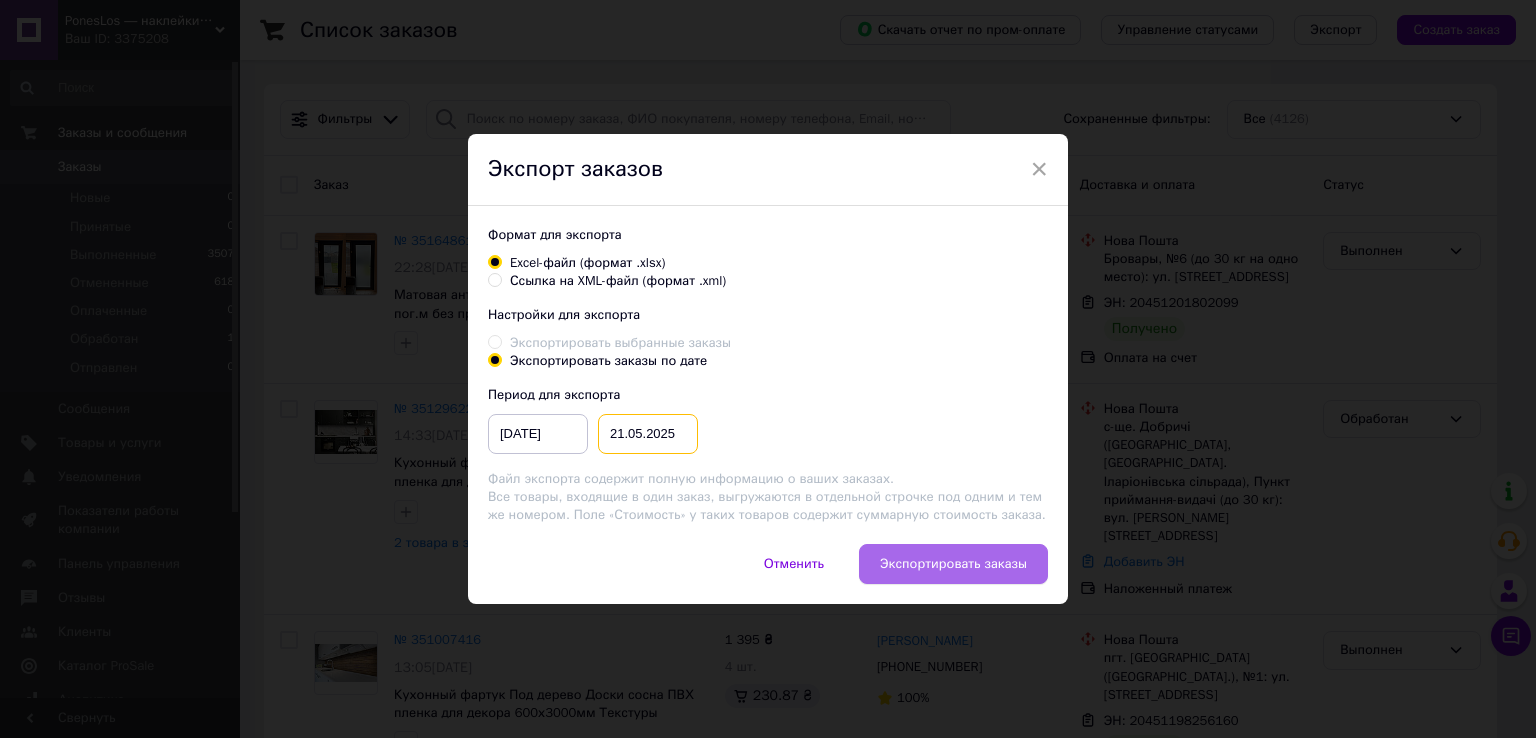 type on "21.05.2025" 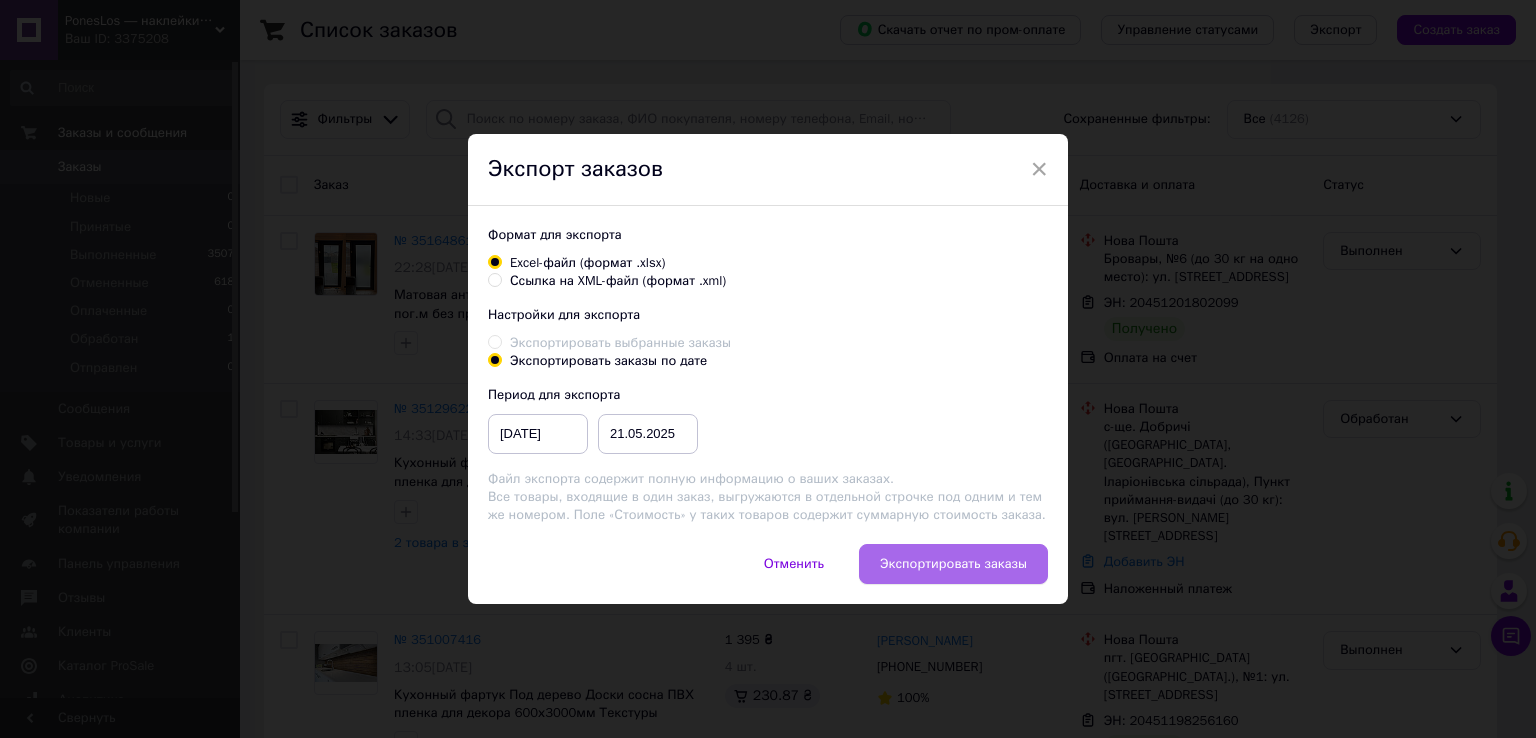 click on "Экспортировать заказы" at bounding box center [953, 564] 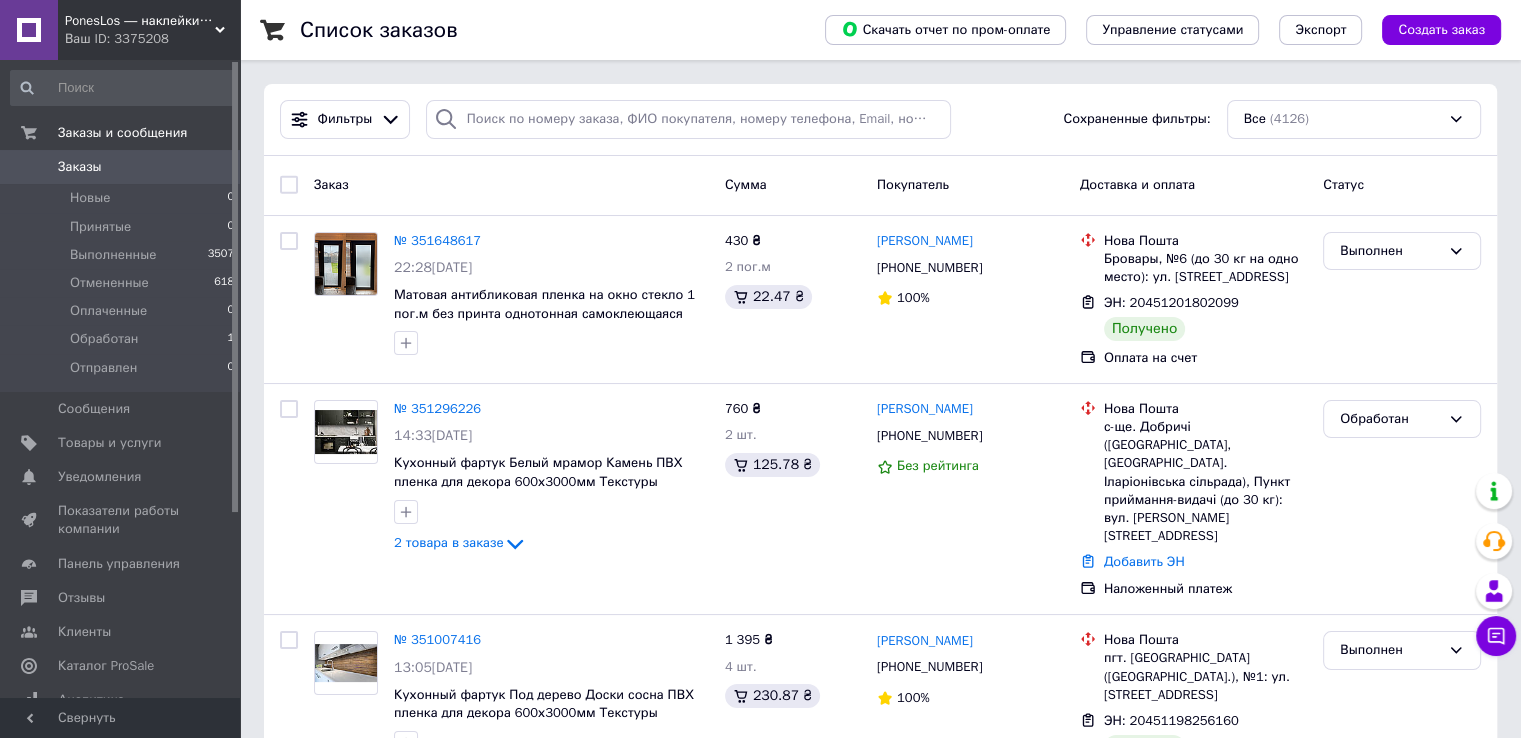 click on "Ваш ID: 3375208" at bounding box center [152, 39] 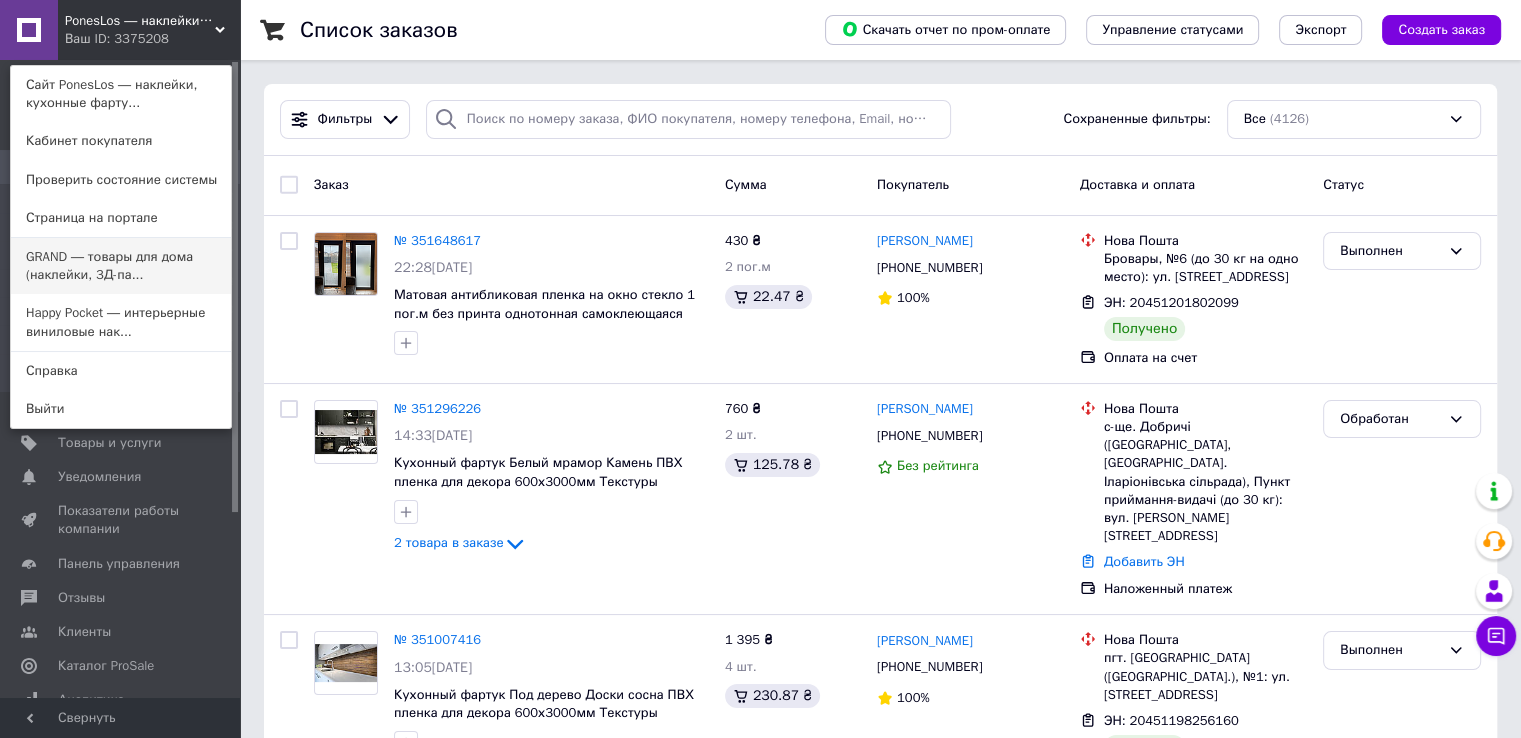 click on "GRAND ― товары для дома (наклейки, 3Д-па..." at bounding box center [121, 266] 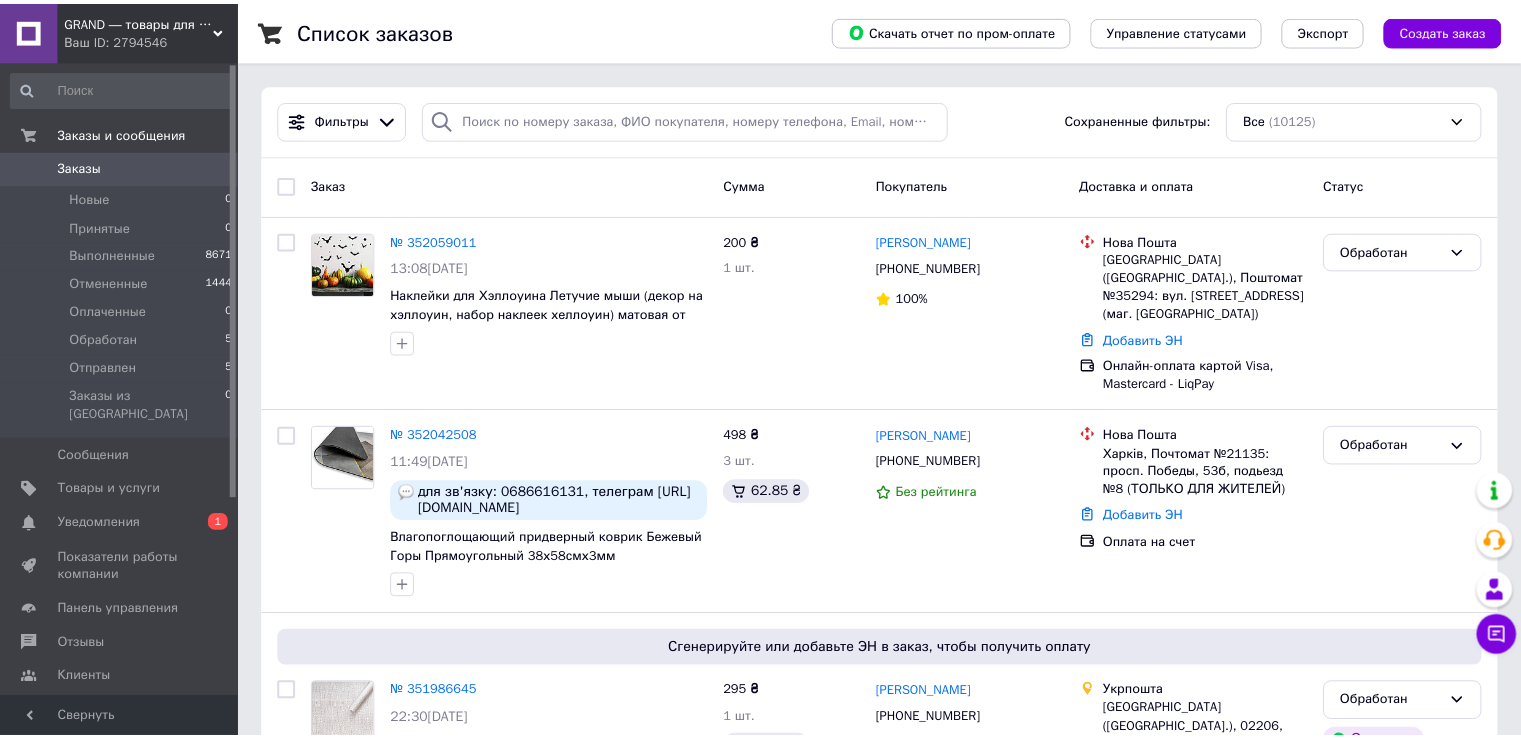 scroll, scrollTop: 0, scrollLeft: 0, axis: both 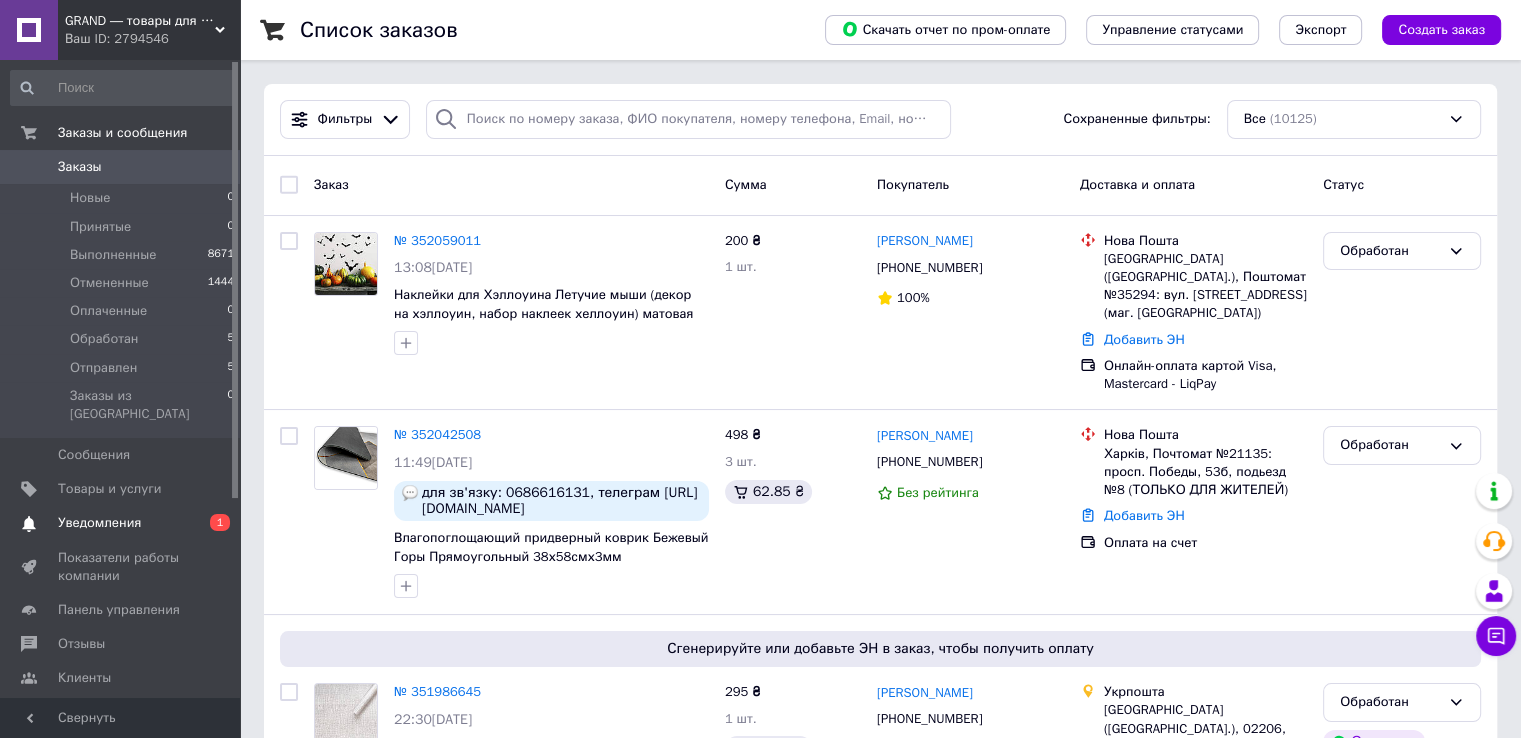 click on "Уведомления" at bounding box center [121, 523] 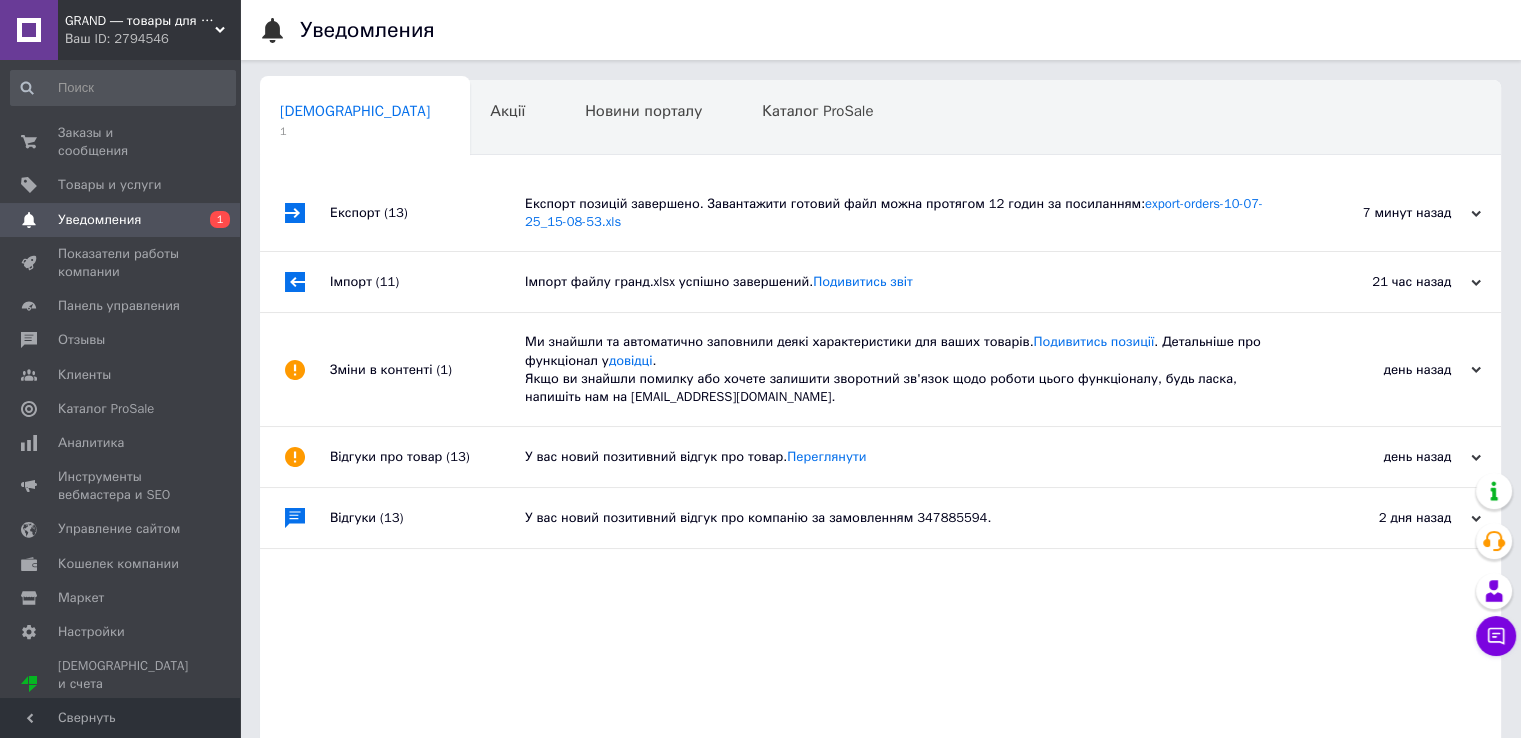click on "Експорт позицій завершено. Завантажити готовий файл можна протягом 12 годин за посиланням:  export-orders-10-07-25_15-08-53.xls" at bounding box center (903, 213) 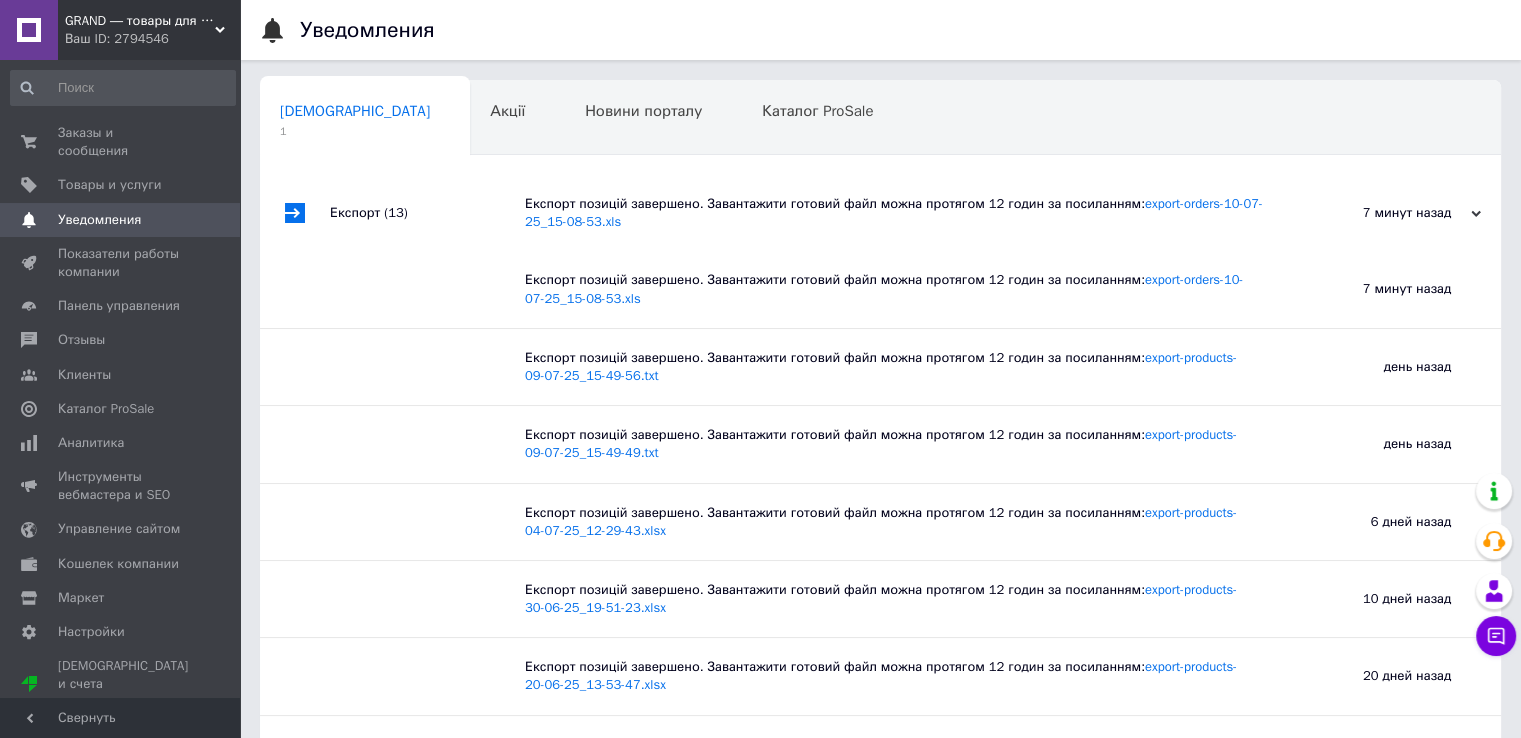 click on "GRAND ― товары для дома (наклейки, 3Д-панели, кухонные фартуки)" at bounding box center (140, 21) 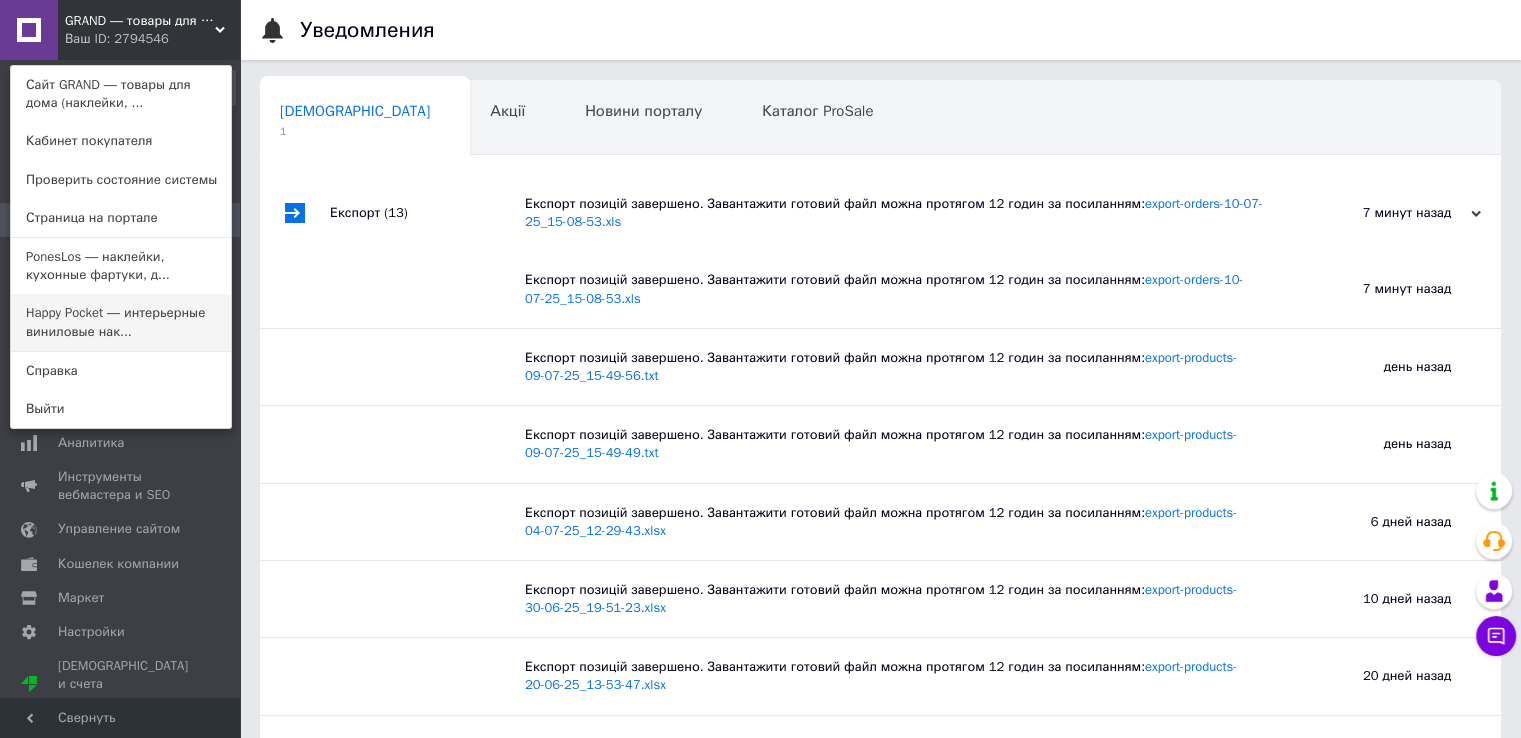 click on "Happy Pocket ― интерьерные виниловые нак..." at bounding box center (121, 322) 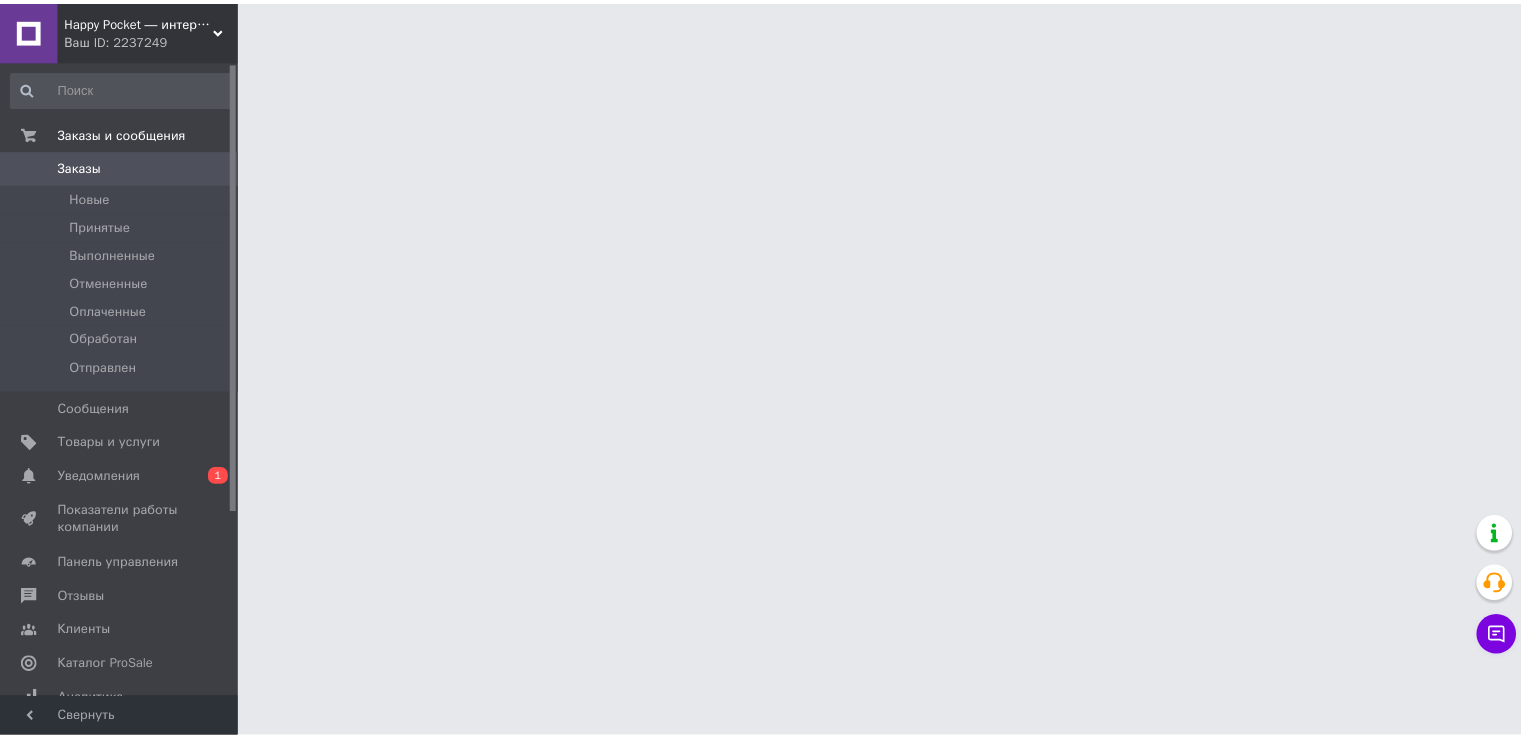 scroll, scrollTop: 0, scrollLeft: 0, axis: both 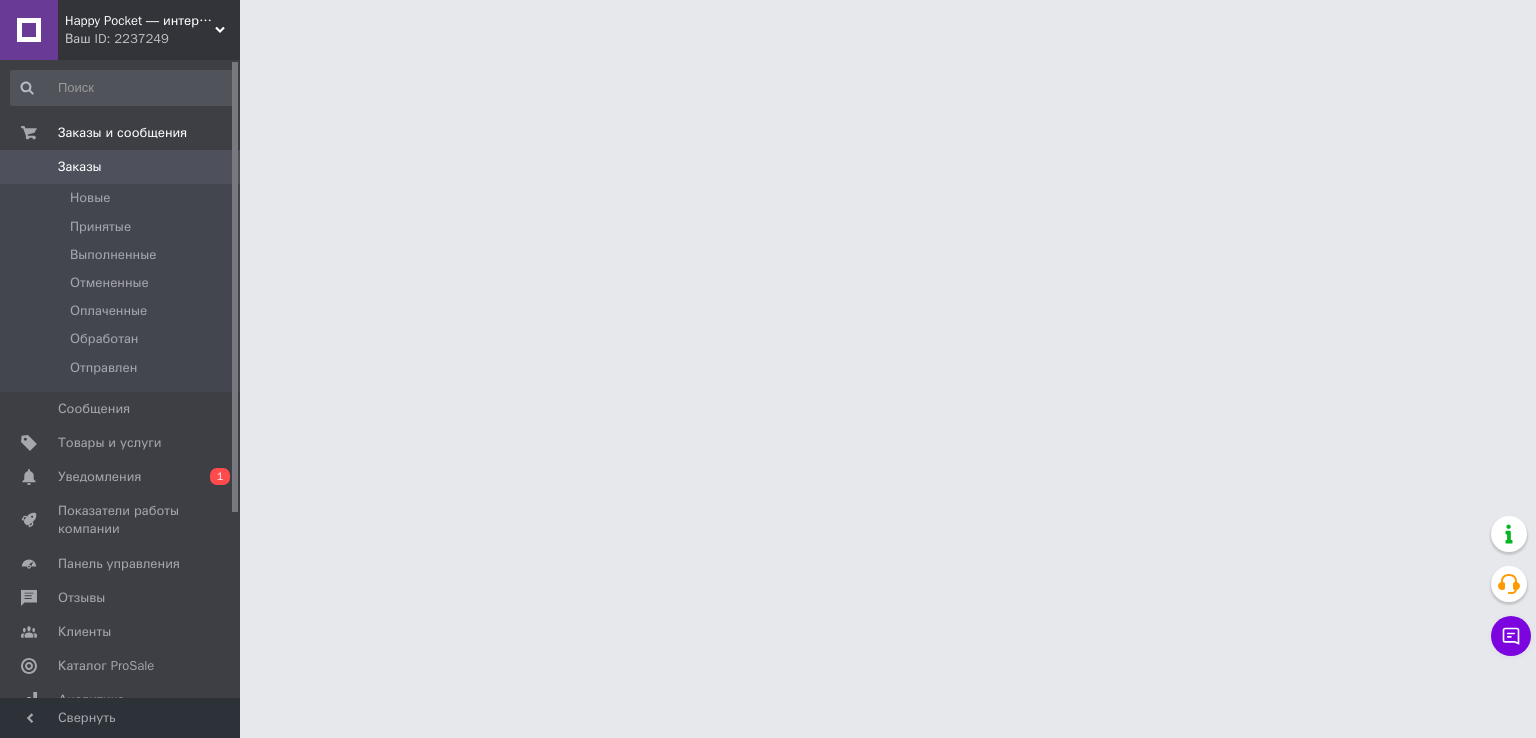 click on "Уведомления" at bounding box center (121, 477) 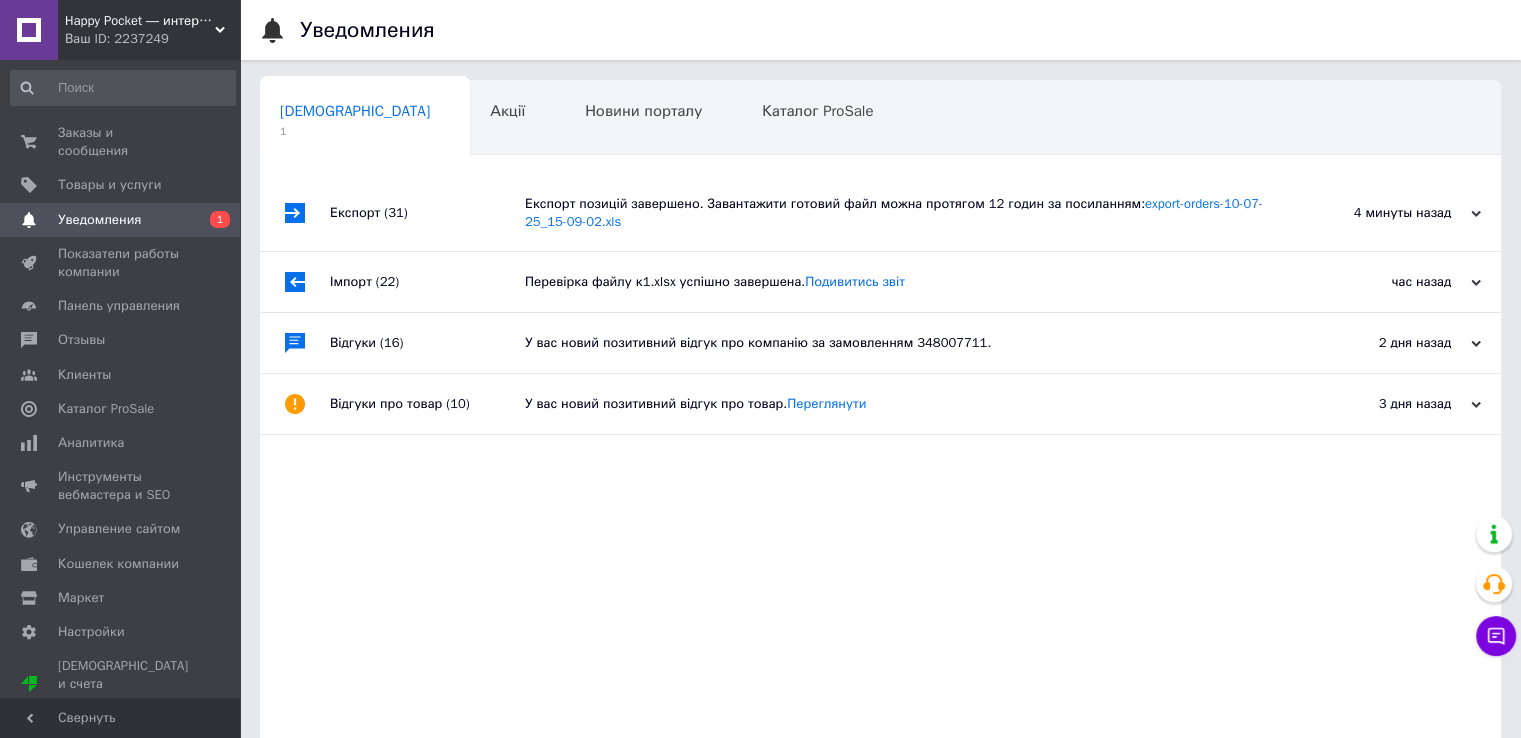 click on "Експорт позицій завершено. Завантажити готовий файл можна протягом 12 годин за посиланням:  export-orders-10-07-25_15-09-02.xls" at bounding box center [903, 213] 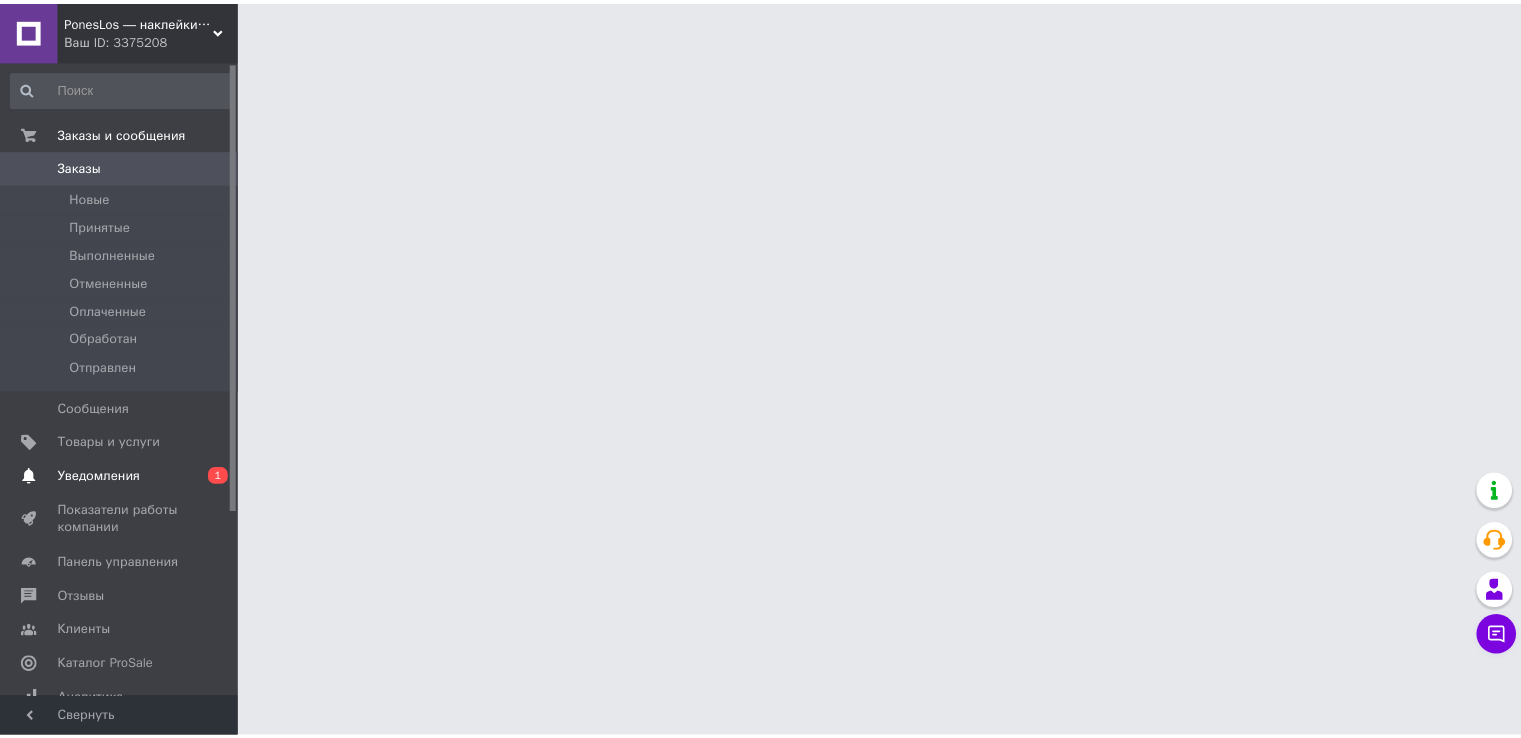 scroll, scrollTop: 0, scrollLeft: 0, axis: both 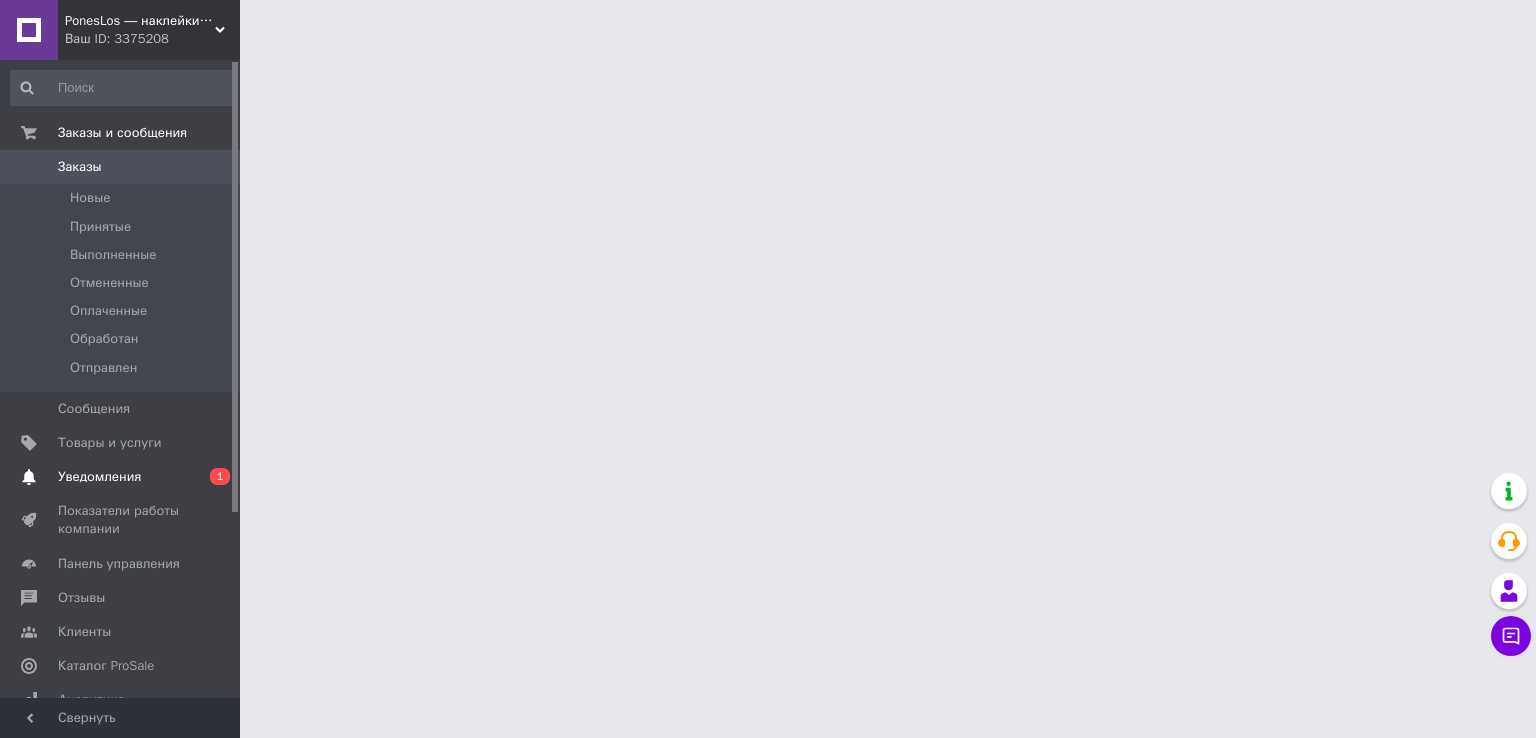 click on "Уведомления" at bounding box center [121, 477] 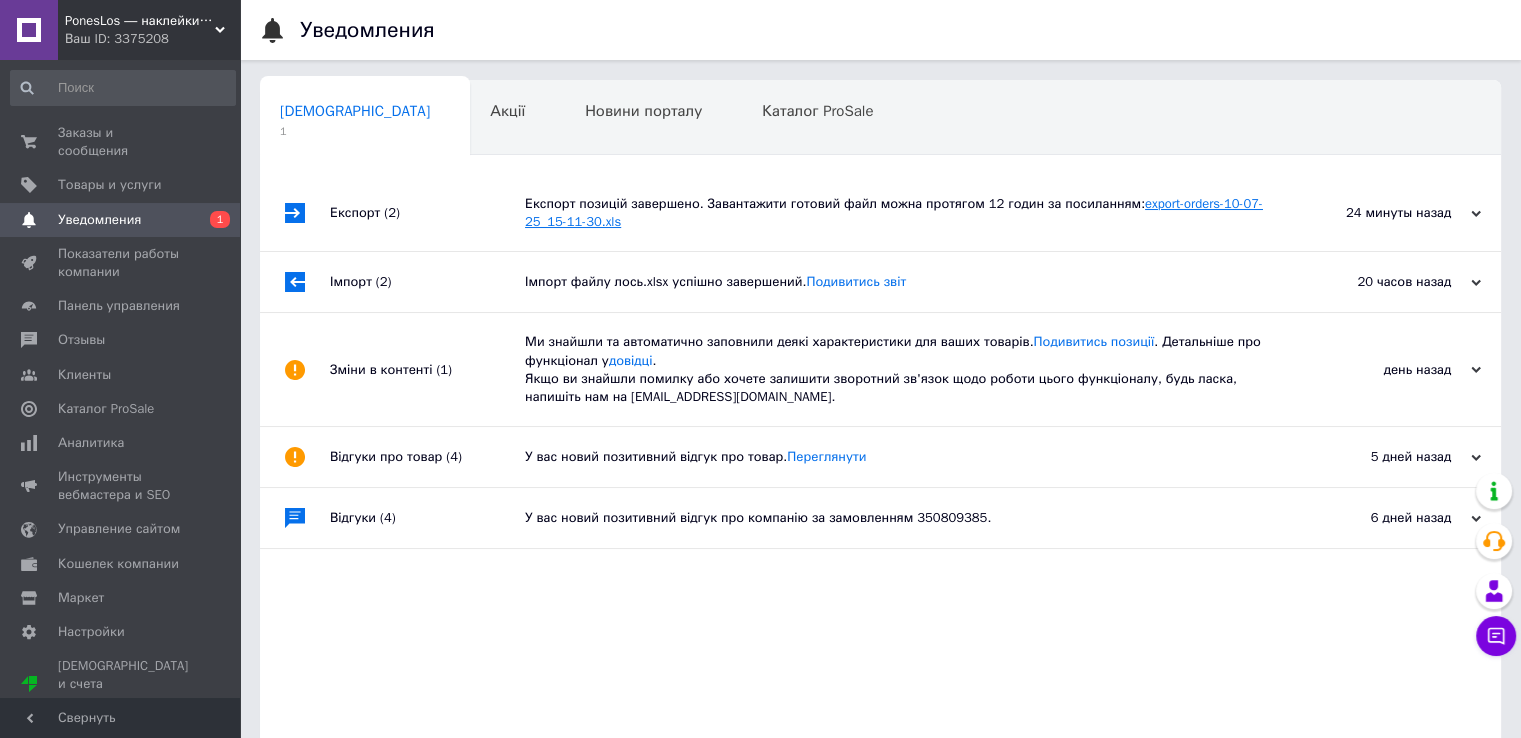 click on "export-orders-10-07-25_15-11-30.xls" at bounding box center [894, 212] 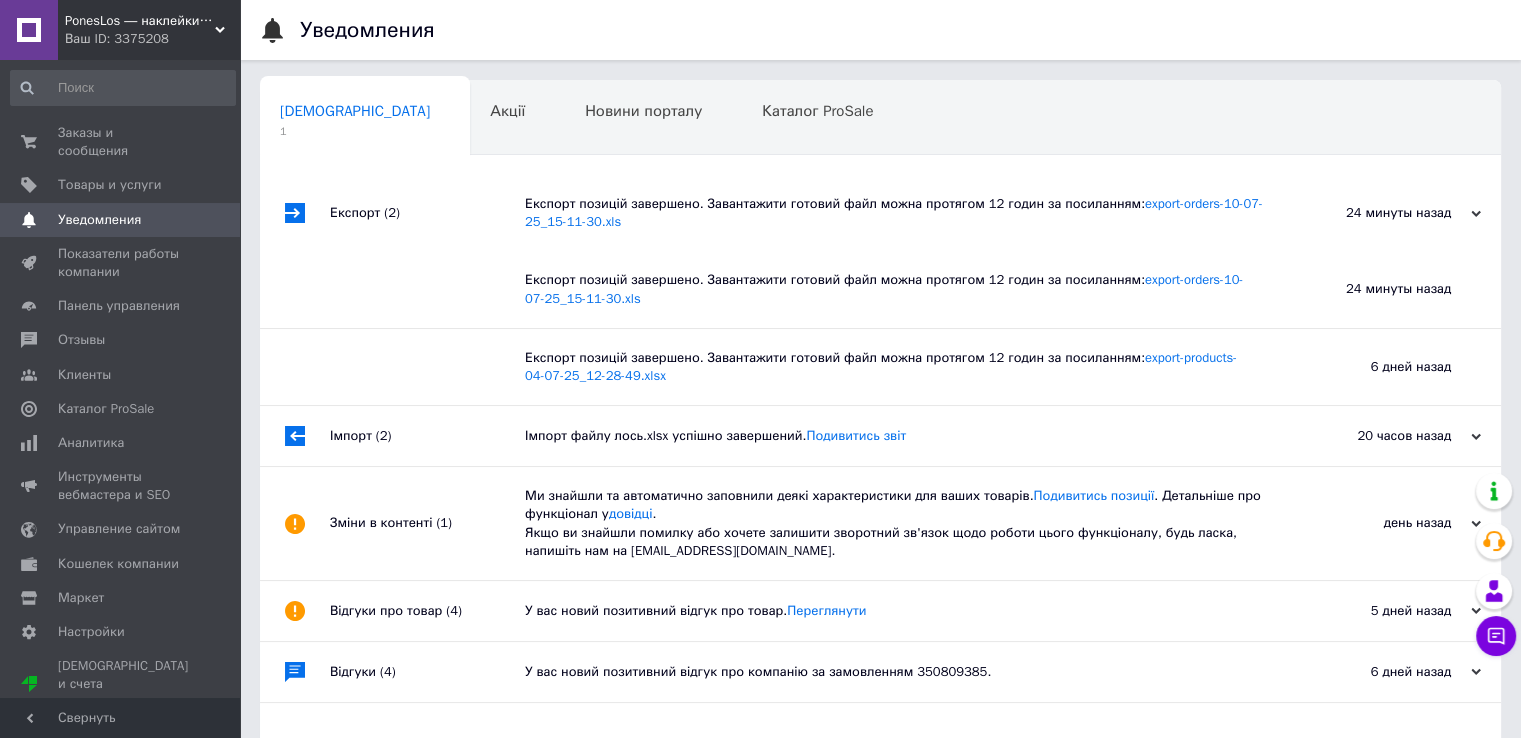 click on "PonesLos ― наклейки, кухонные фартуки, декор интерьера" at bounding box center (140, 21) 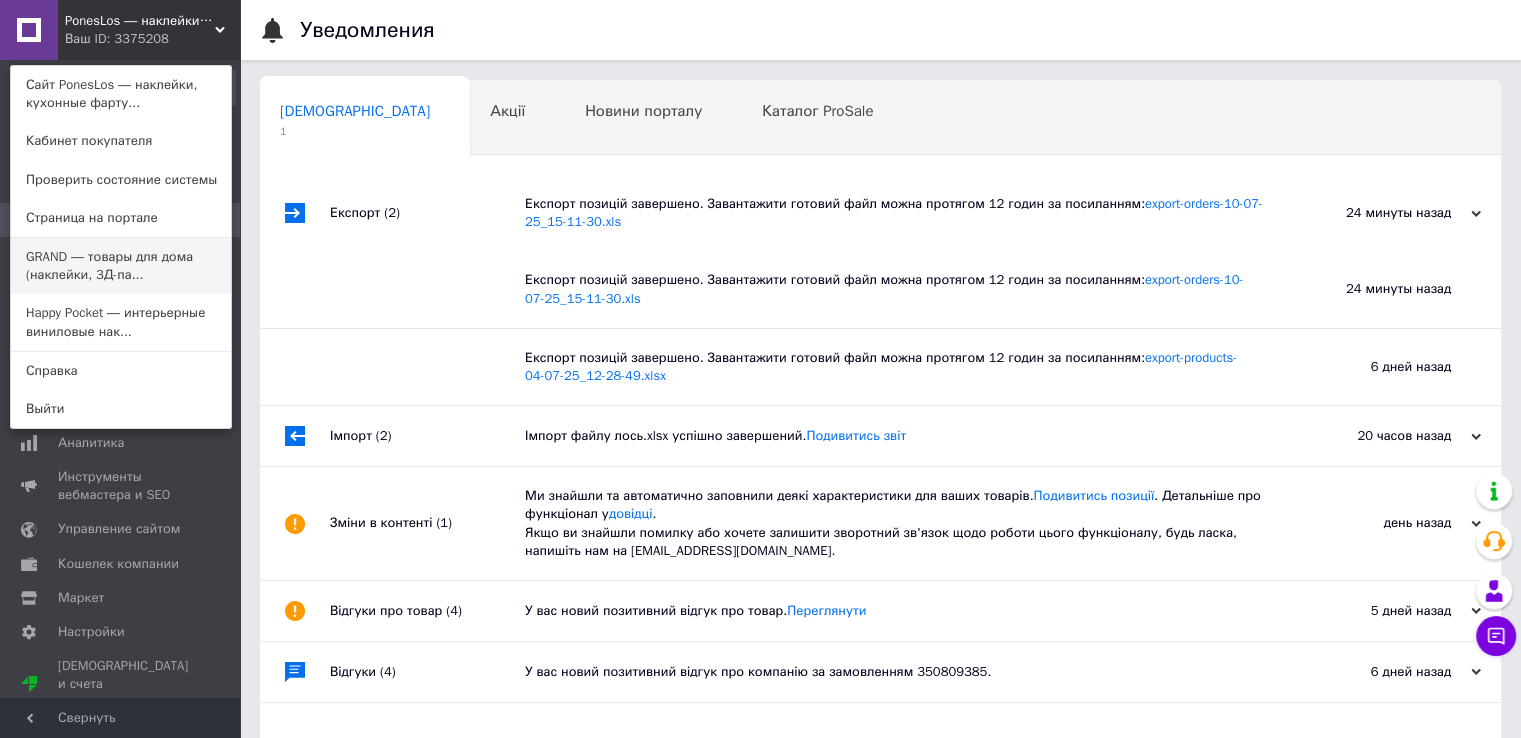 click on "GRAND ― товары для дома (наклейки, 3Д-па..." at bounding box center (121, 266) 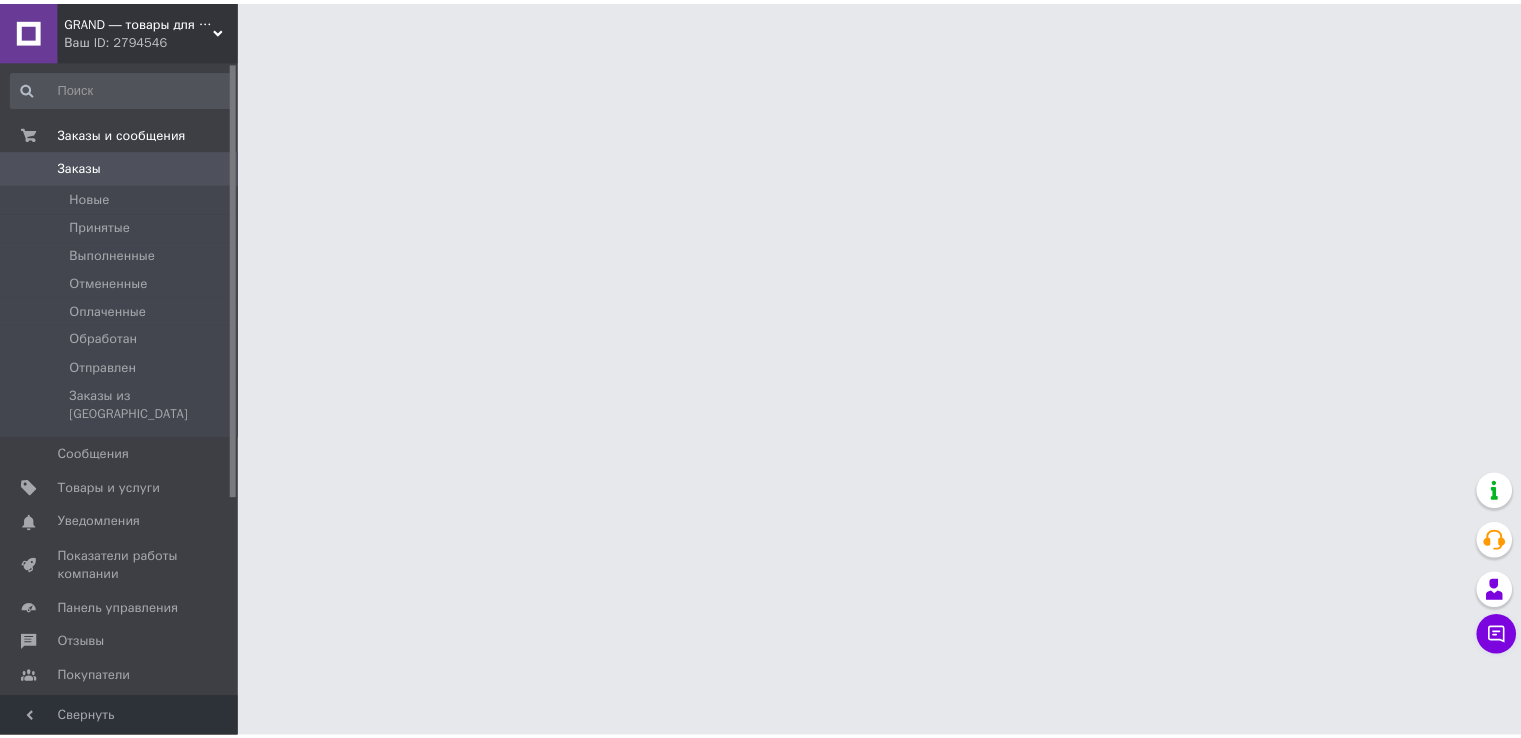 scroll, scrollTop: 0, scrollLeft: 0, axis: both 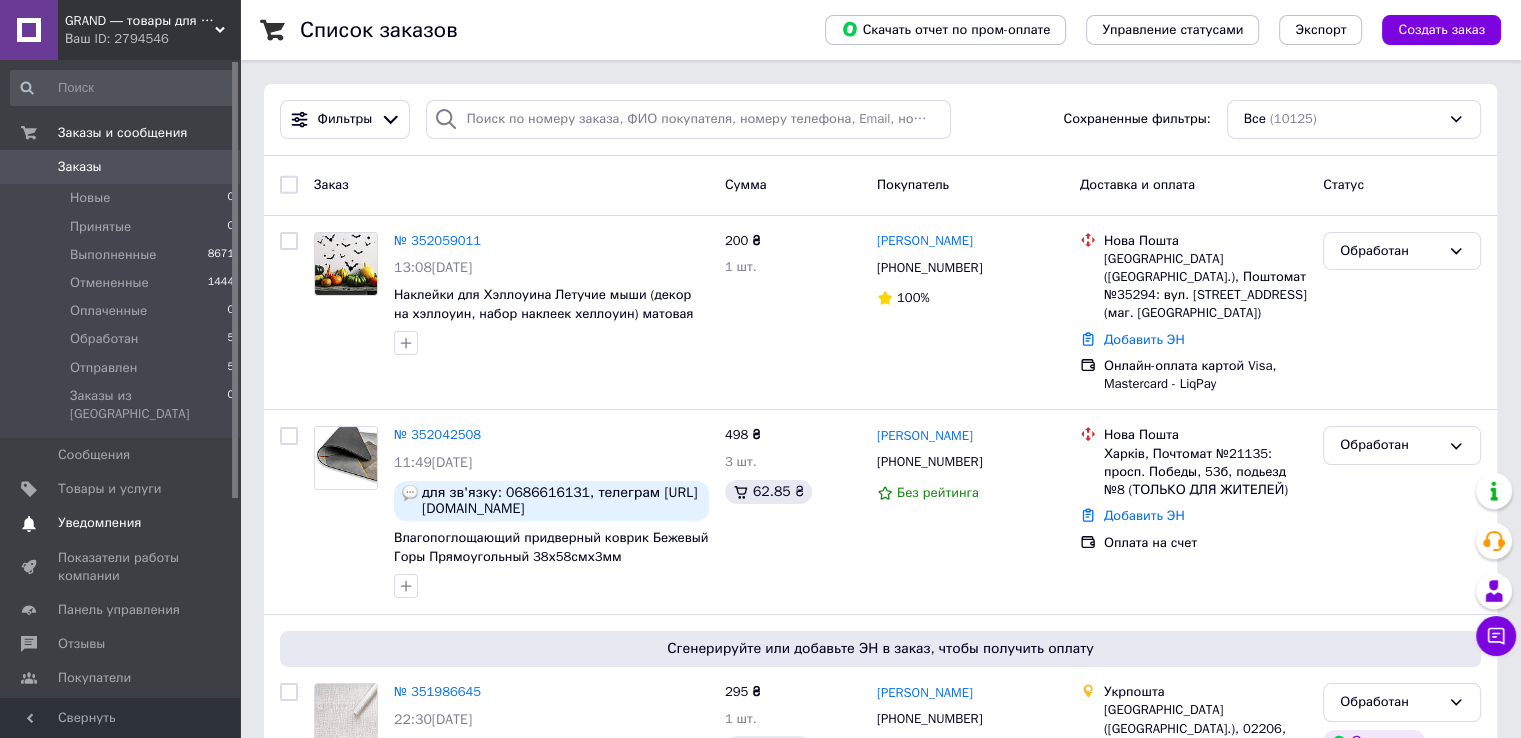 click on "Уведомления 0 0" at bounding box center (123, 523) 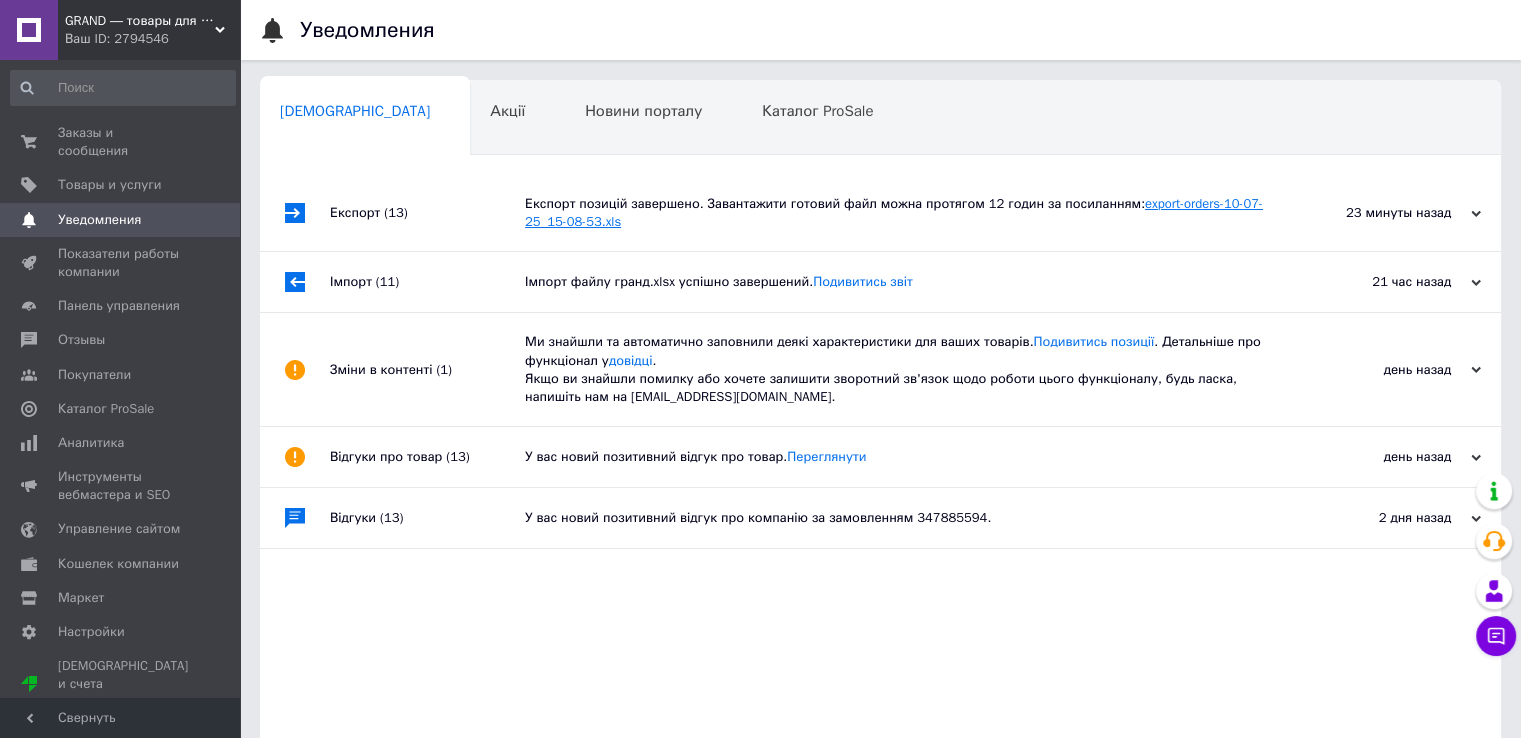 click on "export-orders-10-07-25_15-08-53.xls" at bounding box center (894, 212) 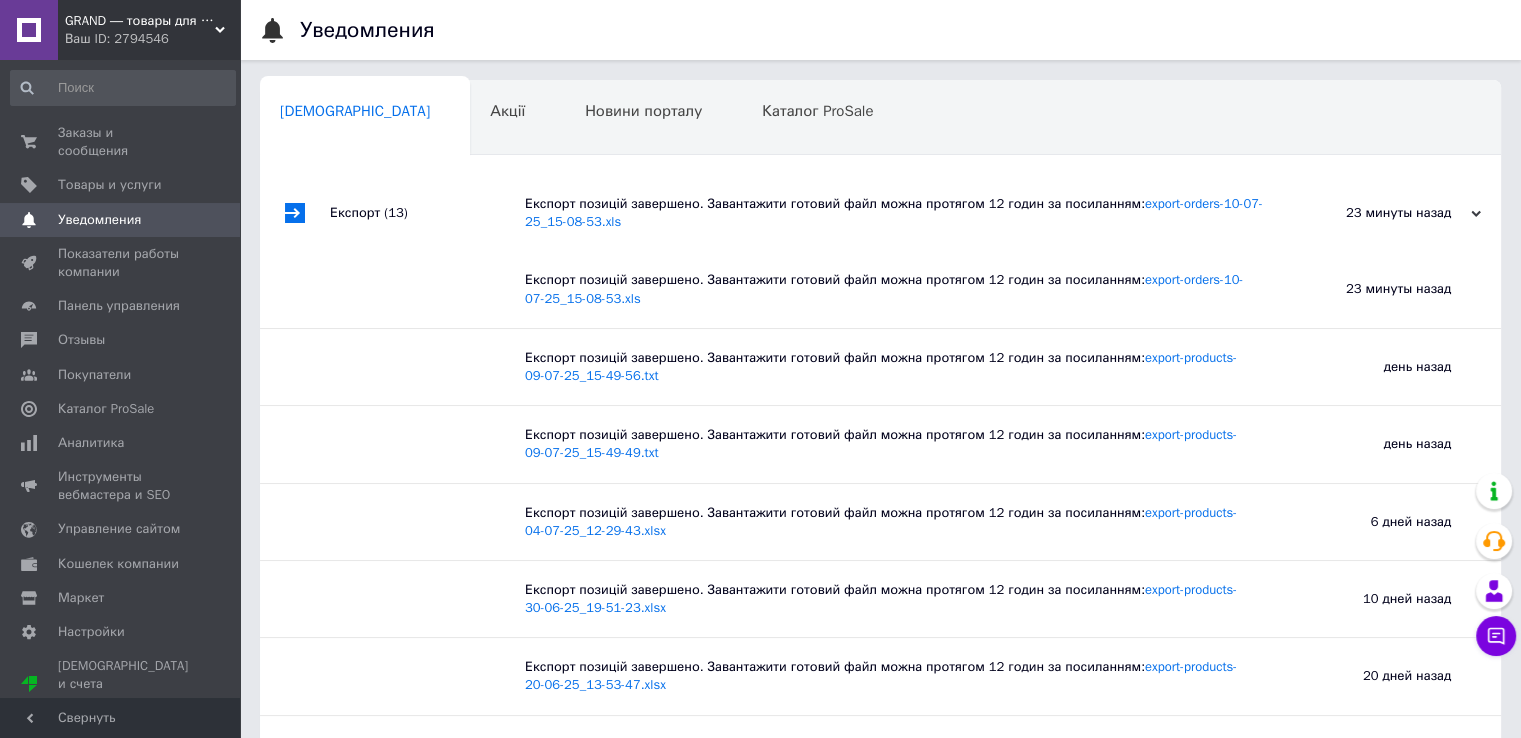 click on "GRAND ― товары для дома (наклейки, 3Д-панели, кухонные фартуки) Ваш ID: 2794546" at bounding box center (149, 30) 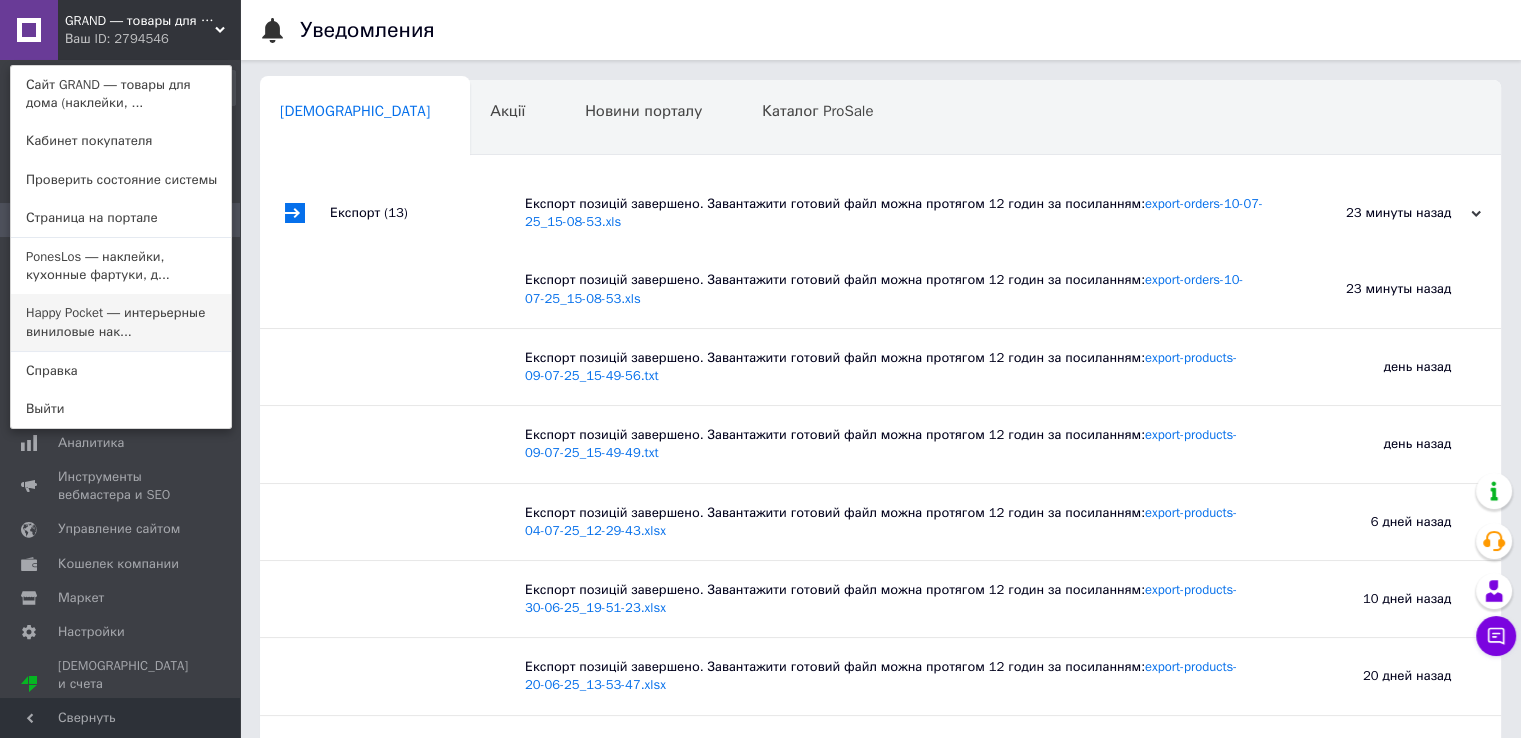 click on "Happy Pocket ― интерьерные виниловые нак..." at bounding box center [121, 322] 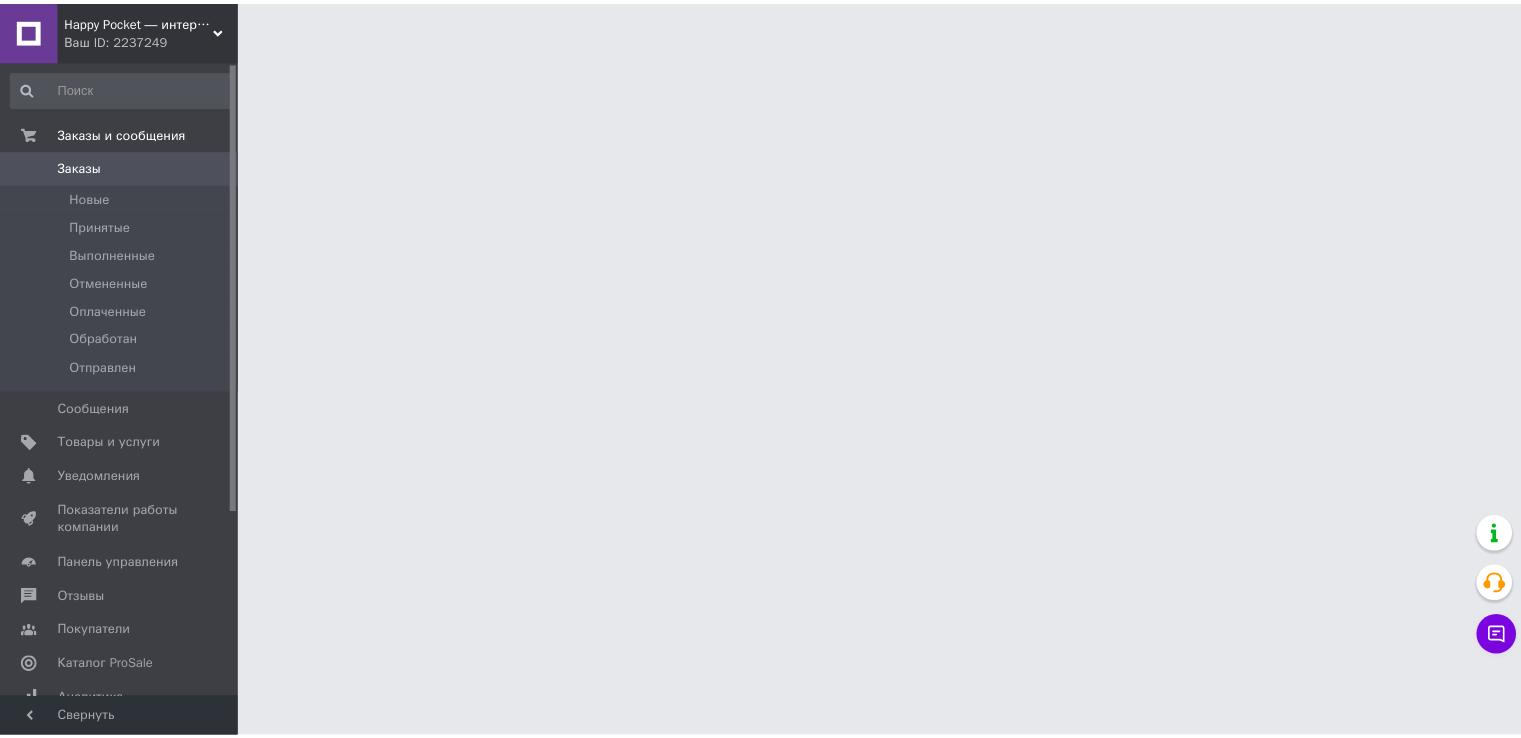 scroll, scrollTop: 0, scrollLeft: 0, axis: both 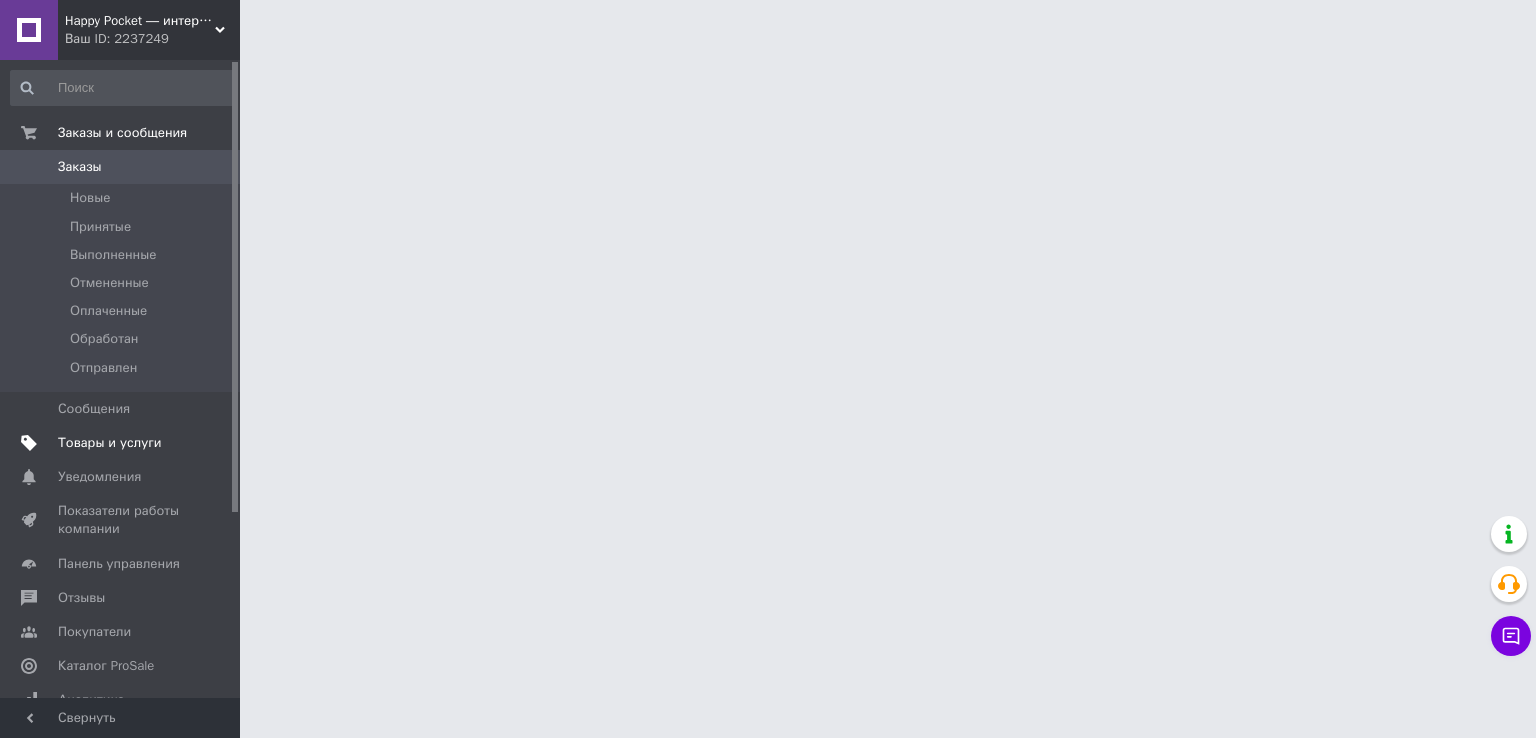 click on "Товары и услуги" at bounding box center [110, 443] 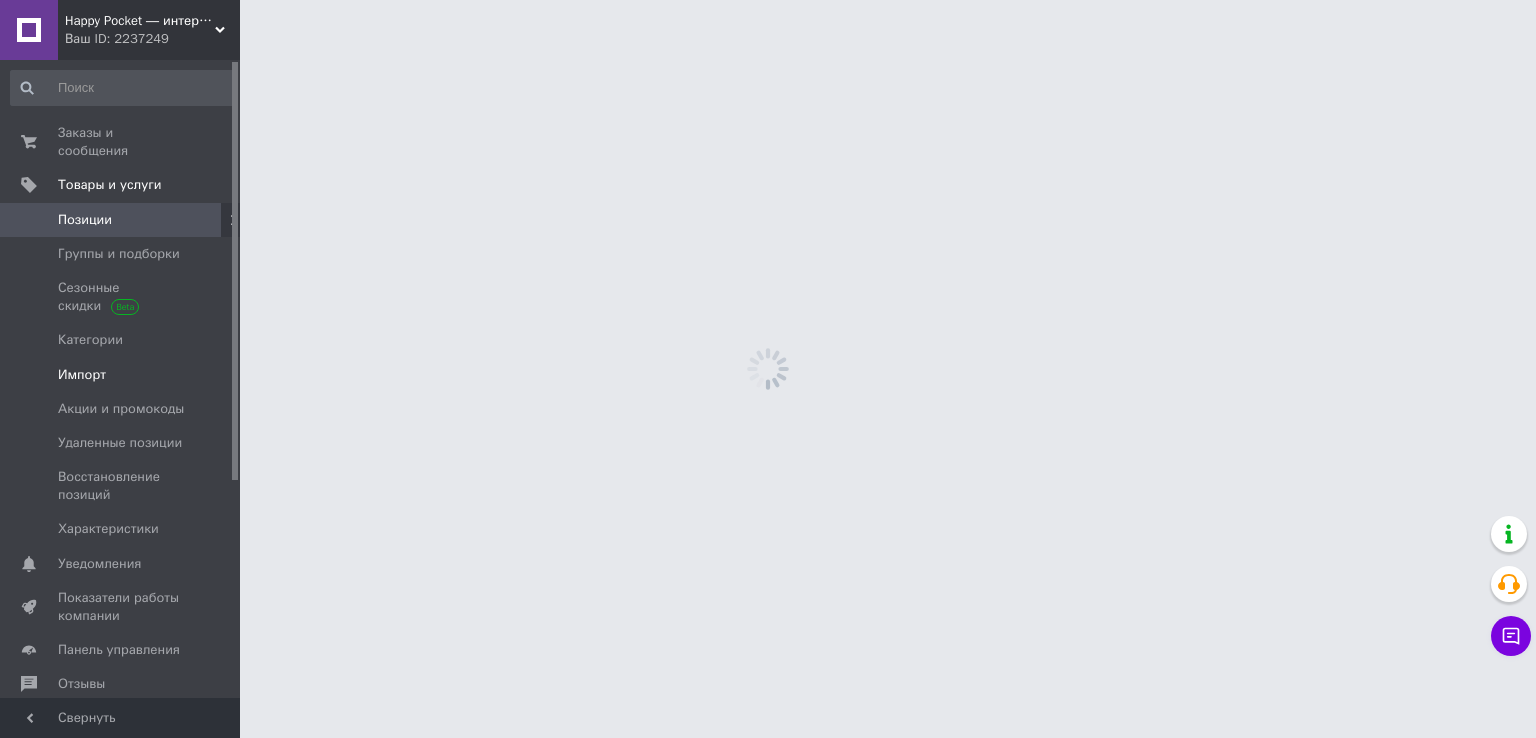 click on "Импорт" at bounding box center (82, 375) 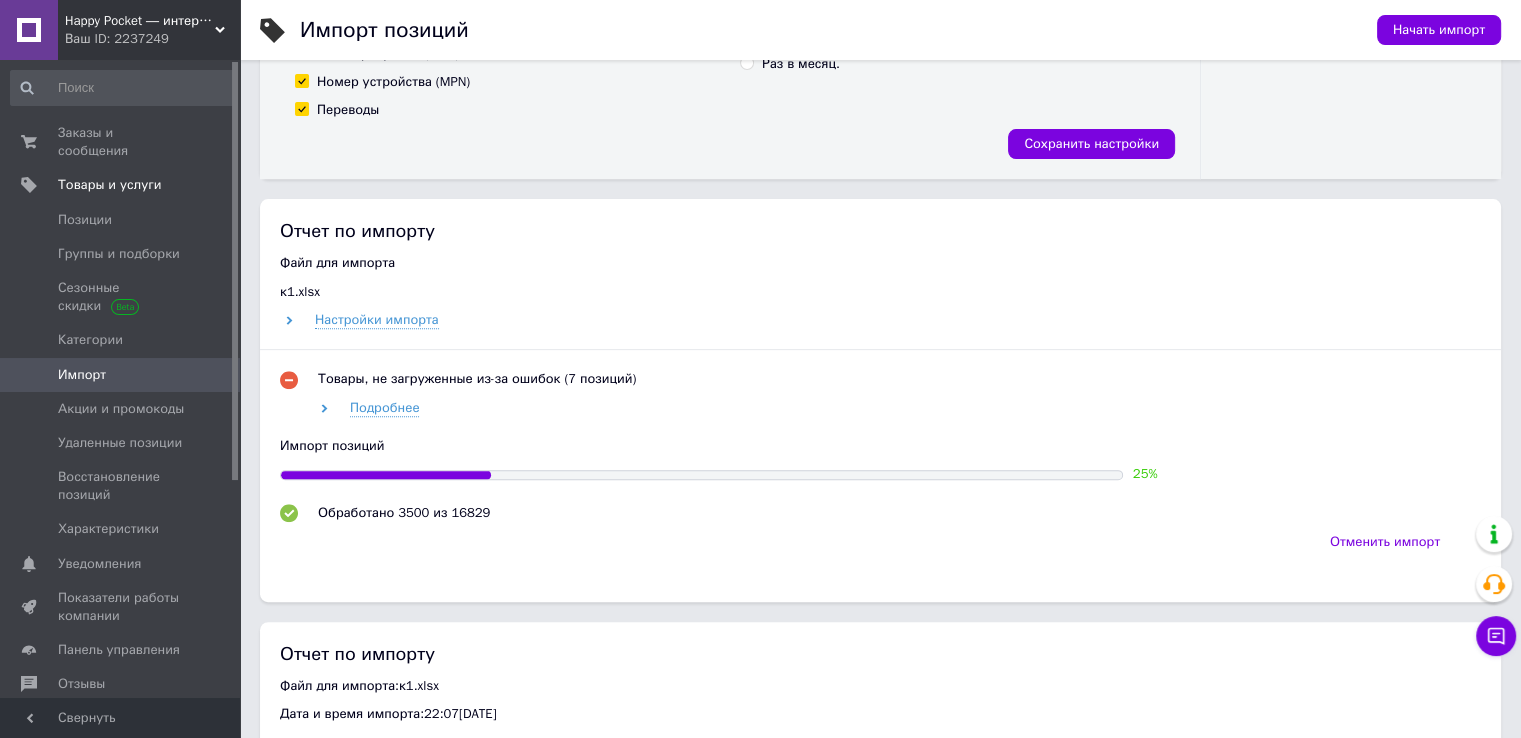 scroll, scrollTop: 700, scrollLeft: 0, axis: vertical 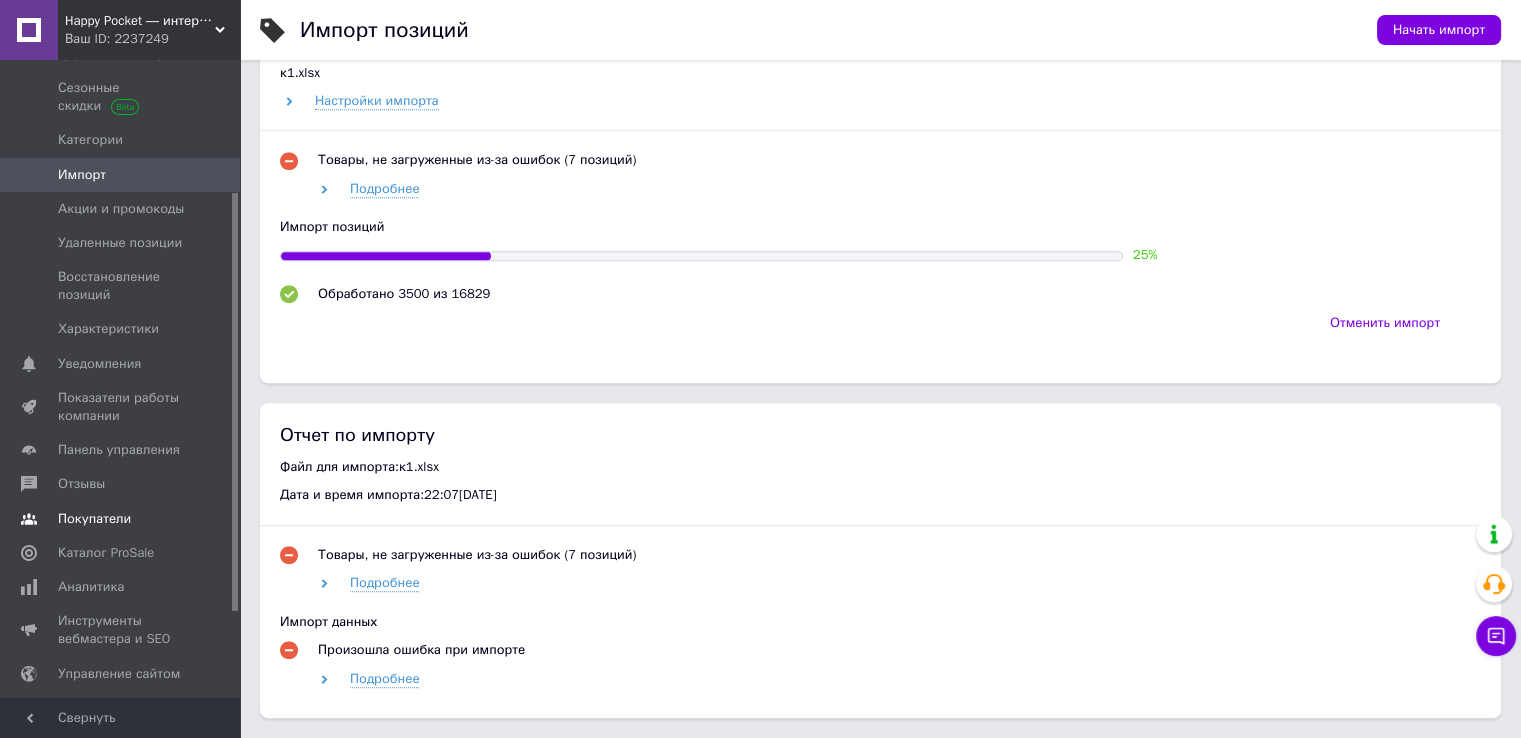 click on "Покупатели" at bounding box center (94, 519) 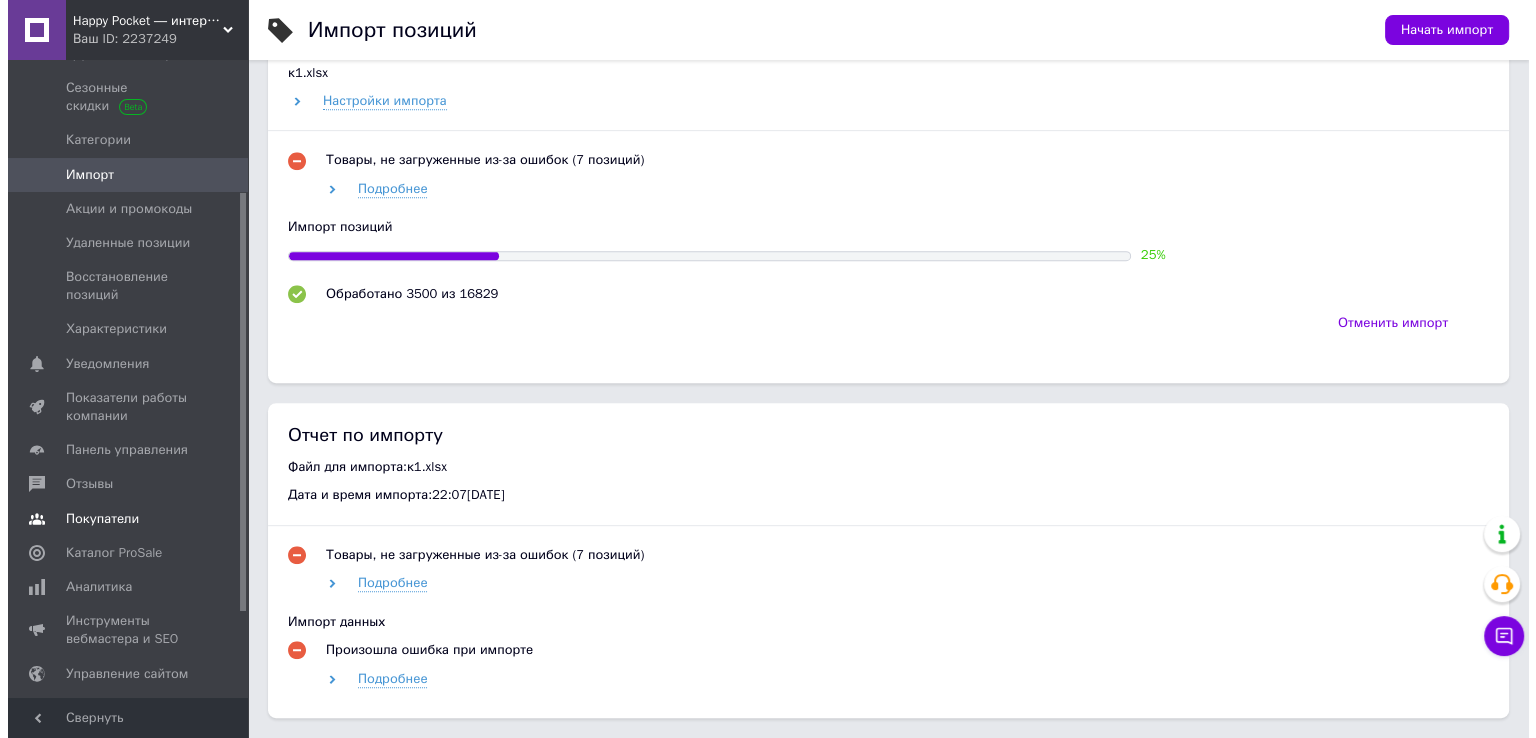 scroll, scrollTop: 0, scrollLeft: 0, axis: both 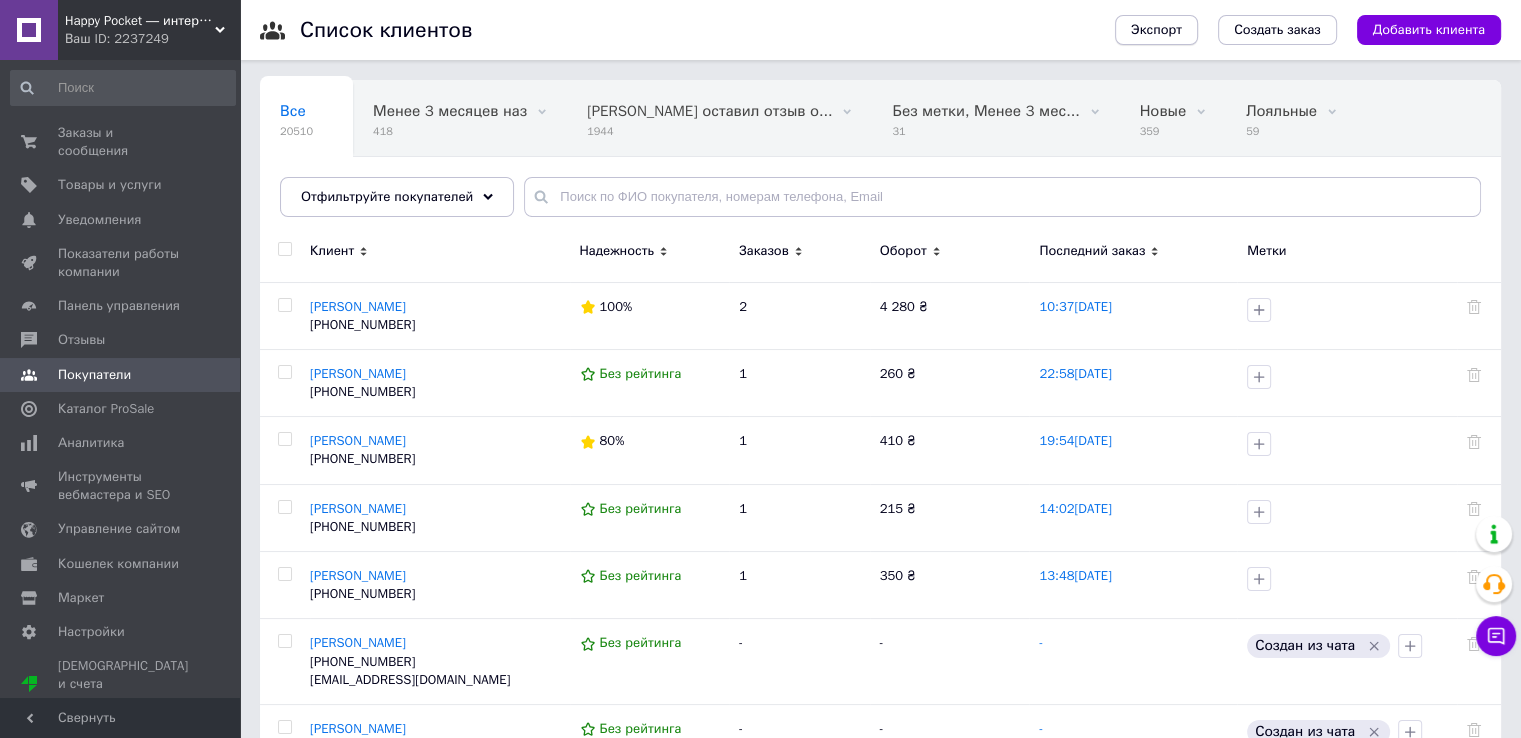 click on "Экспорт" at bounding box center [1156, 30] 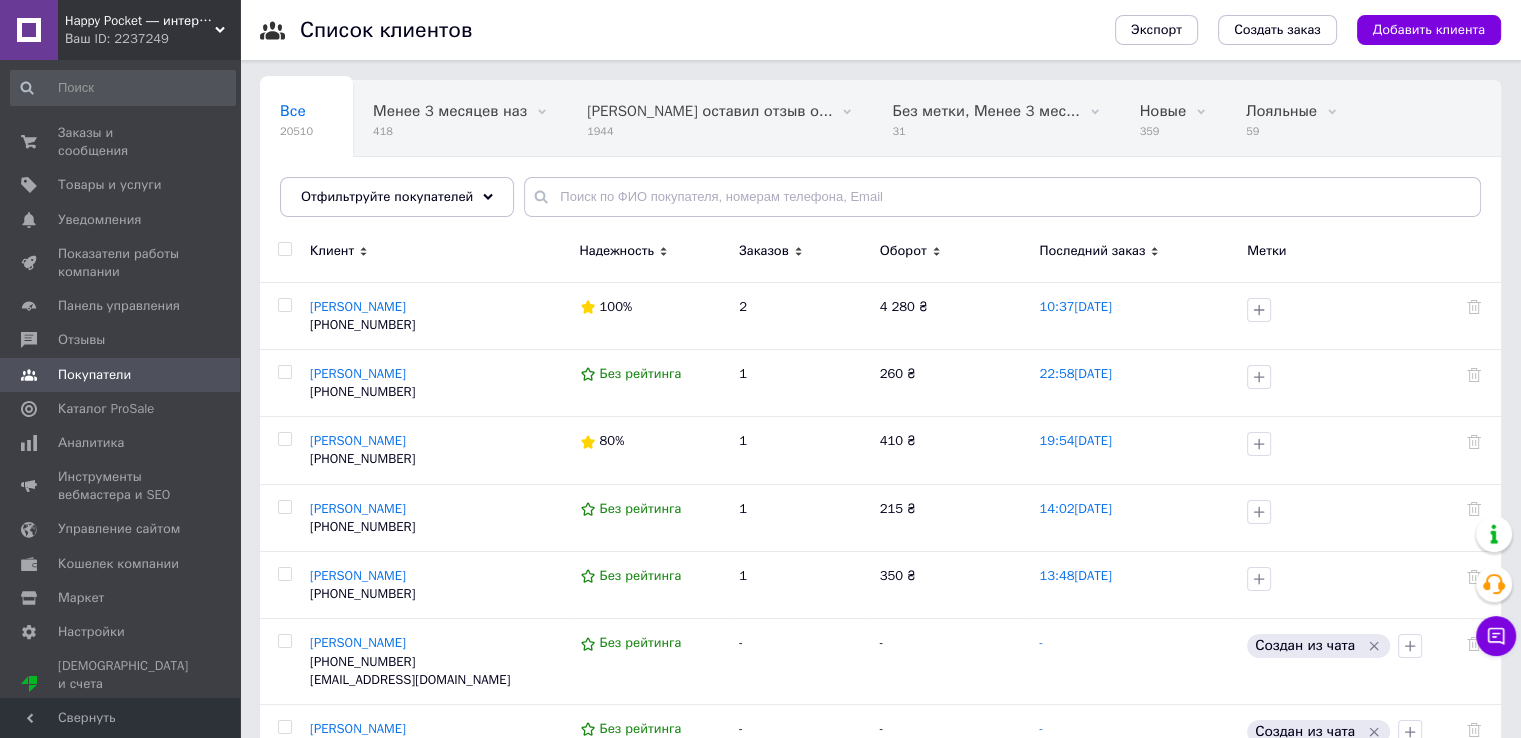 click on "Ваш ID: 2237249" at bounding box center [152, 39] 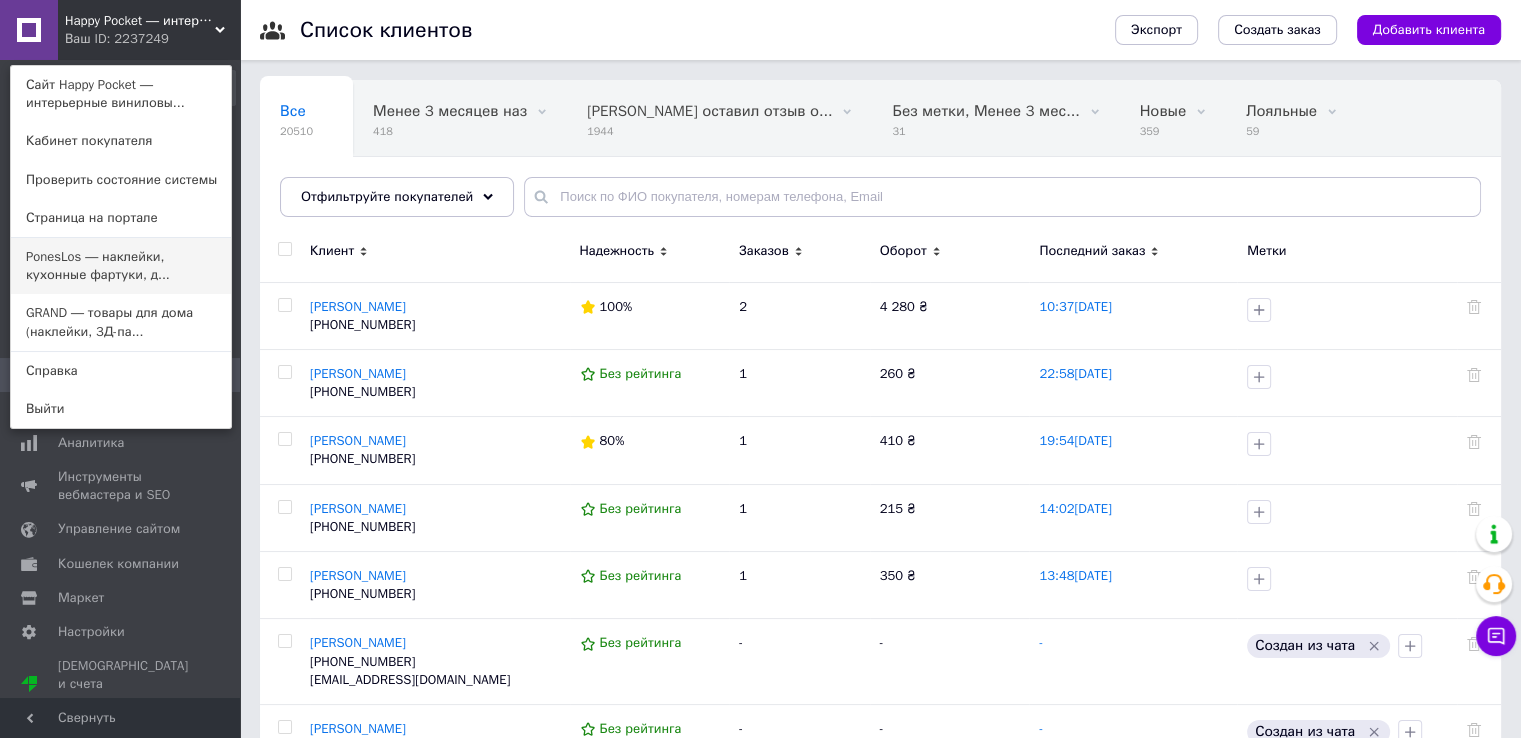 click on "PonesLos ― наклейки, кухонные фартуки, д..." at bounding box center [121, 266] 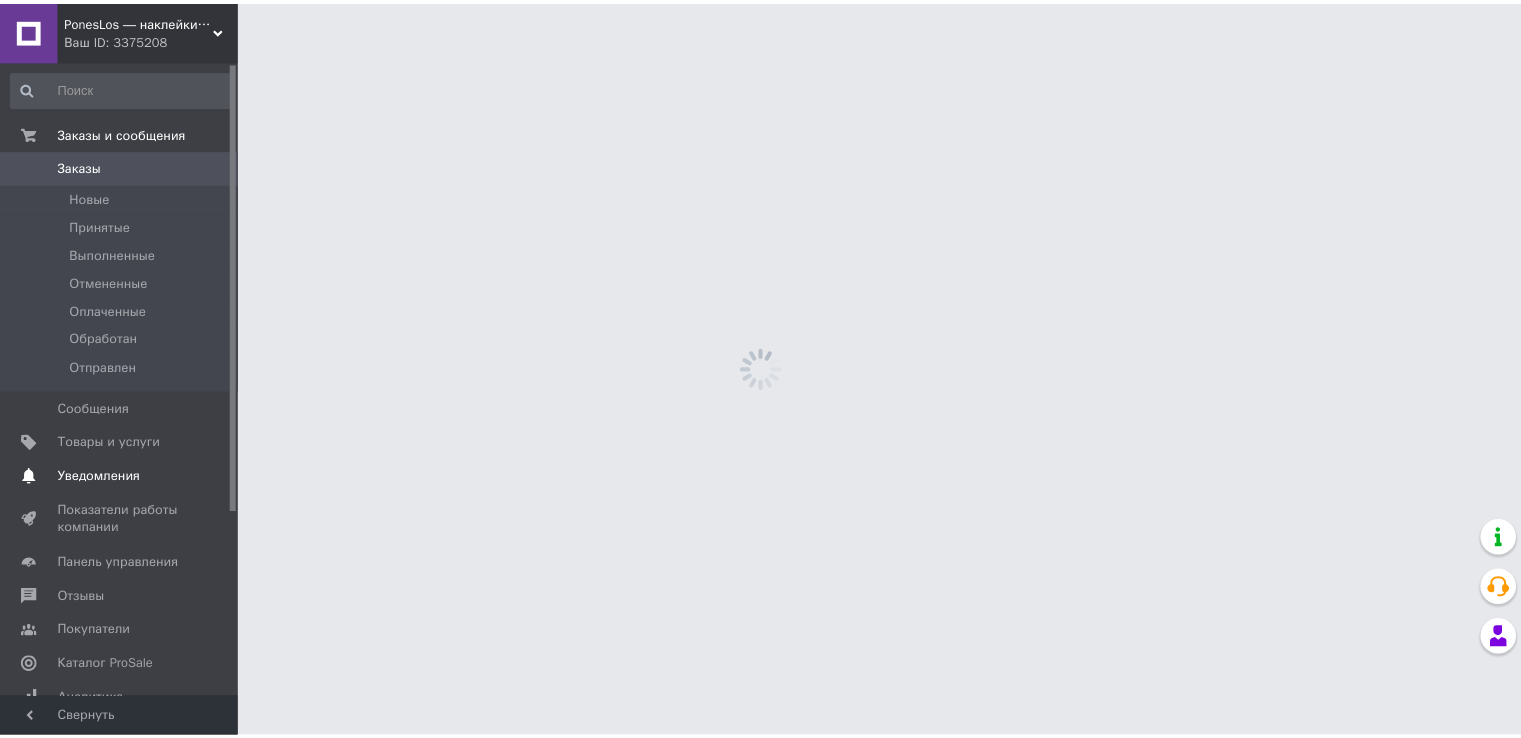 scroll, scrollTop: 0, scrollLeft: 0, axis: both 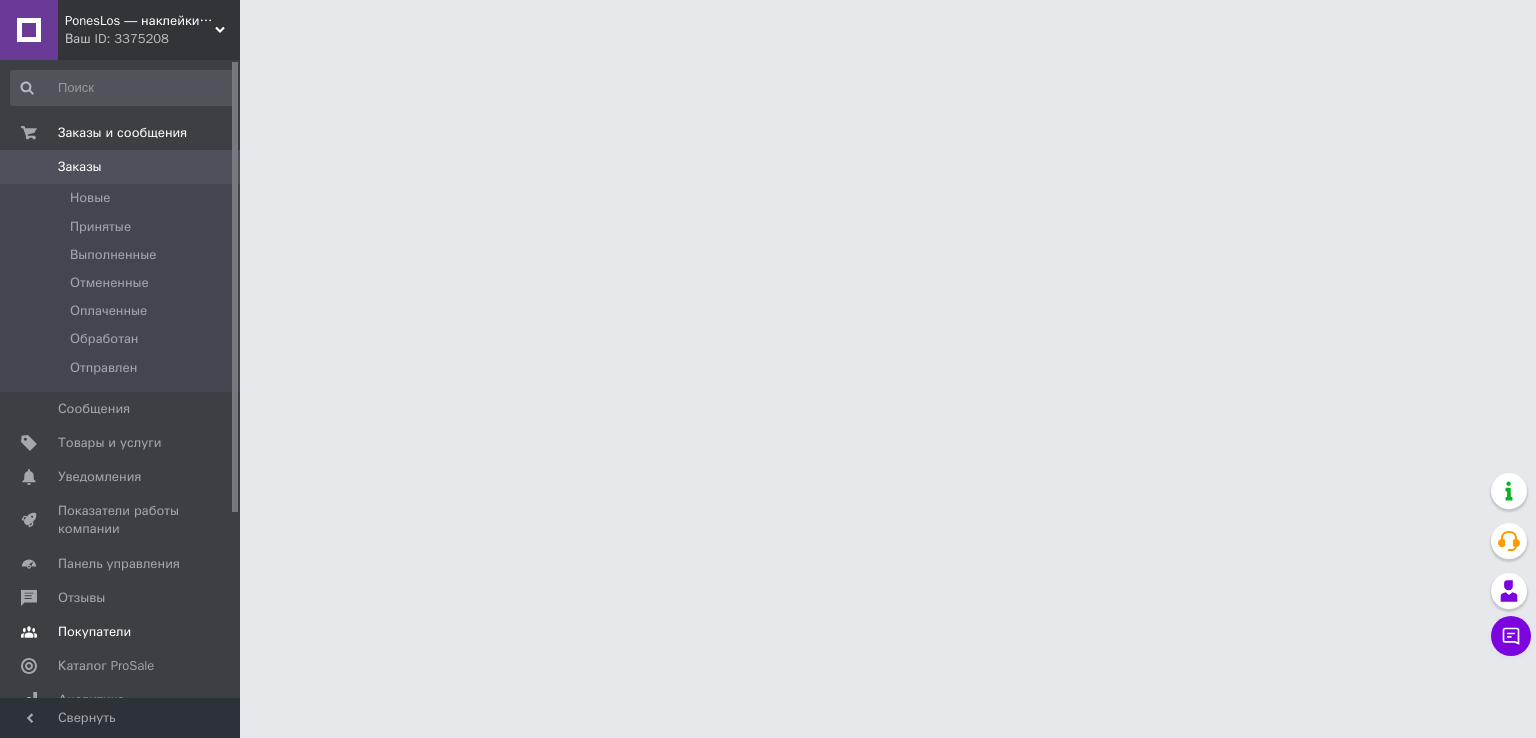 click on "Покупатели" at bounding box center (94, 632) 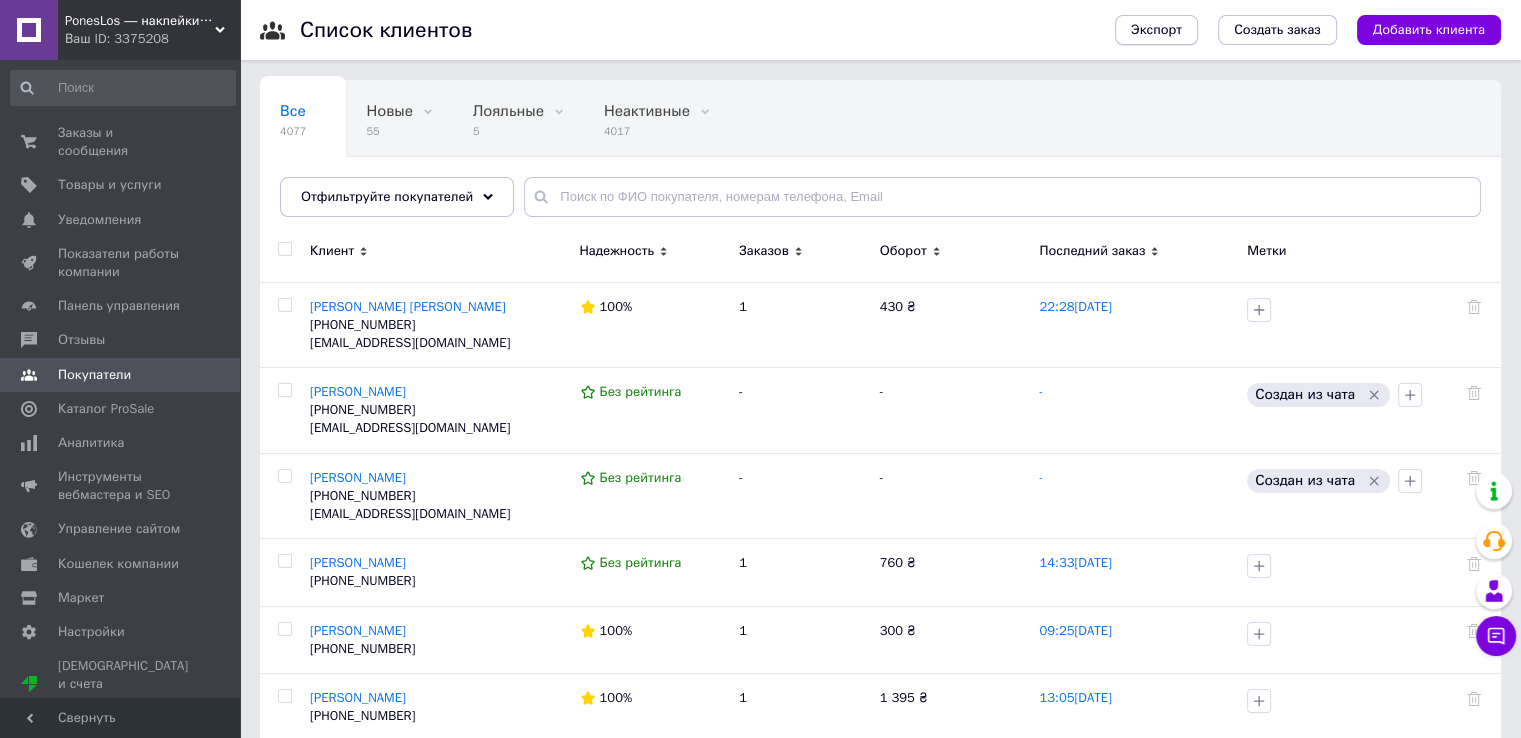 click on "Экспорт" at bounding box center (1156, 30) 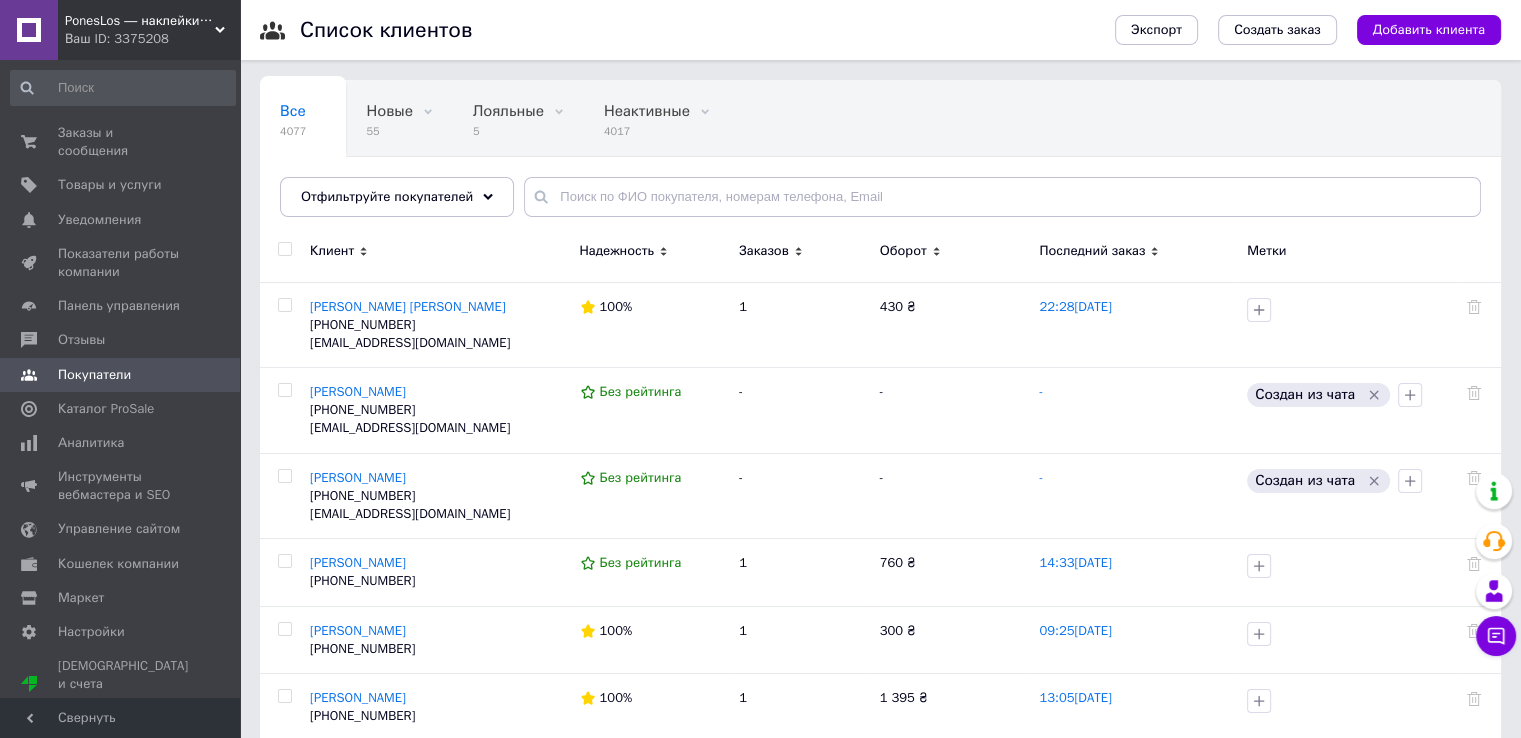 click on "PonesLos ― наклейки, кухонные фартуки, декор интерьера" at bounding box center (140, 21) 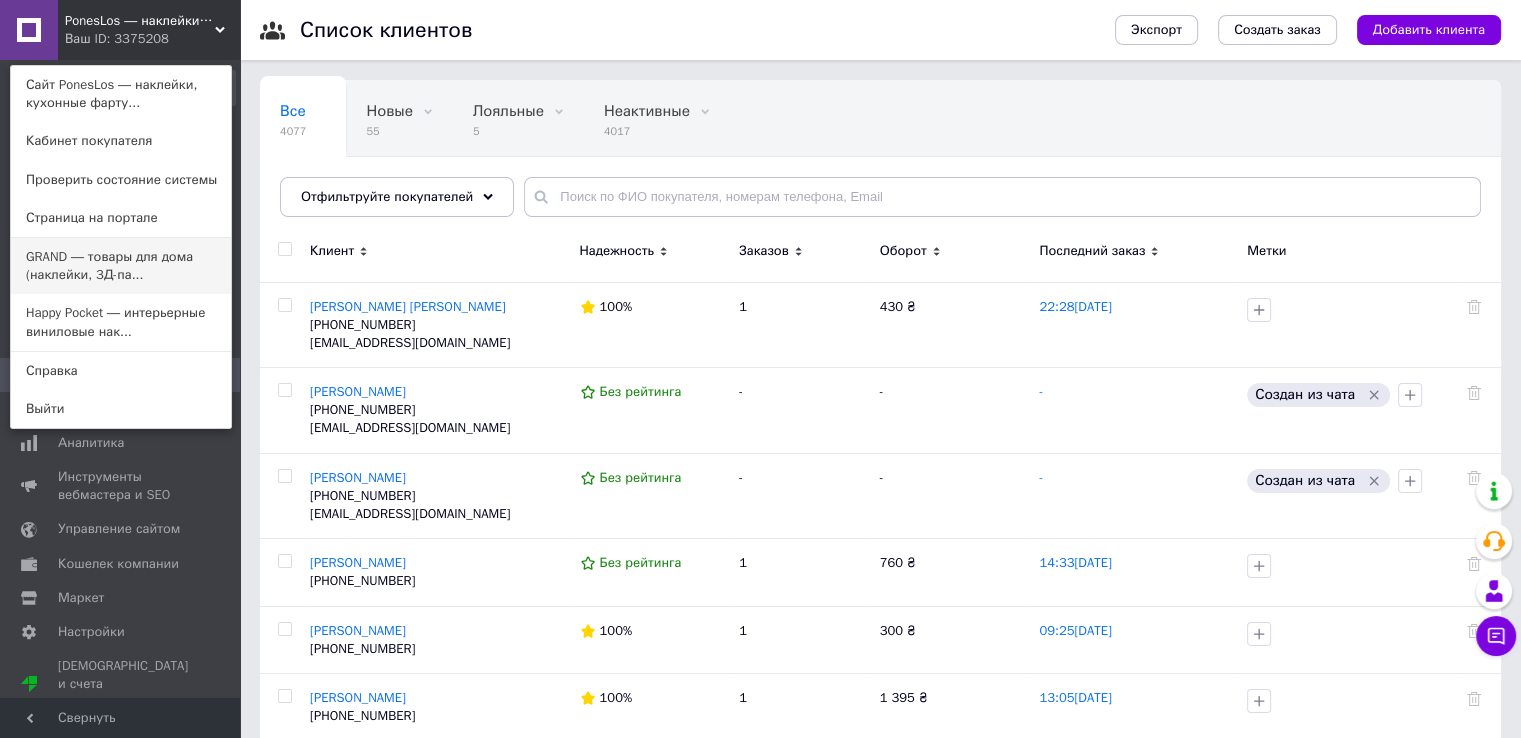 click on "GRAND ― товары для дома (наклейки, 3Д-па..." at bounding box center [121, 266] 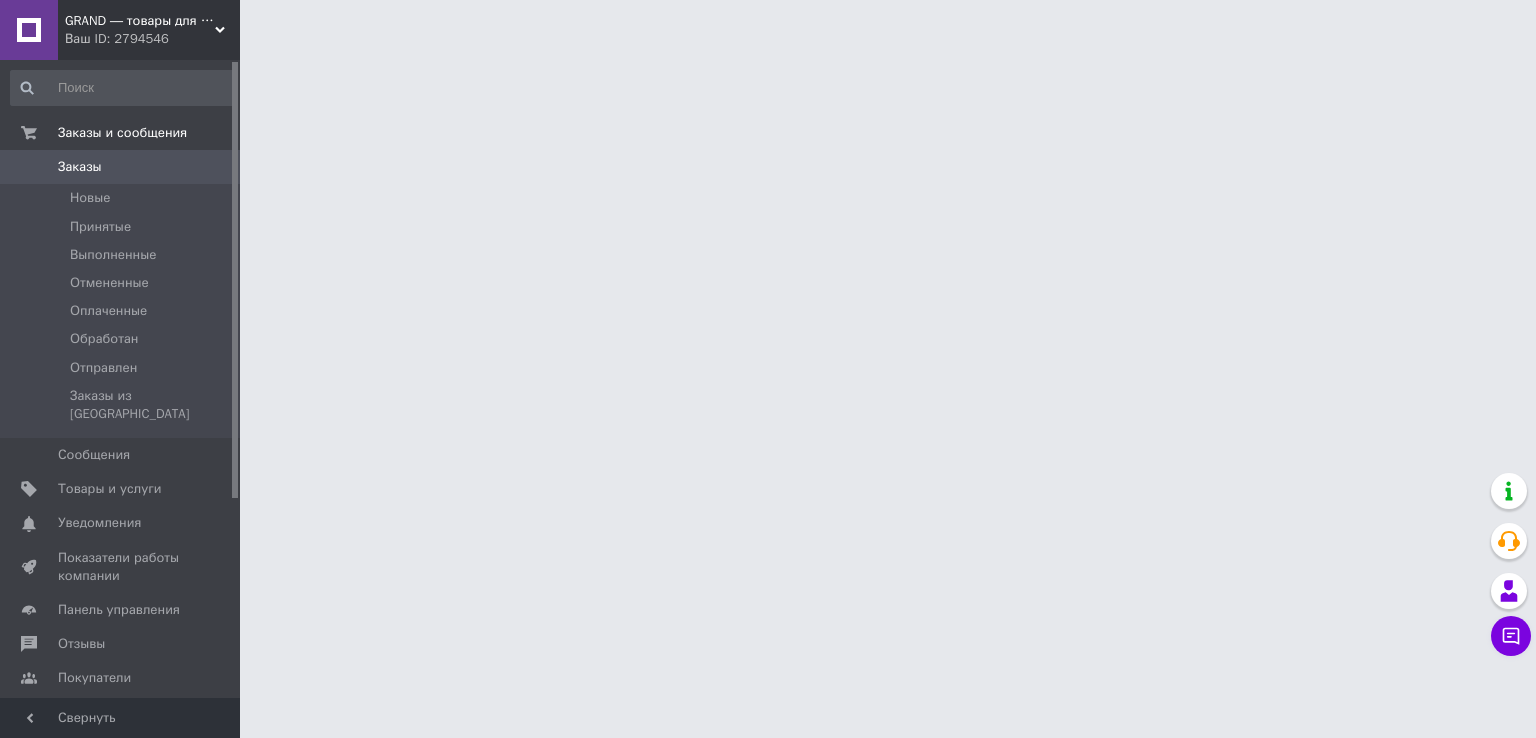 scroll, scrollTop: 0, scrollLeft: 0, axis: both 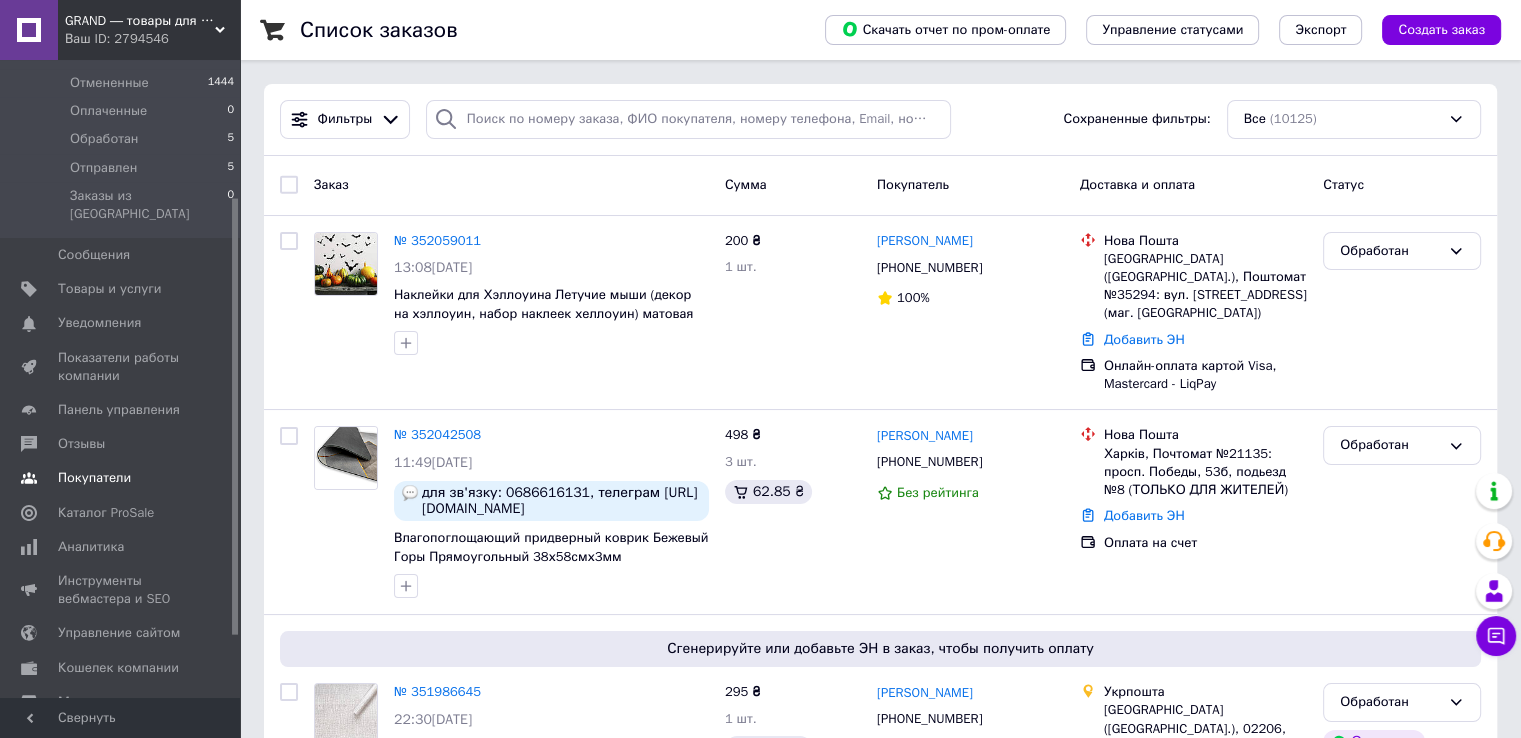 click on "Покупатели" at bounding box center (94, 478) 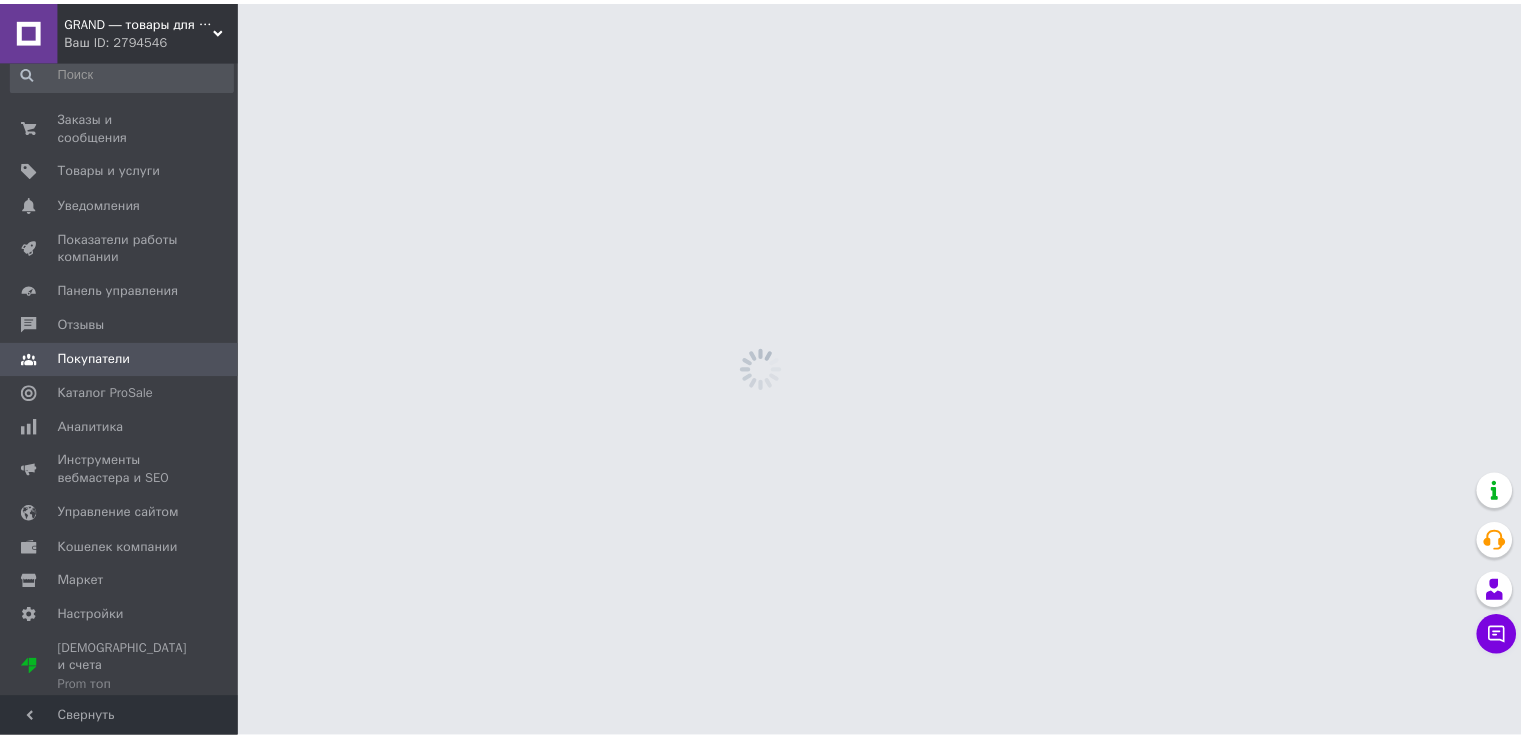 scroll, scrollTop: 0, scrollLeft: 0, axis: both 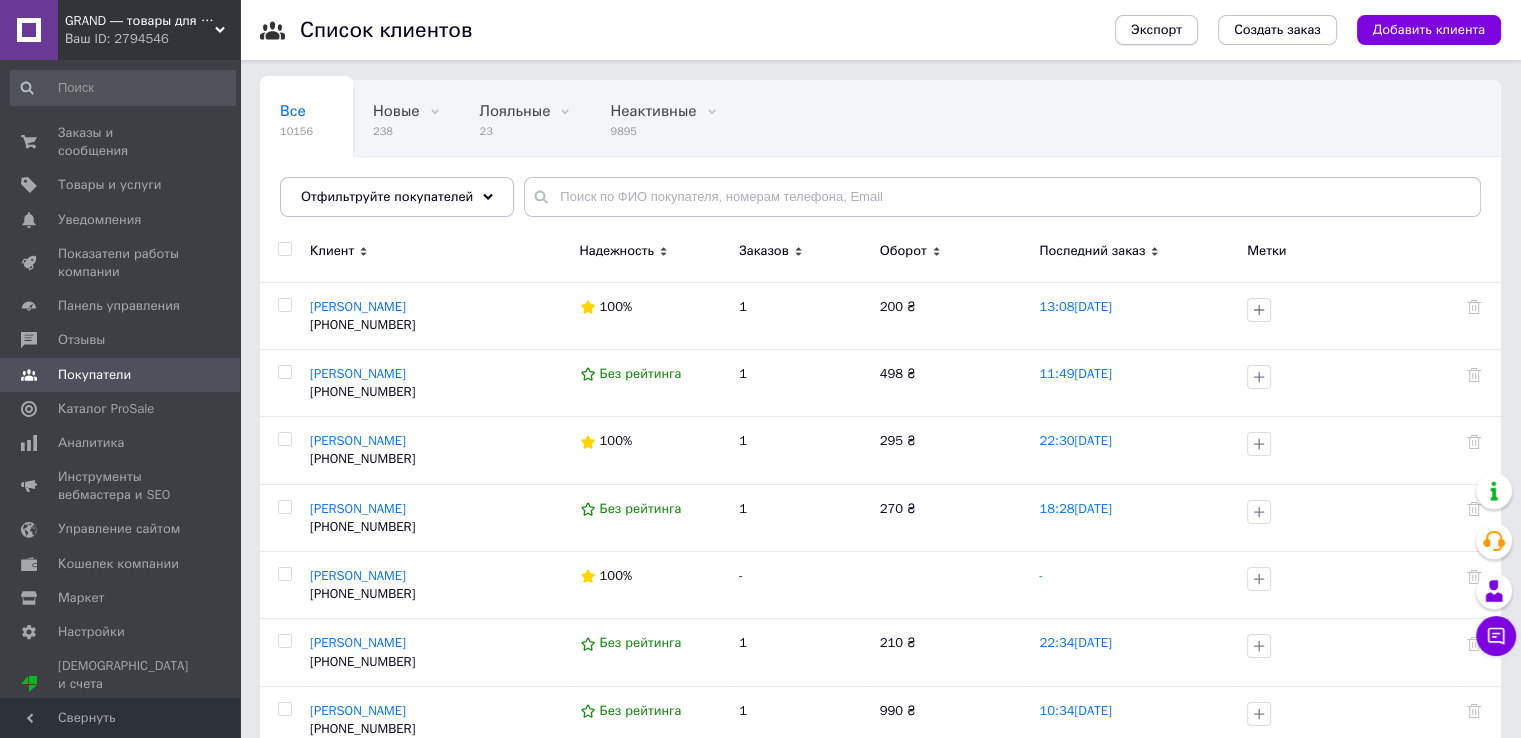 click on "Экспорт" at bounding box center (1156, 30) 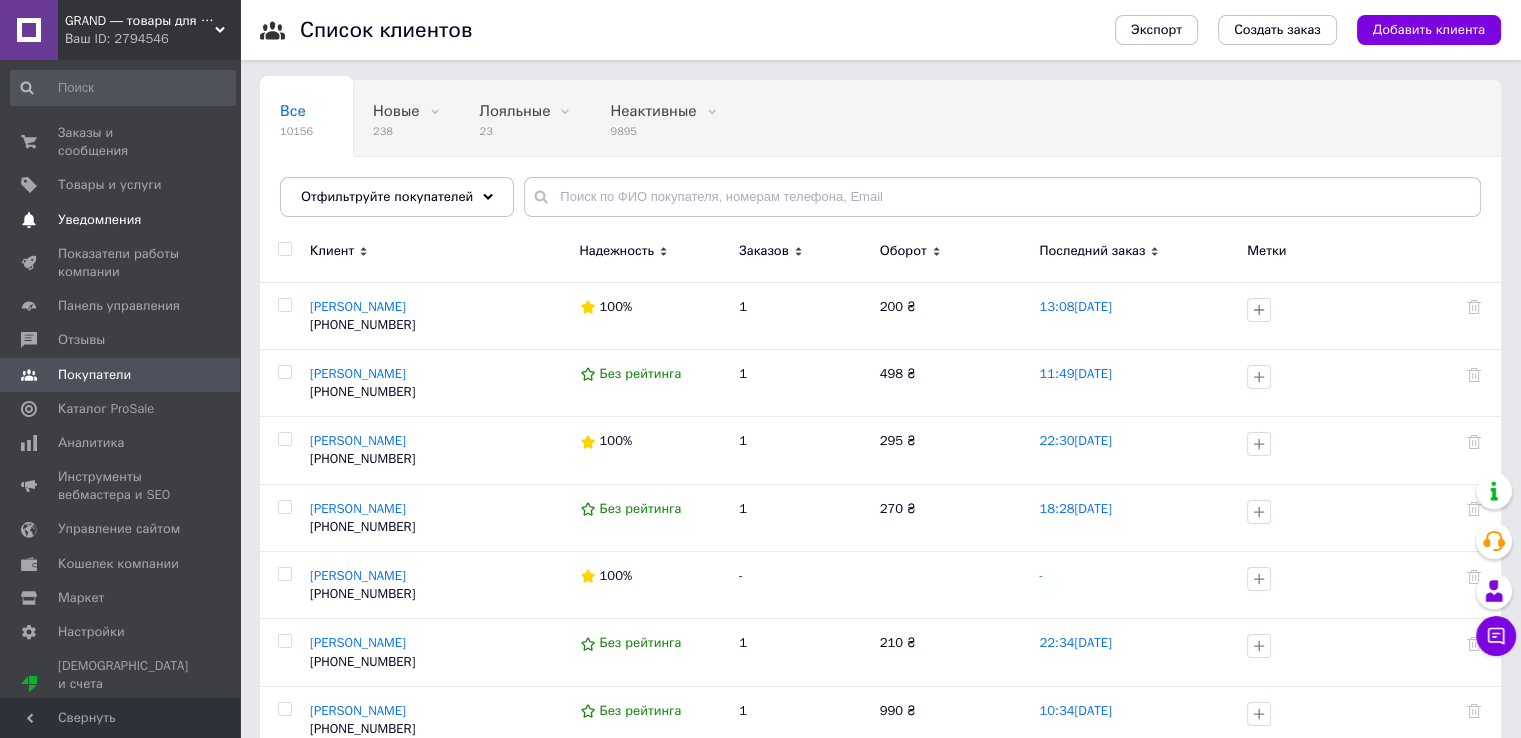 click on "Уведомления" at bounding box center (99, 220) 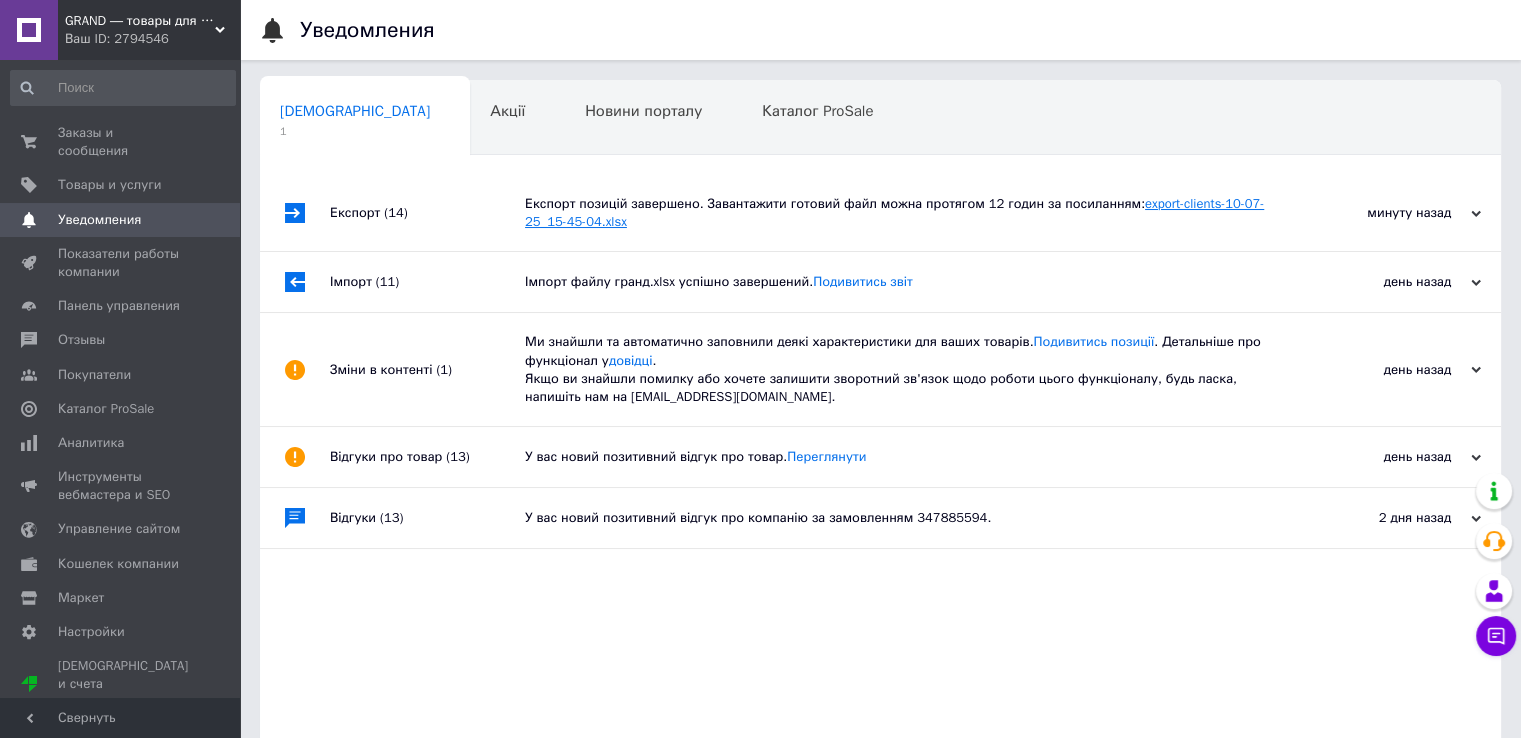 click on "export-clients-10-07-25_15-45-04.xlsx" at bounding box center [894, 212] 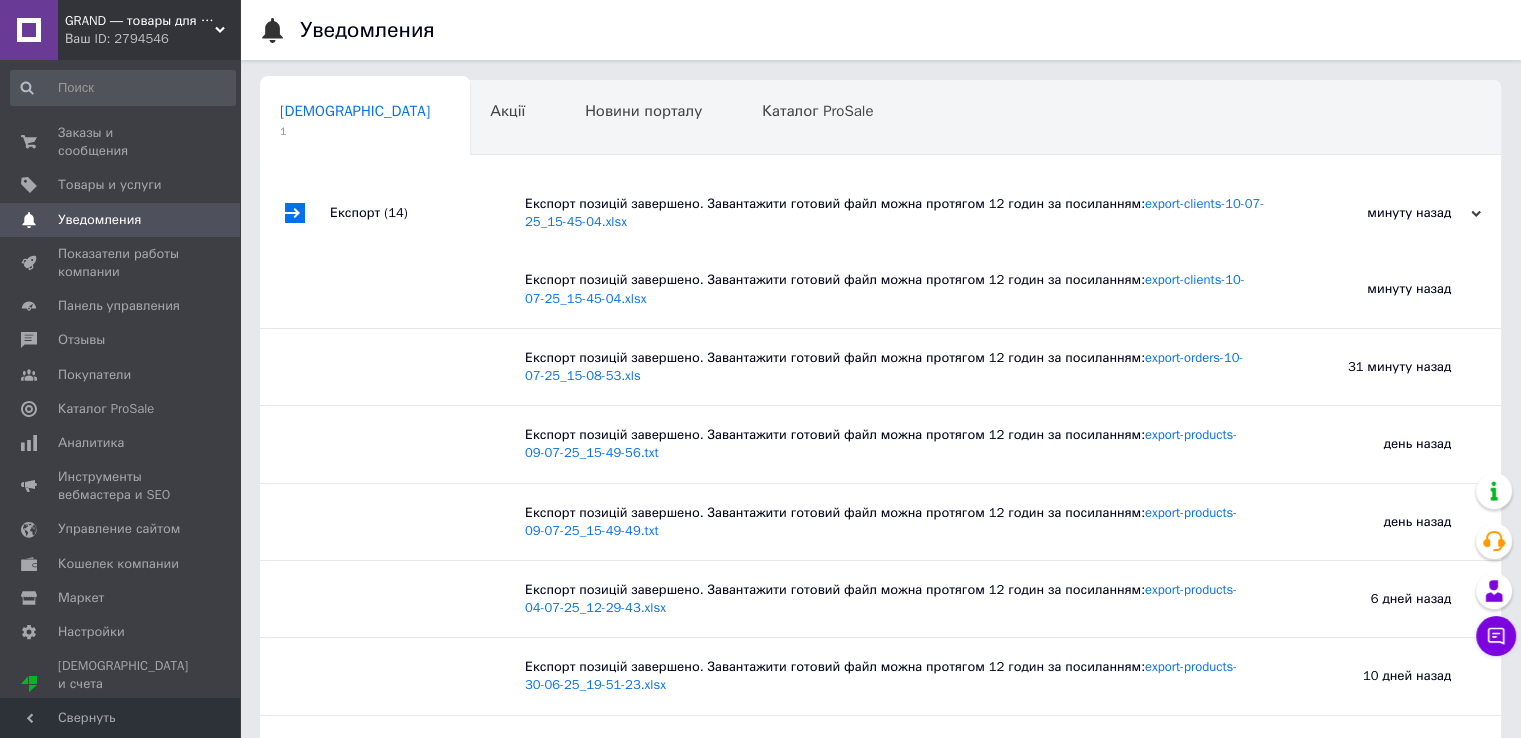 click on "Ваш ID: 2794546" at bounding box center [152, 39] 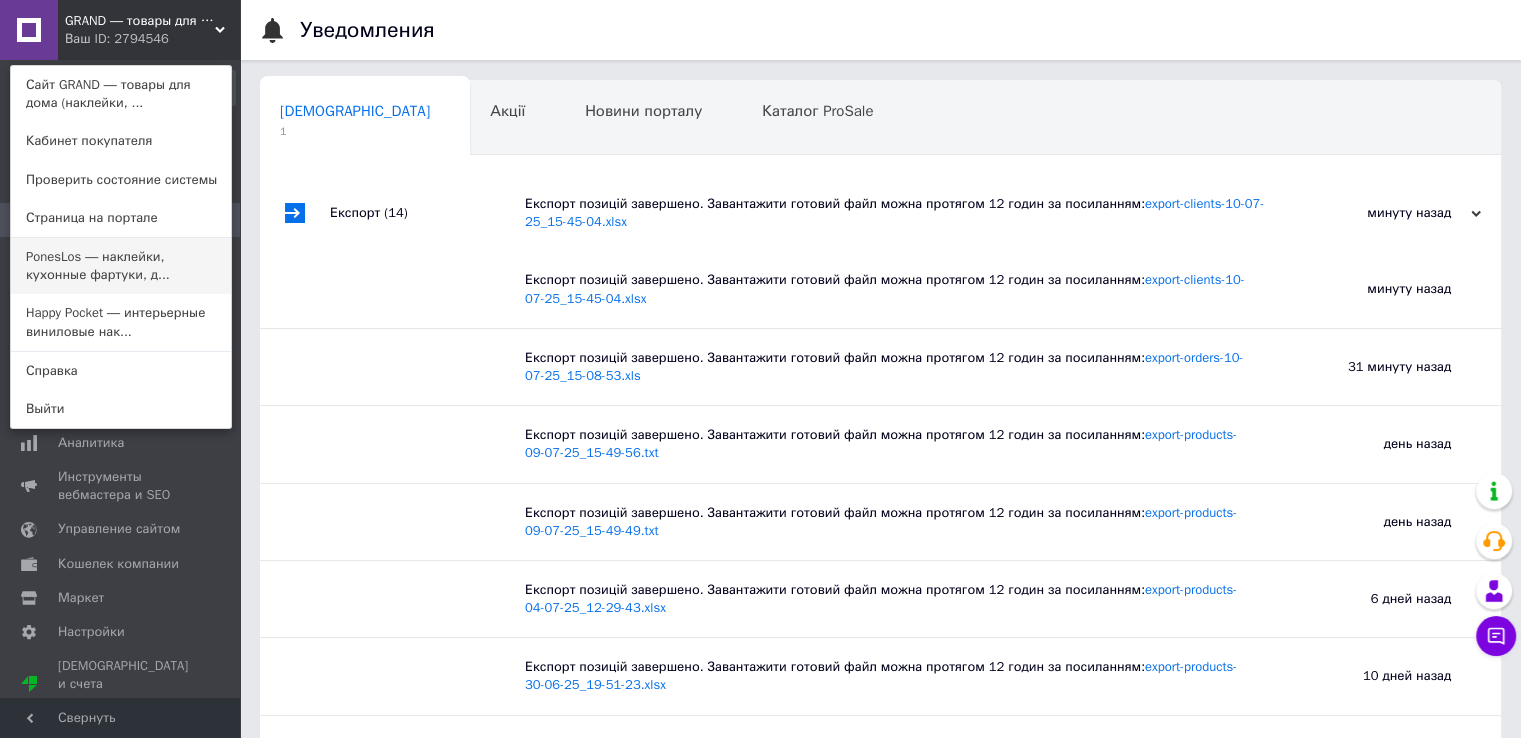 click on "PonesLos ― наклейки, кухонные фартуки, д..." at bounding box center (121, 266) 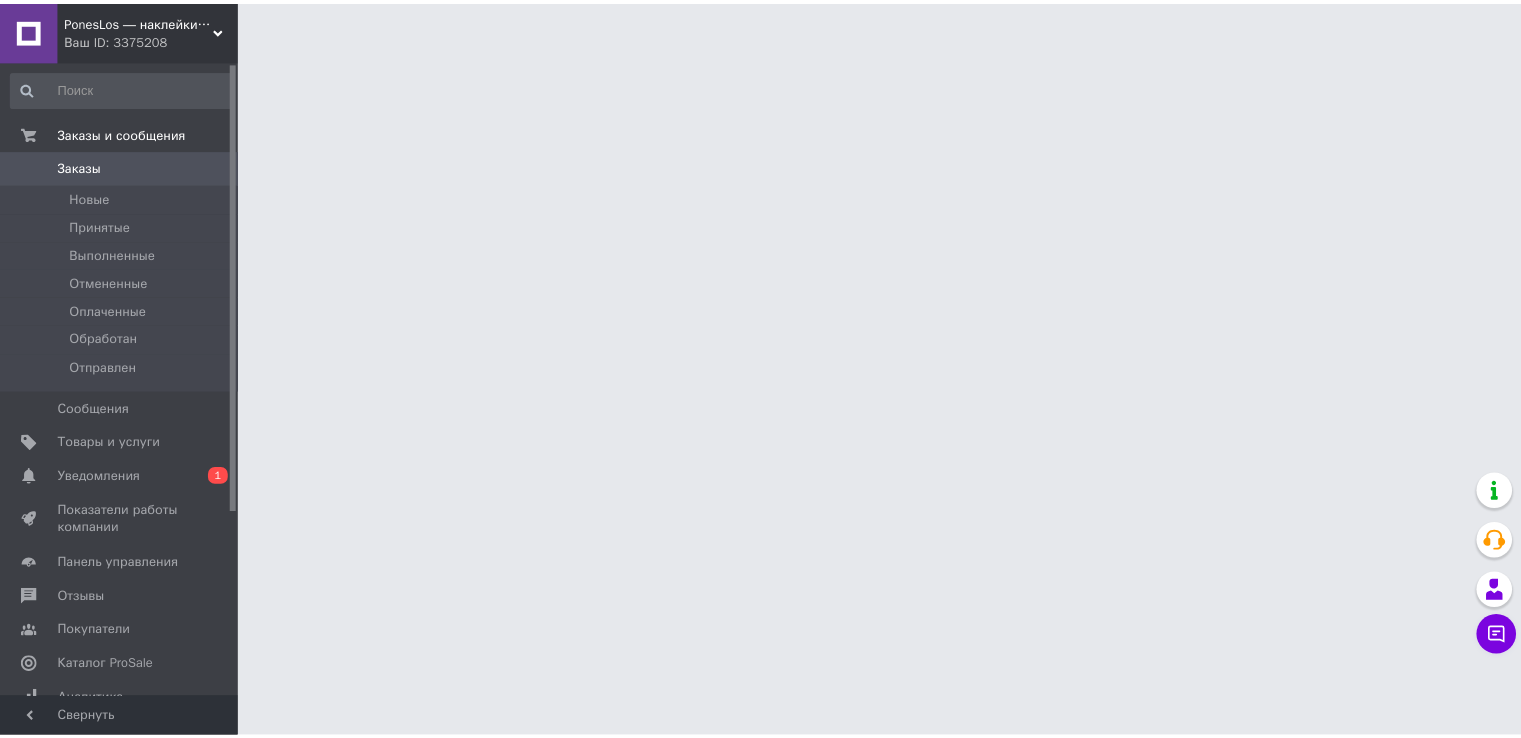 scroll, scrollTop: 0, scrollLeft: 0, axis: both 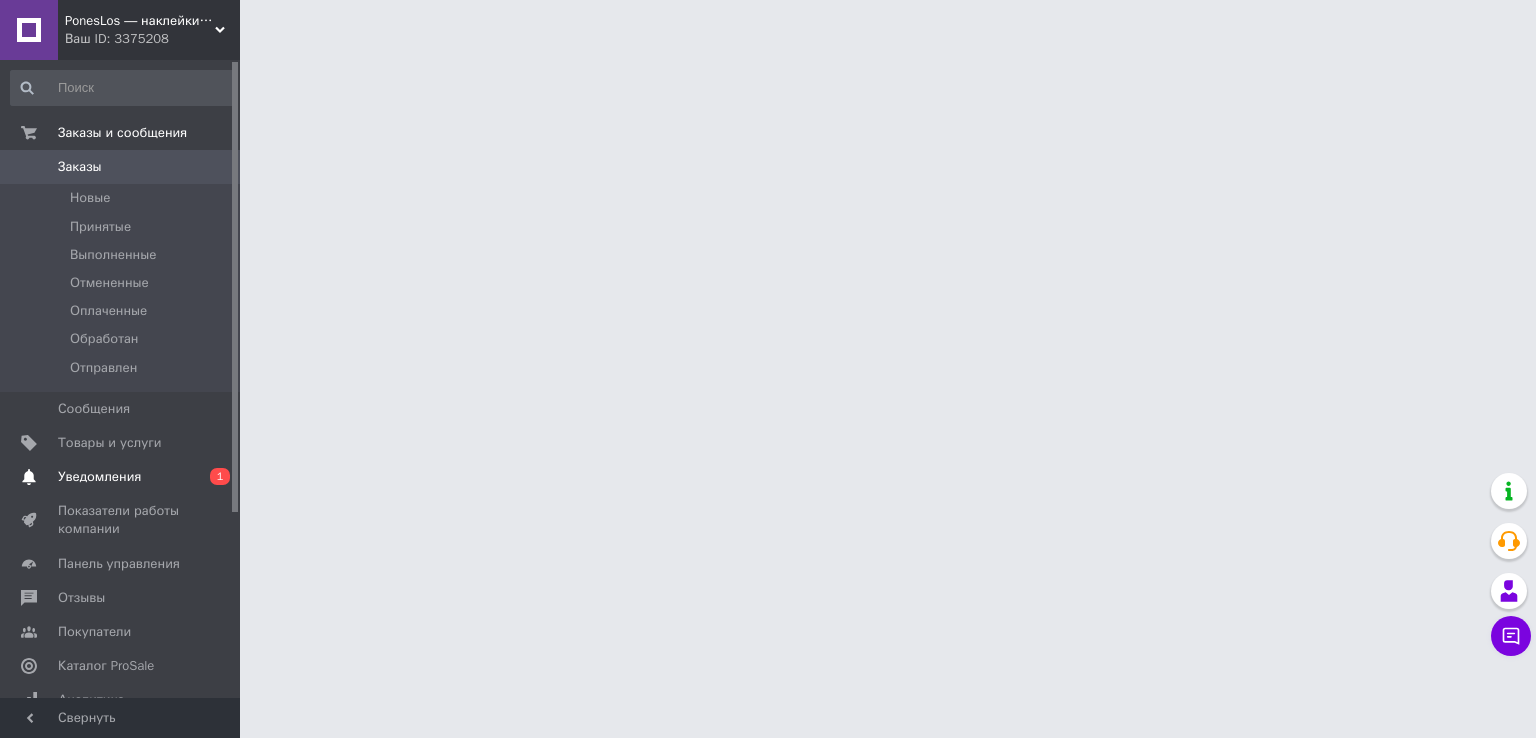 click on "Уведомления" at bounding box center (99, 477) 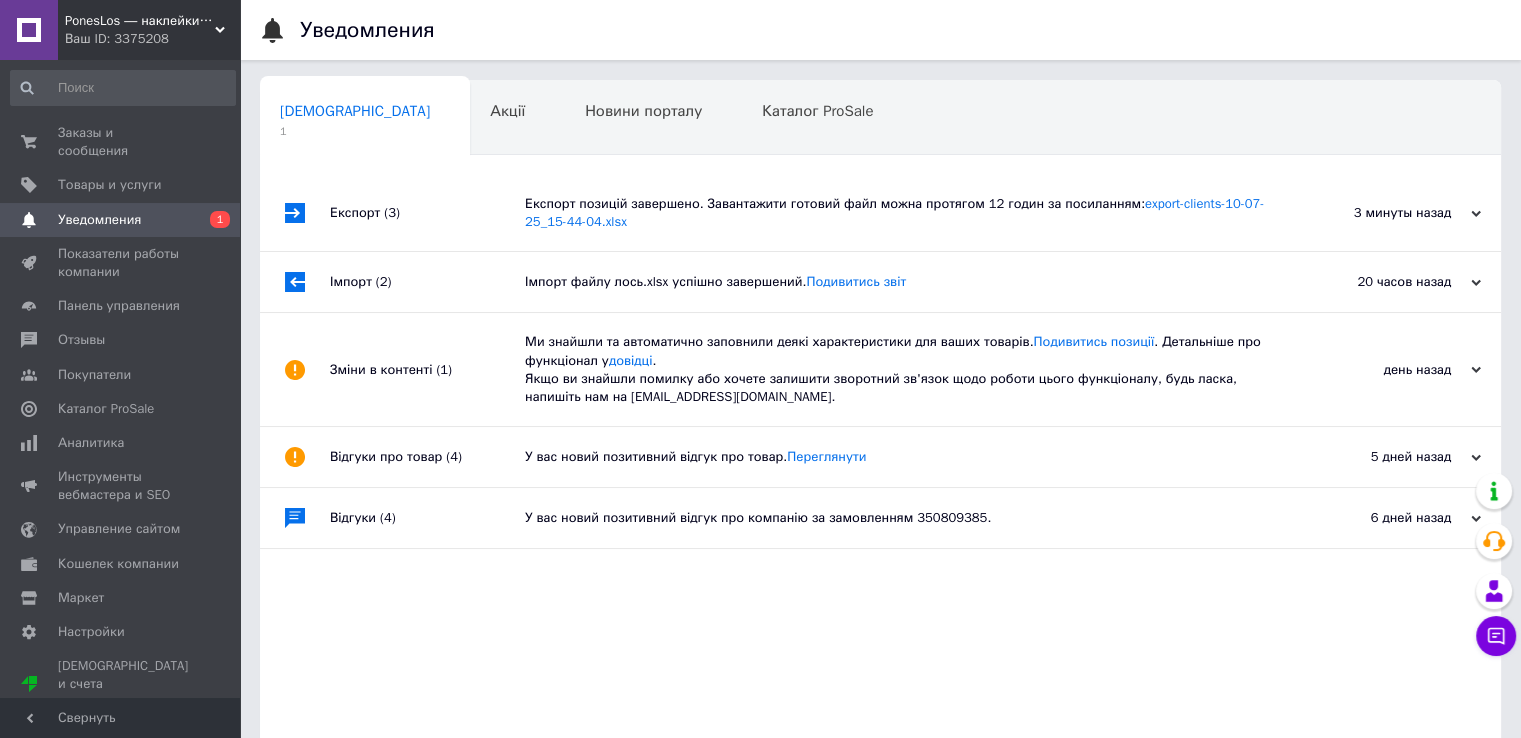 click on "Експорт позицій завершено. Завантажити готовий файл можна протягом 12 годин за посиланням:  export-clients-10-07-25_15-44-04.xlsx" at bounding box center [903, 213] 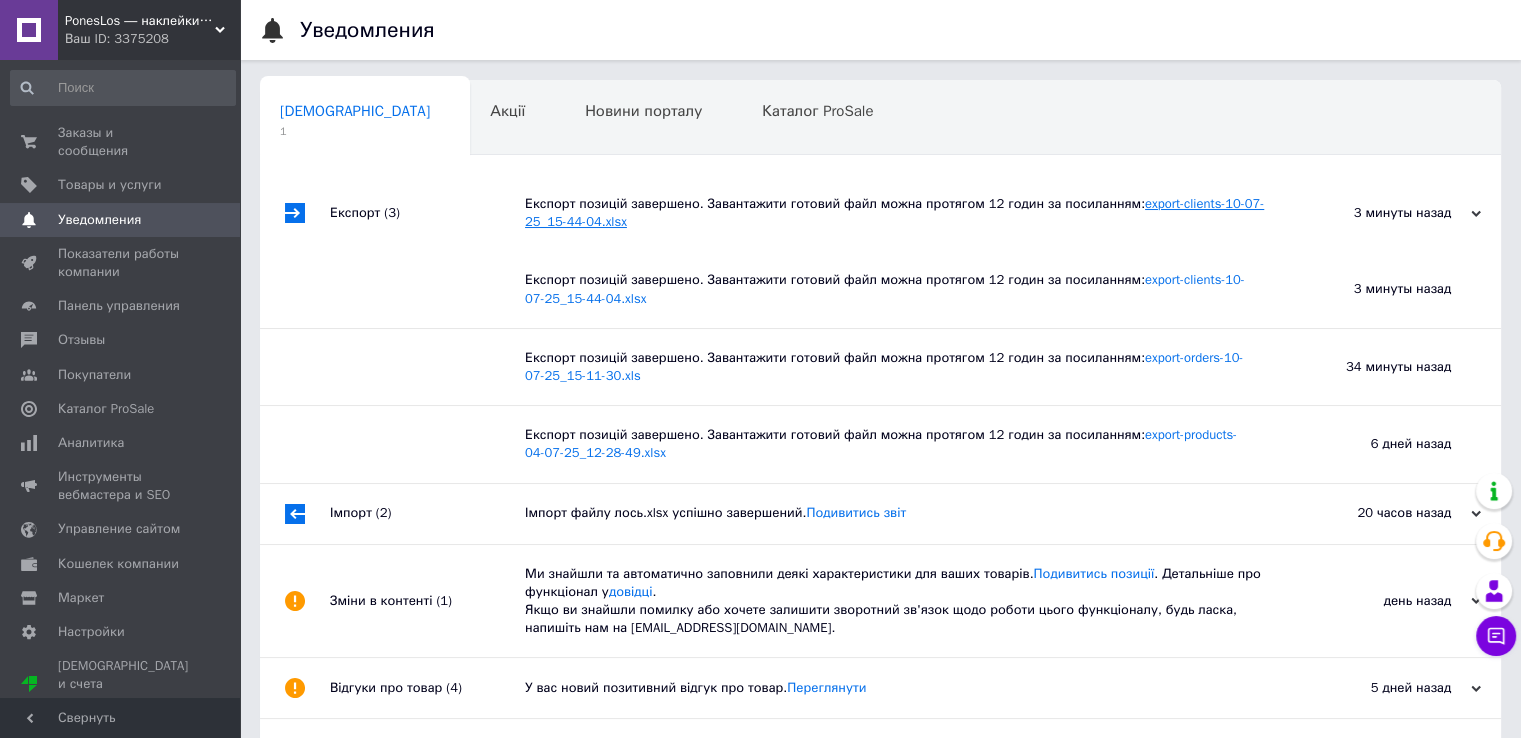 click on "export-clients-10-07-25_15-44-04.xlsx" at bounding box center (894, 212) 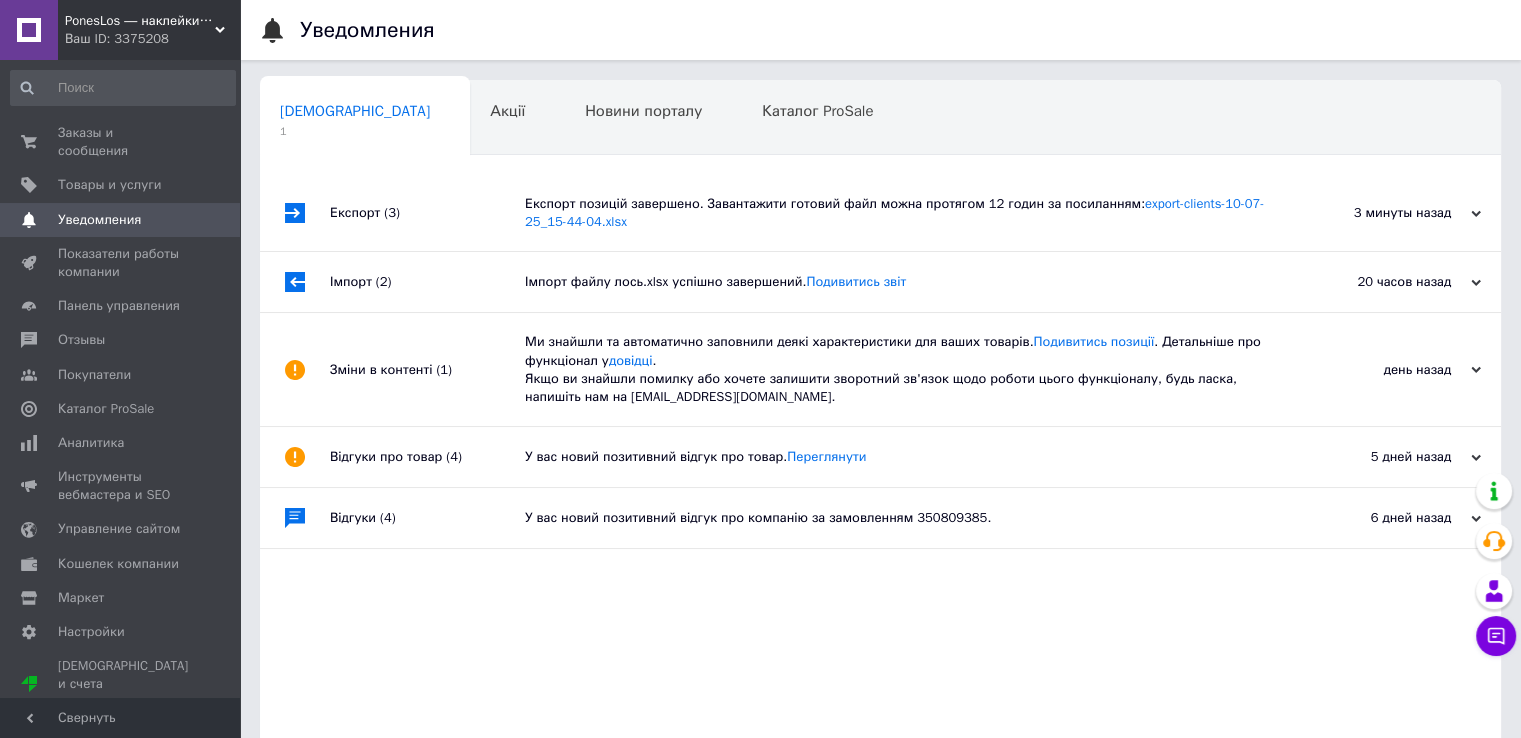 click on "PonesLos ― наклейки, кухонные фартуки, декор интерьера Ваш ID: 3375208" at bounding box center (149, 30) 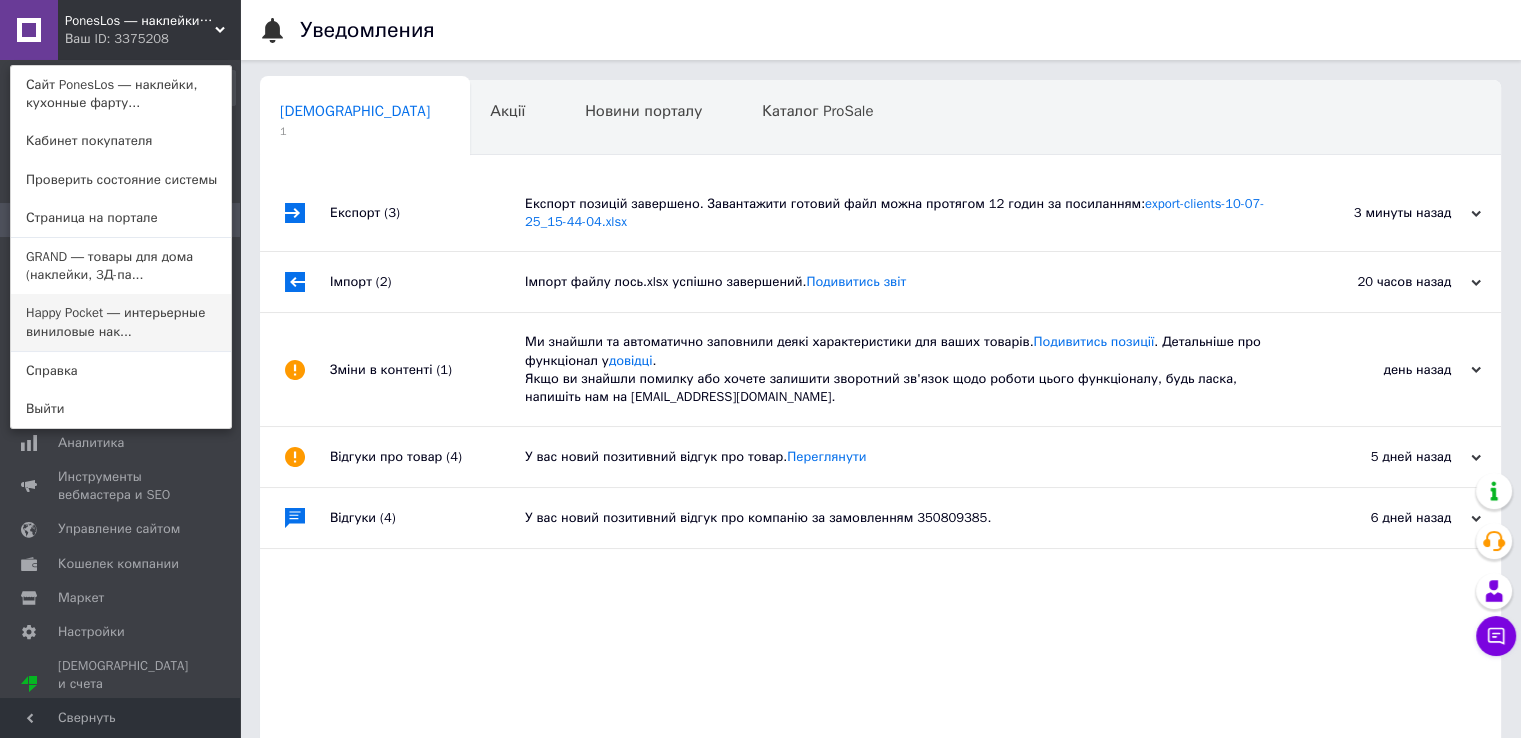 click on "Happy Pocket ― интерьерные виниловые нак..." at bounding box center [121, 322] 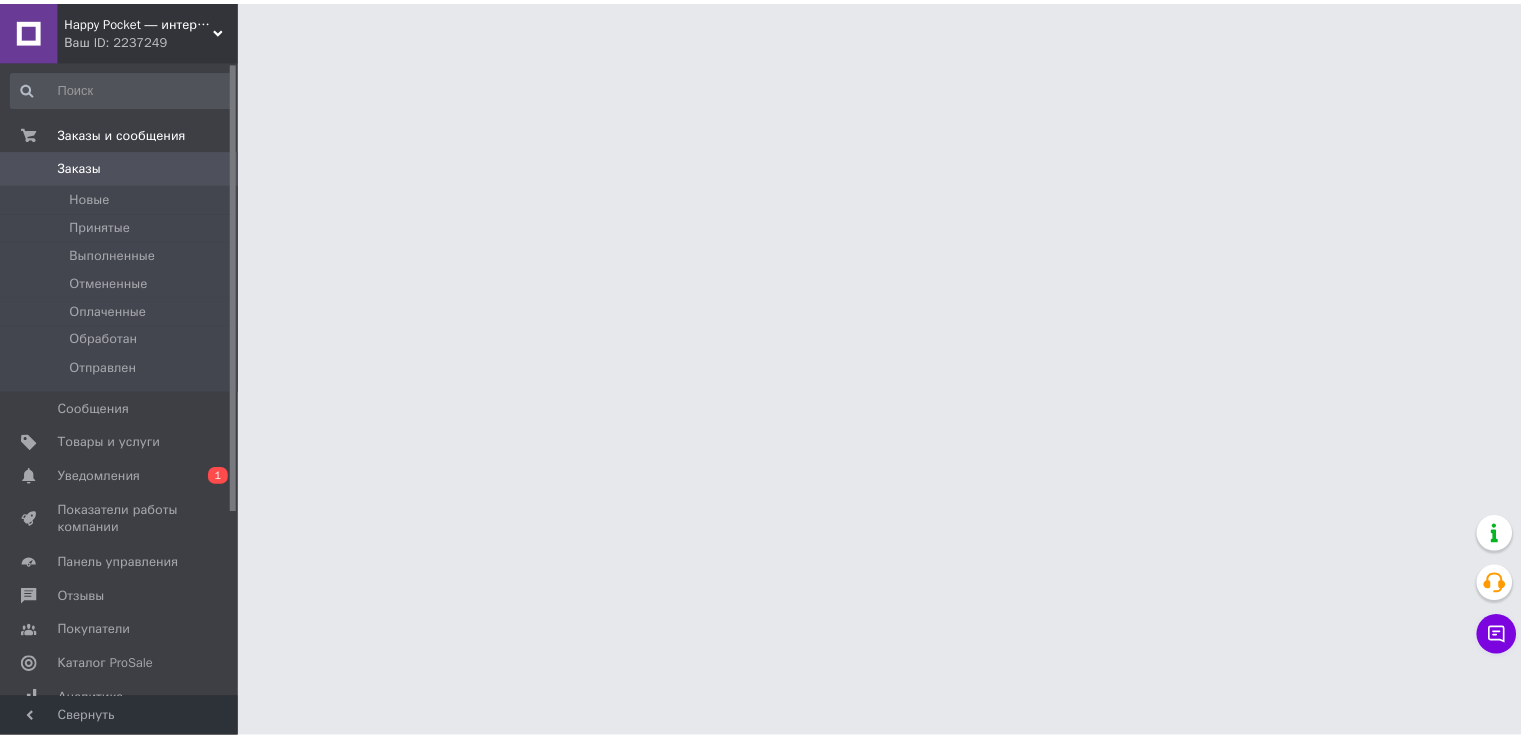 scroll, scrollTop: 0, scrollLeft: 0, axis: both 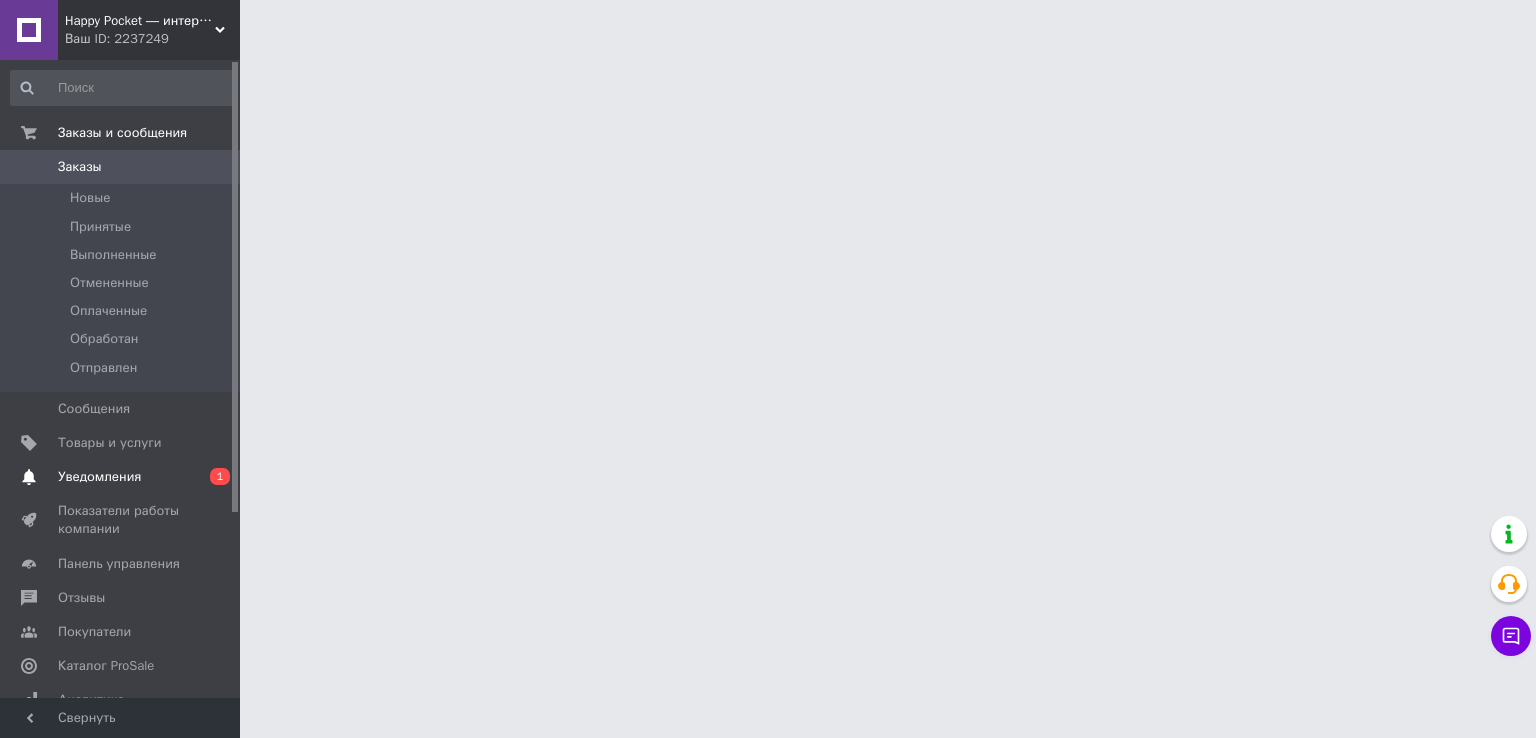 click on "Уведомления" at bounding box center (121, 477) 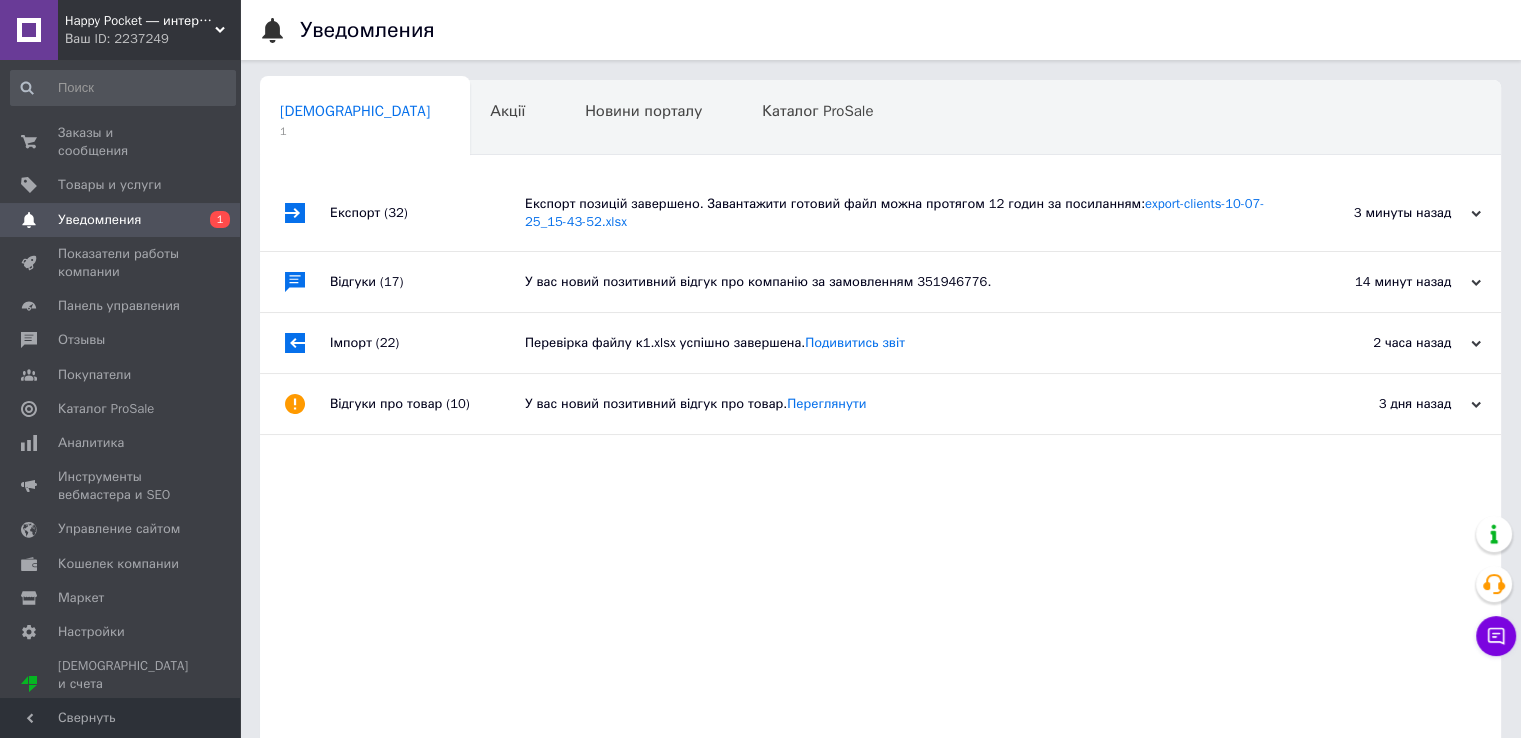 click on "Експорт позицій завершено. Завантажити готовий файл можна протягом 12 годин за посиланням:  export-clients-10-07-25_15-43-52.xlsx" at bounding box center (903, 213) 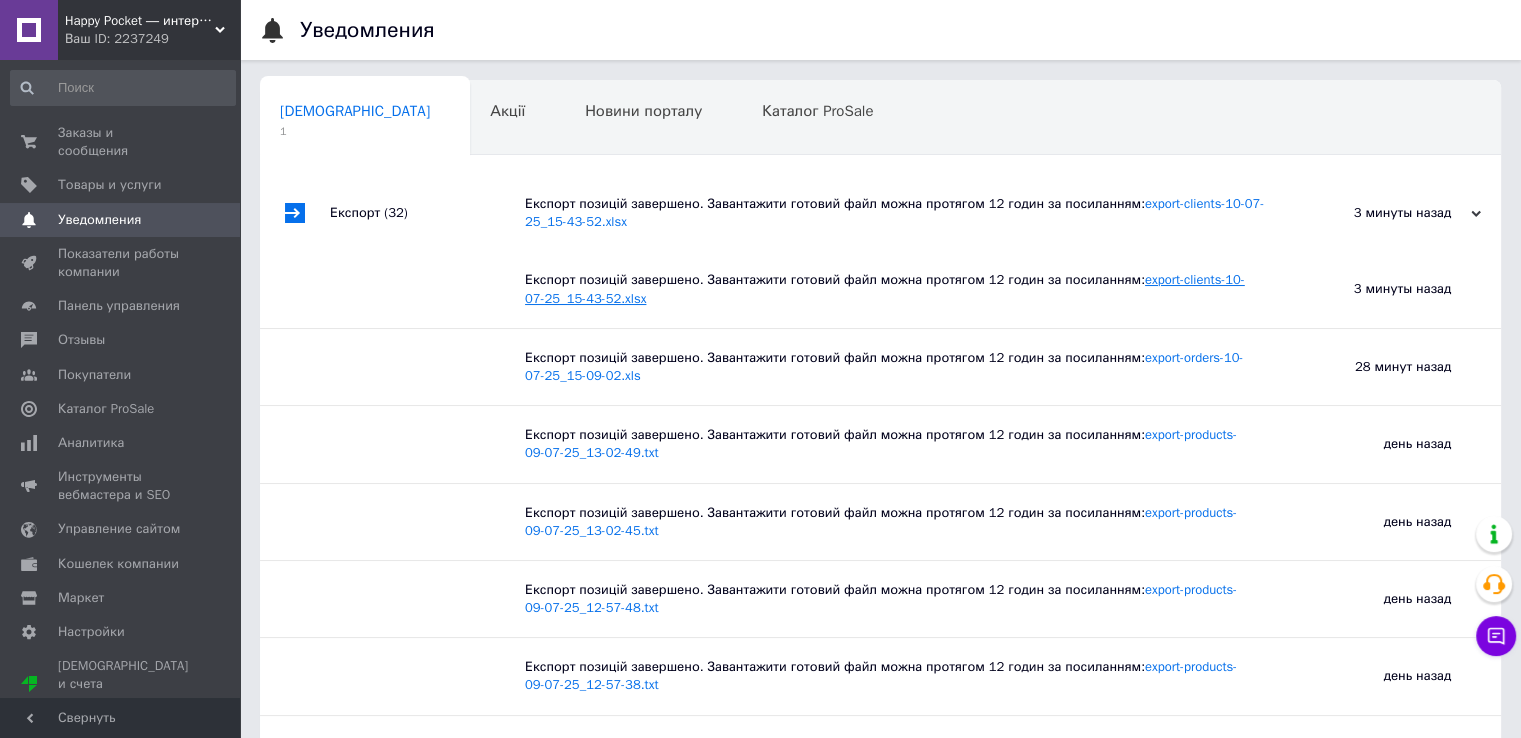 click on "export-clients-10-07-25_15-43-52.xlsx" at bounding box center (885, 288) 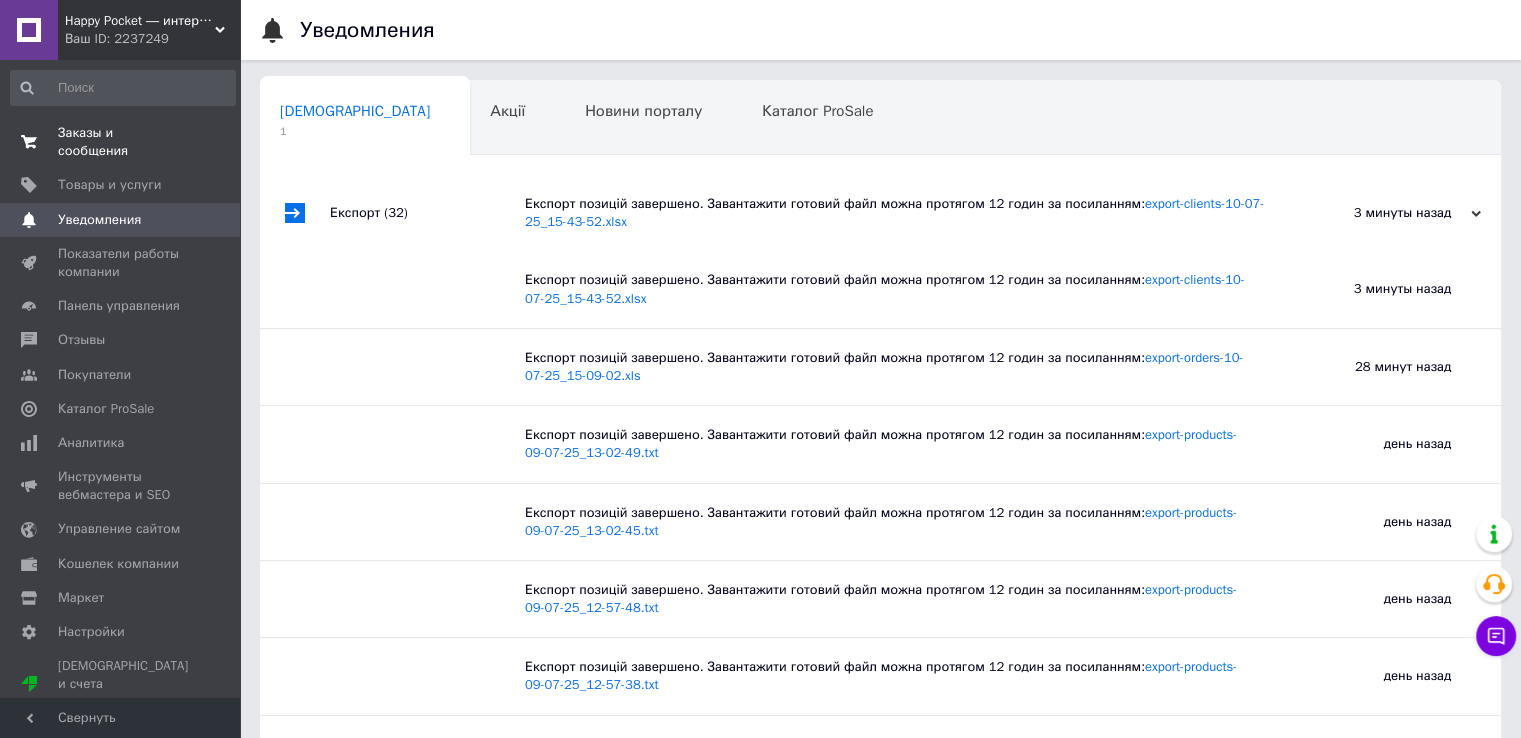 click on "Заказы и сообщения" at bounding box center [121, 142] 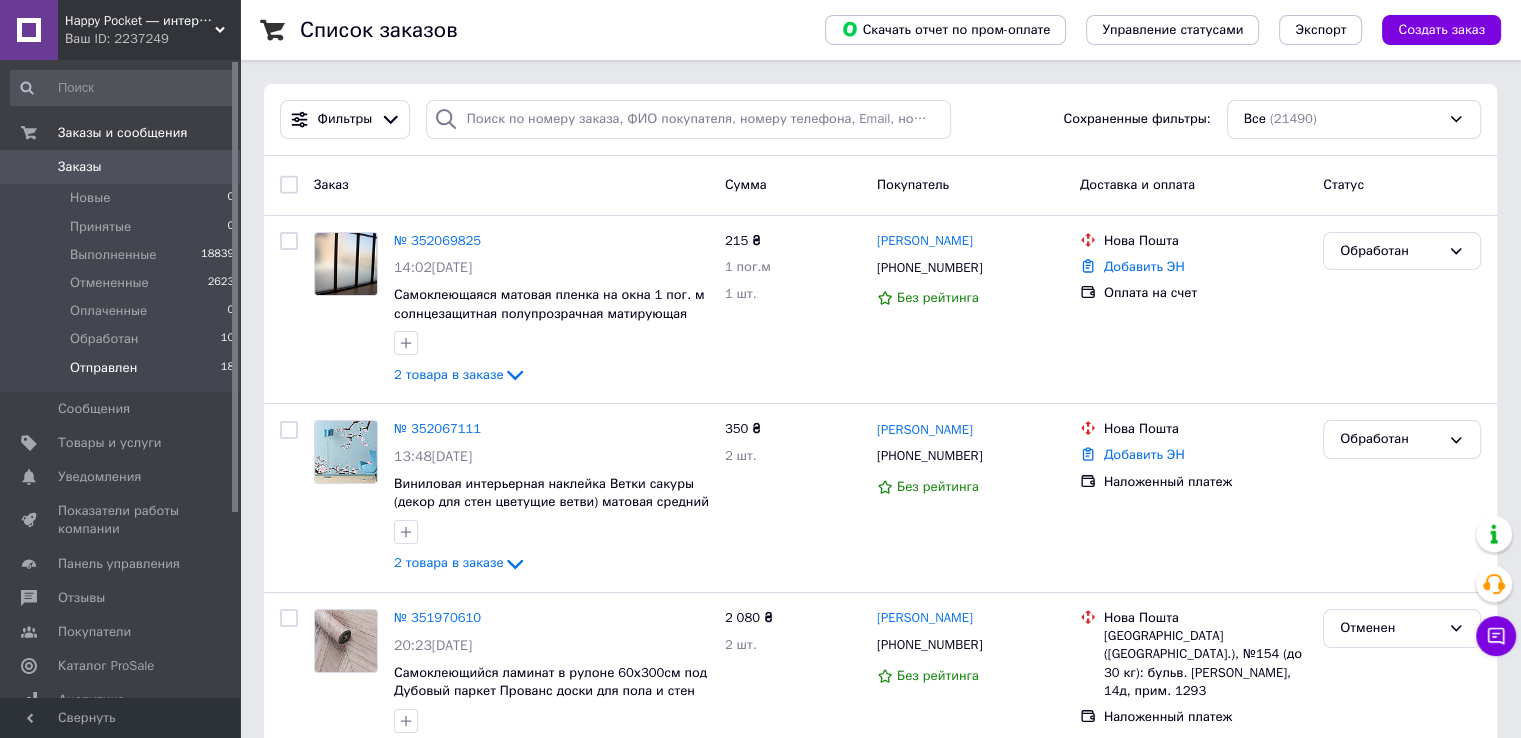 click on "Отправлен 18" at bounding box center [123, 373] 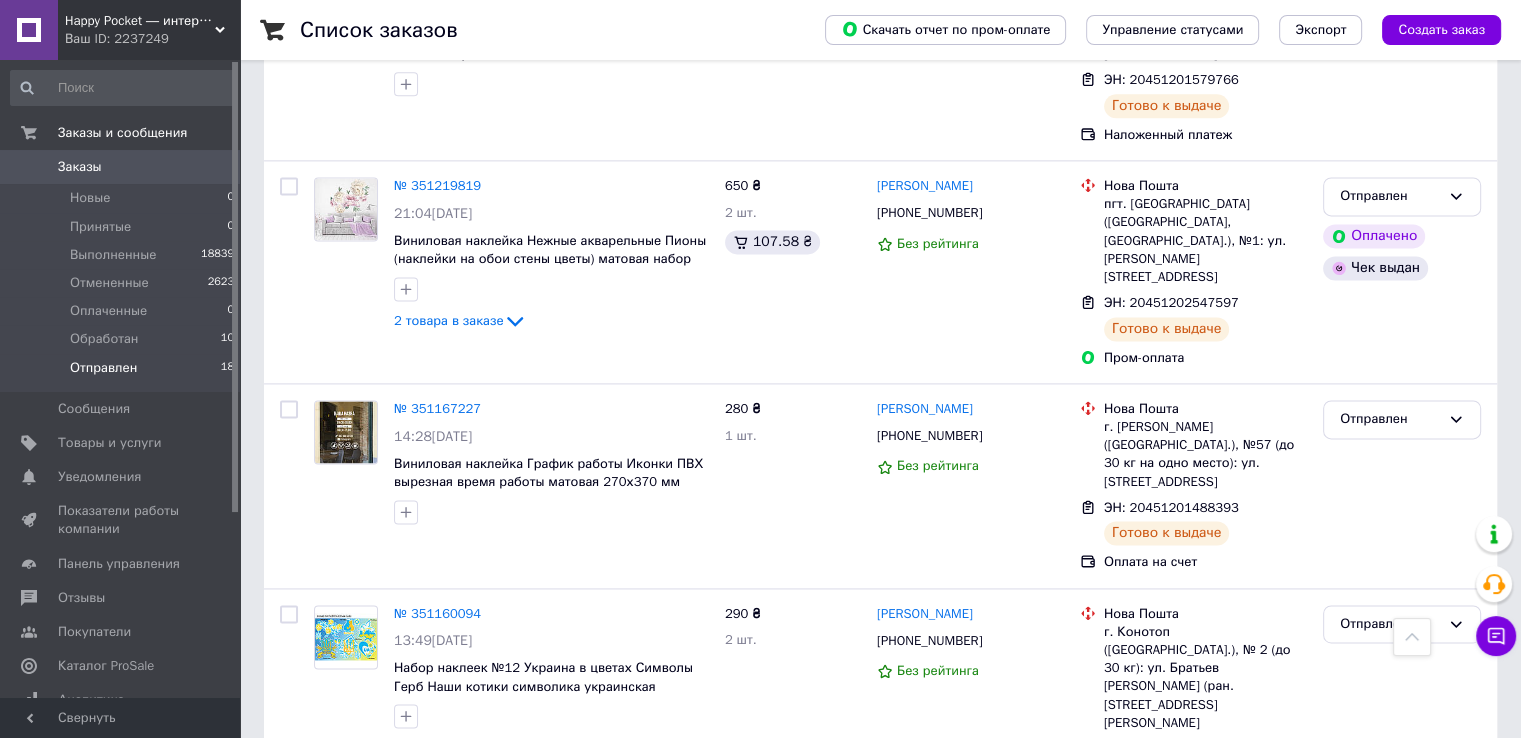 scroll, scrollTop: 2911, scrollLeft: 0, axis: vertical 